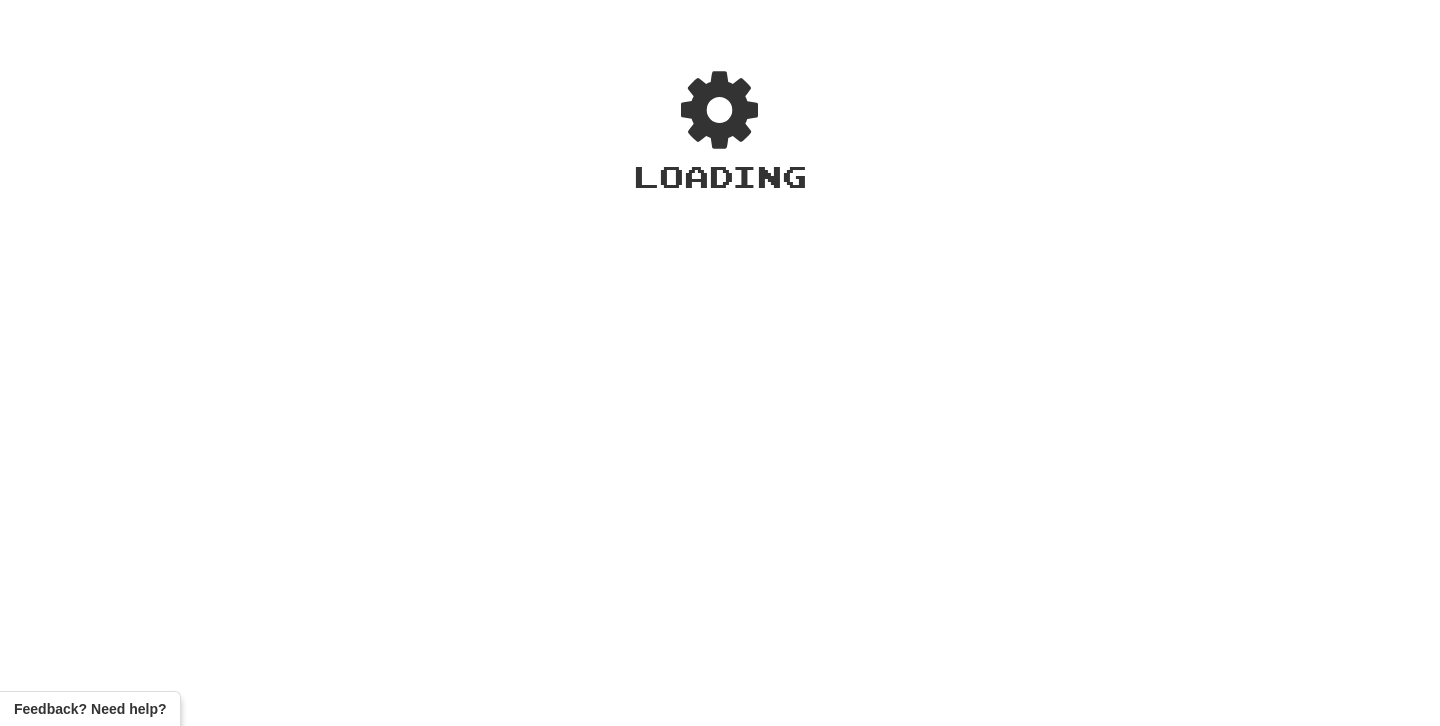 scroll, scrollTop: 0, scrollLeft: 0, axis: both 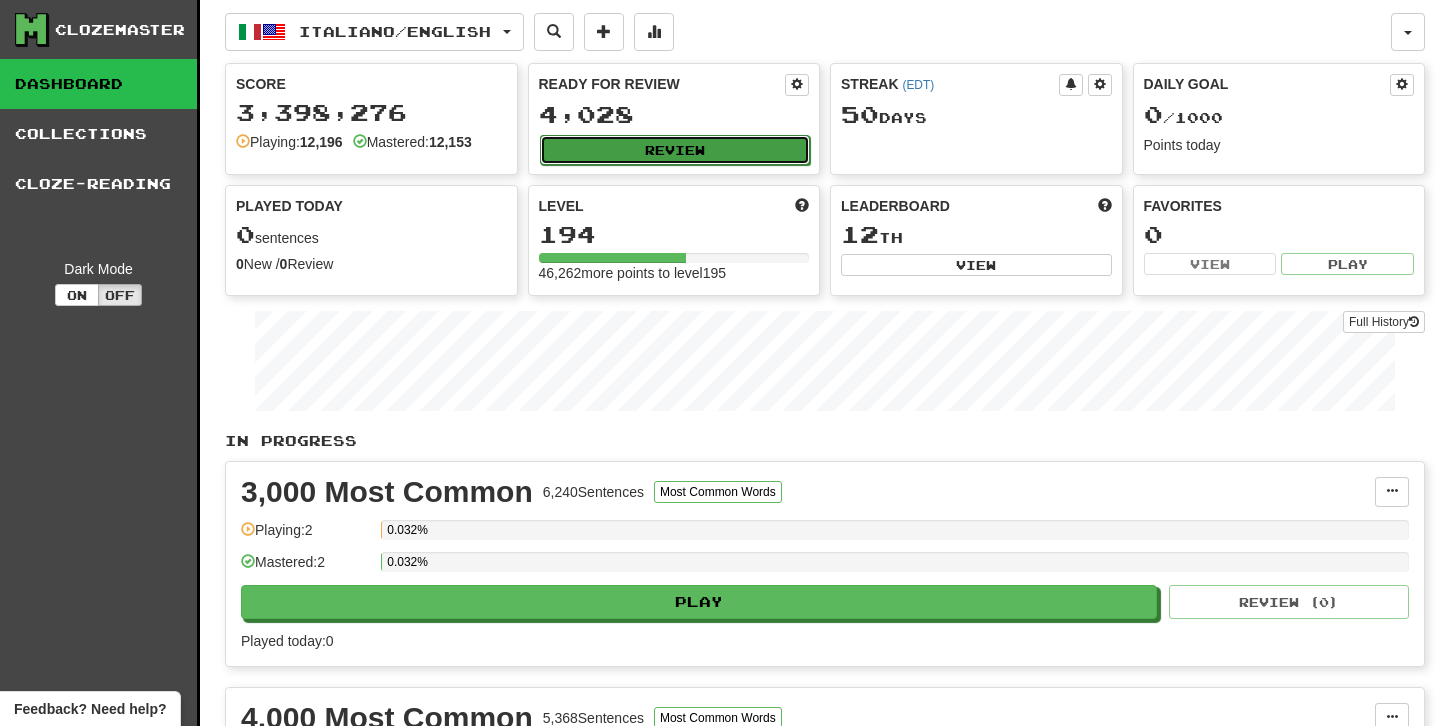 click on "Review" at bounding box center [675, 150] 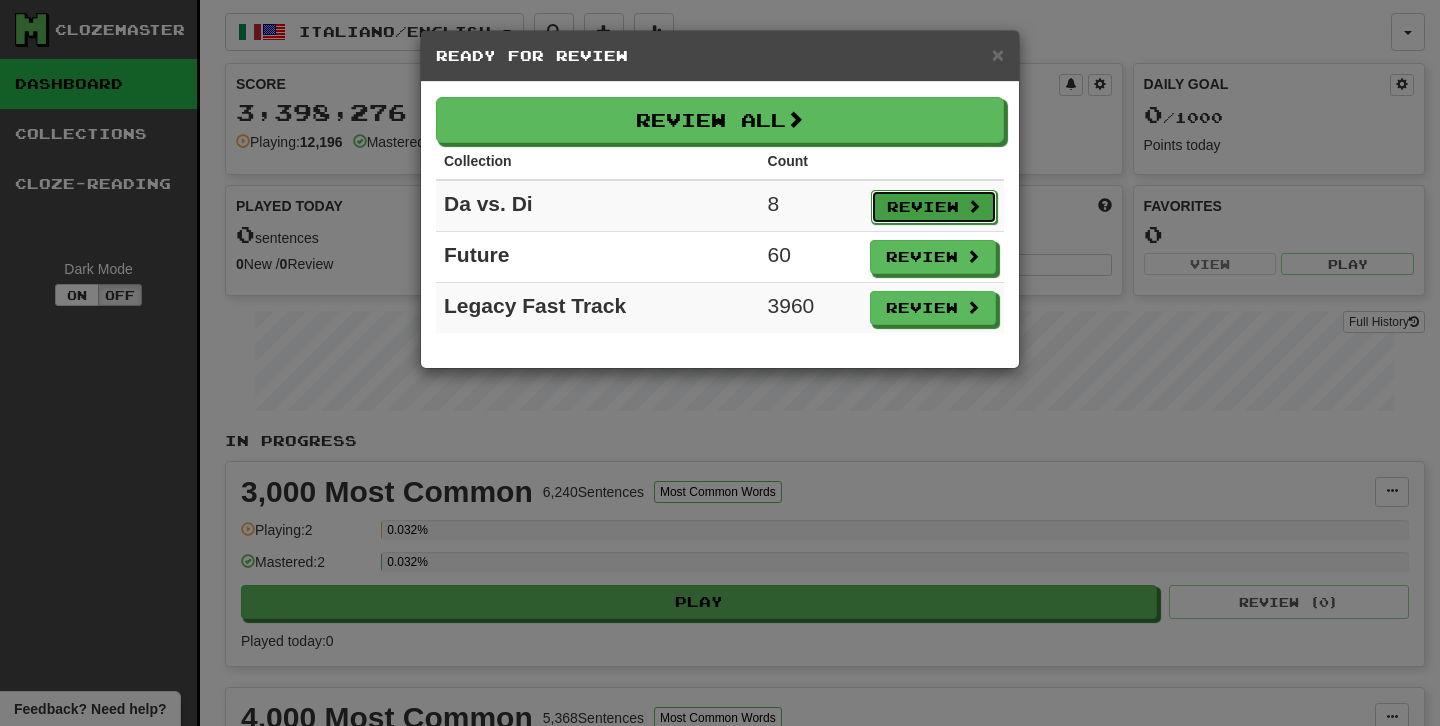 click on "Review" at bounding box center (934, 207) 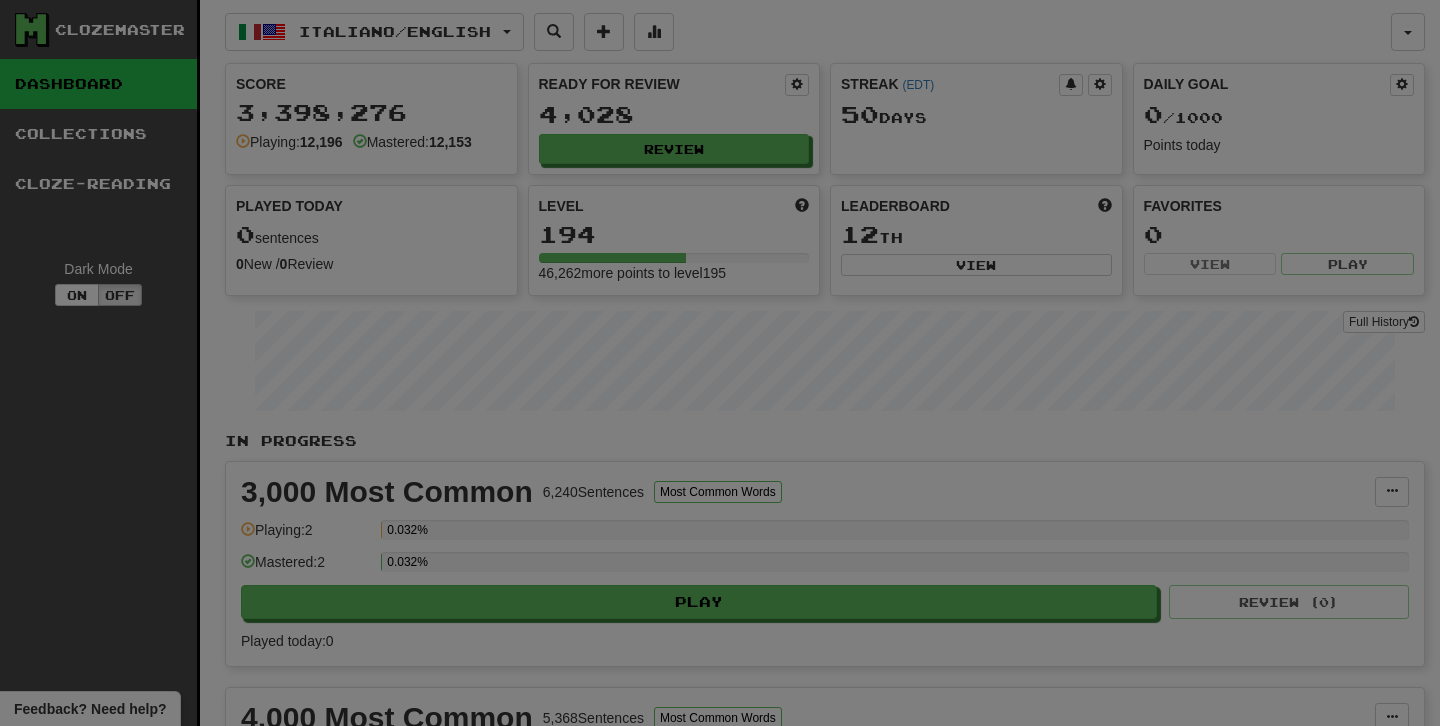 select on "********" 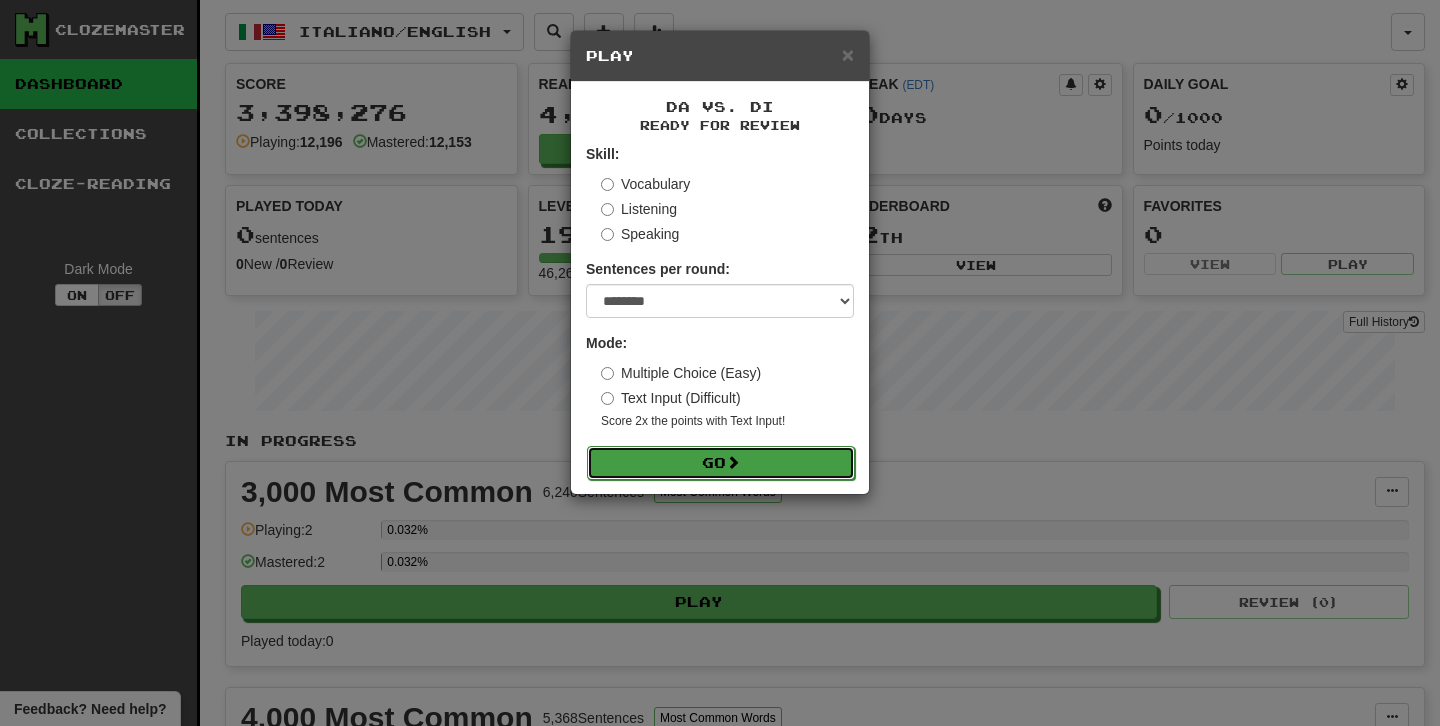 click on "Go" at bounding box center (721, 463) 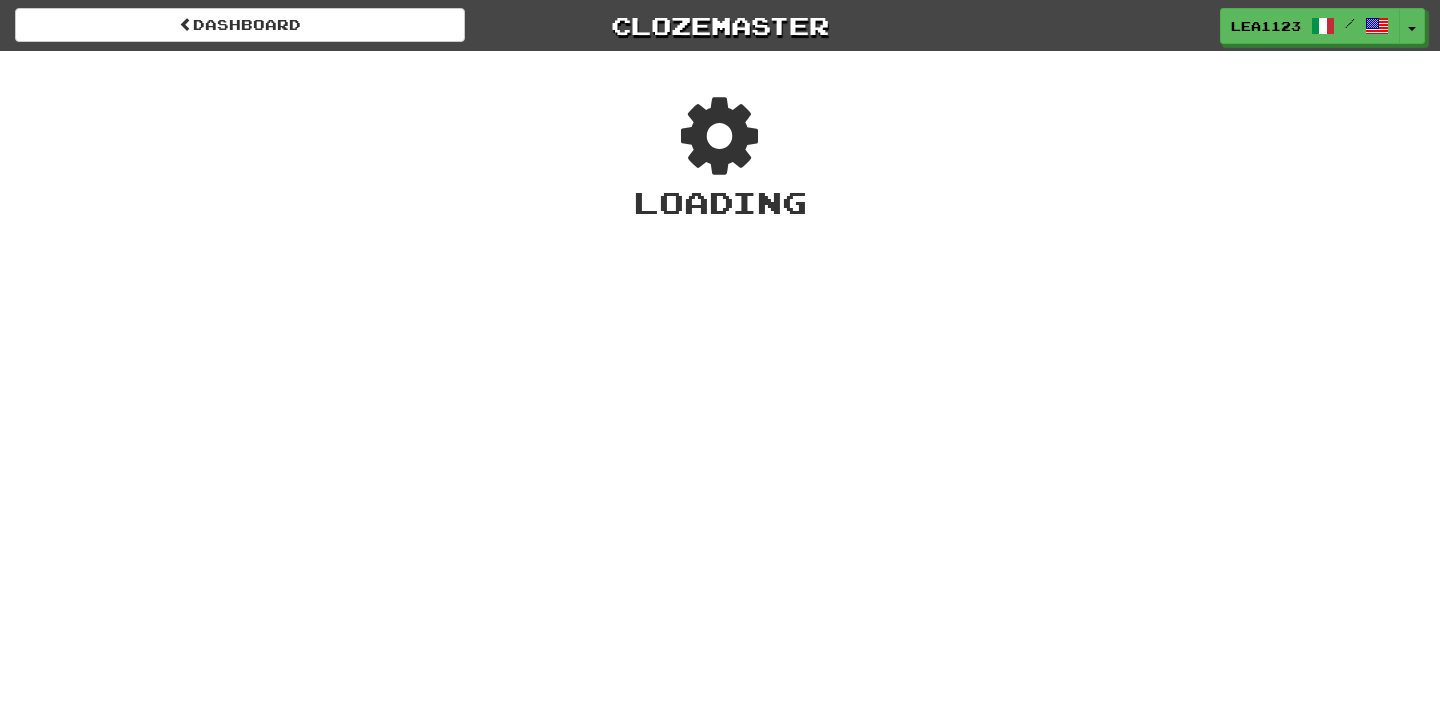 scroll, scrollTop: 0, scrollLeft: 0, axis: both 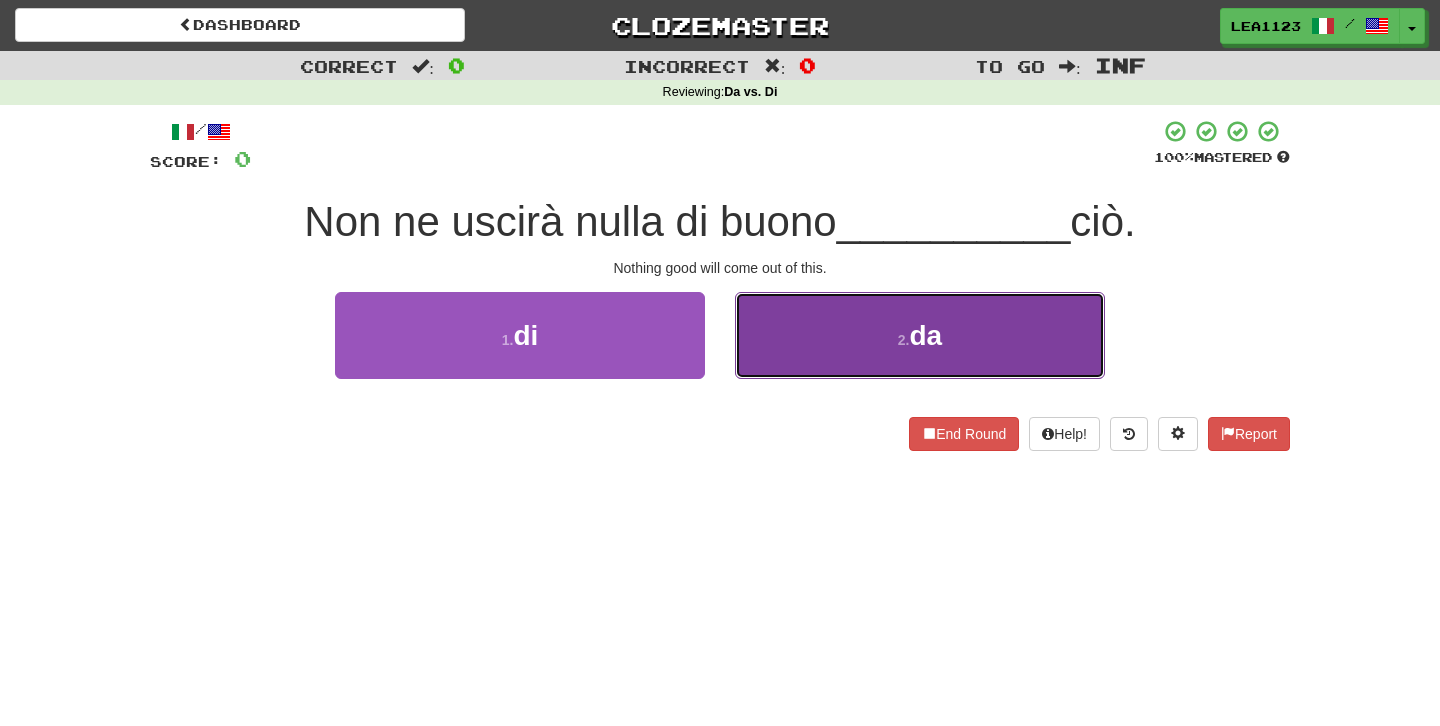 click on "2 .  da" at bounding box center [920, 335] 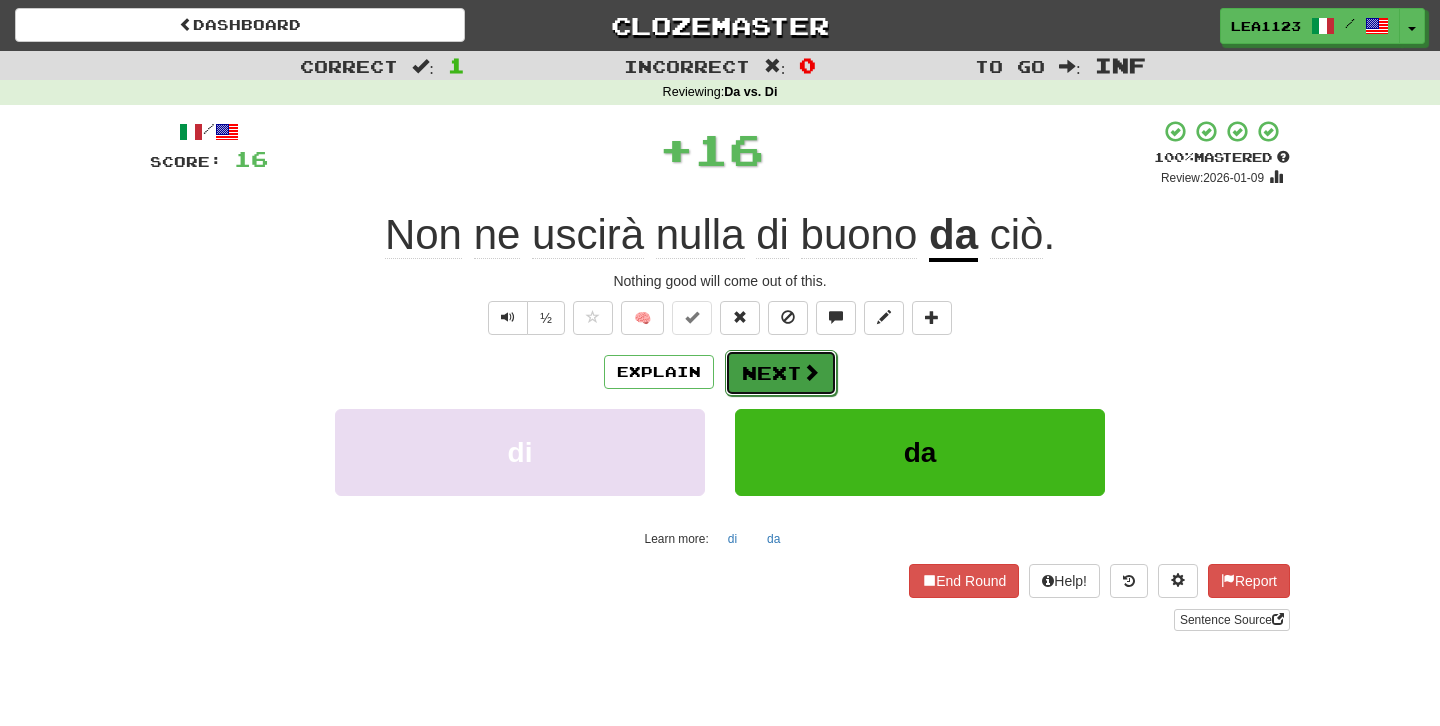 click on "Next" at bounding box center [781, 373] 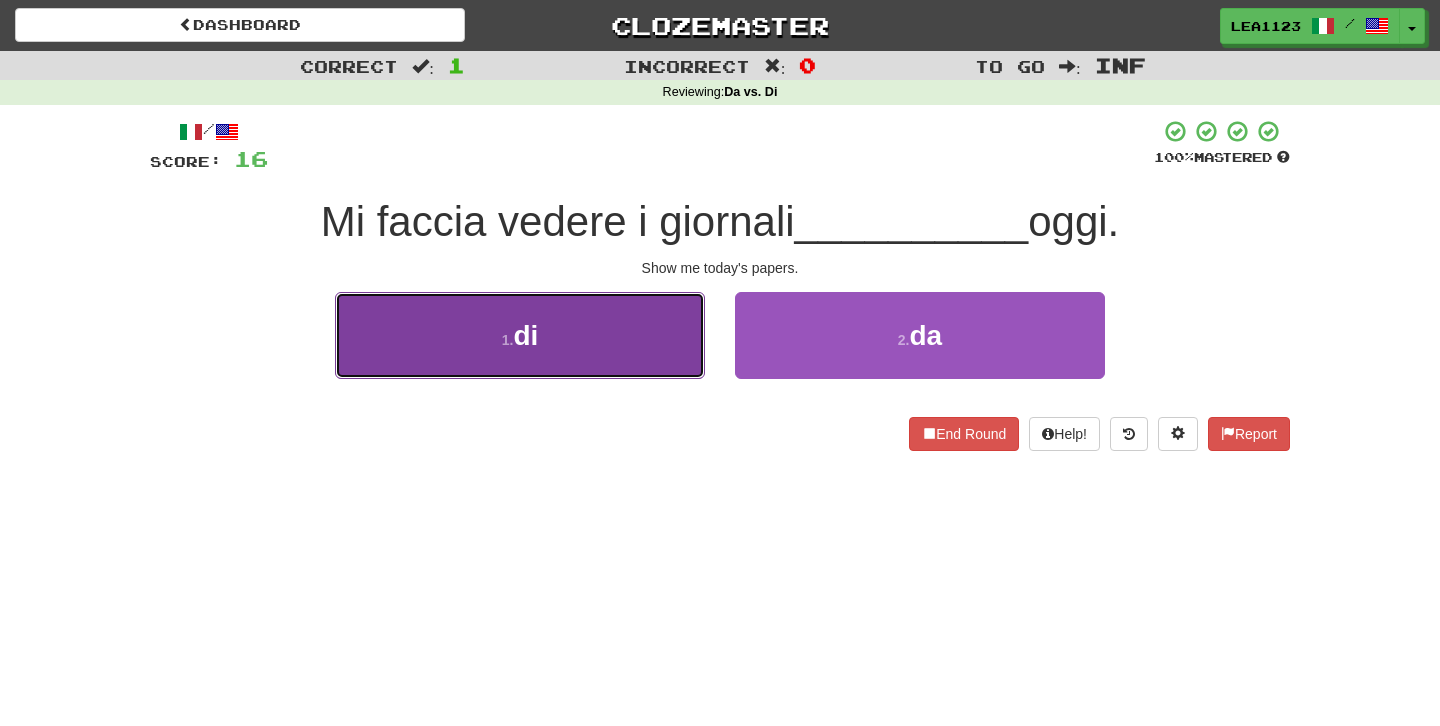 click on "1 .  di" at bounding box center (520, 335) 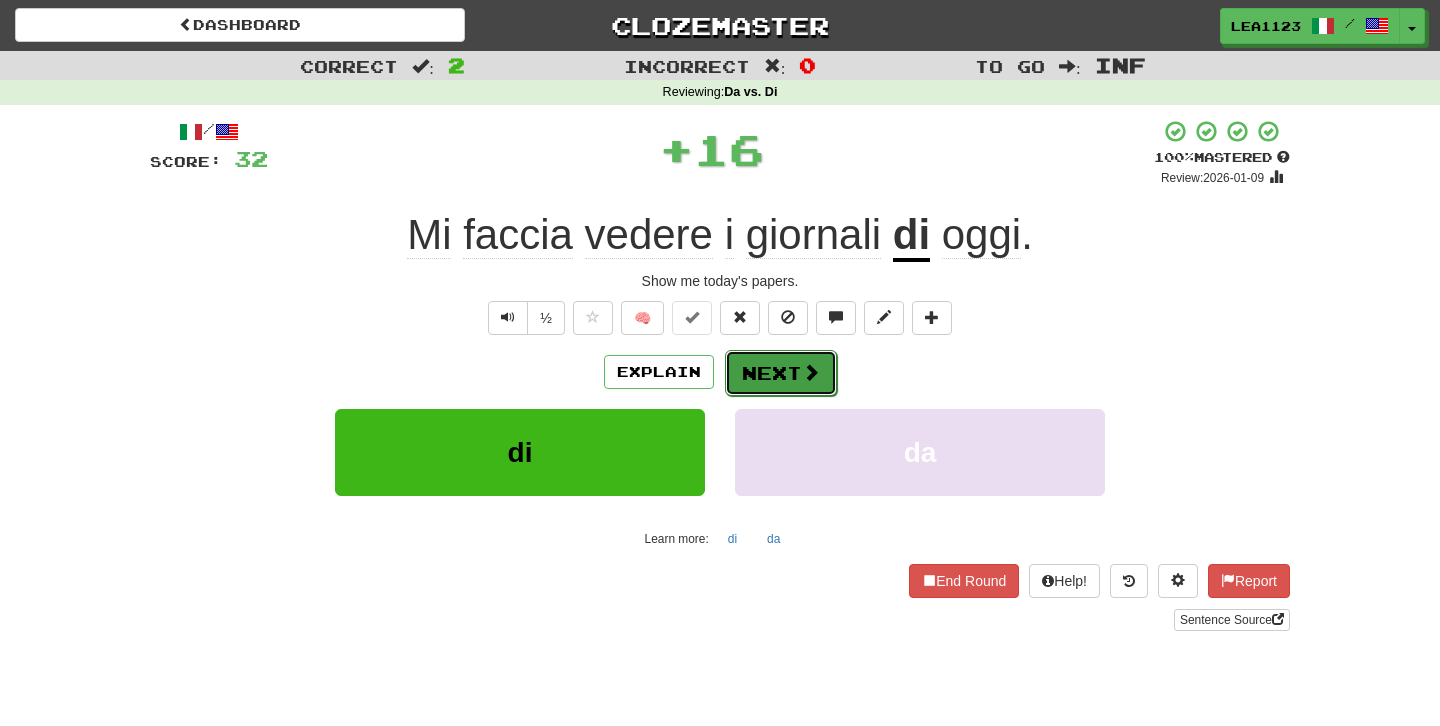 click on "Next" at bounding box center [781, 373] 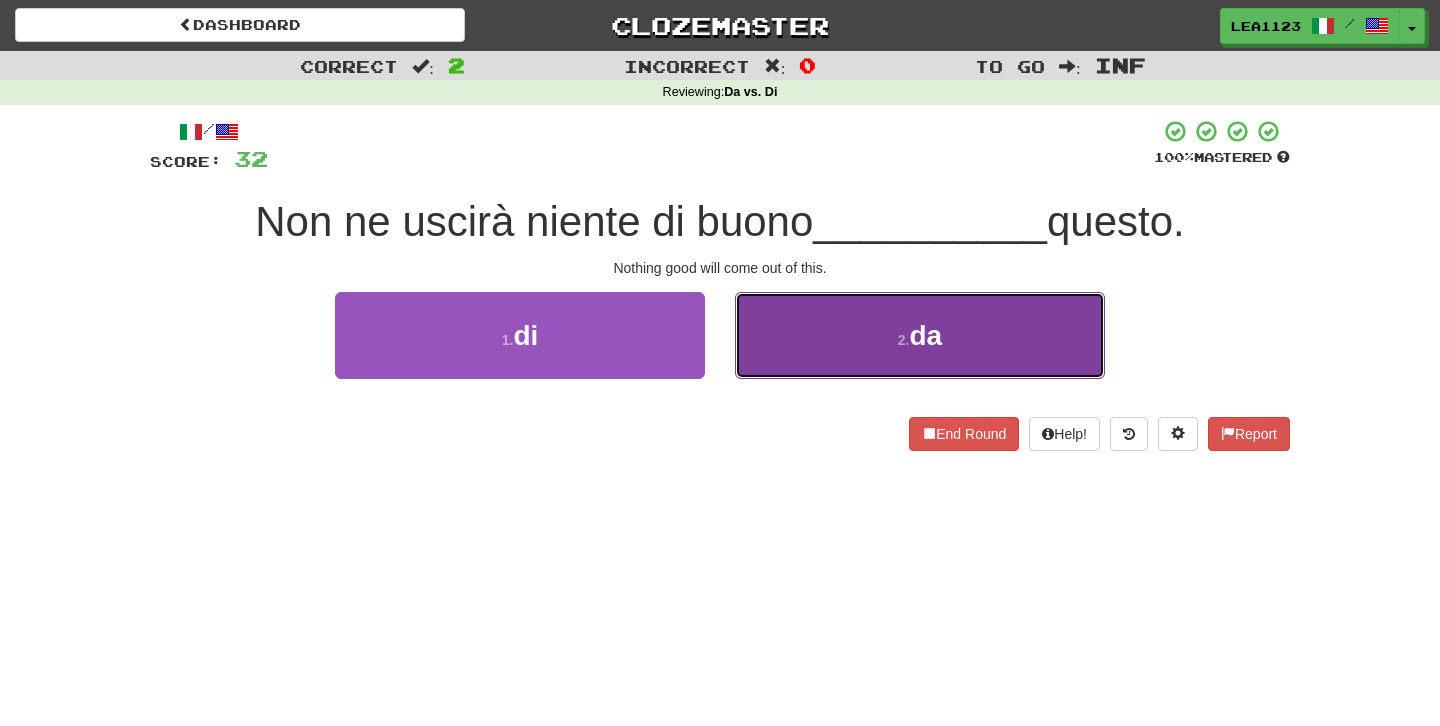 click on "2 .  da" at bounding box center (920, 335) 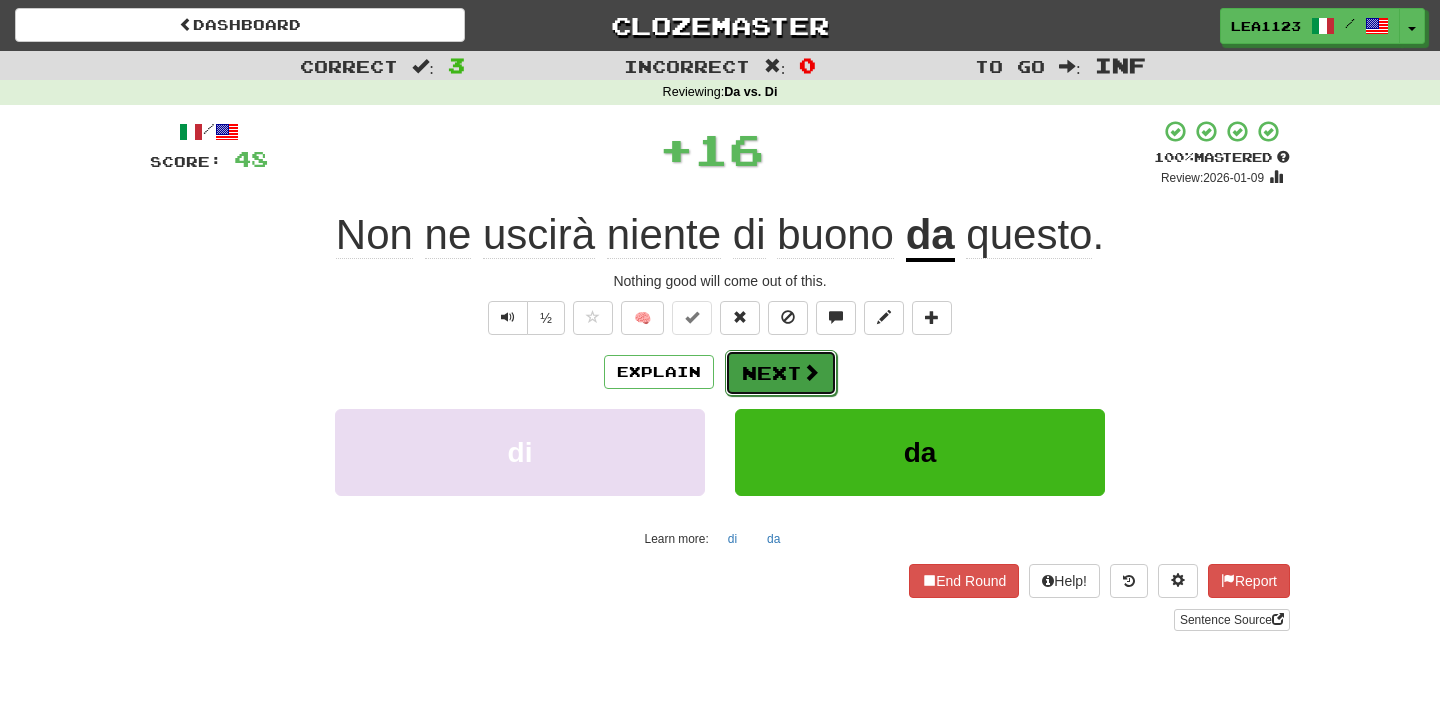 click on "Next" at bounding box center (781, 373) 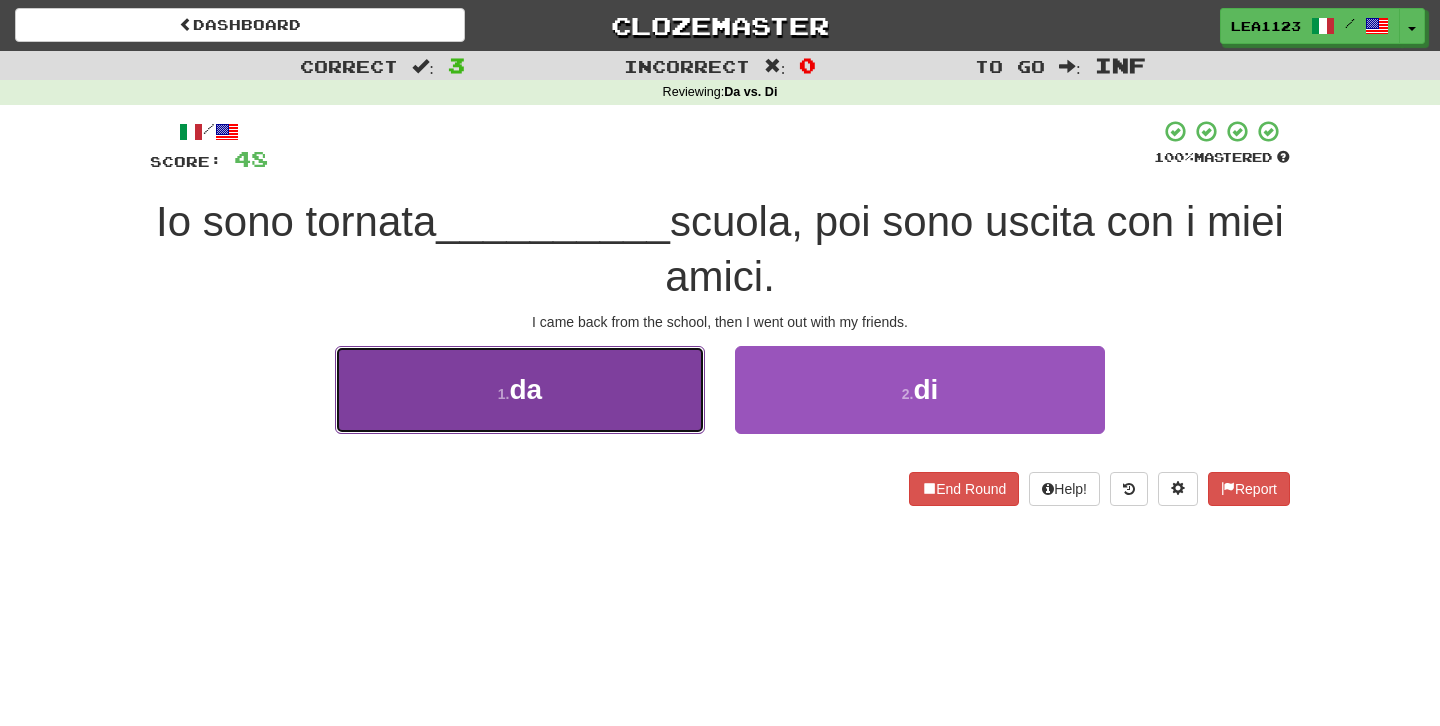 click on "1 .  da" at bounding box center [520, 389] 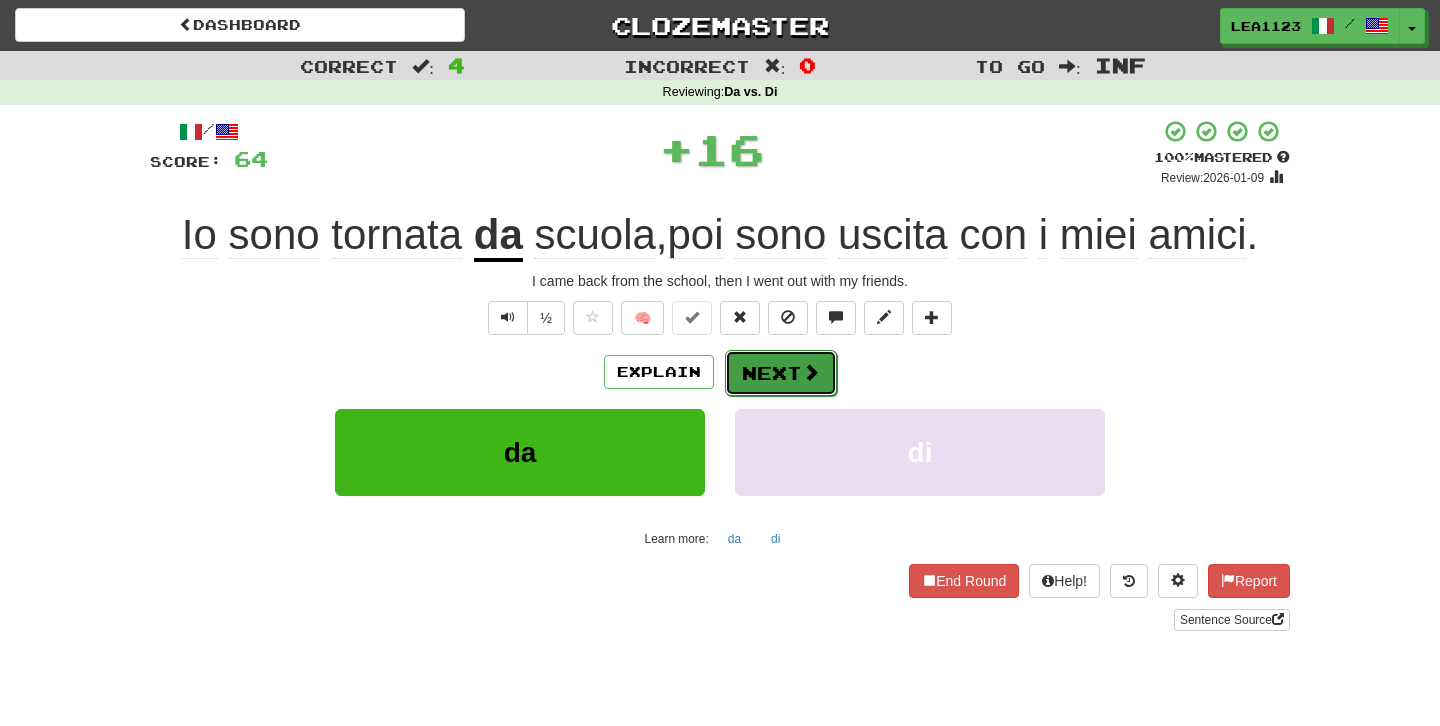 click on "Next" at bounding box center (781, 373) 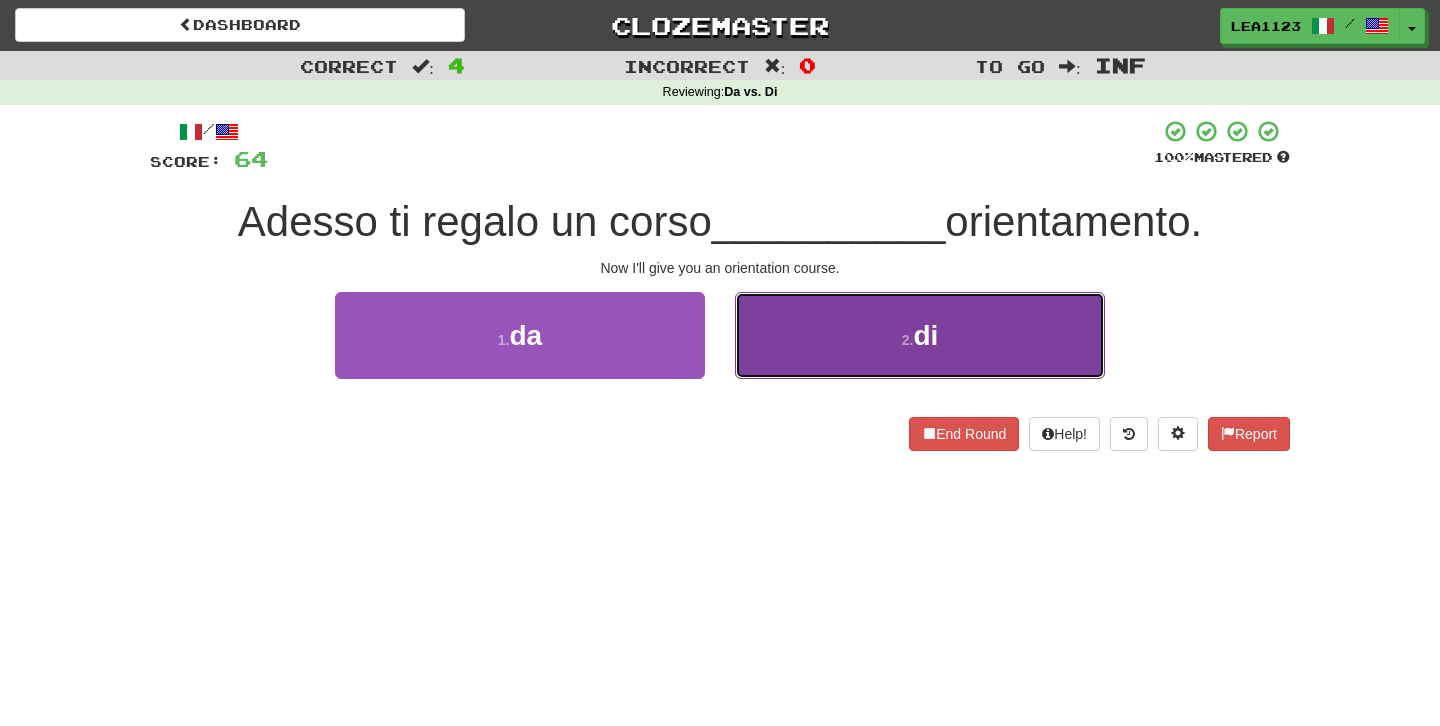 click on "2 .  di" at bounding box center (920, 335) 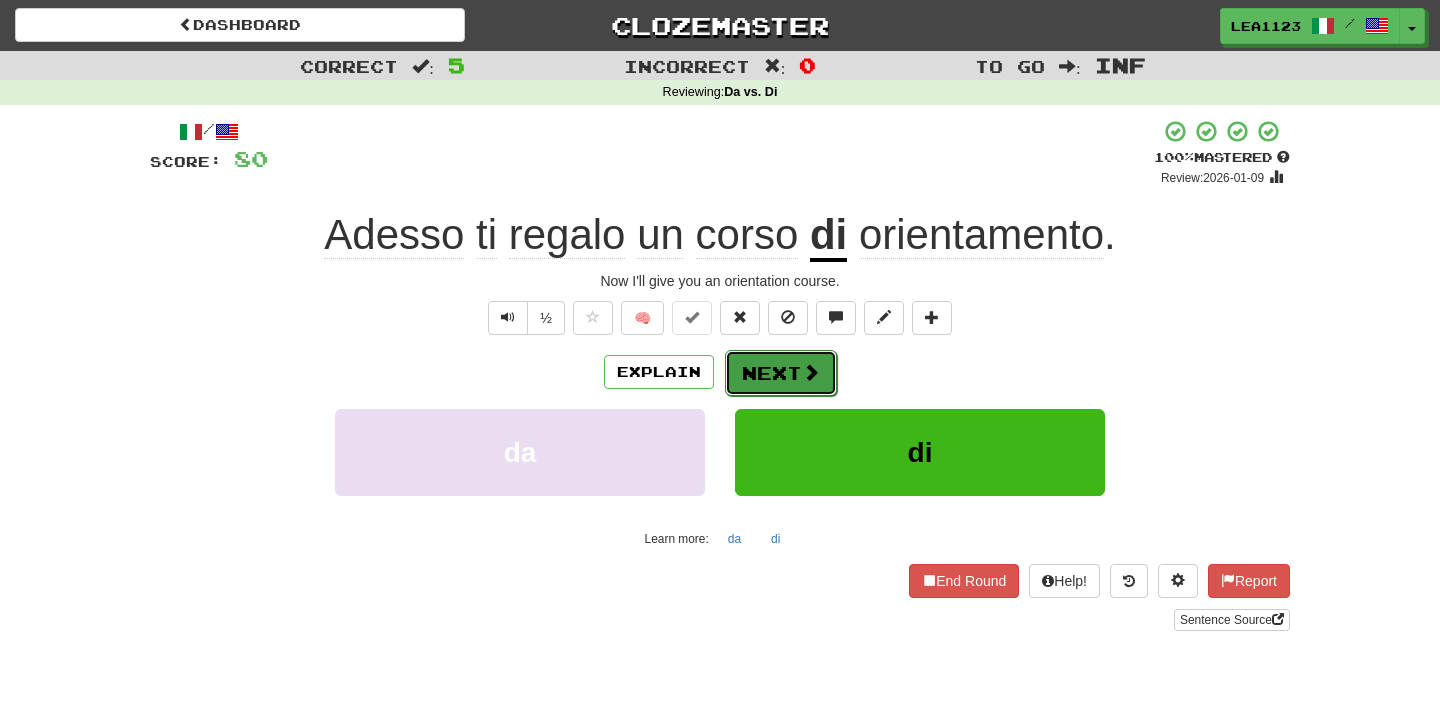 click on "Next" at bounding box center (781, 373) 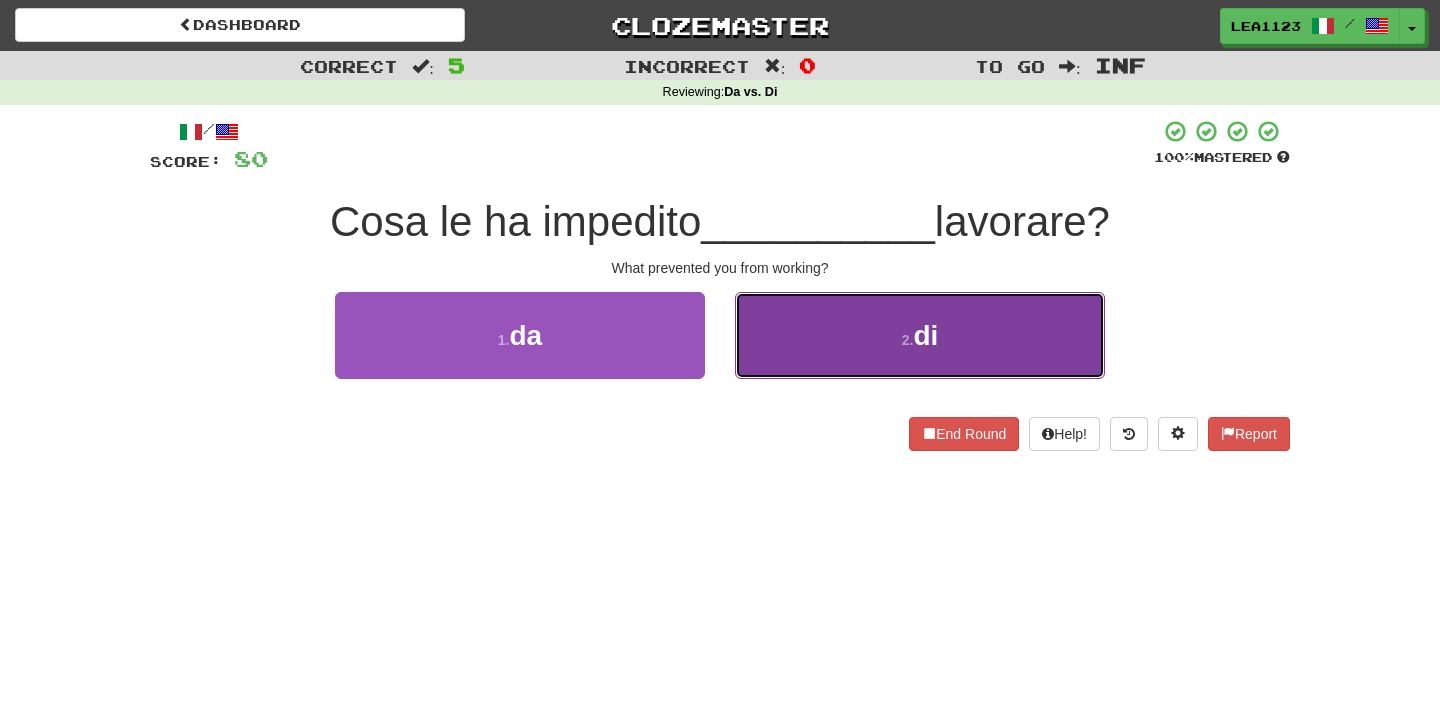 click on "2 .  di" at bounding box center [920, 335] 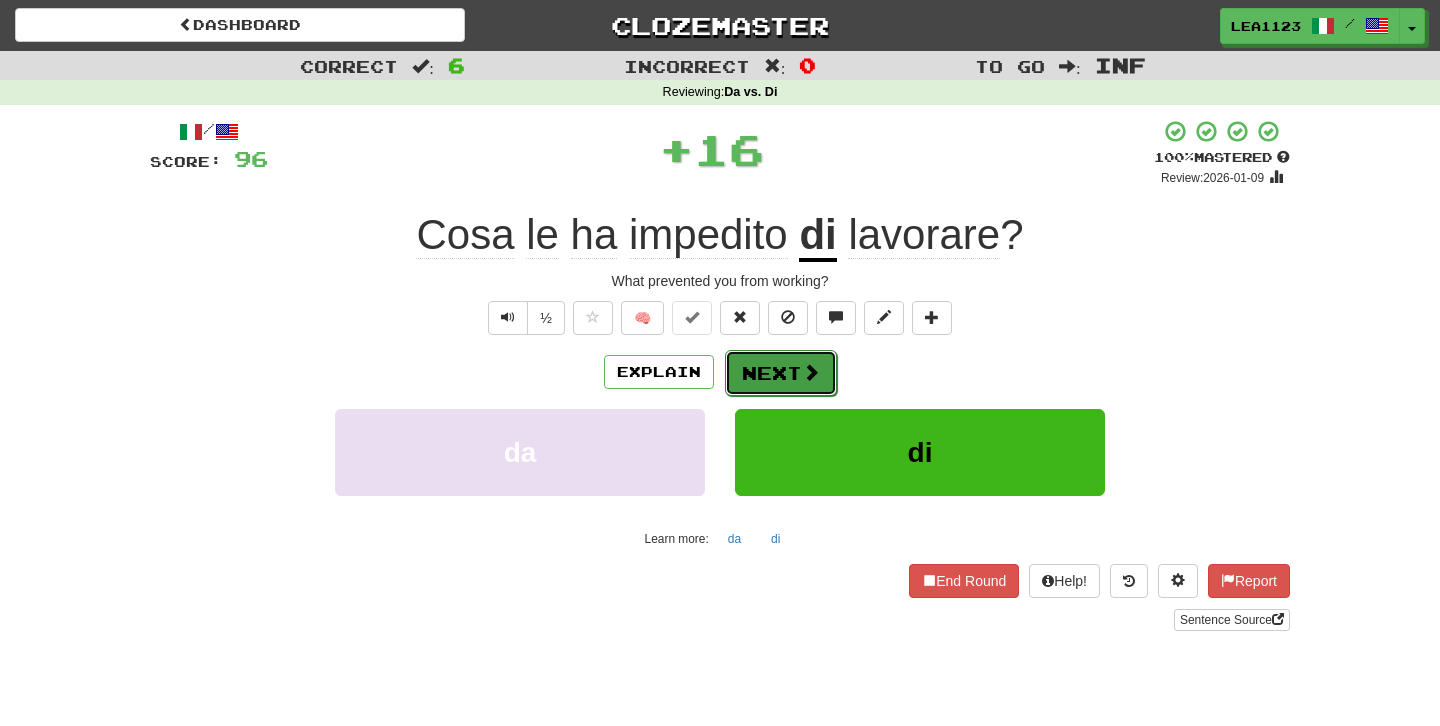 click on "Next" at bounding box center [781, 373] 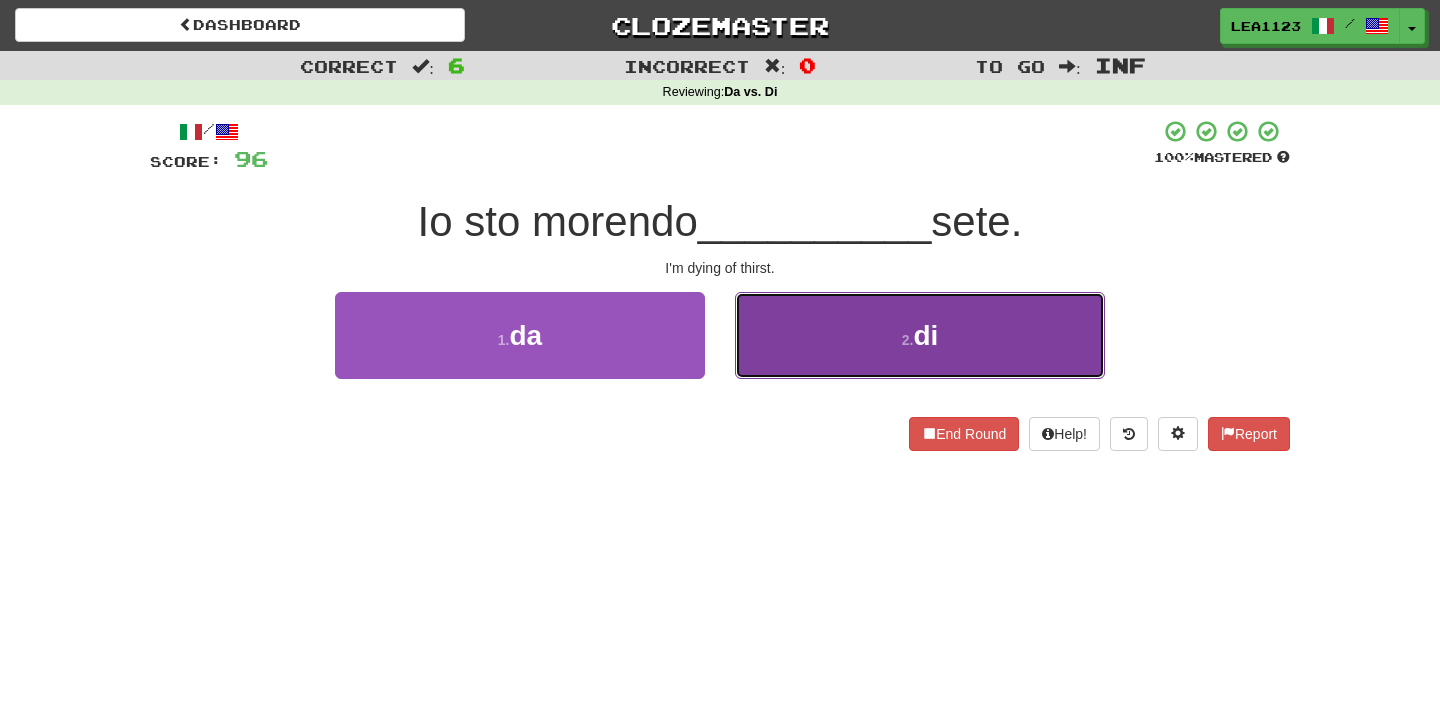 click on "2 .  di" at bounding box center [920, 335] 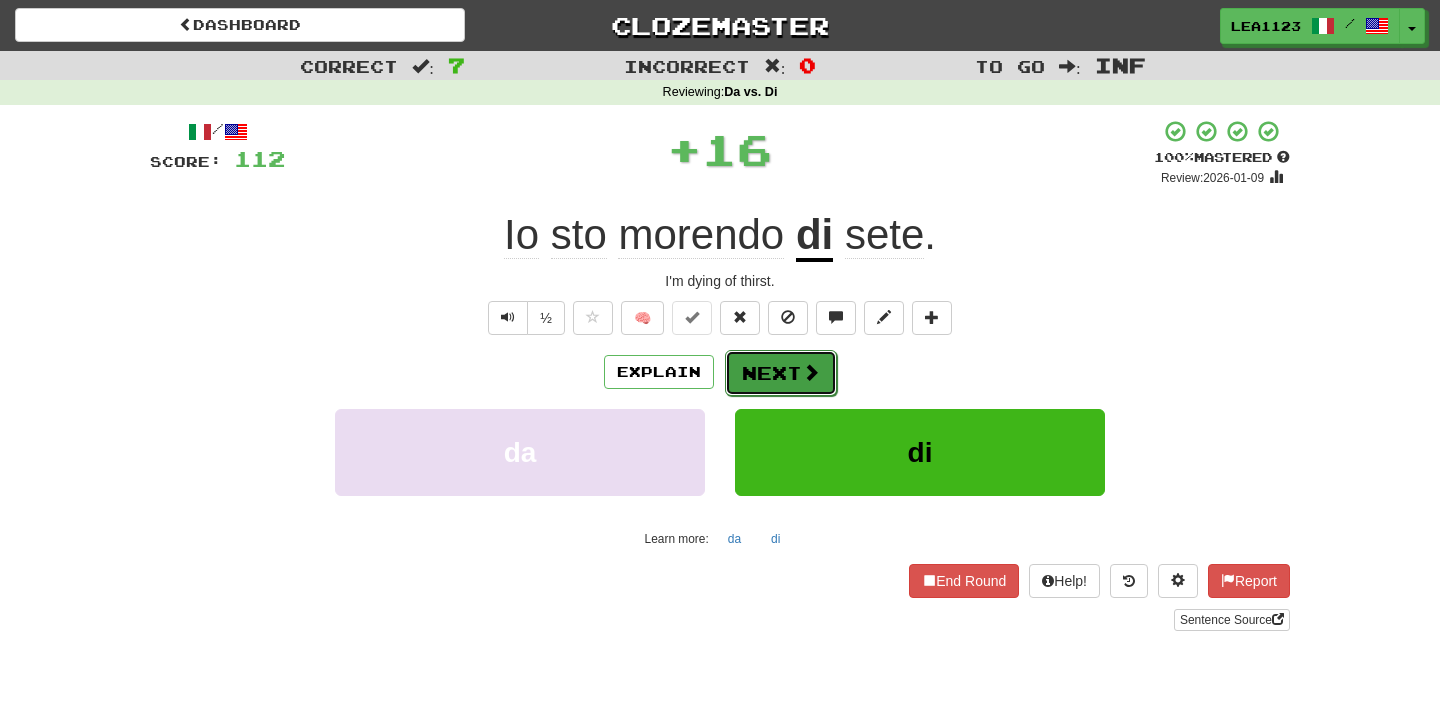 click on "Next" at bounding box center (781, 373) 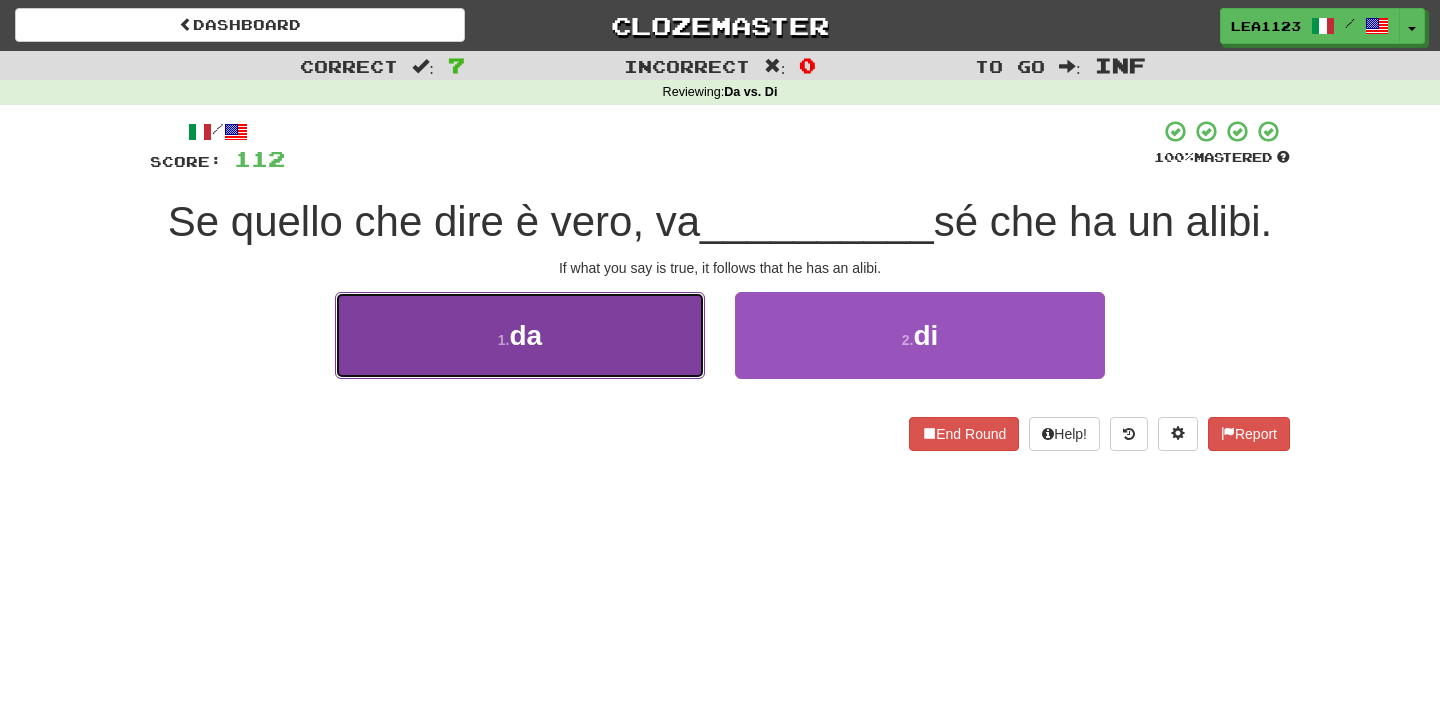 click on "1 .  da" at bounding box center (520, 335) 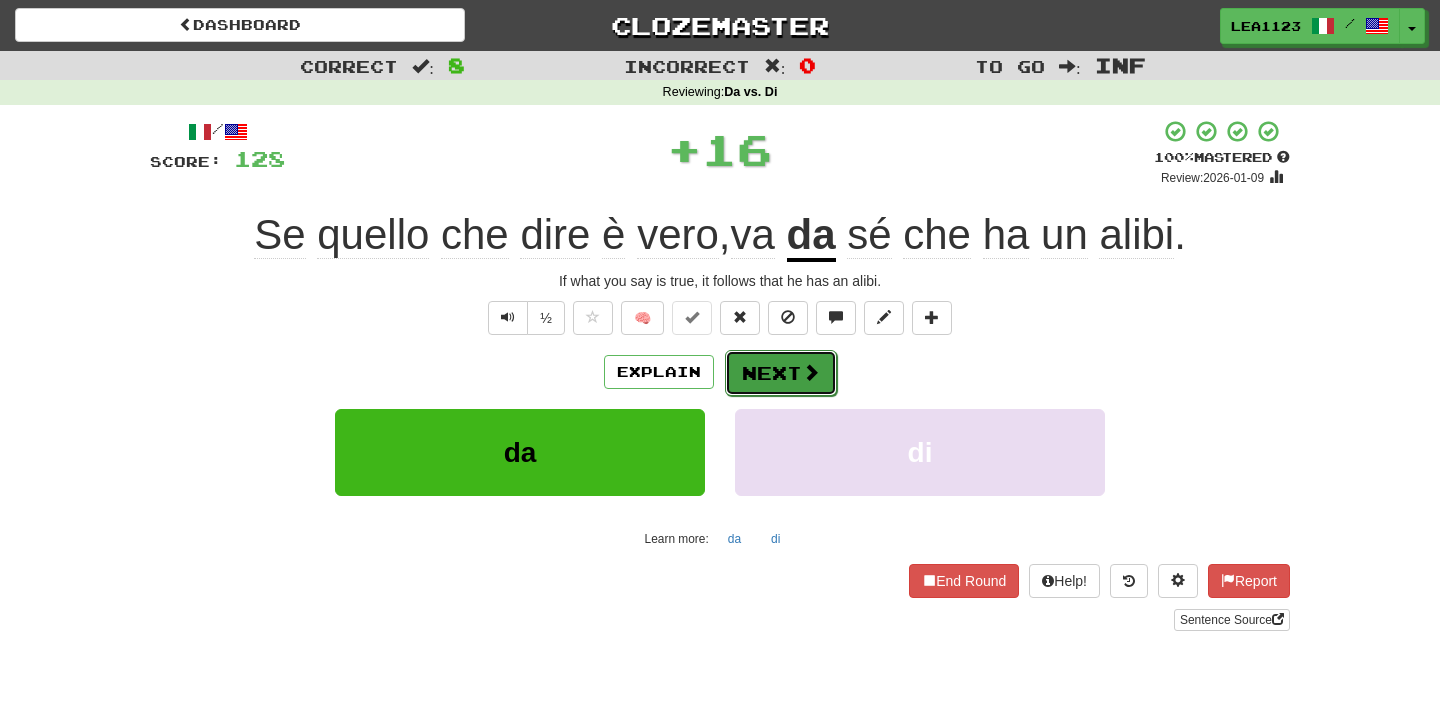 click on "Next" at bounding box center (781, 373) 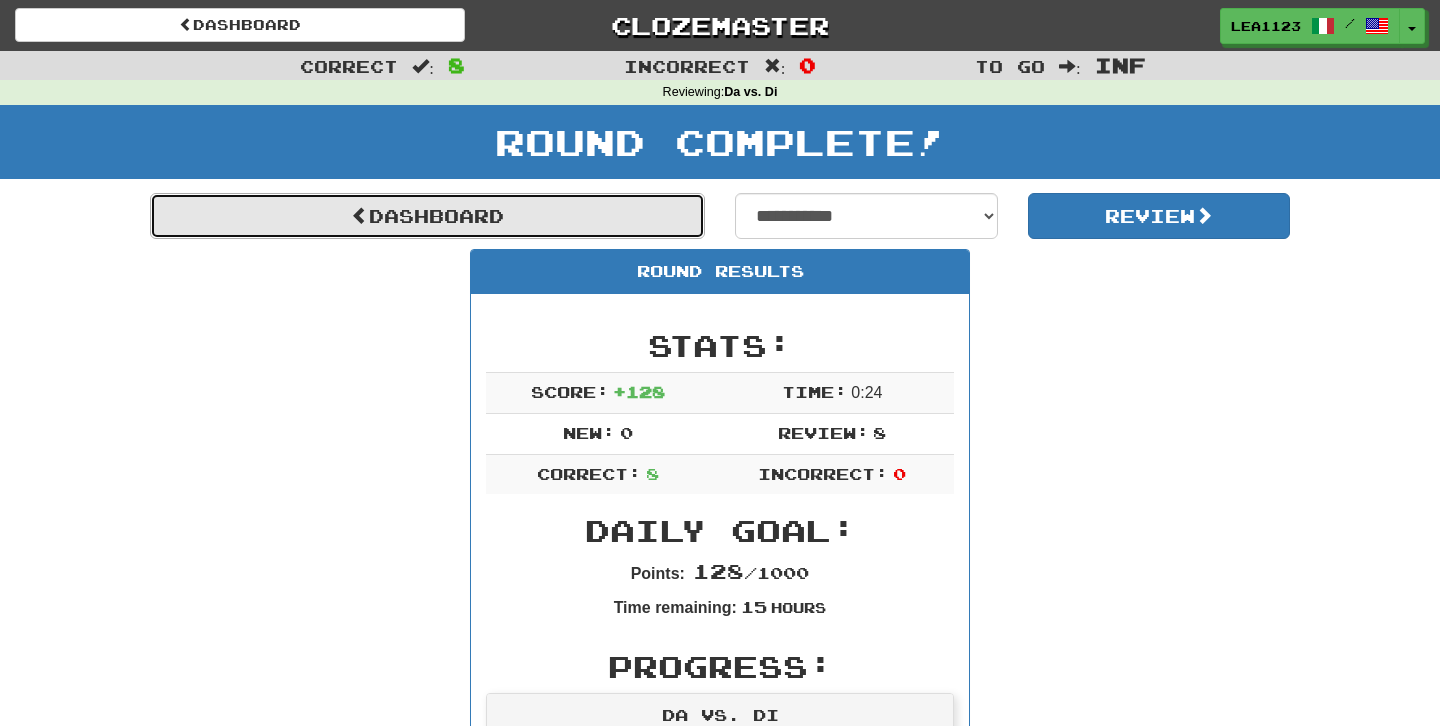 click on "Dashboard" at bounding box center (427, 216) 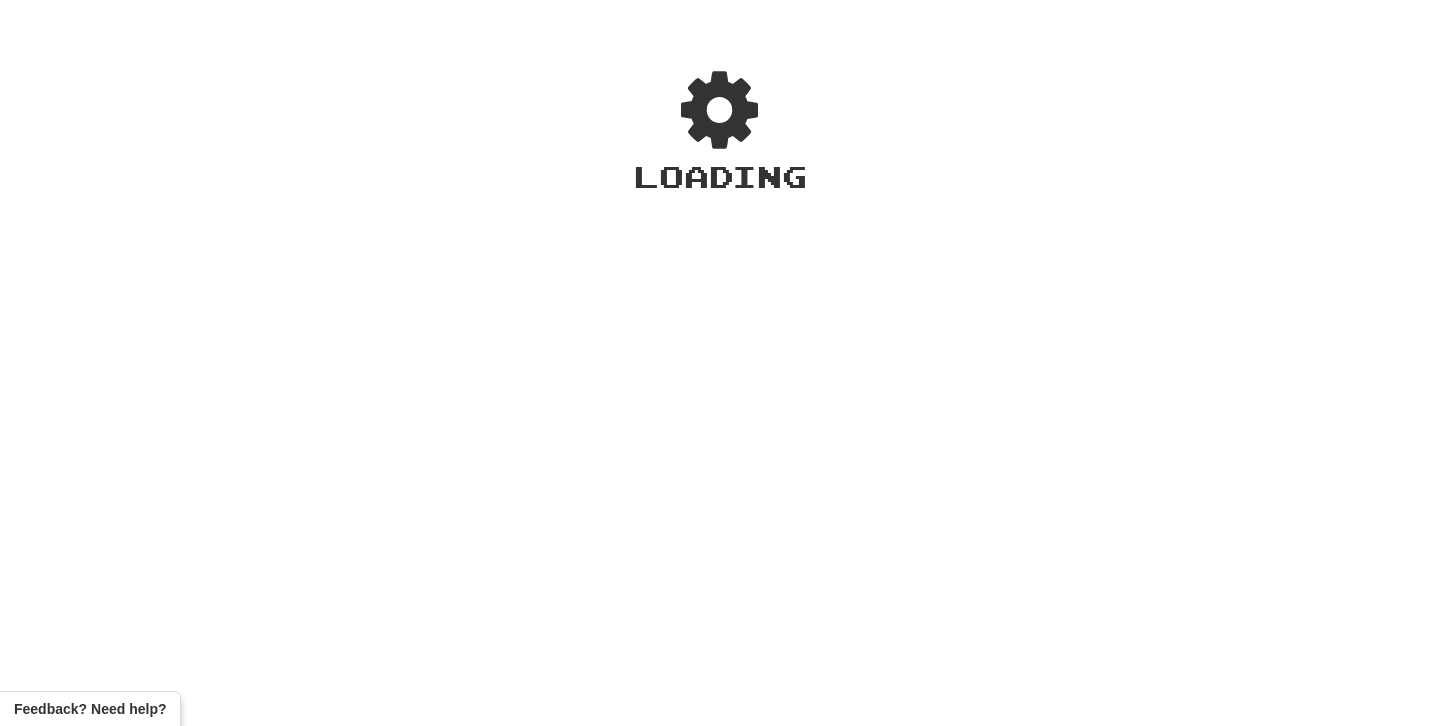 scroll, scrollTop: 0, scrollLeft: 0, axis: both 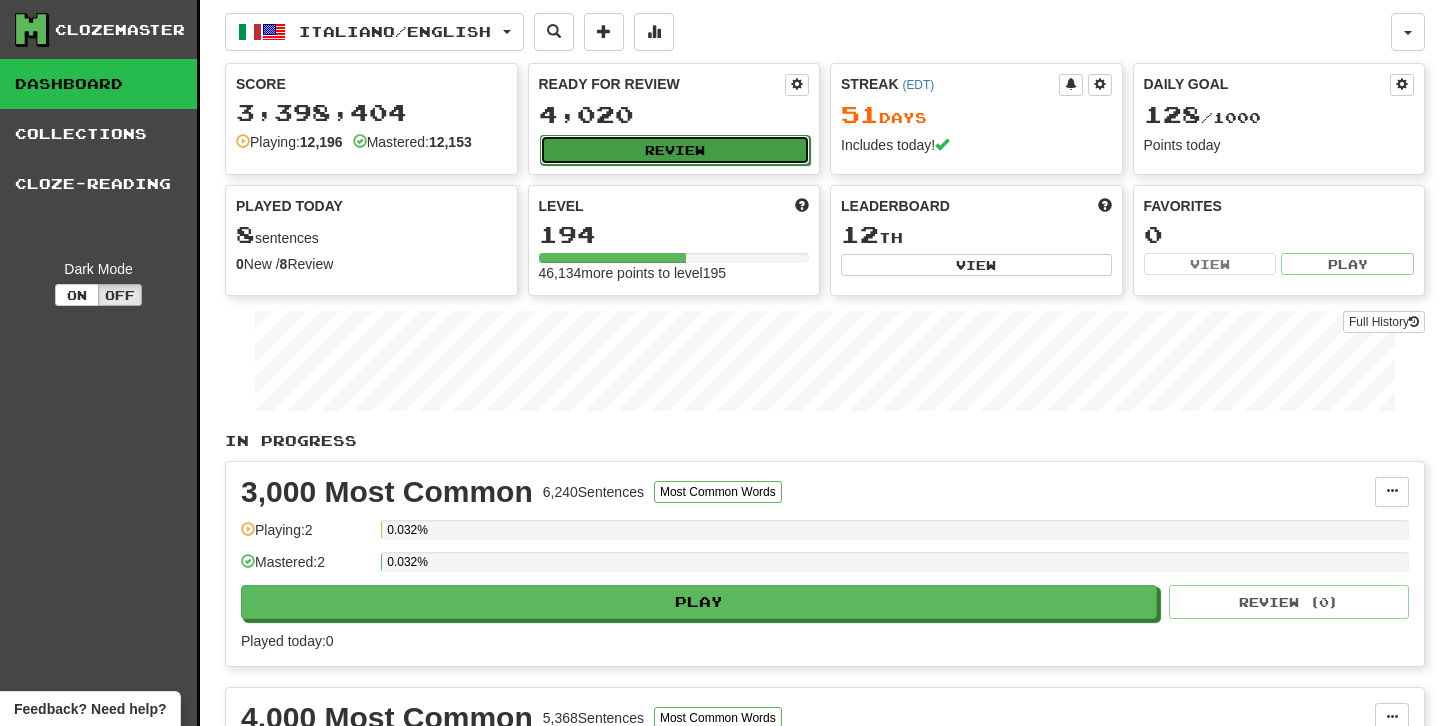 click on "Review" at bounding box center (675, 150) 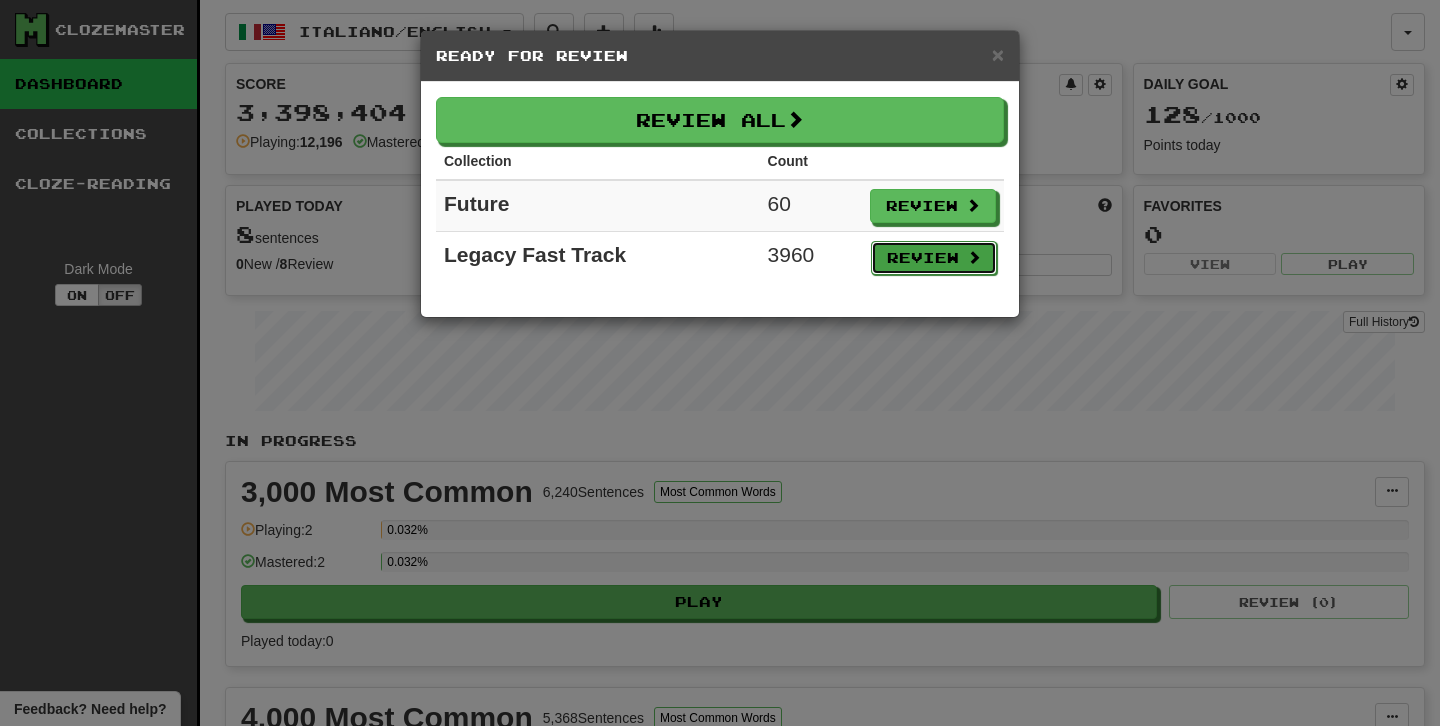 click on "Review" at bounding box center (934, 258) 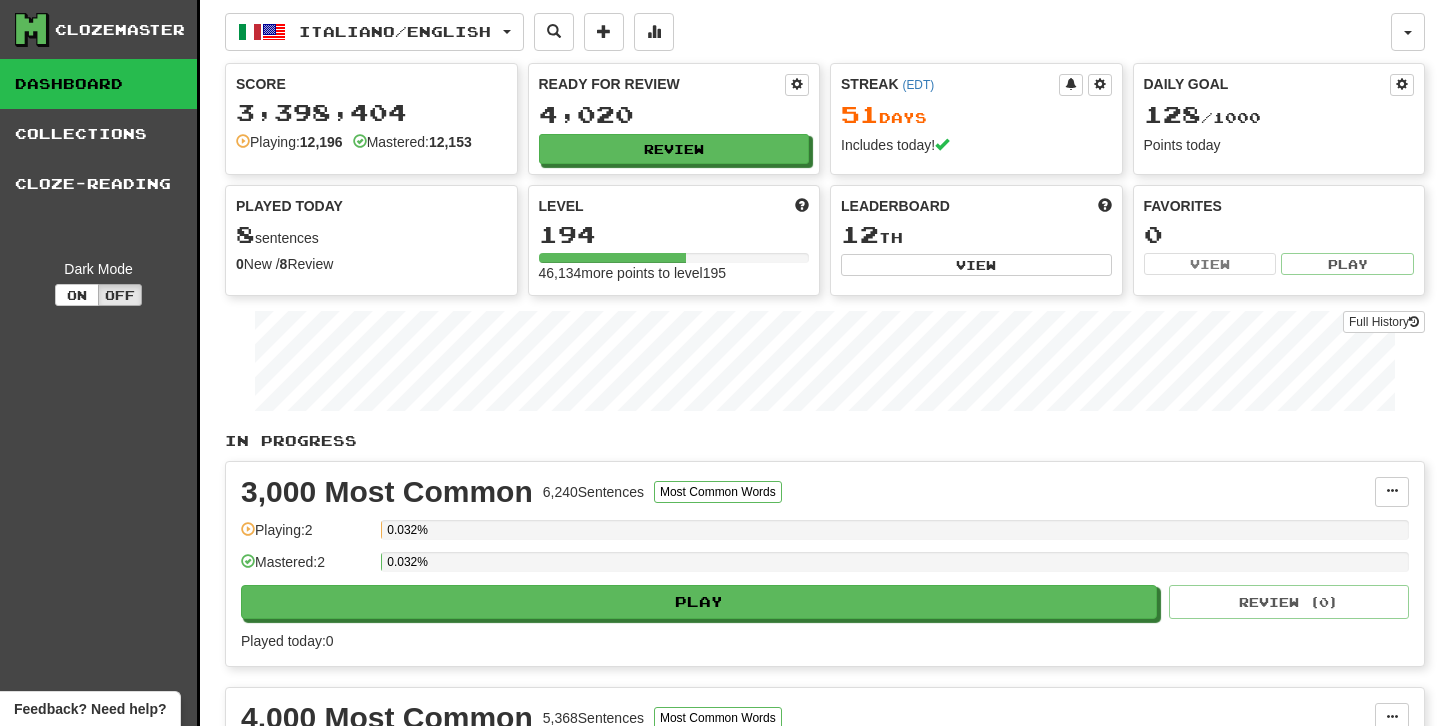 select on "********" 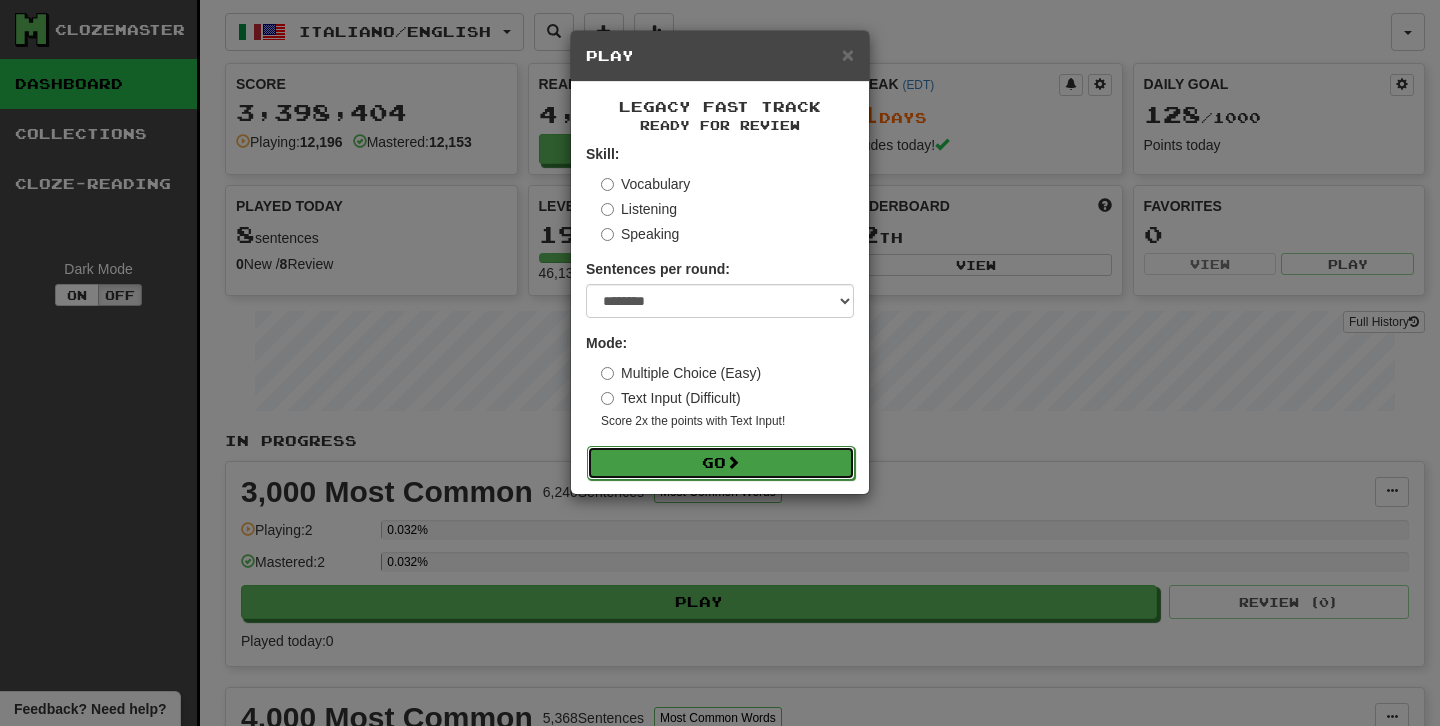 click on "Go" at bounding box center (721, 463) 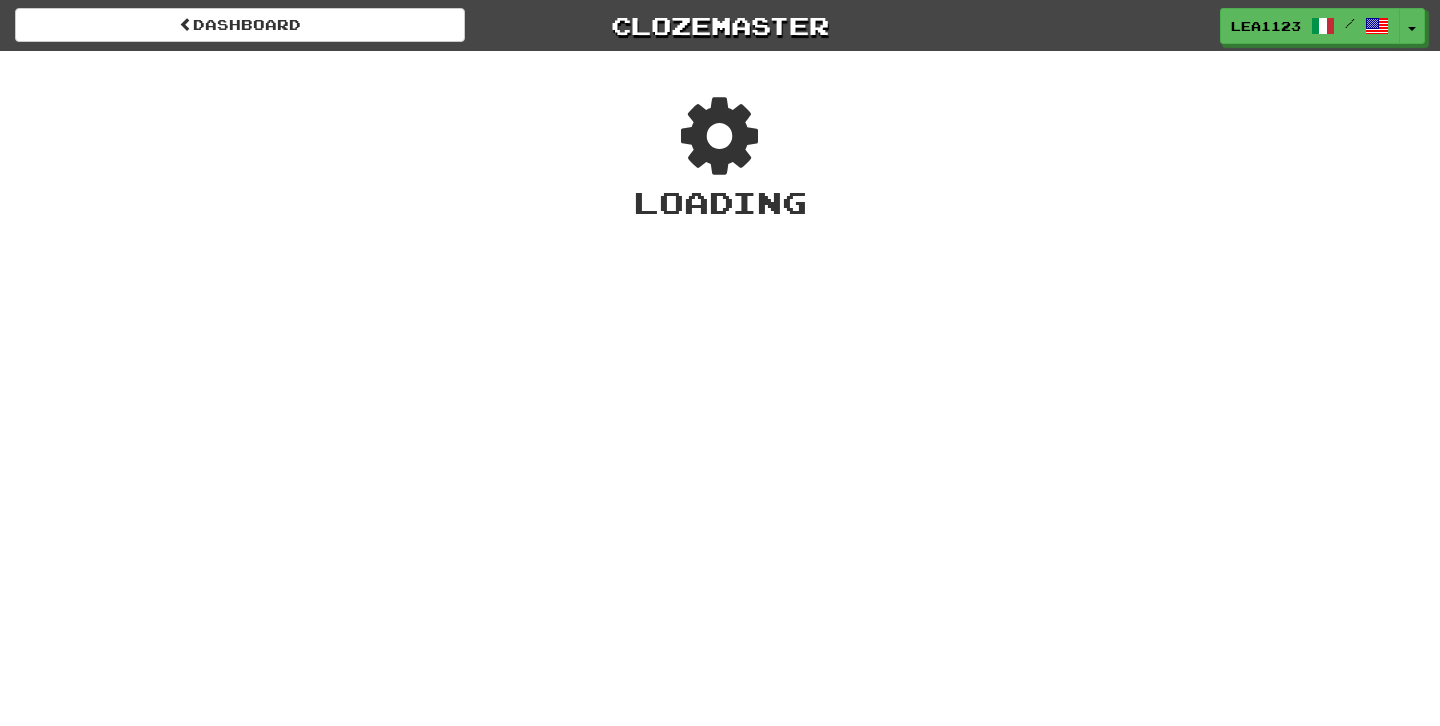 scroll, scrollTop: 0, scrollLeft: 0, axis: both 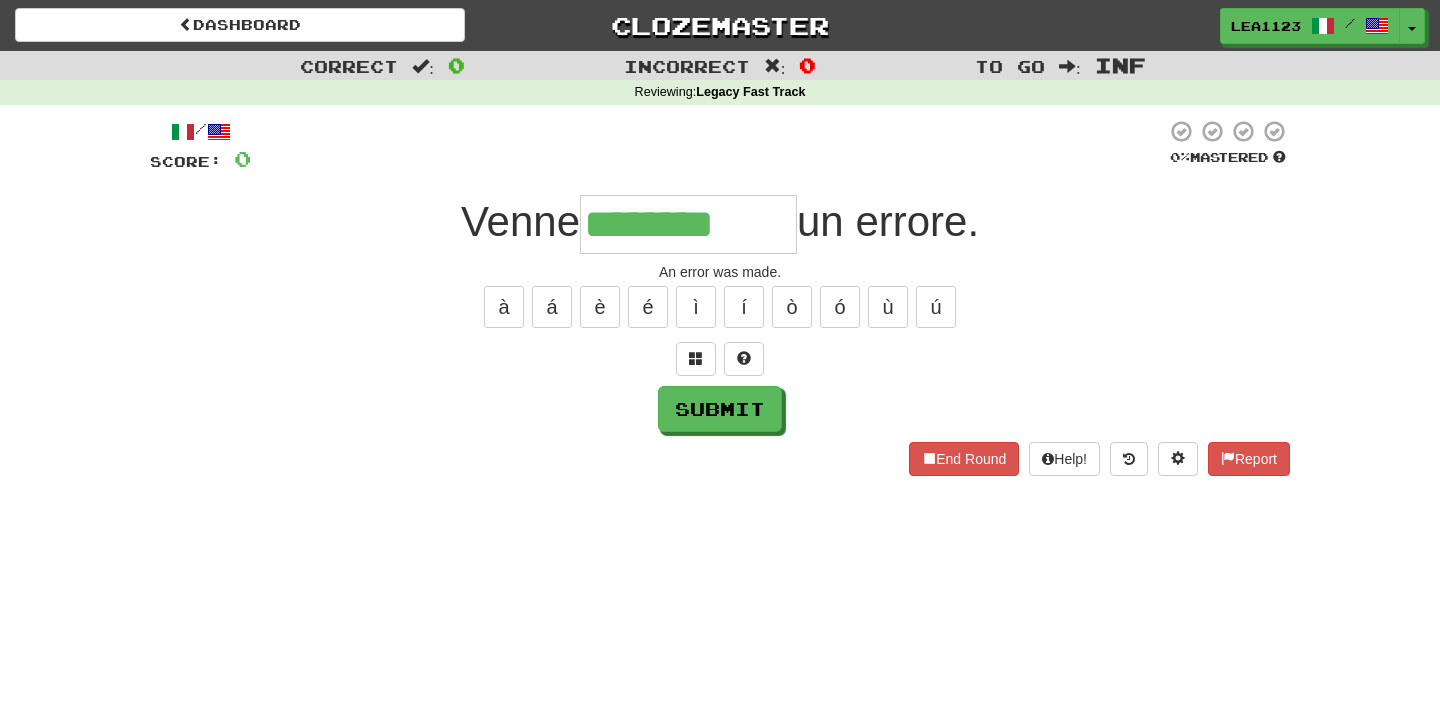 type on "********" 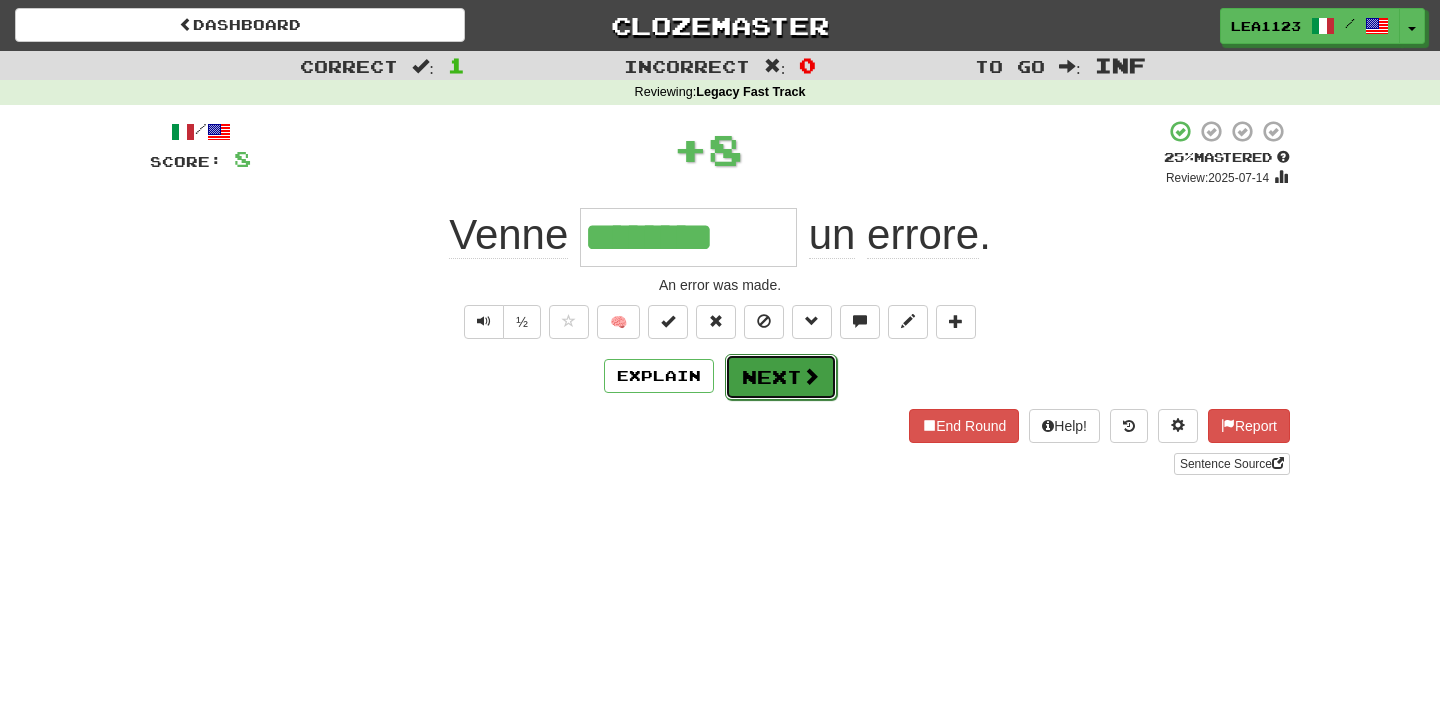 click on "Next" at bounding box center (781, 377) 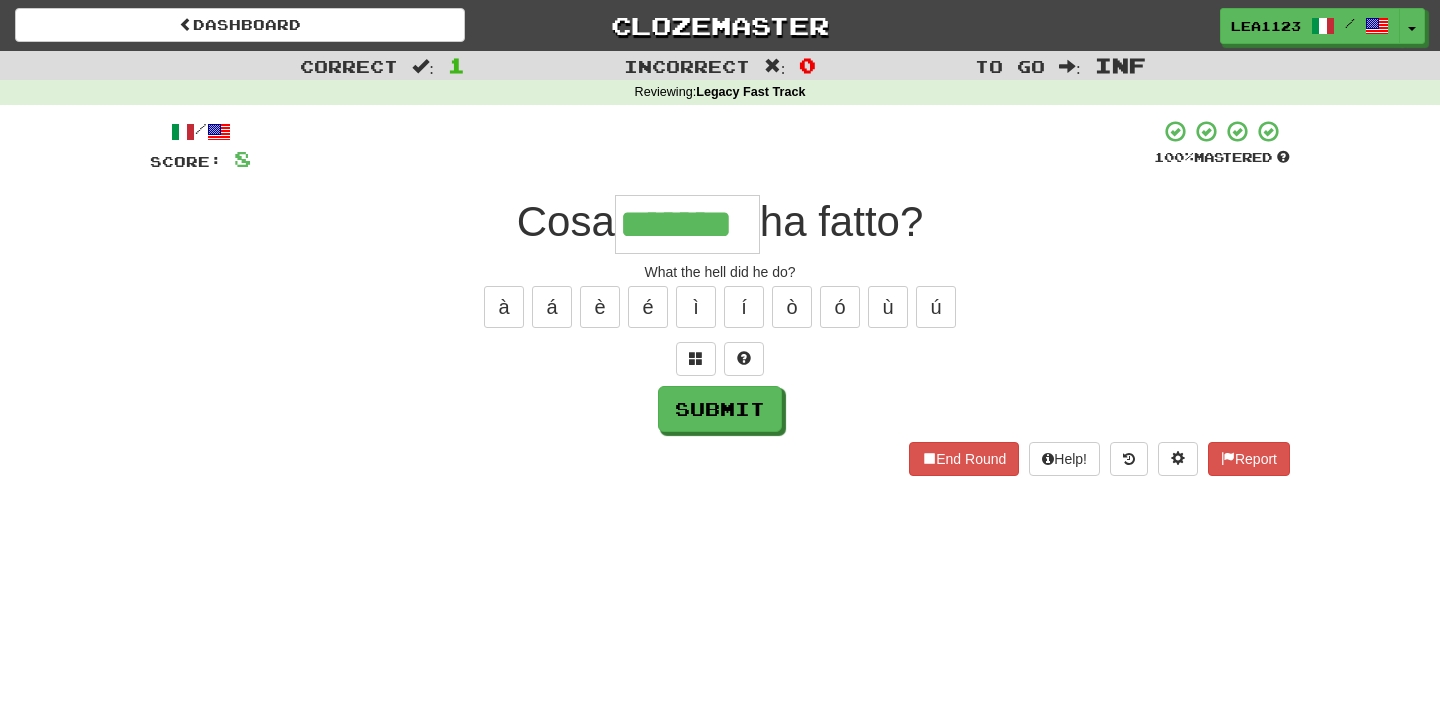 type on "*******" 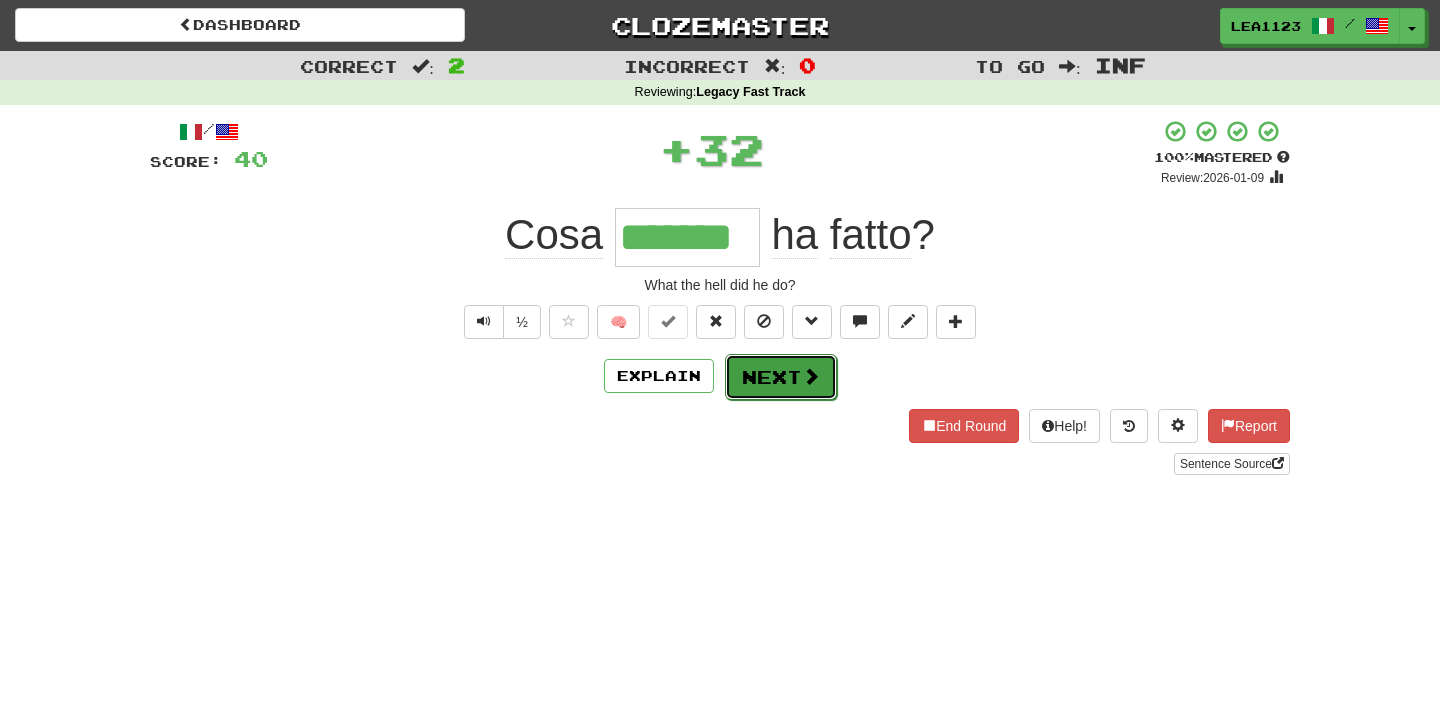 click on "Next" at bounding box center (781, 377) 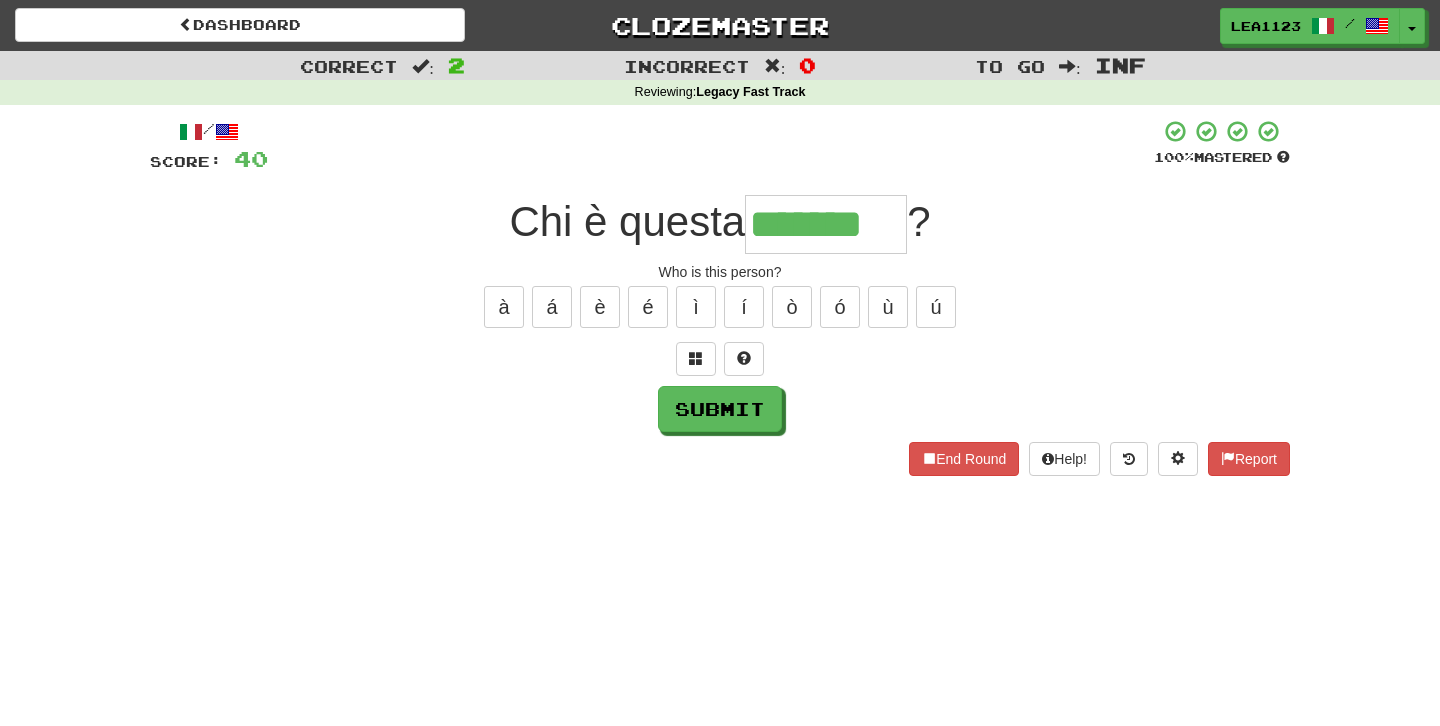 type on "*******" 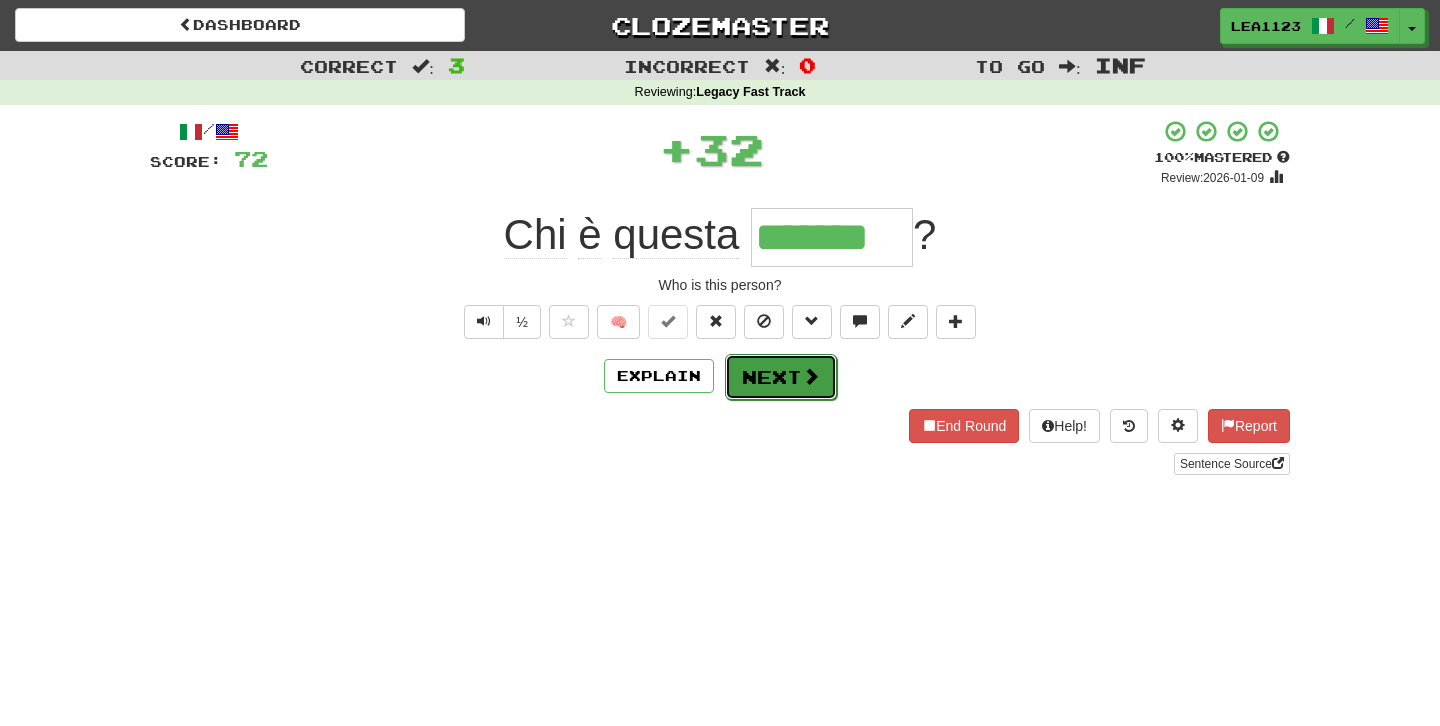 click on "Next" at bounding box center (781, 377) 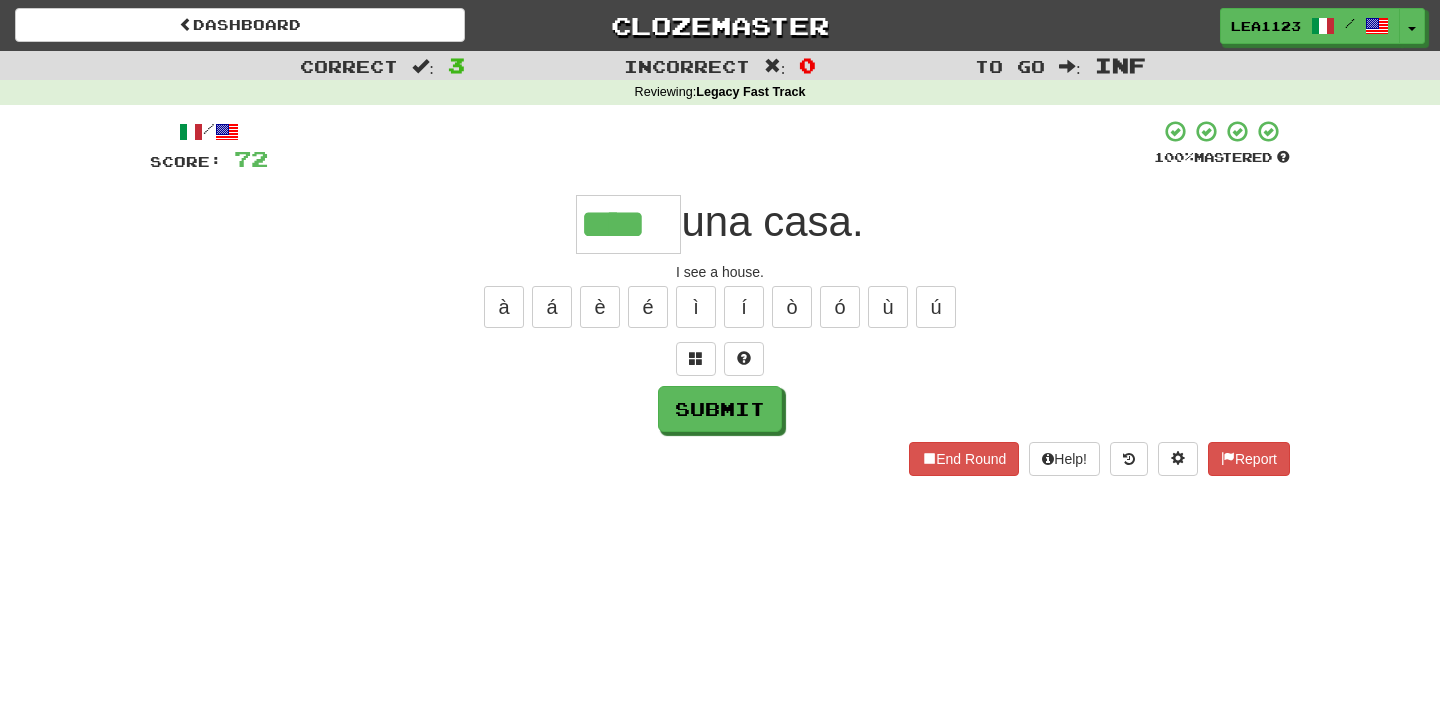 type on "****" 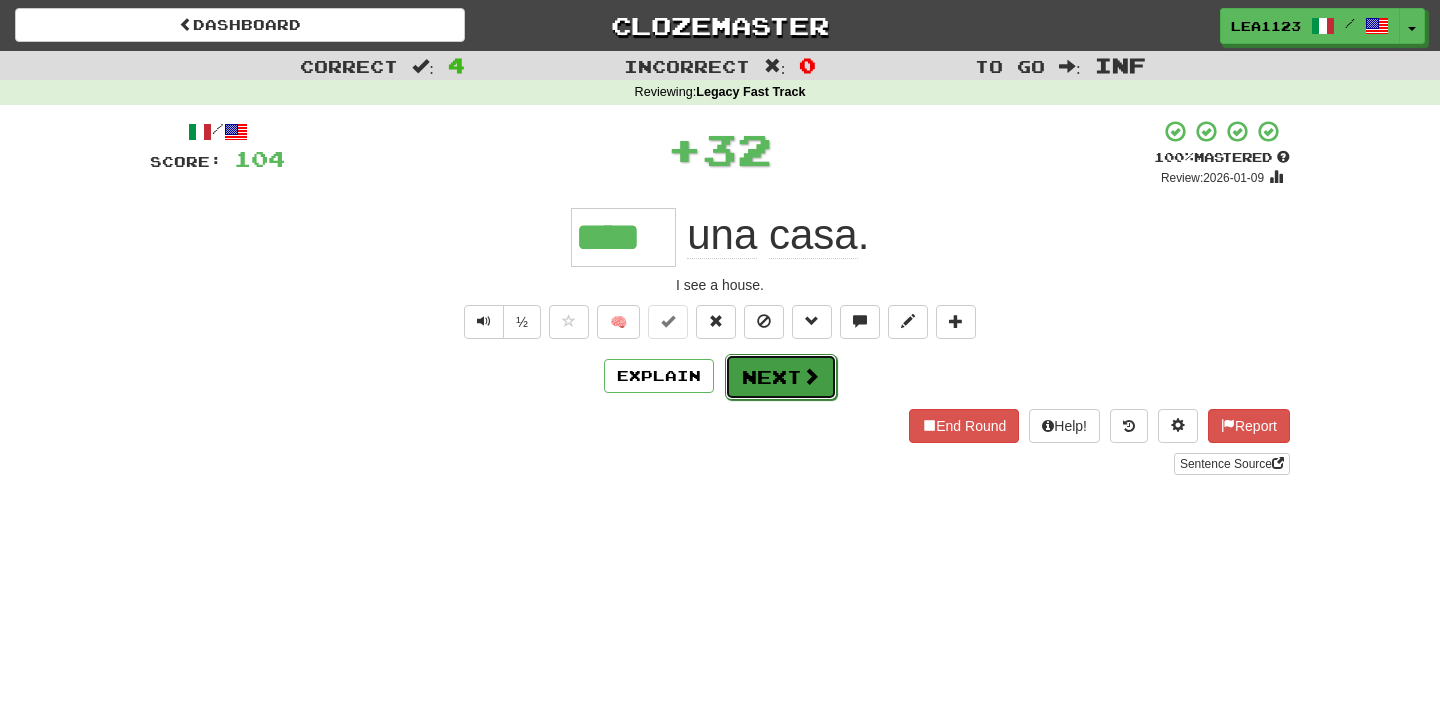 click on "Next" at bounding box center [781, 377] 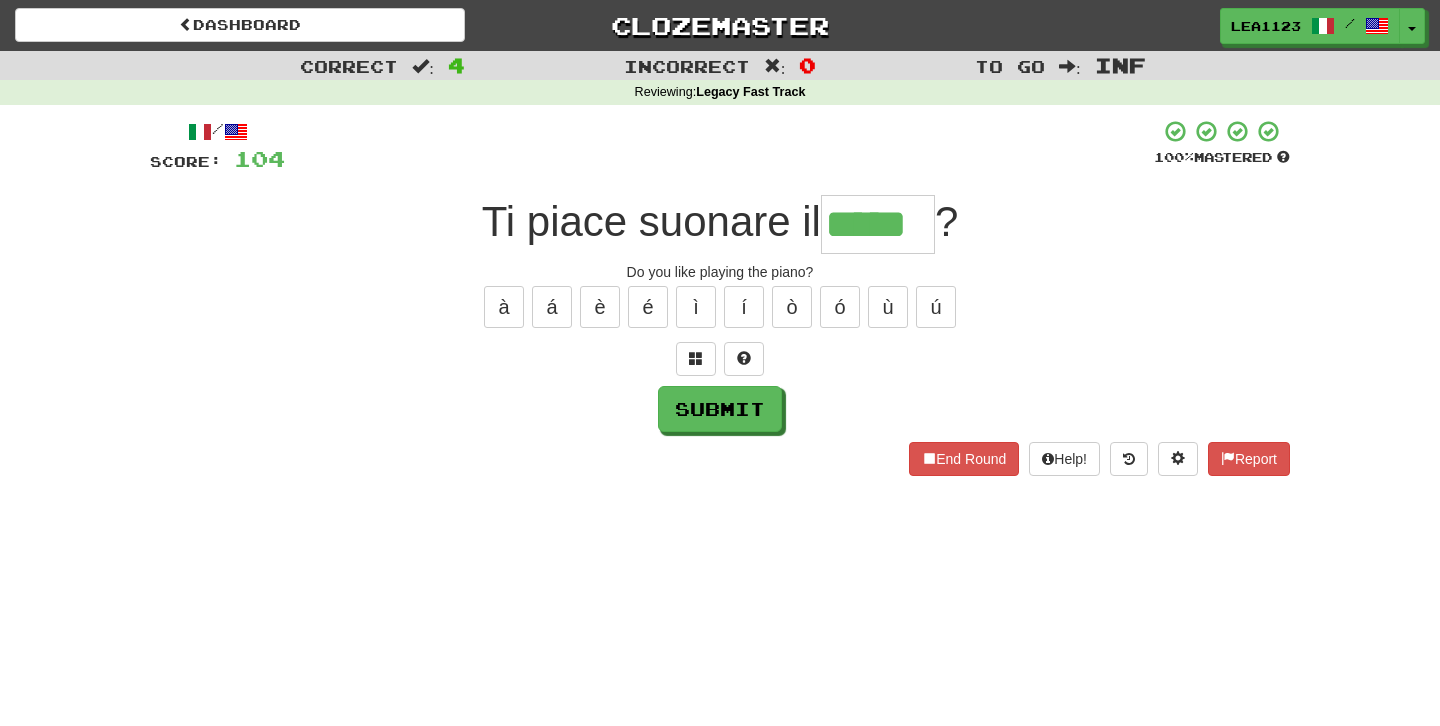type on "*****" 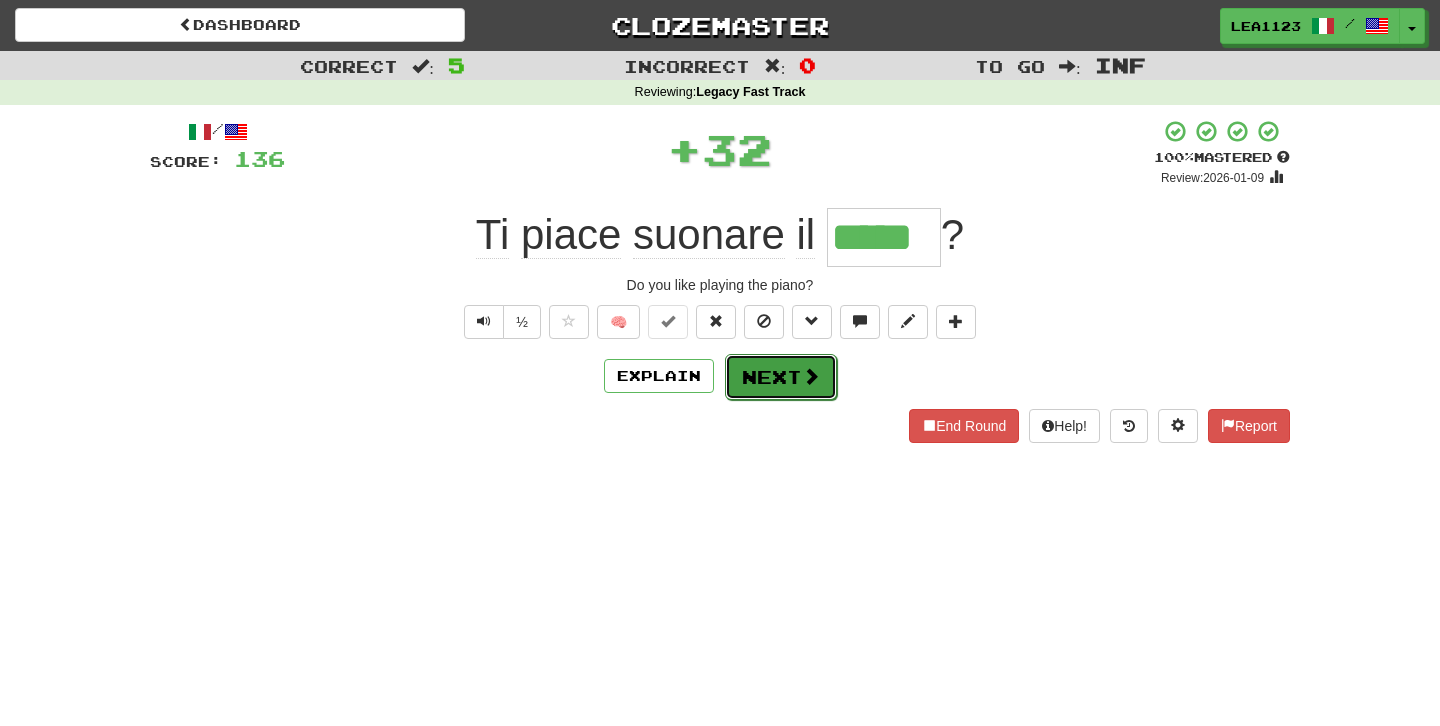click on "Next" at bounding box center (781, 377) 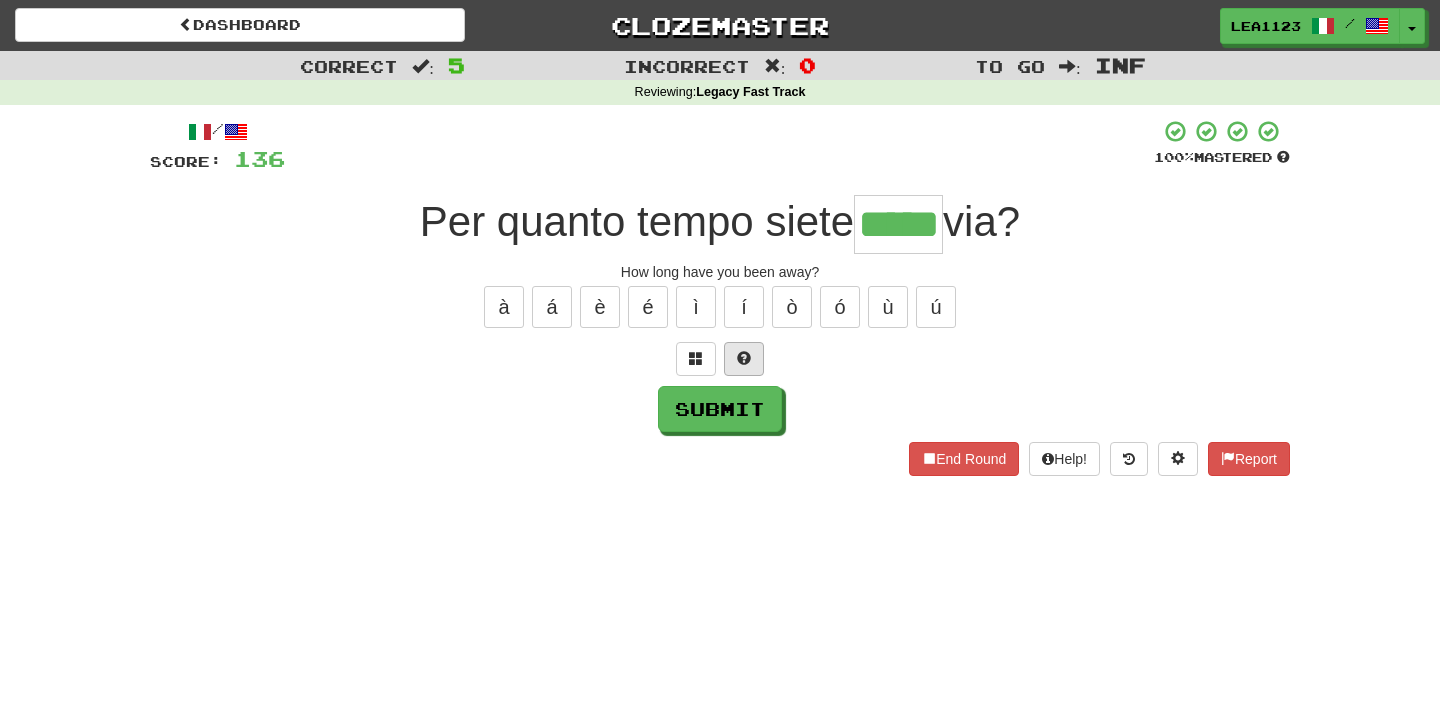 type on "*****" 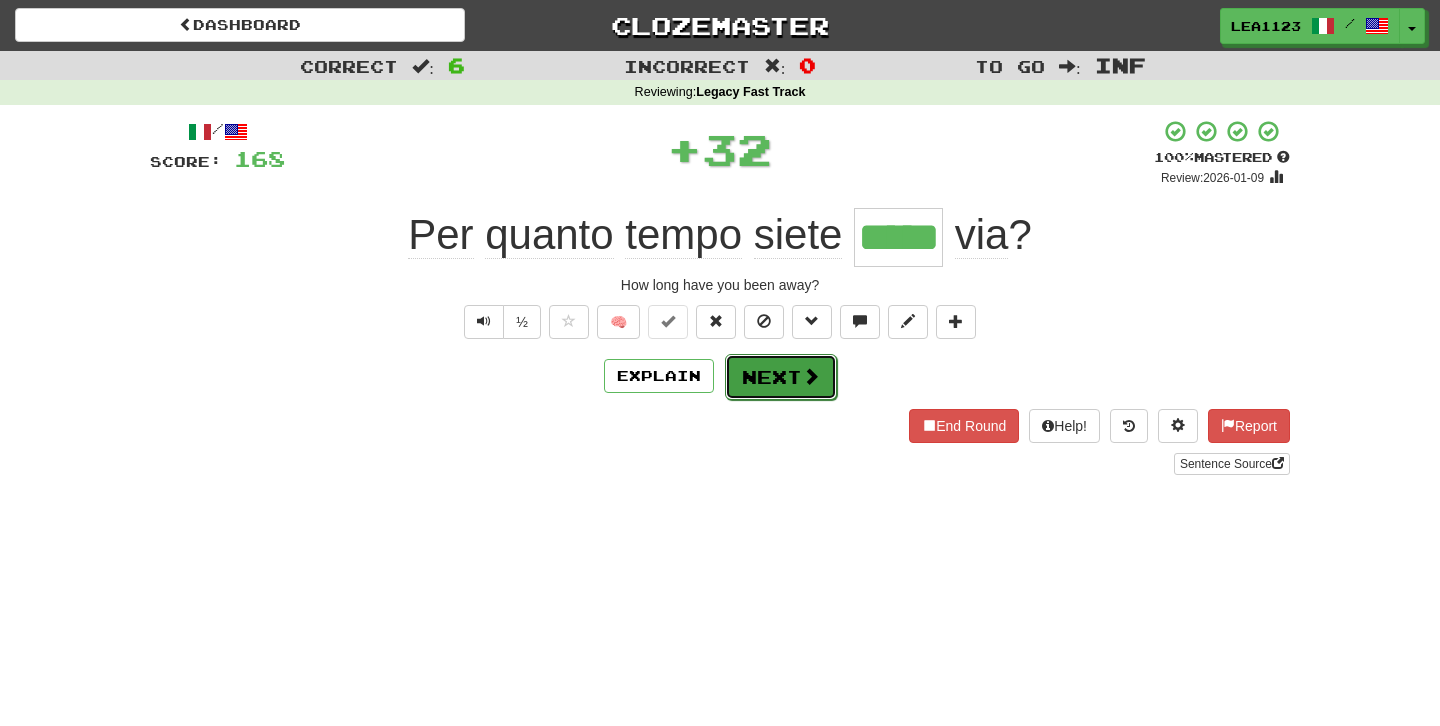 click on "Next" at bounding box center (781, 377) 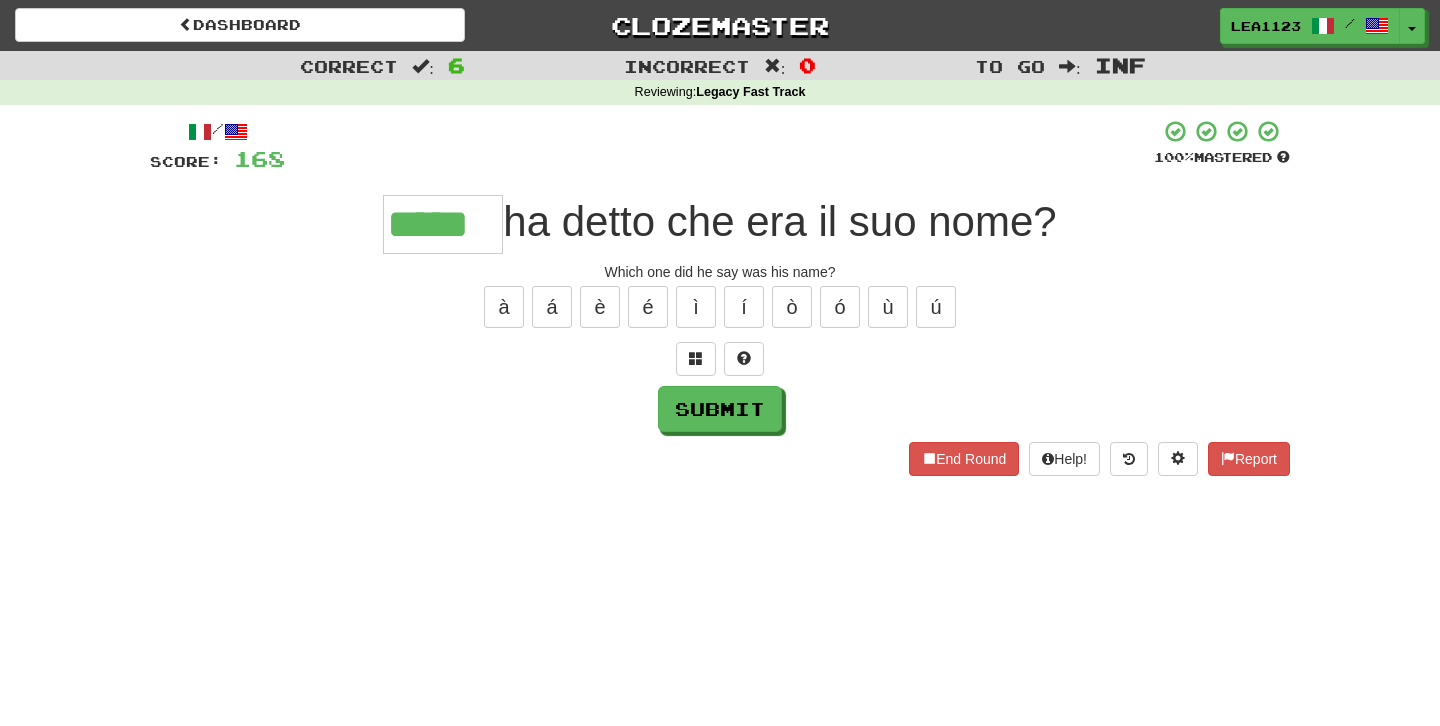 type on "*****" 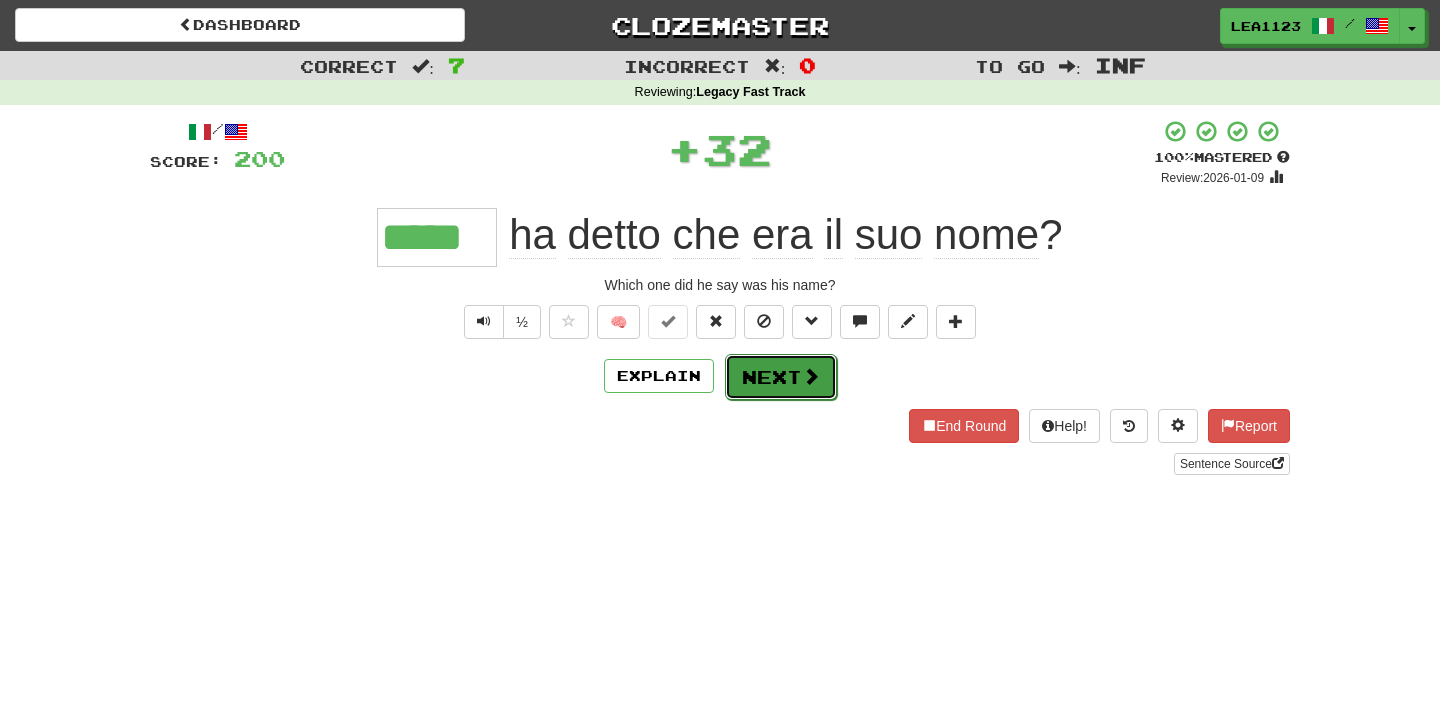 click on "Next" at bounding box center [781, 377] 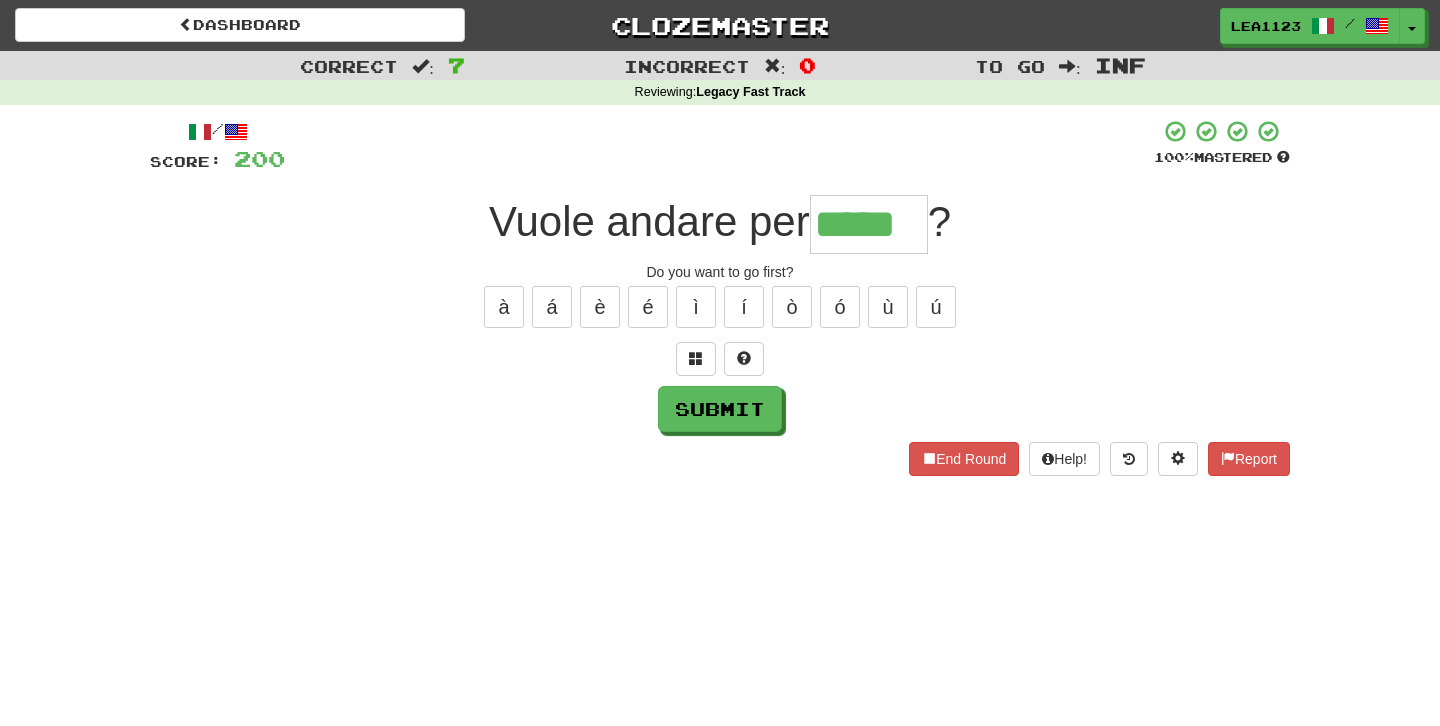type on "*****" 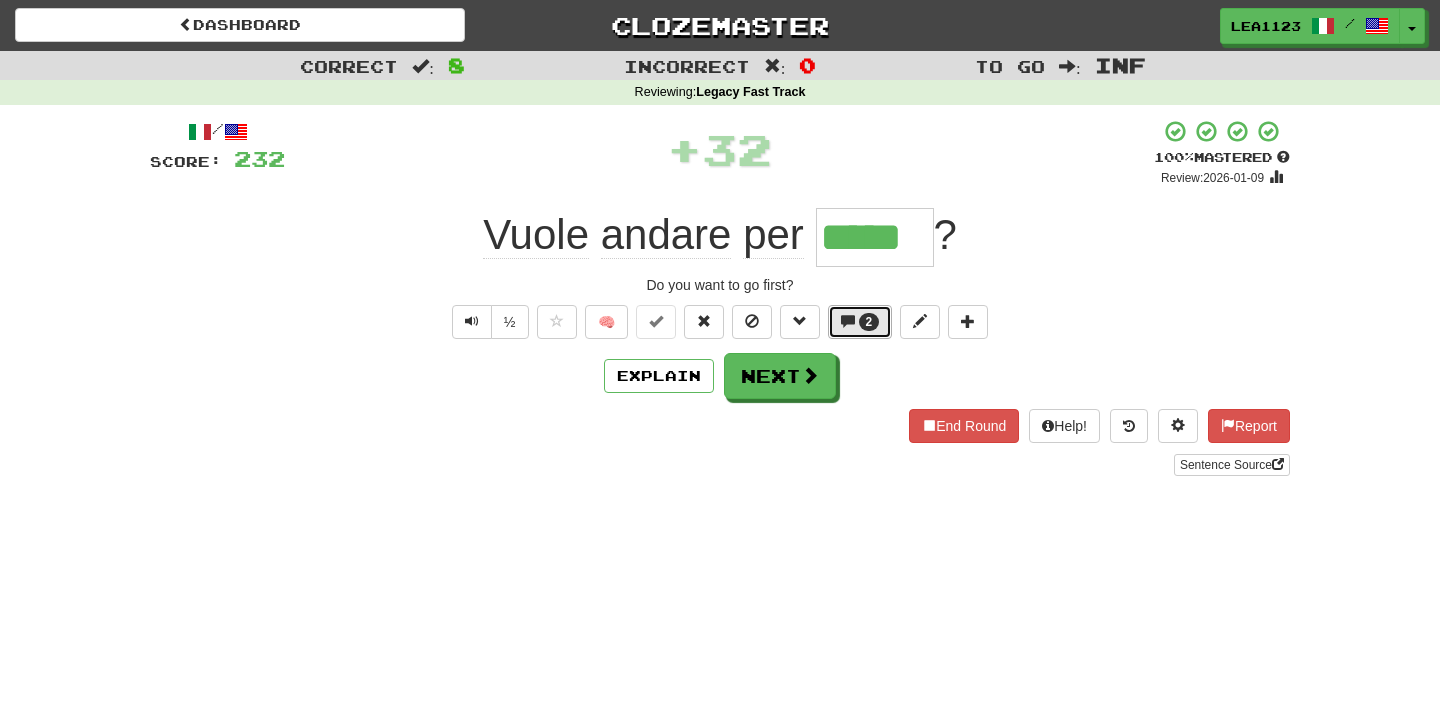 click at bounding box center (848, 321) 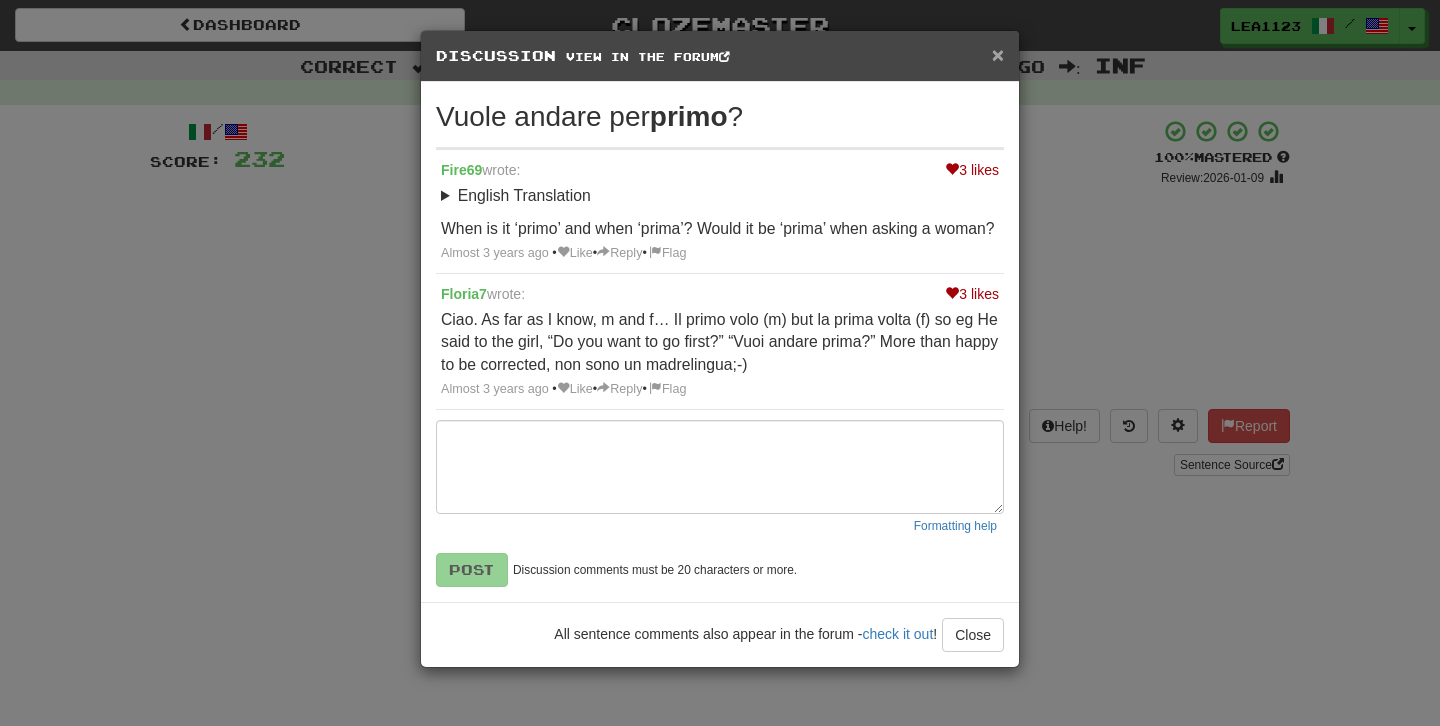 click on "×" at bounding box center (998, 54) 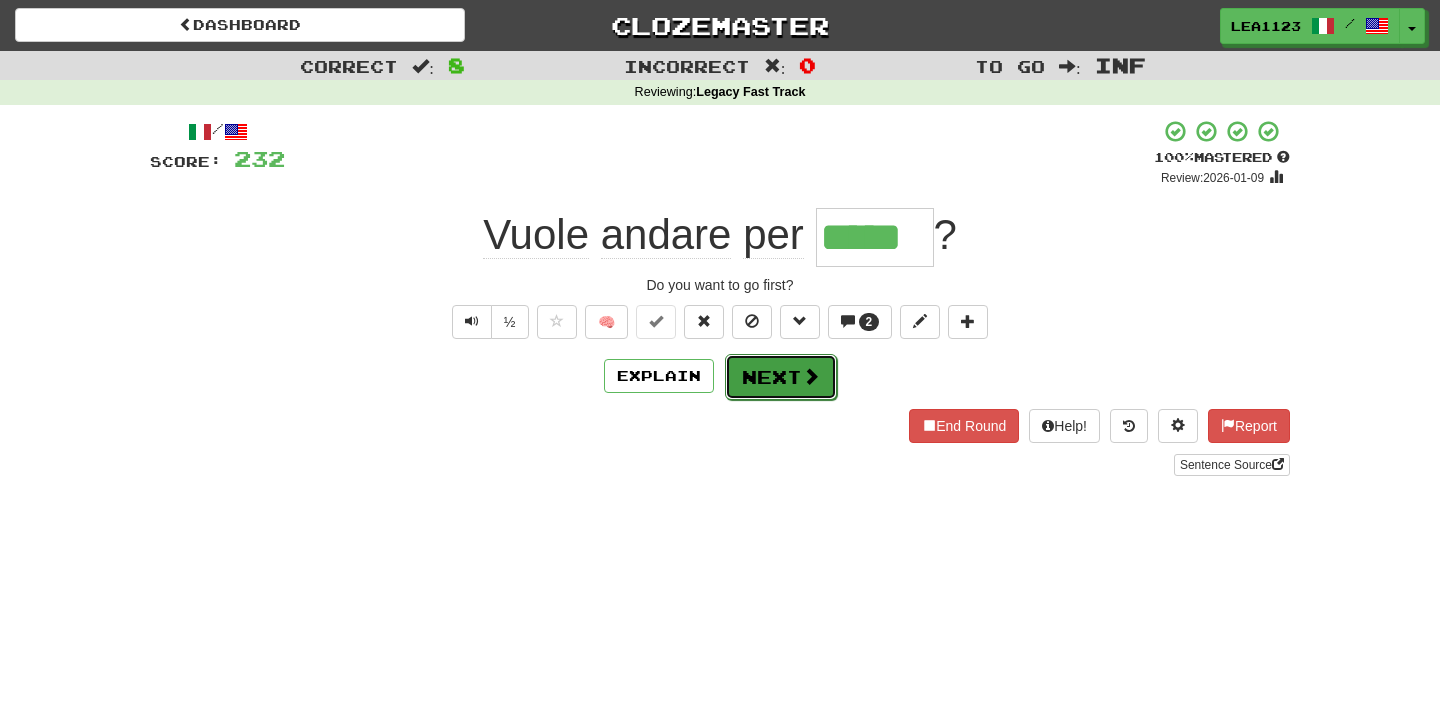 click on "Next" at bounding box center (781, 377) 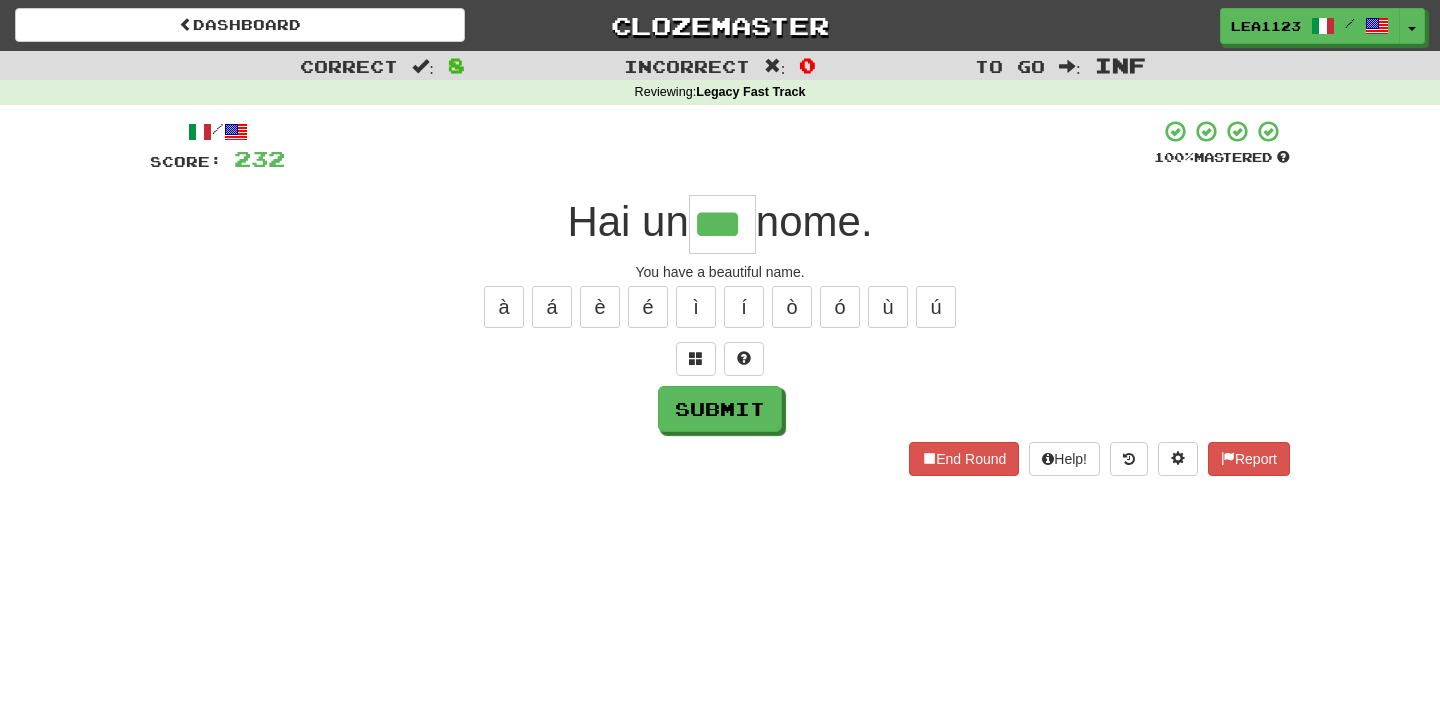 type on "***" 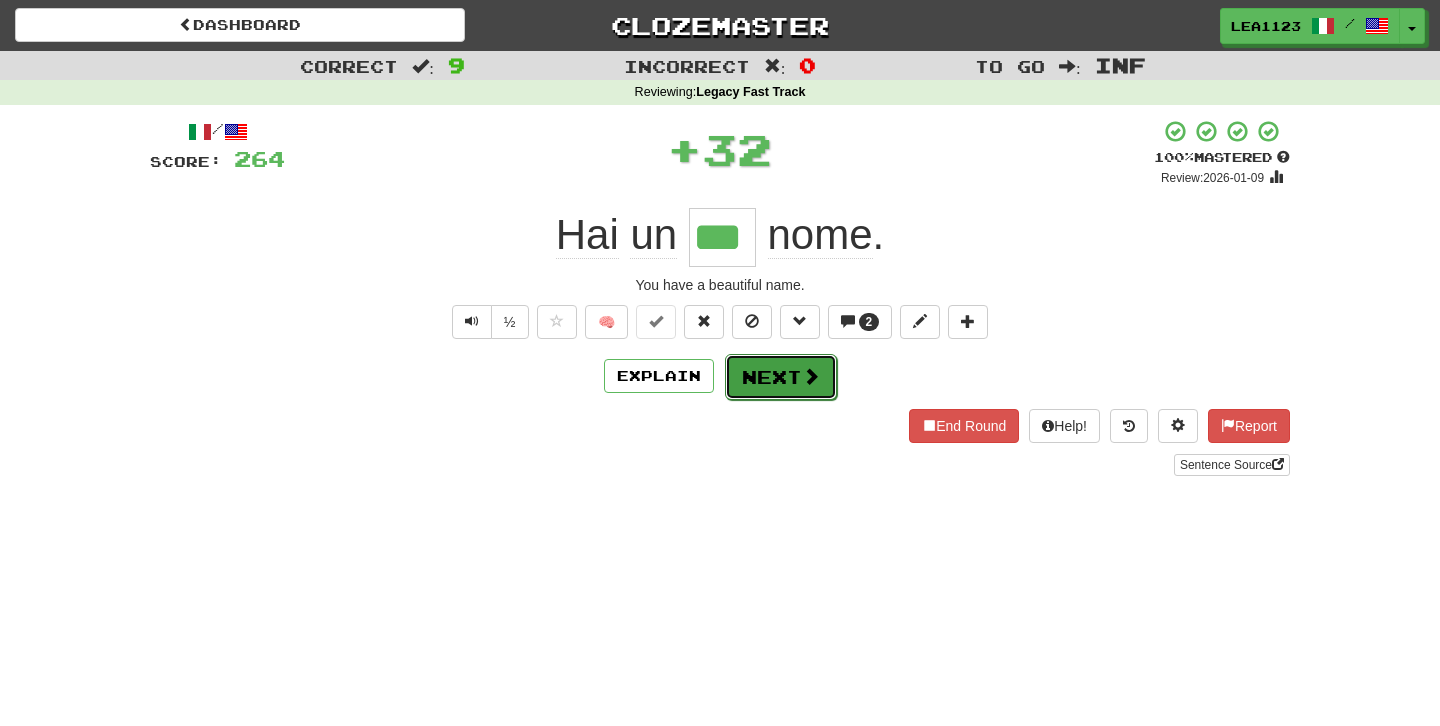 click at bounding box center (811, 376) 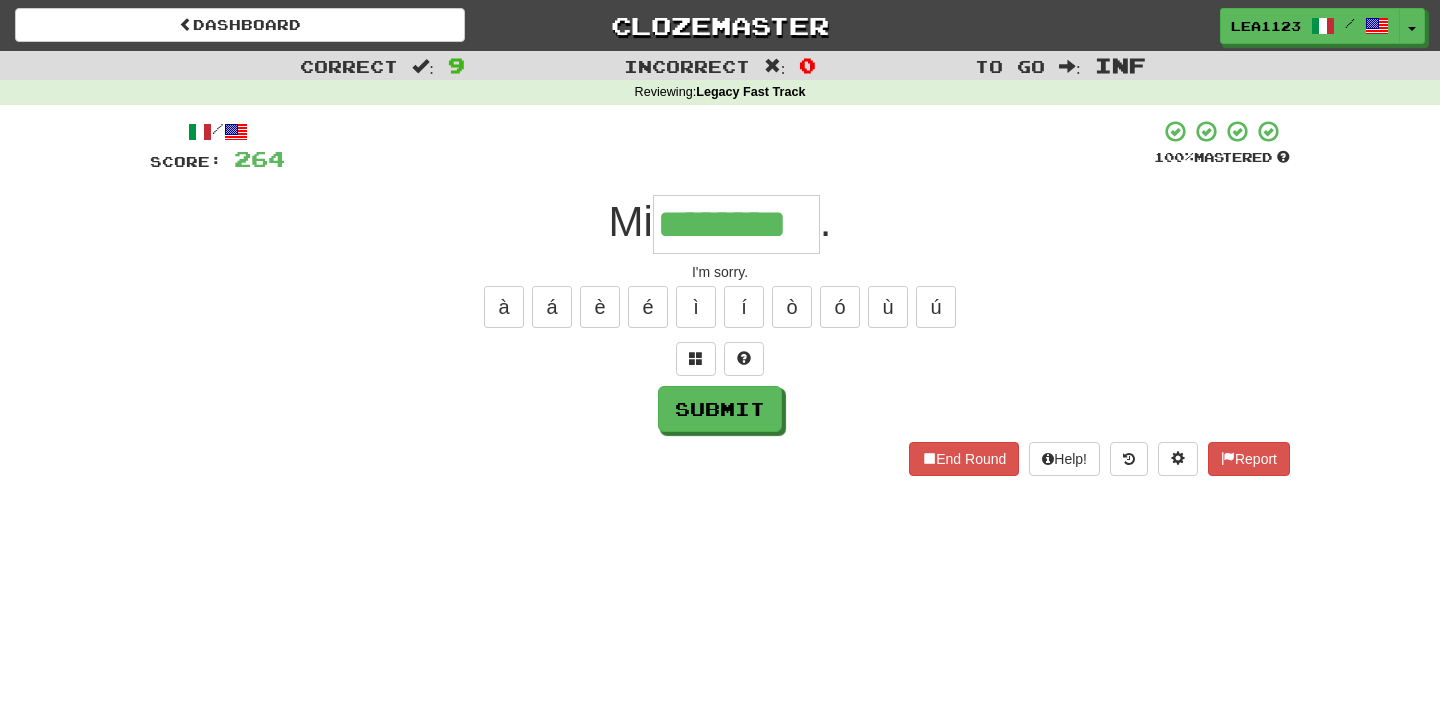 type on "********" 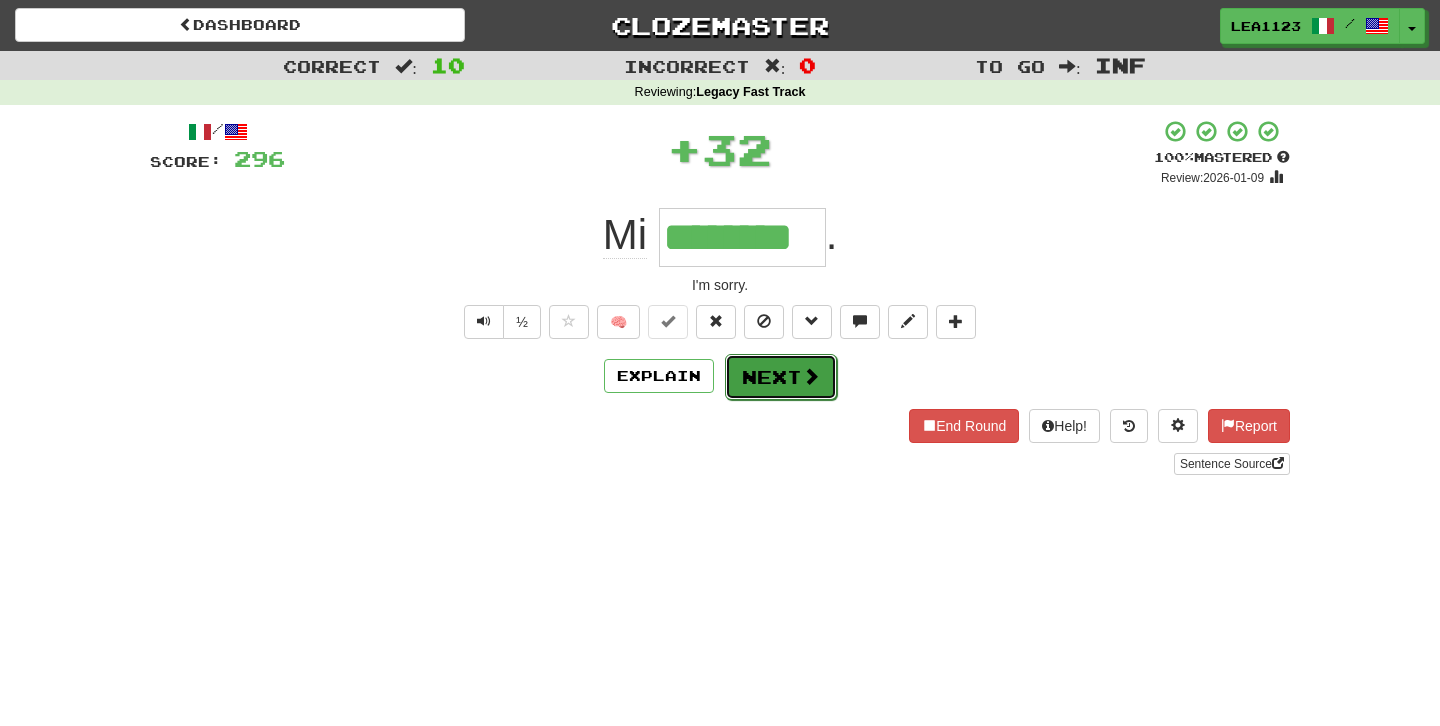 click at bounding box center (811, 376) 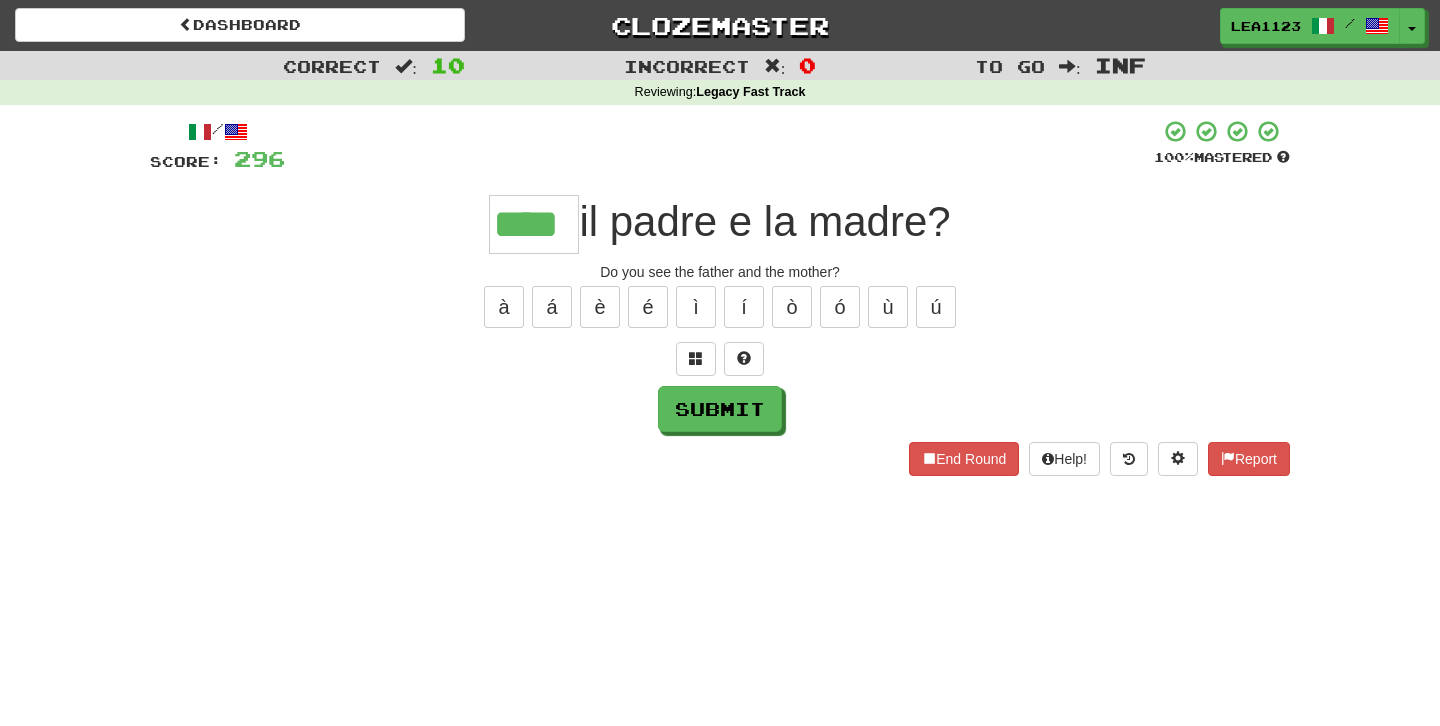 type on "****" 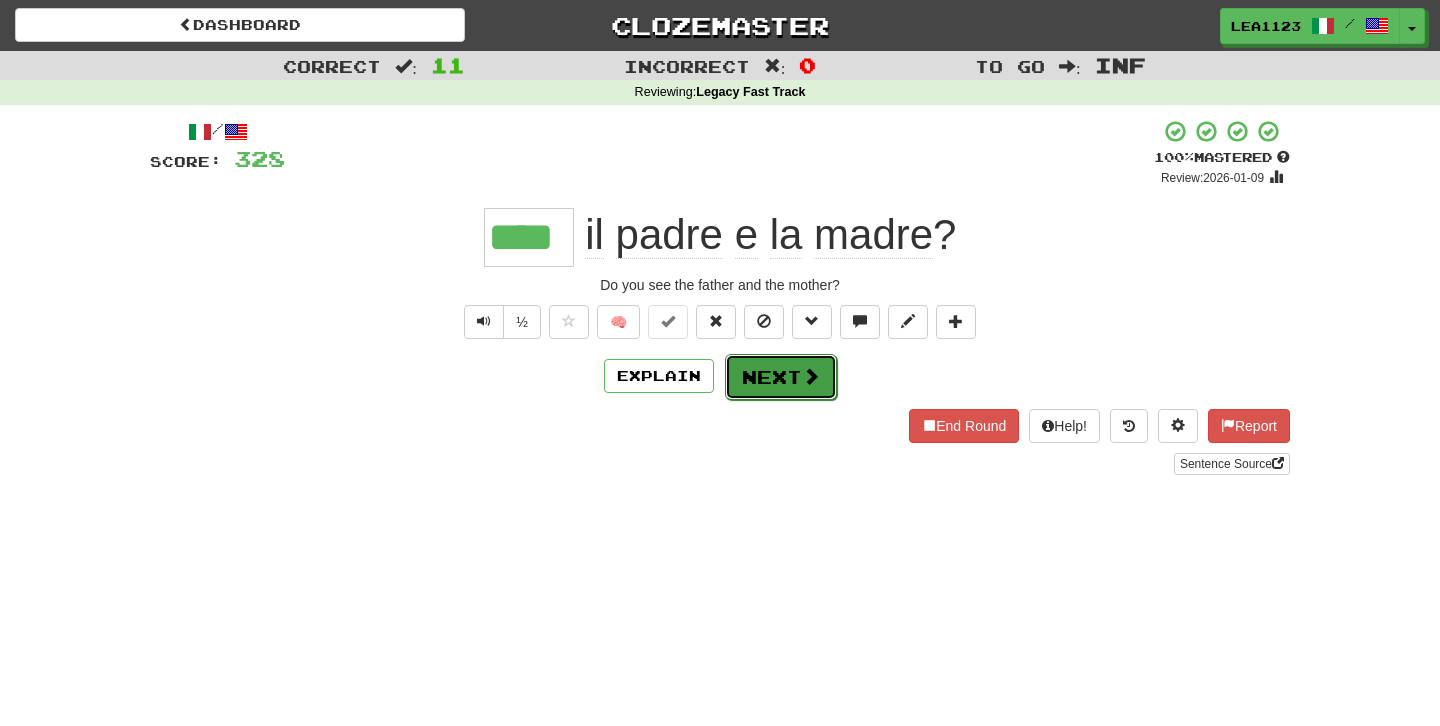 click on "Next" at bounding box center [781, 377] 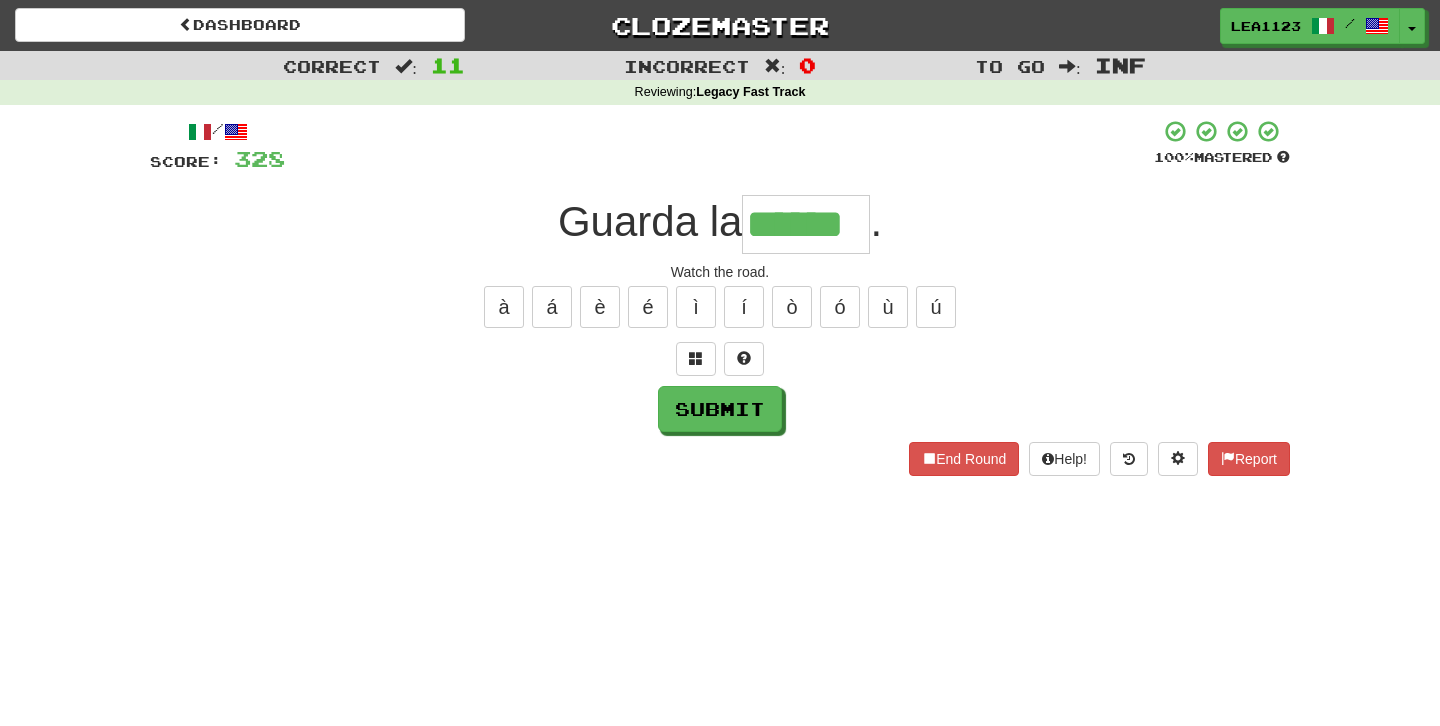 type on "******" 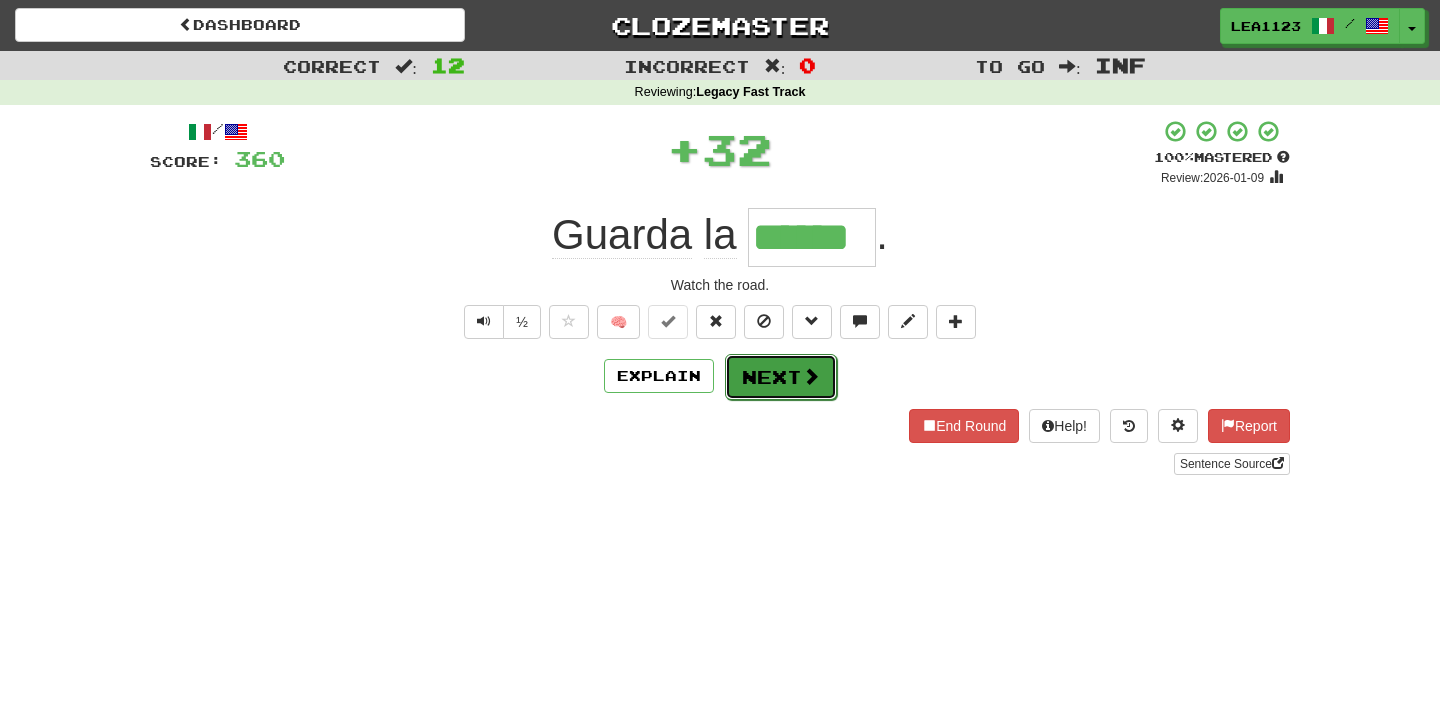 click on "Next" at bounding box center (781, 377) 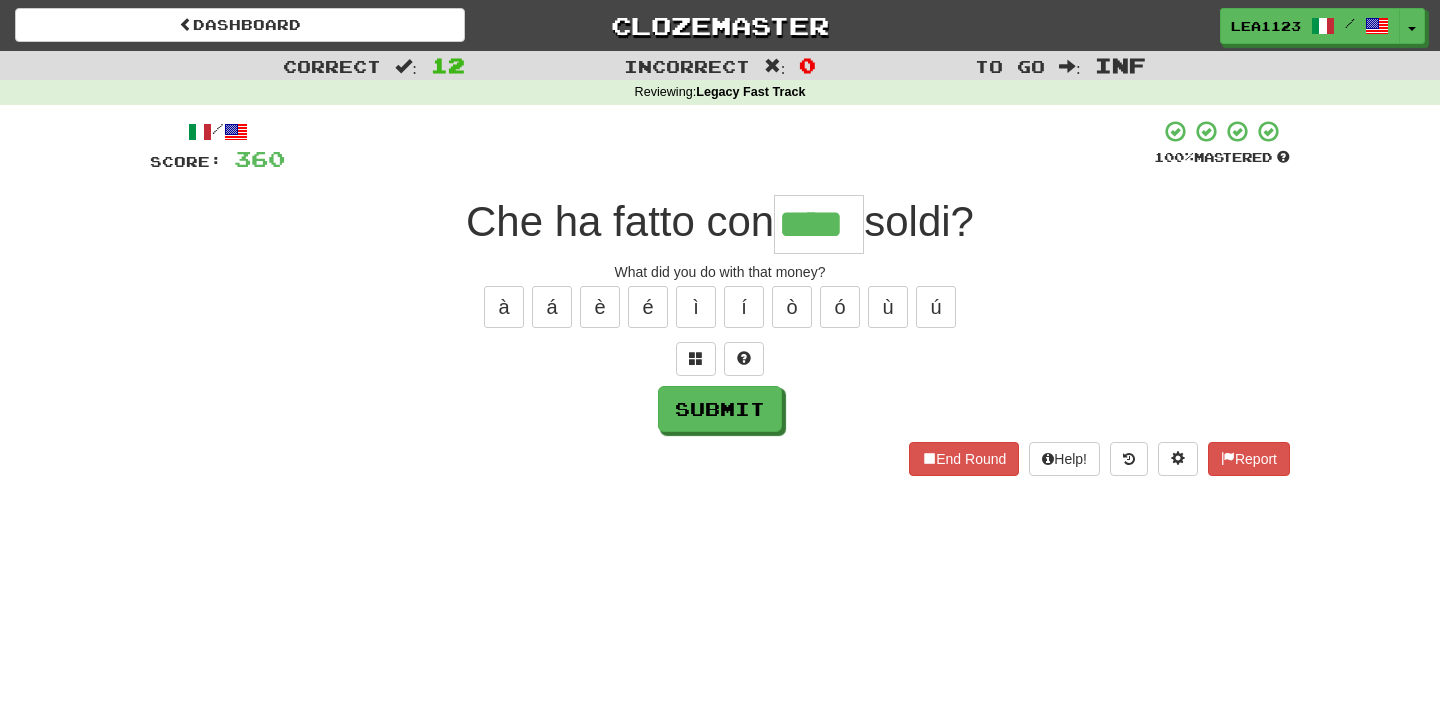 type on "****" 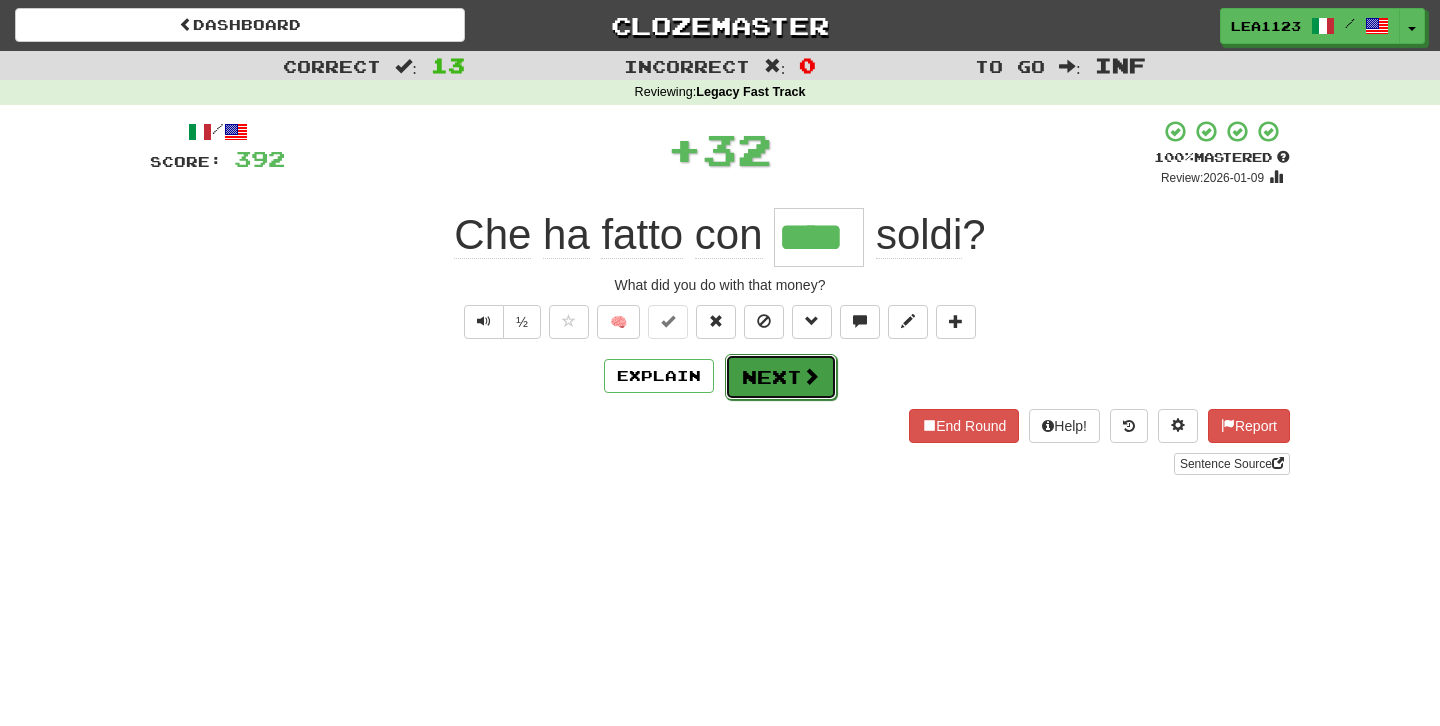 click on "Next" at bounding box center [781, 377] 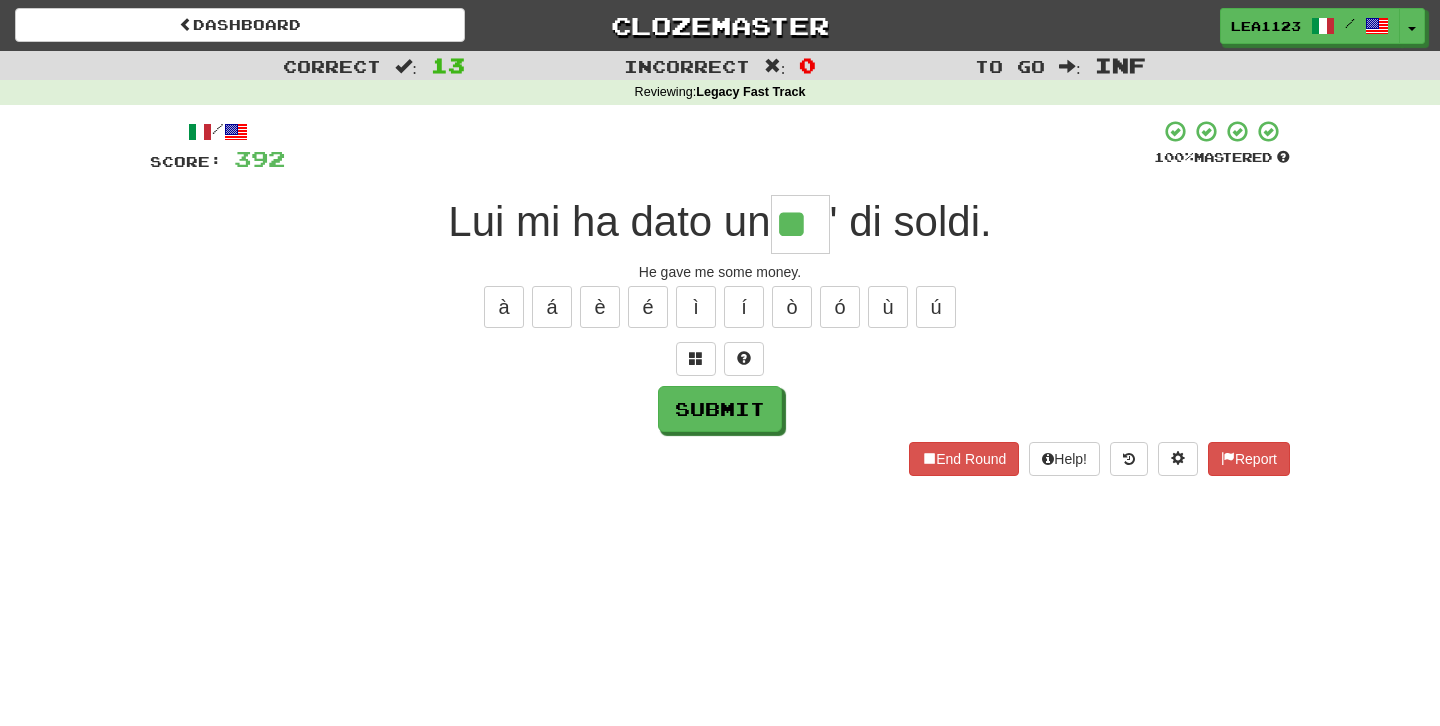type on "**" 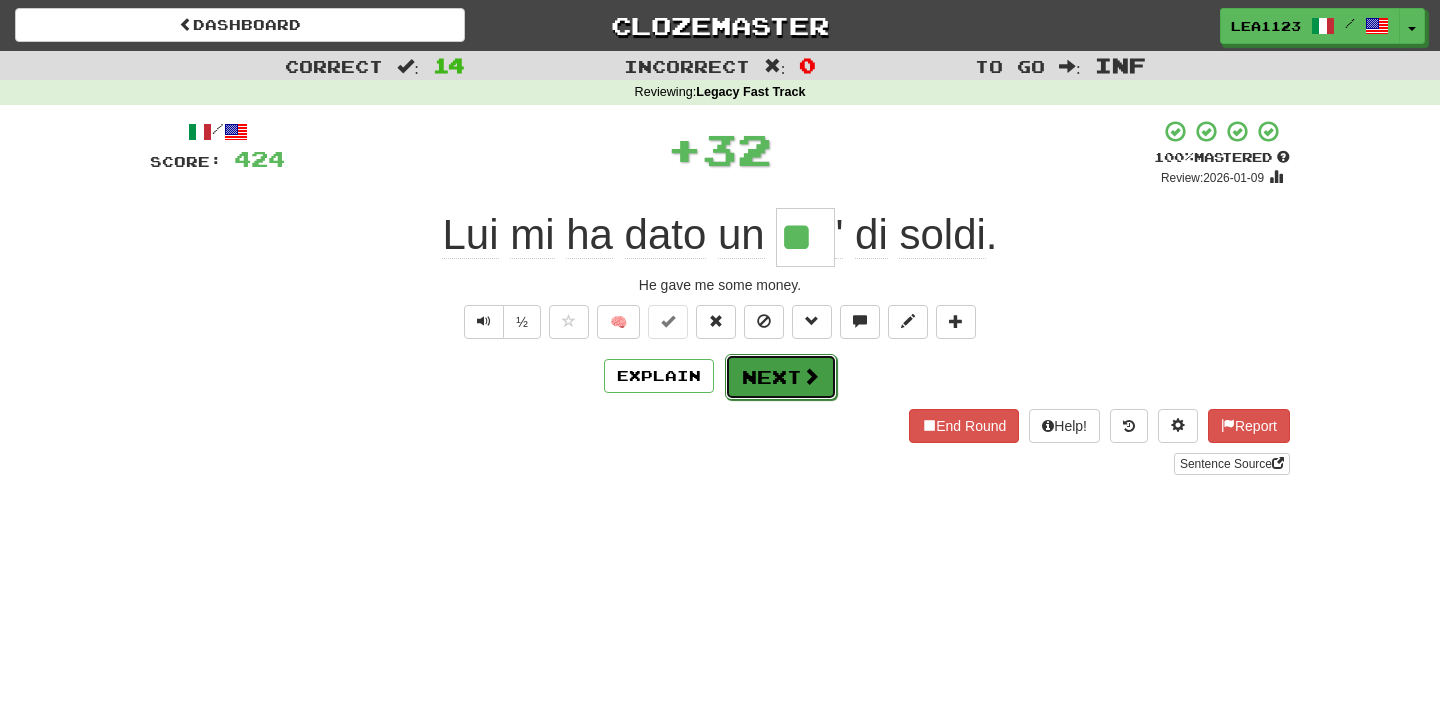 click on "Next" at bounding box center [781, 377] 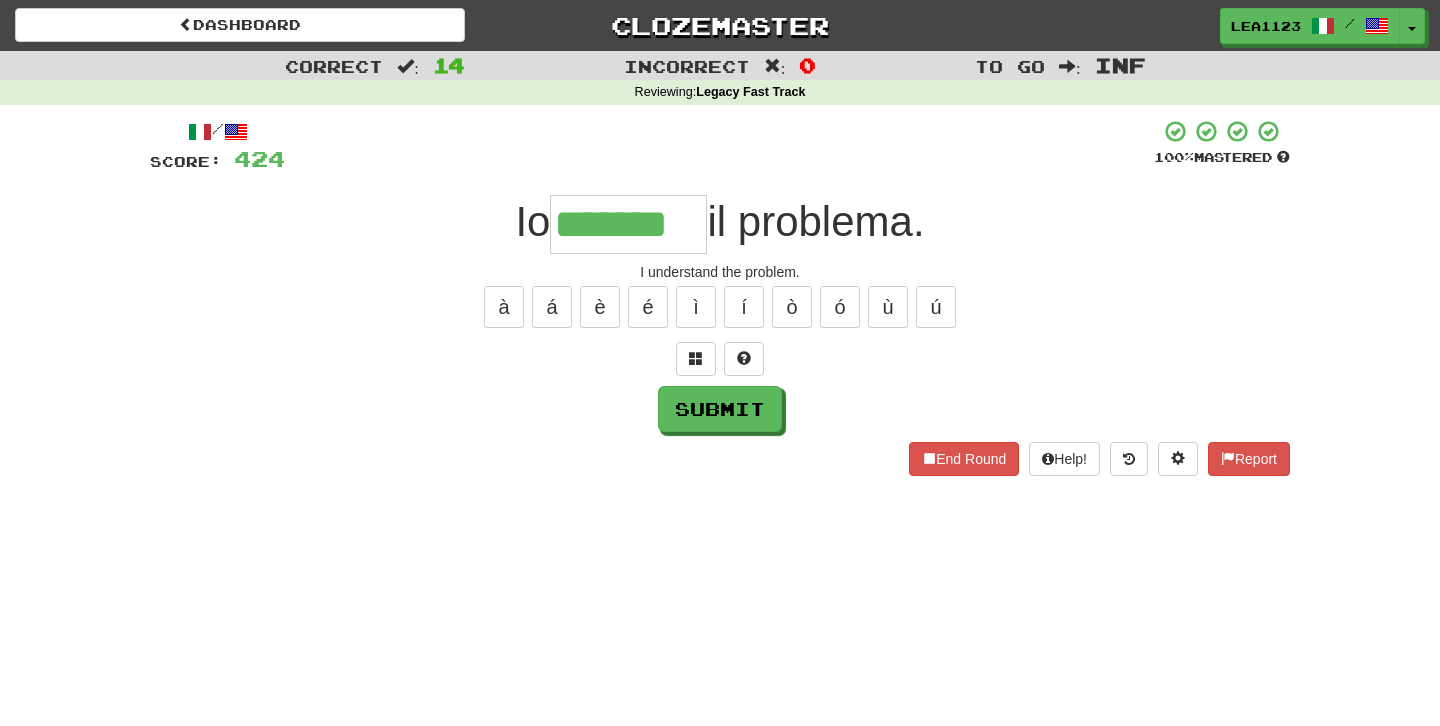 type on "*******" 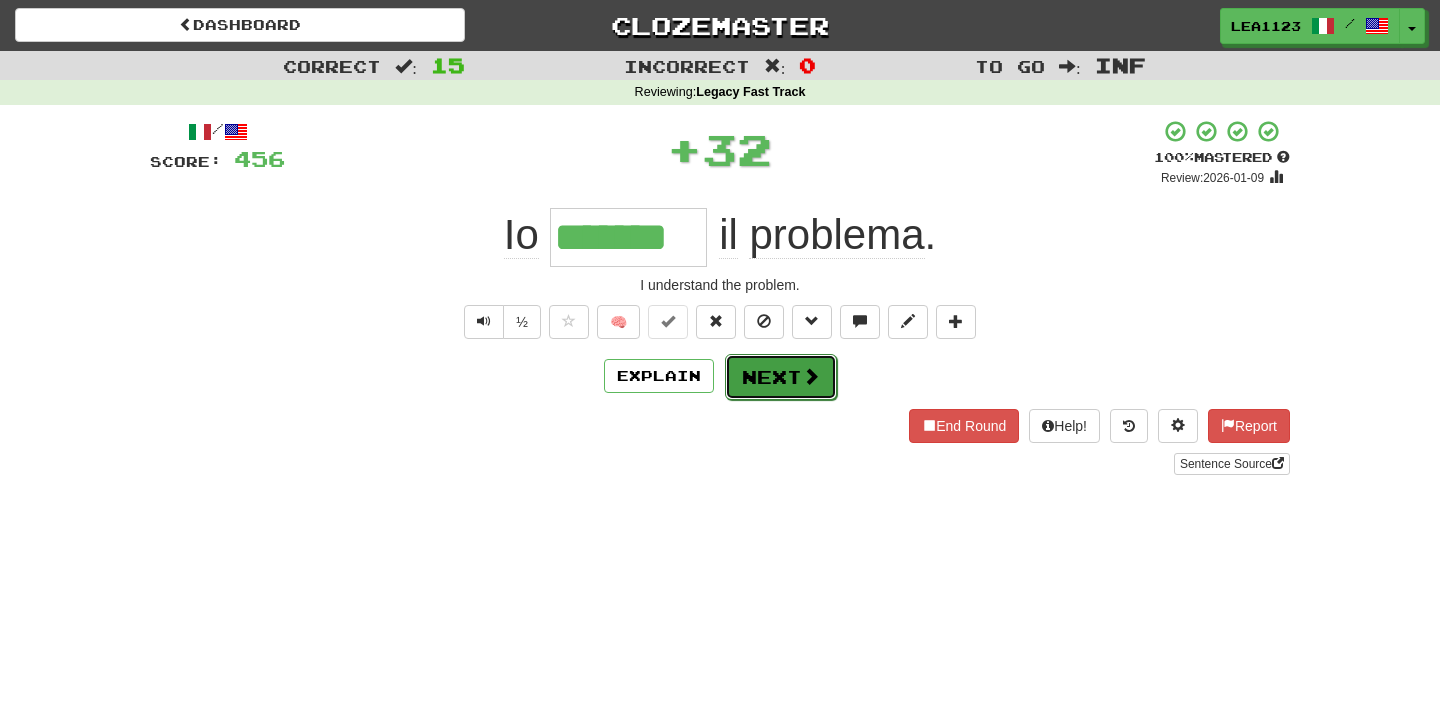 click on "Next" at bounding box center [781, 377] 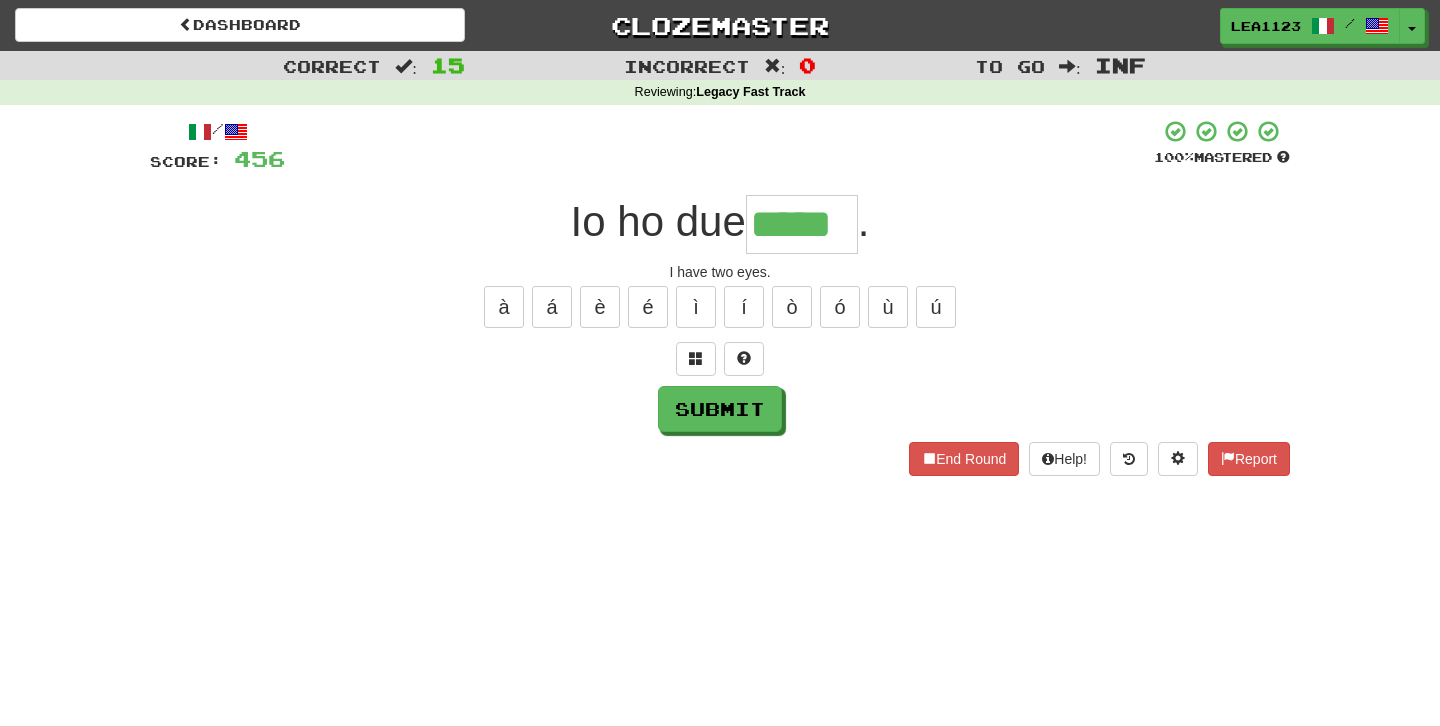 type on "*****" 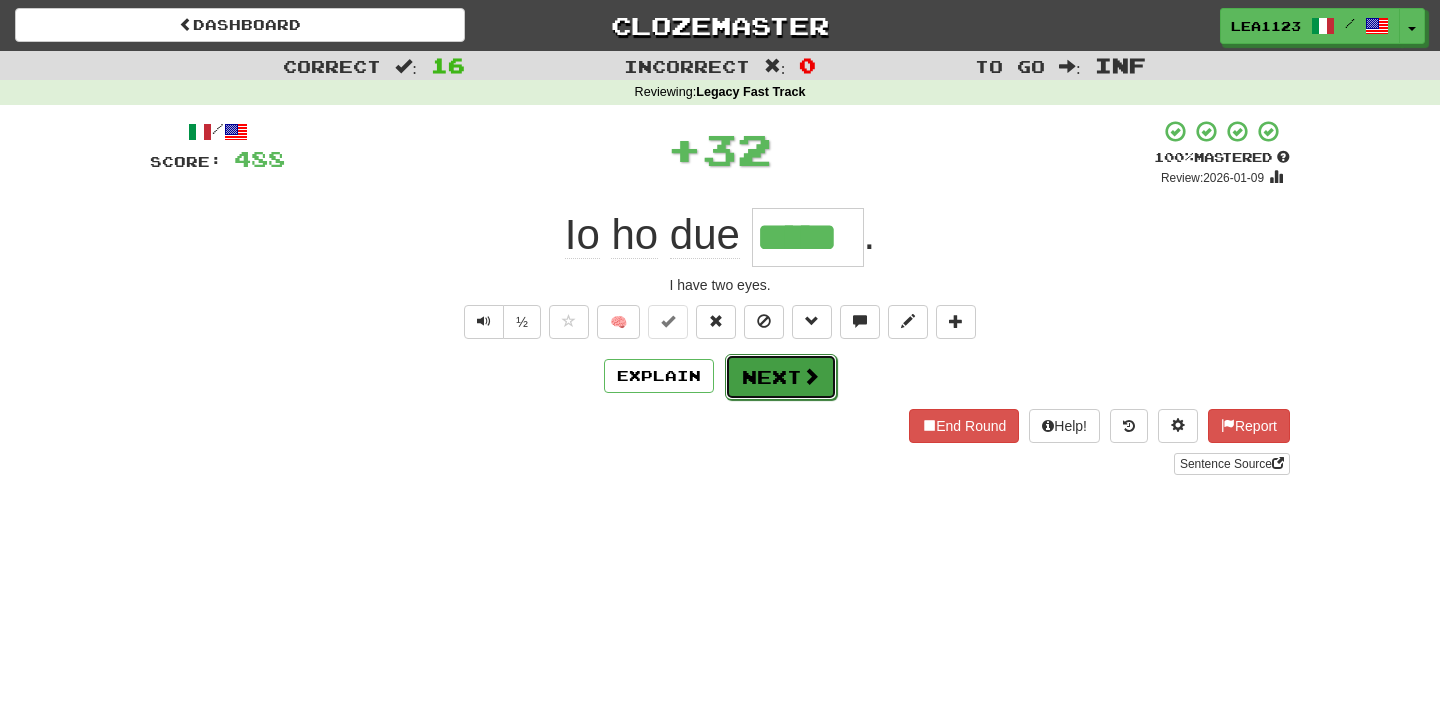 click on "Next" at bounding box center (781, 377) 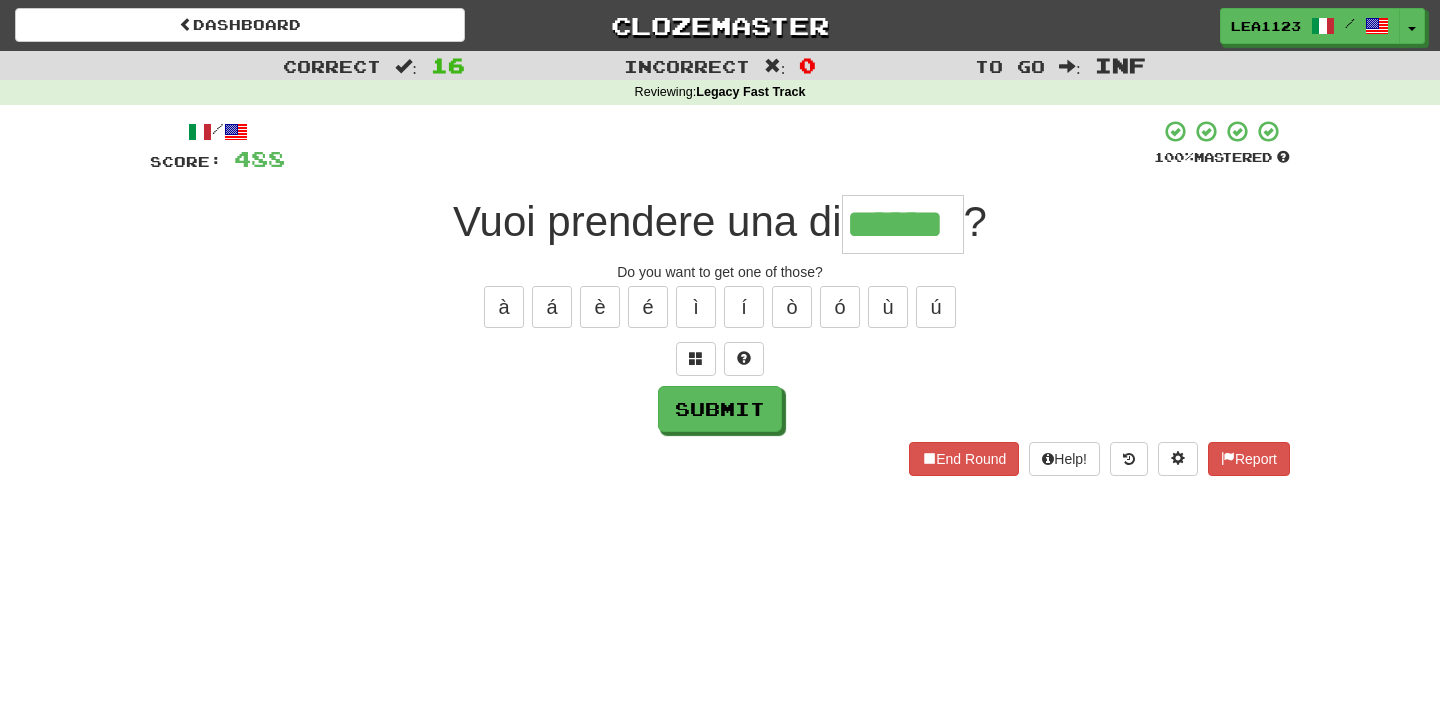type on "******" 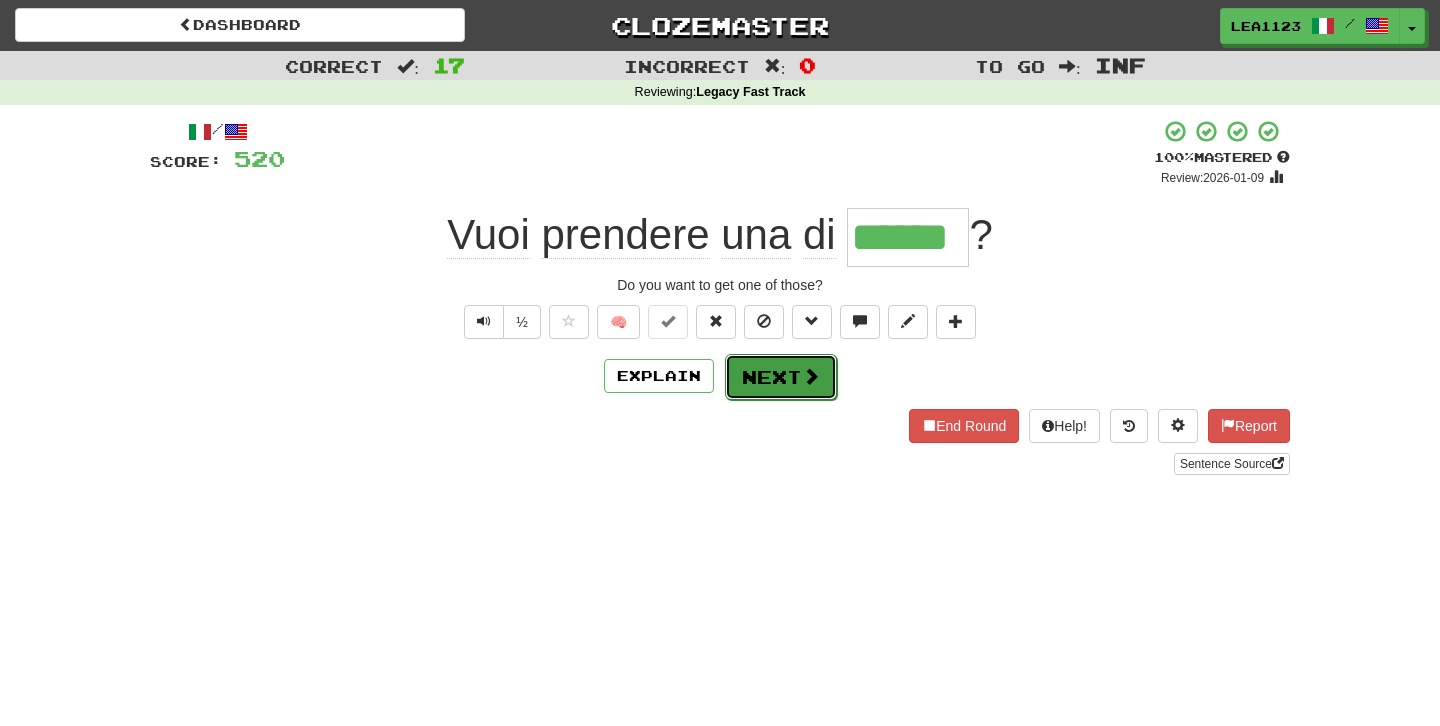 click on "Next" at bounding box center [781, 377] 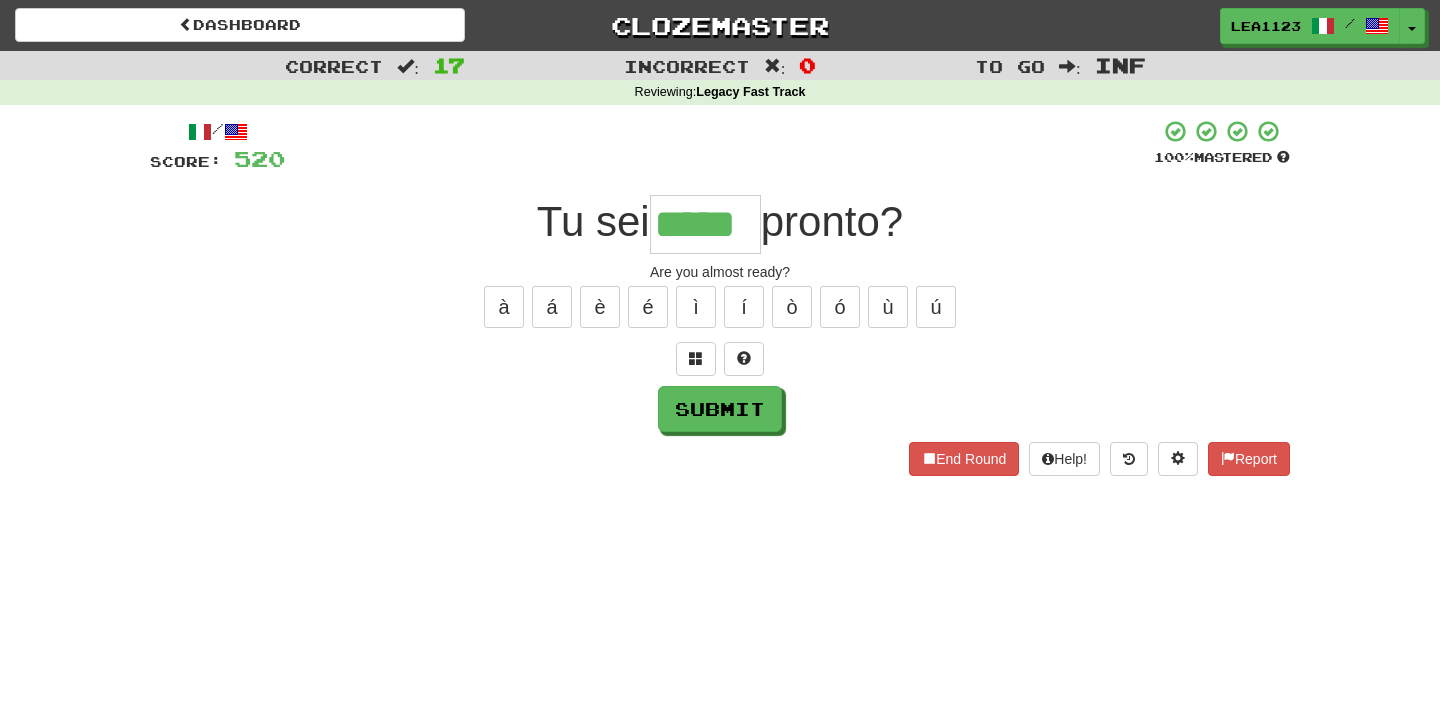 type on "*****" 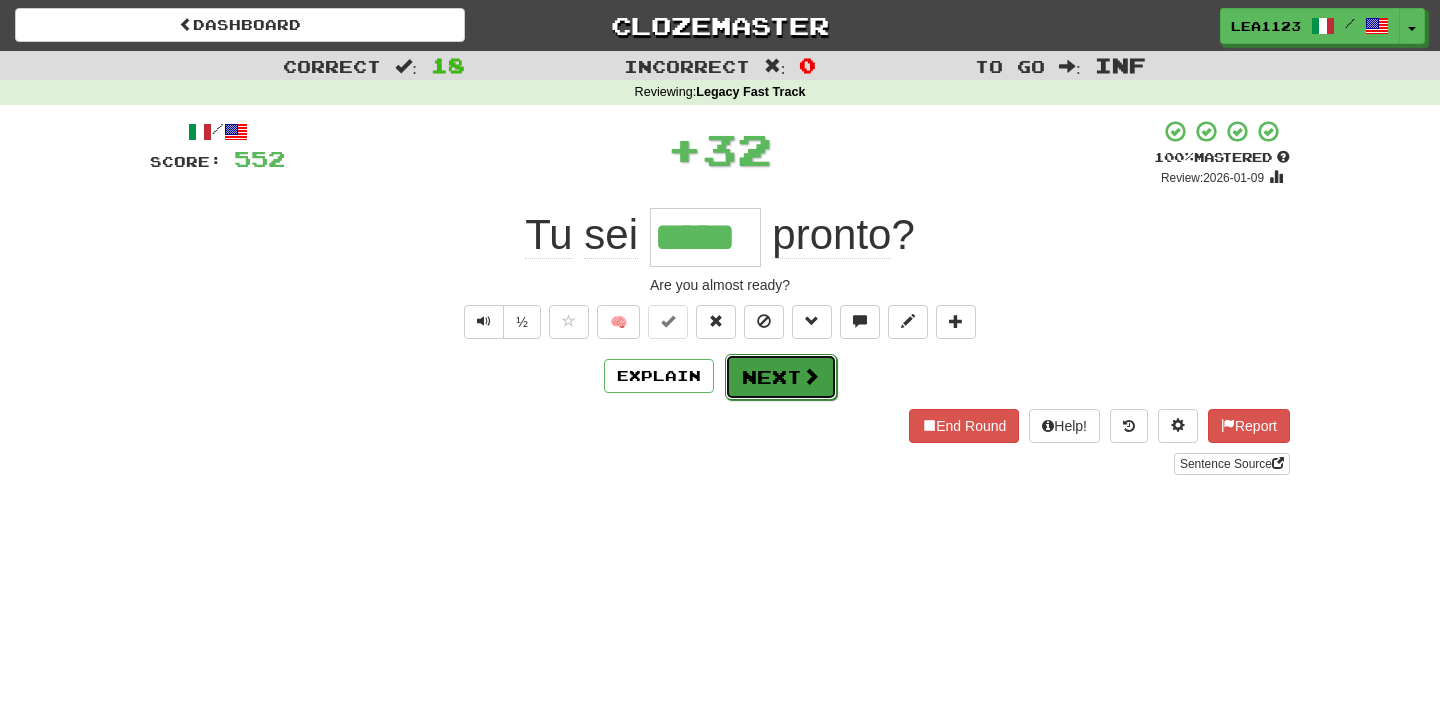 click on "Next" at bounding box center (781, 377) 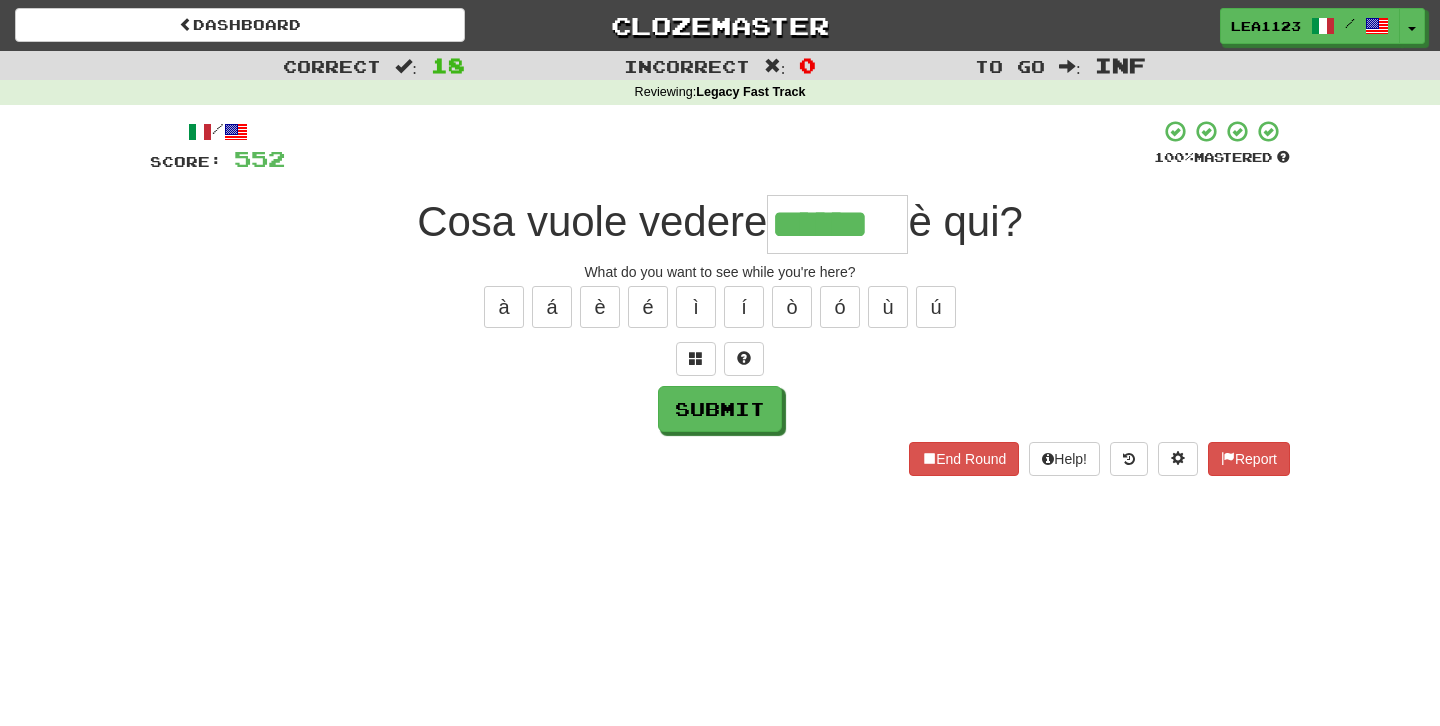 type on "******" 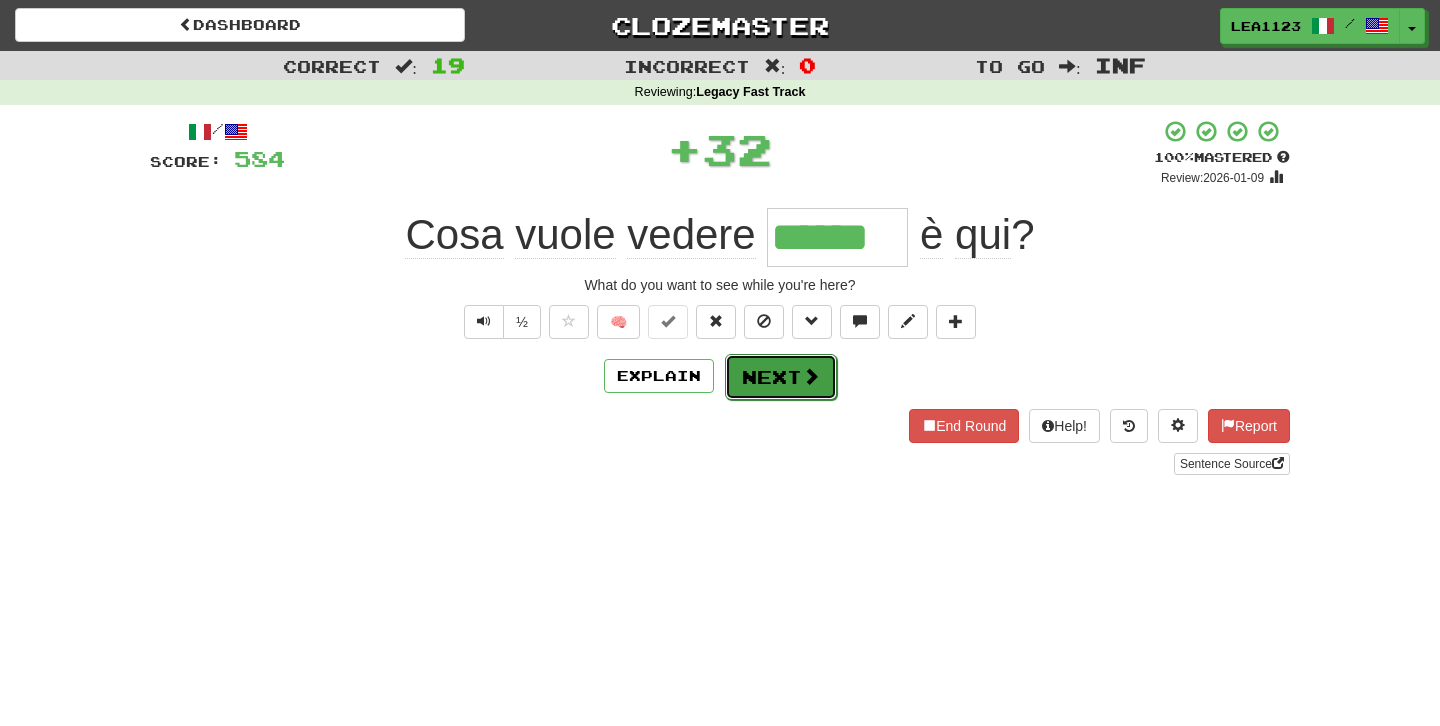 click on "Next" at bounding box center (781, 377) 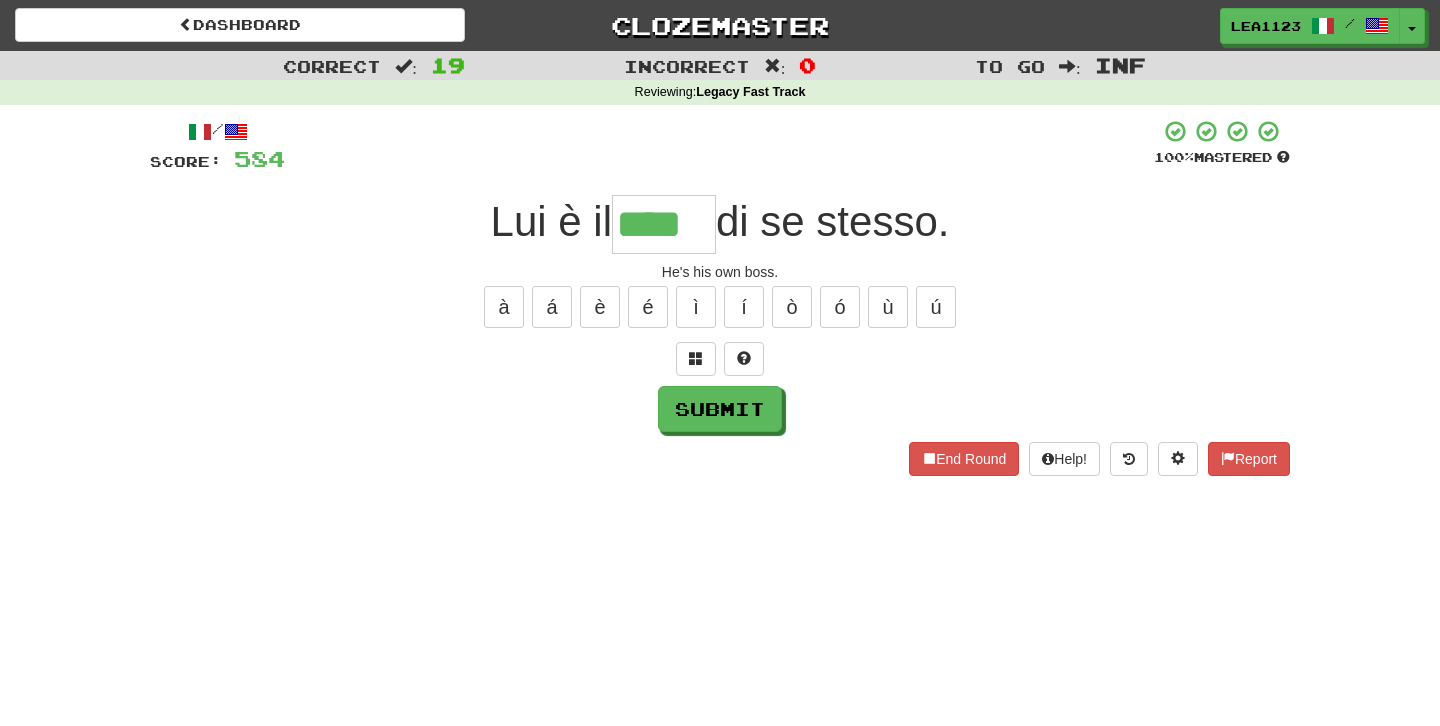 type on "****" 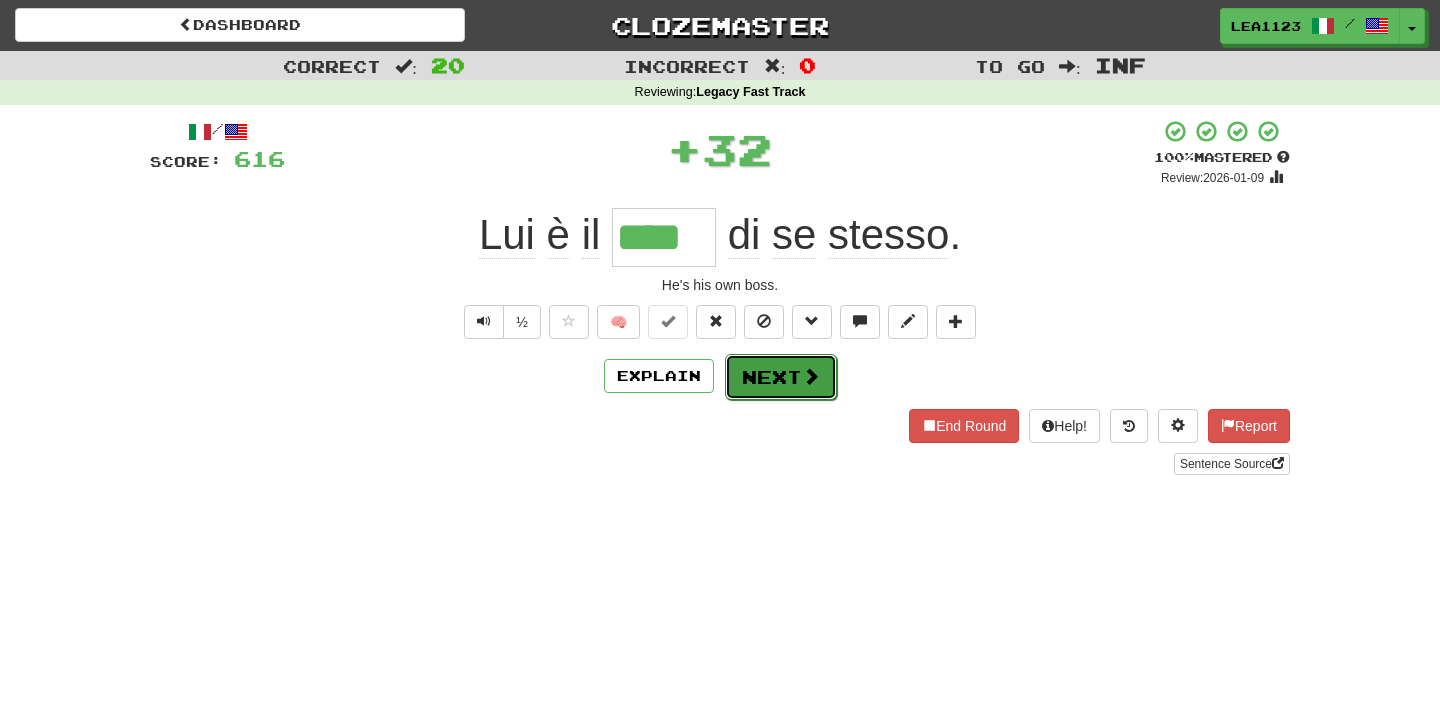 click on "Next" at bounding box center (781, 377) 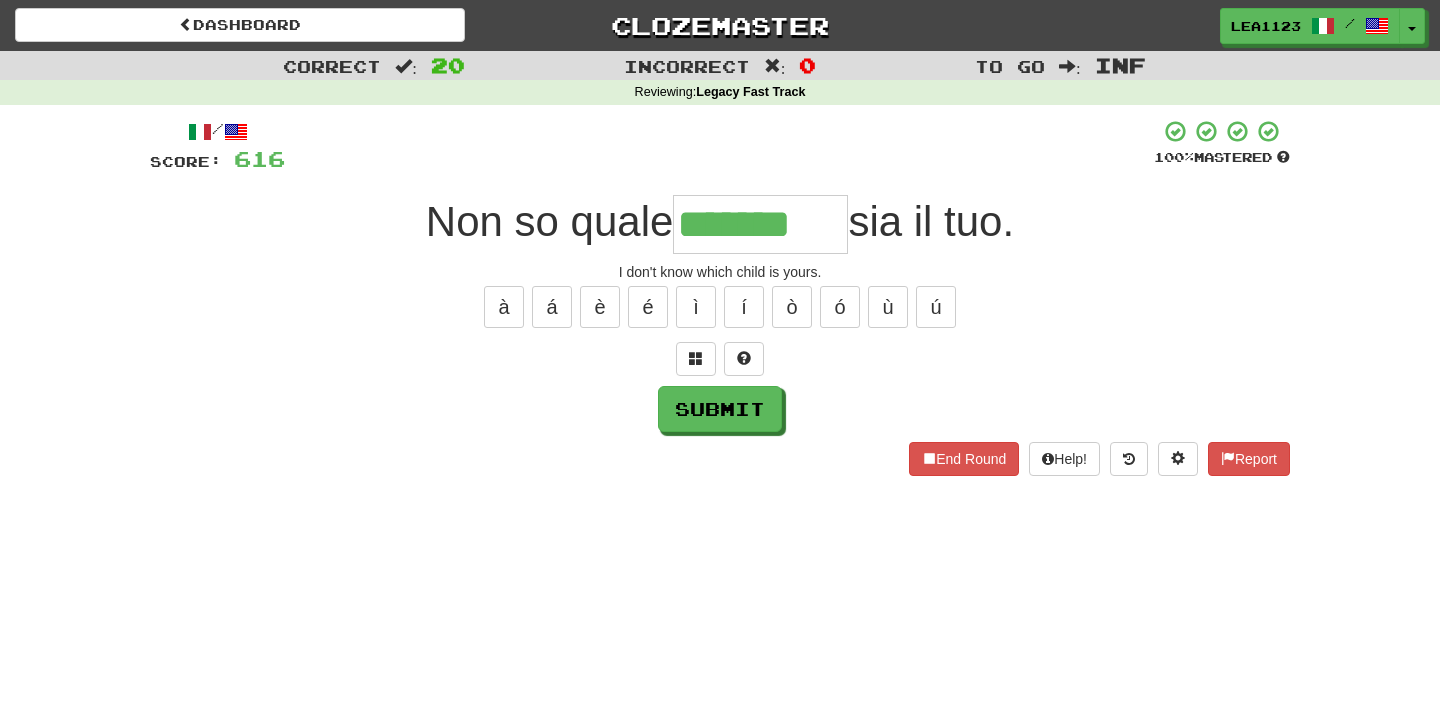 type on "*******" 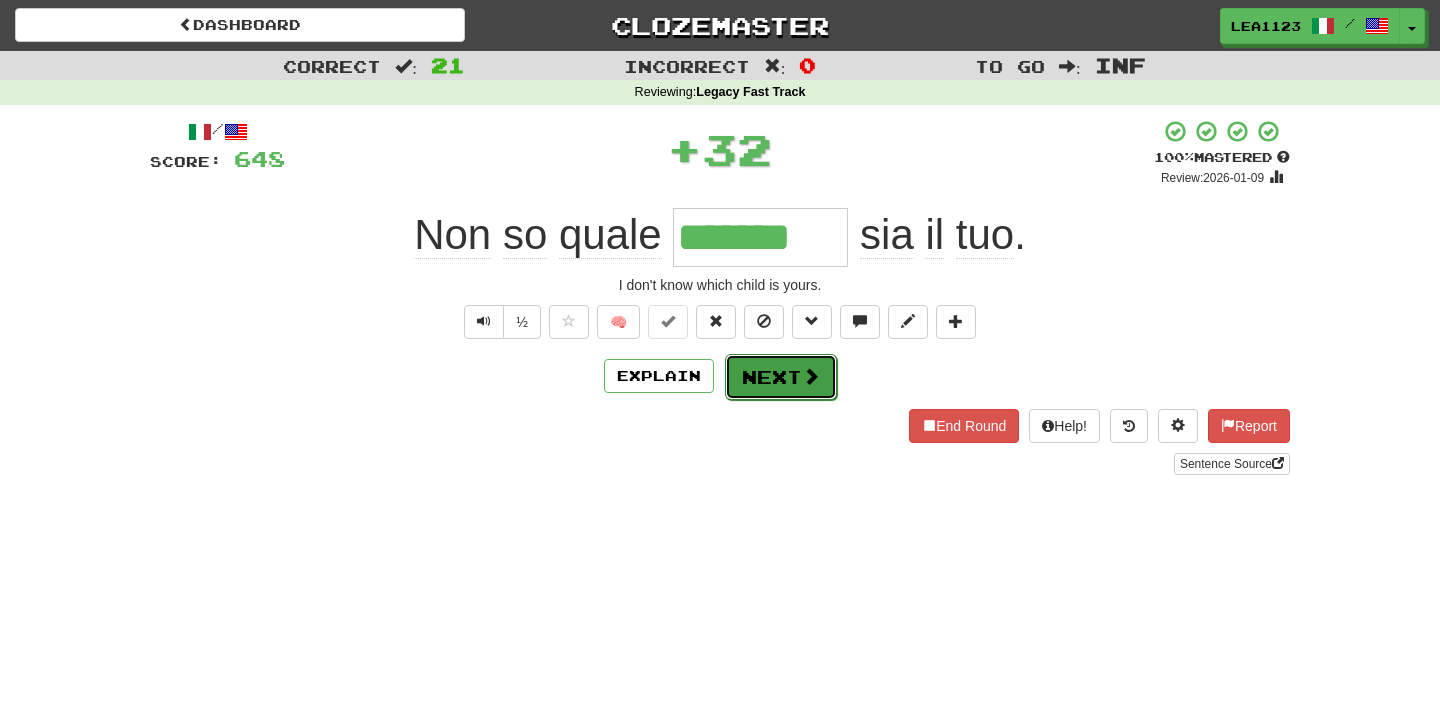 click on "Next" at bounding box center [781, 377] 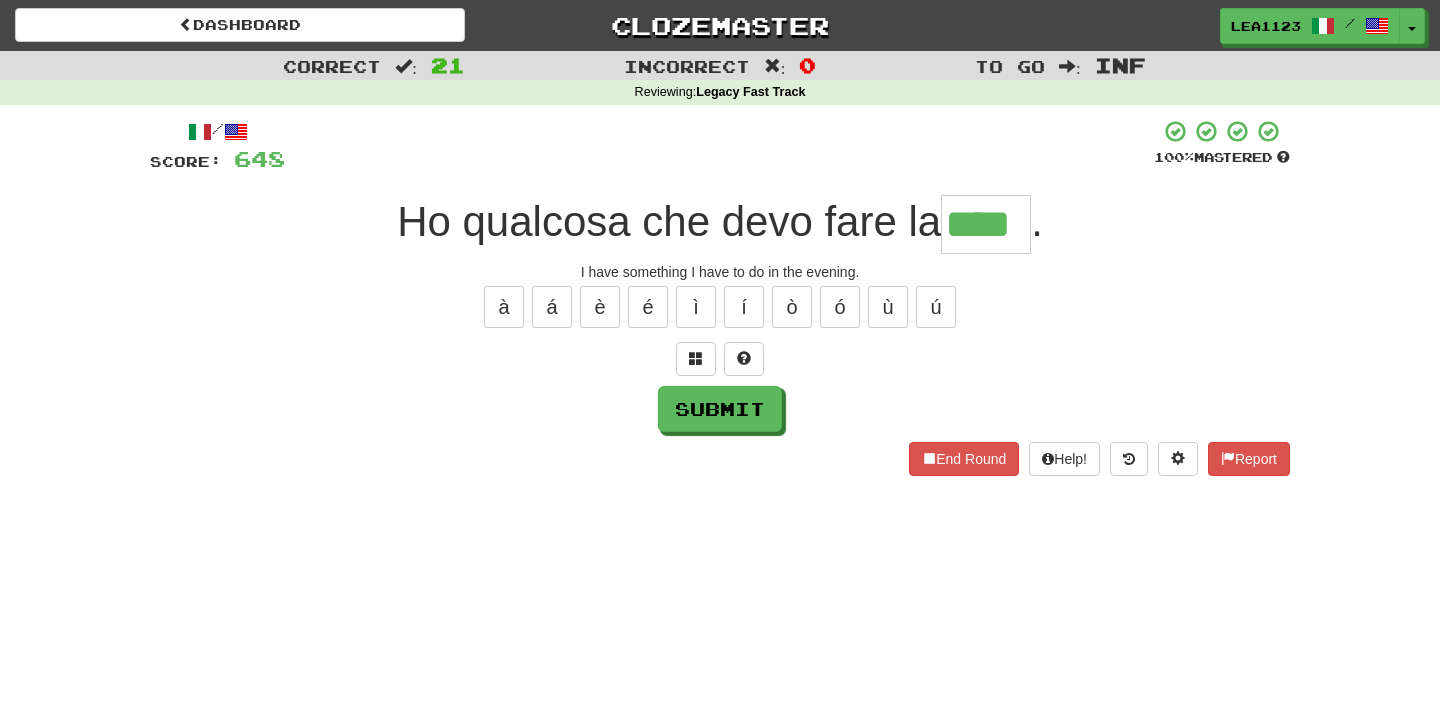 type on "****" 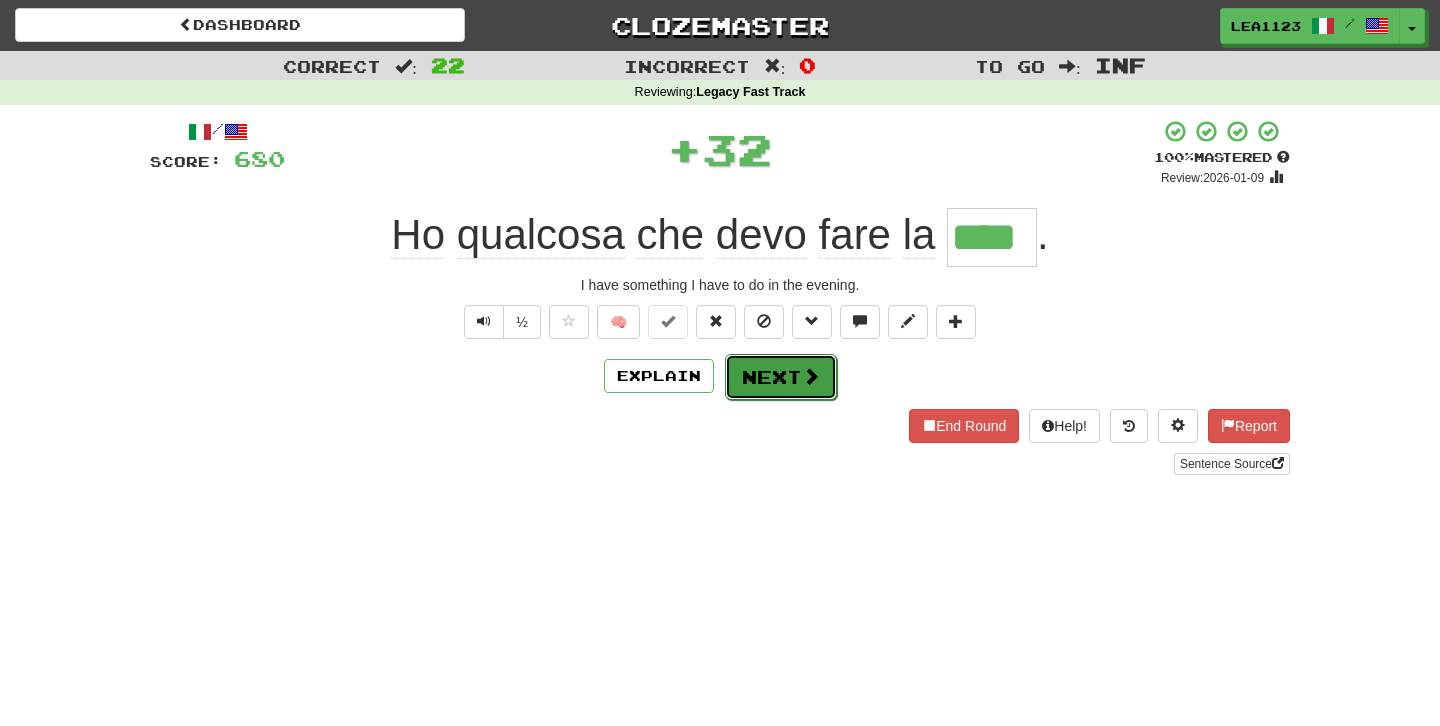 click on "Next" at bounding box center [781, 377] 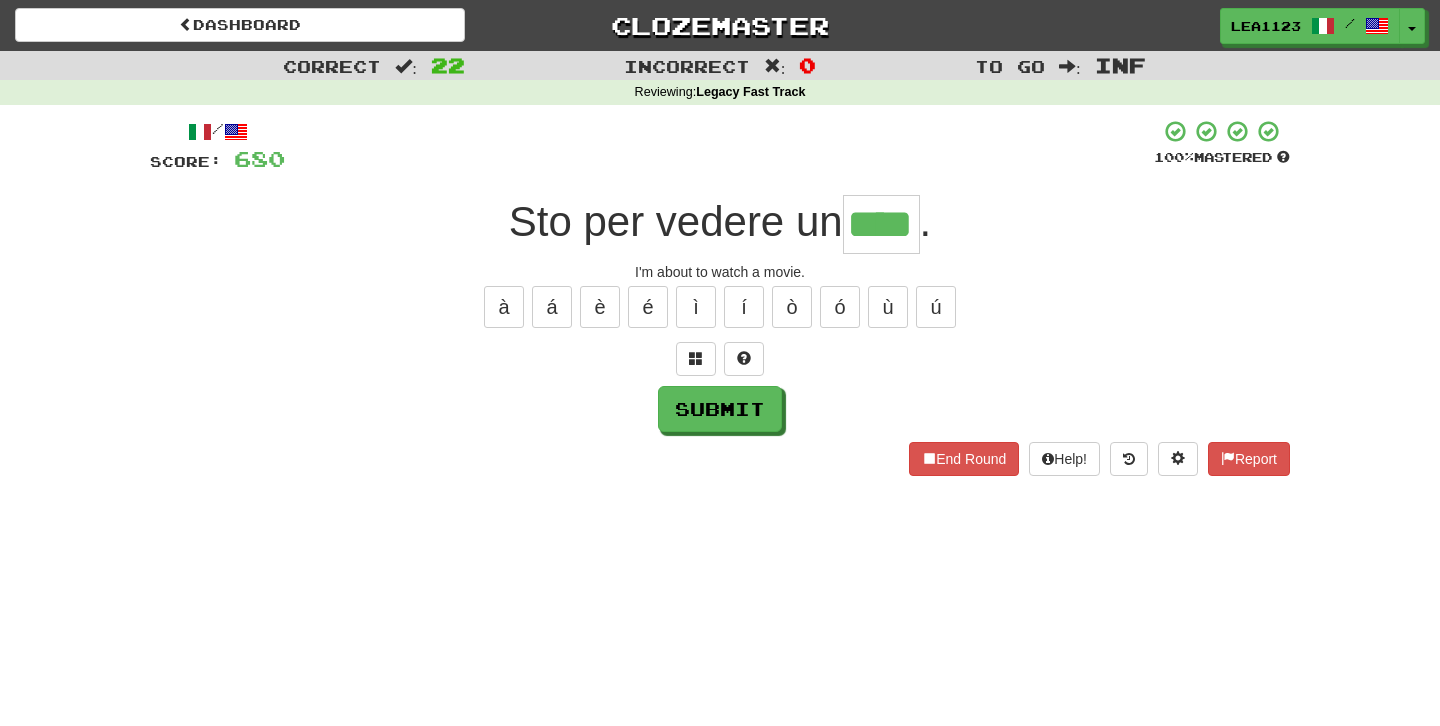 type on "****" 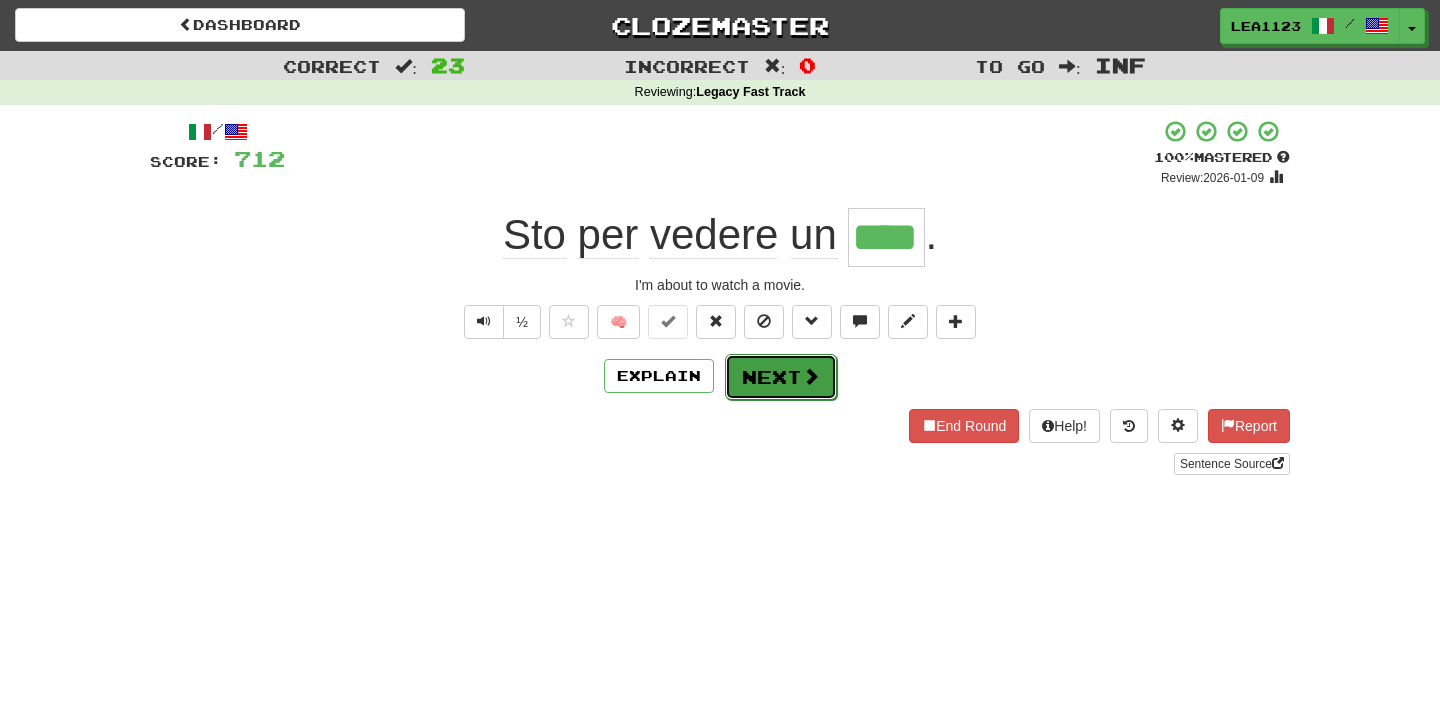 click on "Next" at bounding box center (781, 377) 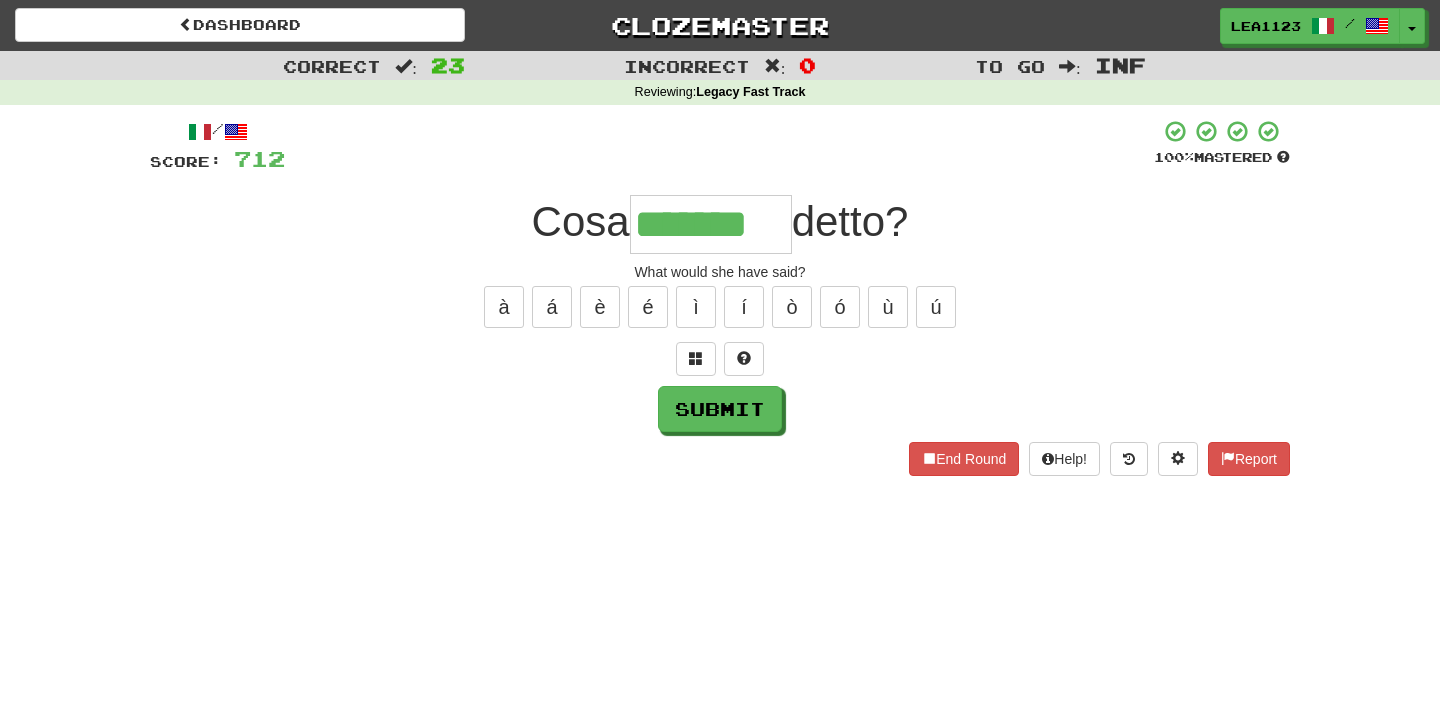 type on "*******" 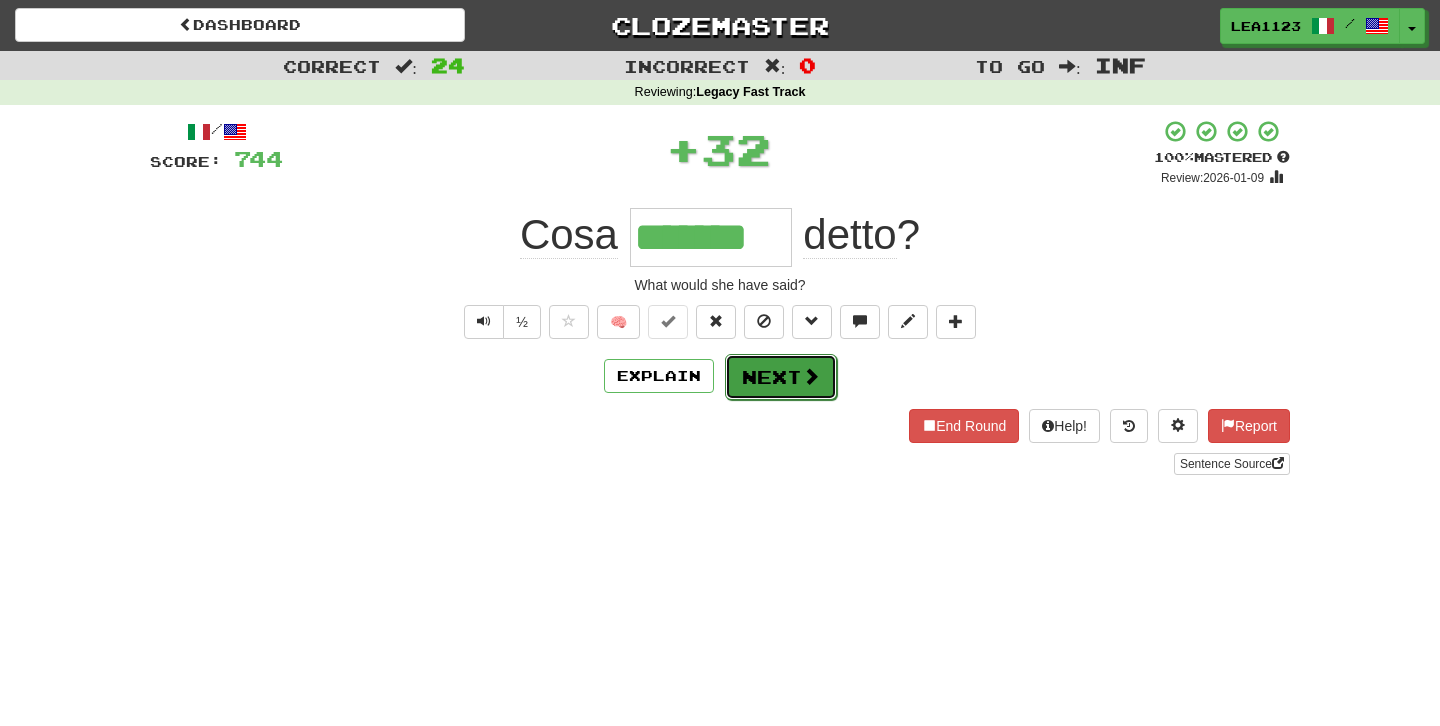 click on "Next" at bounding box center (781, 377) 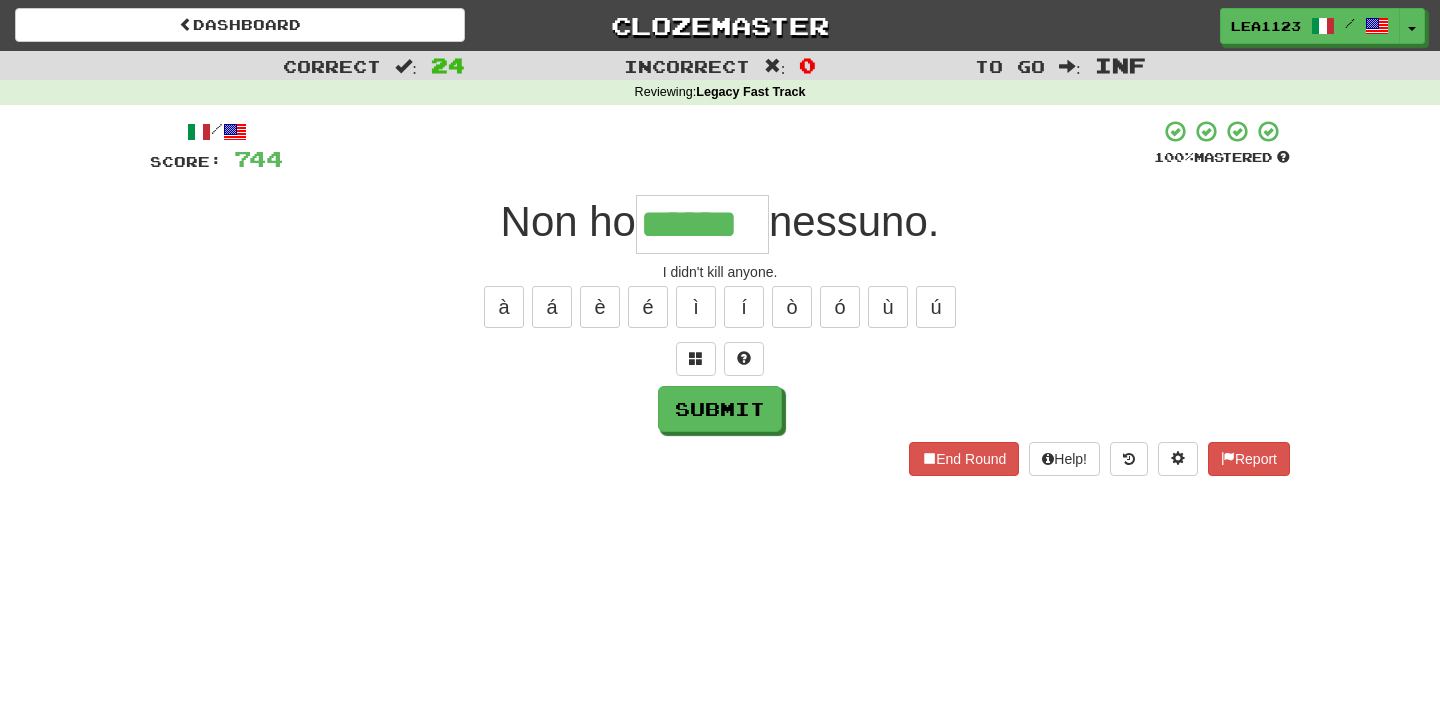 type on "******" 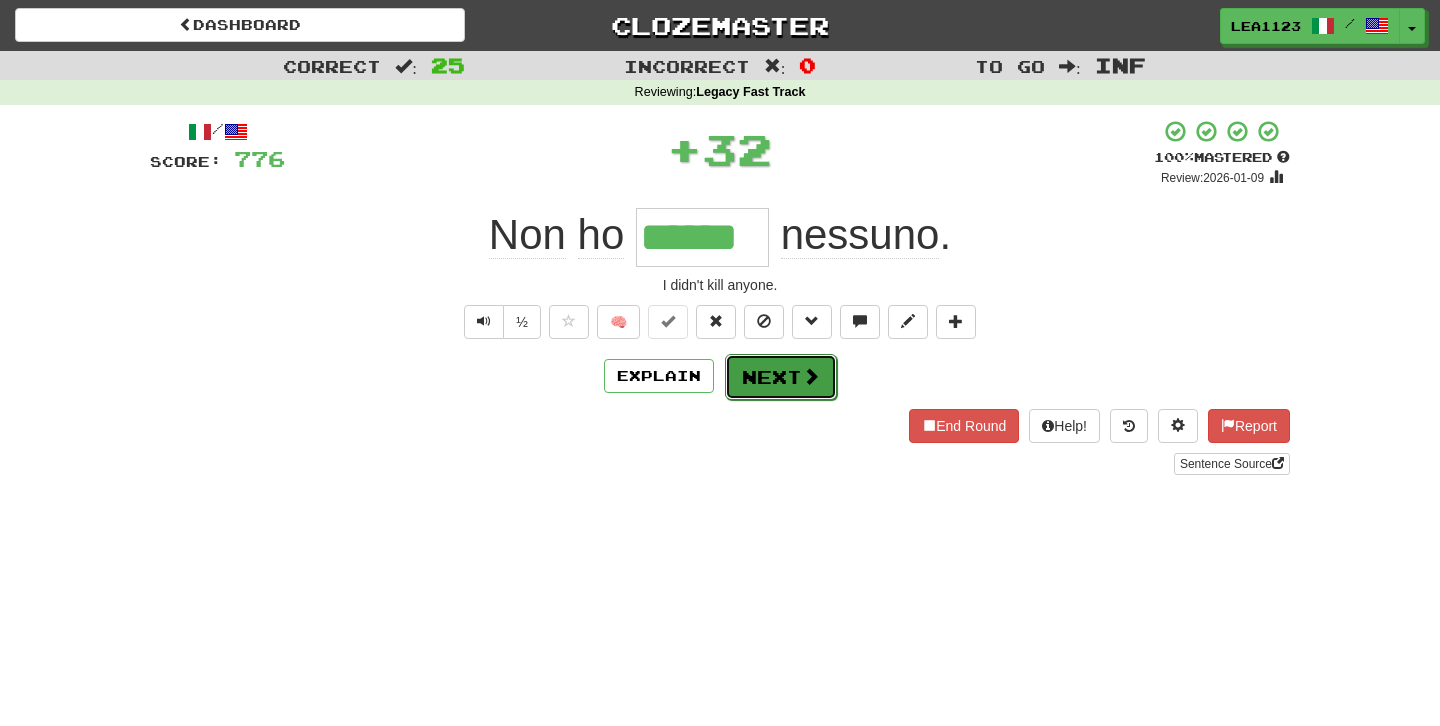 click on "Next" at bounding box center (781, 377) 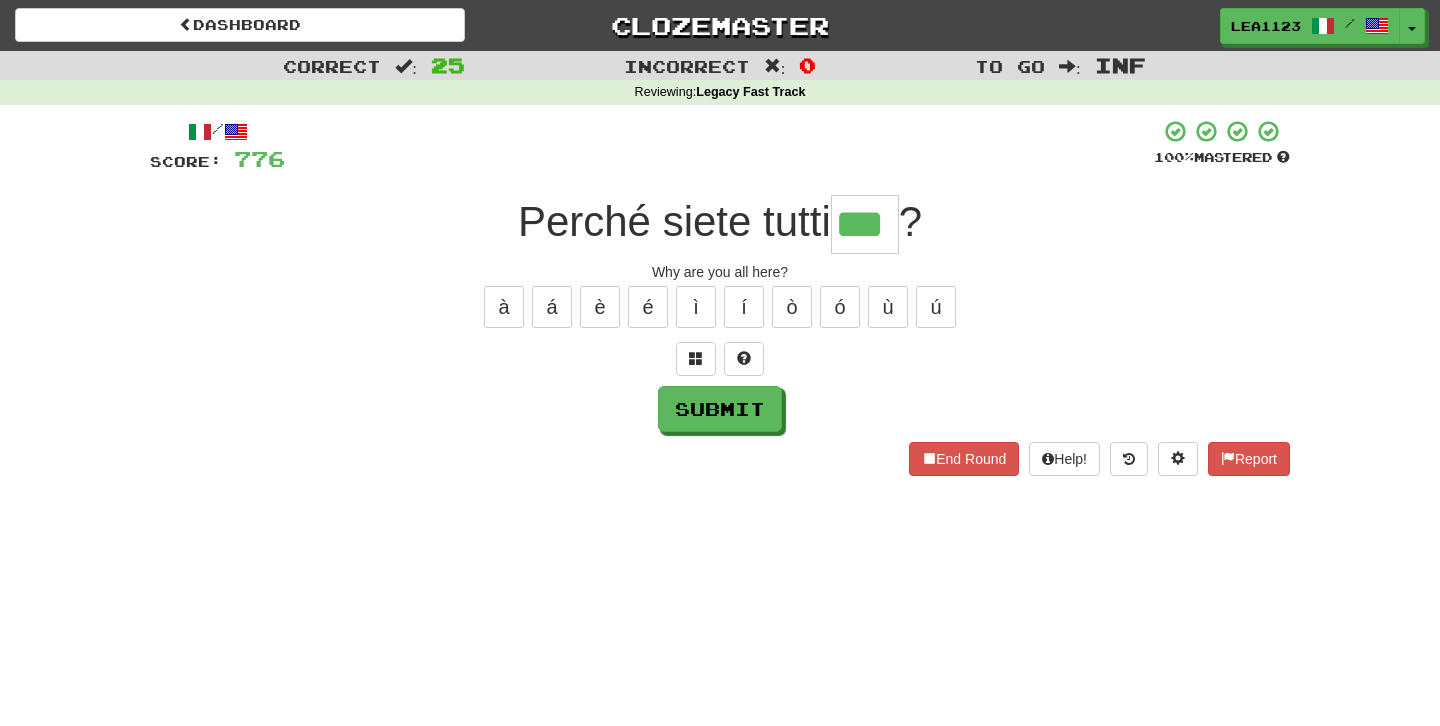 type on "***" 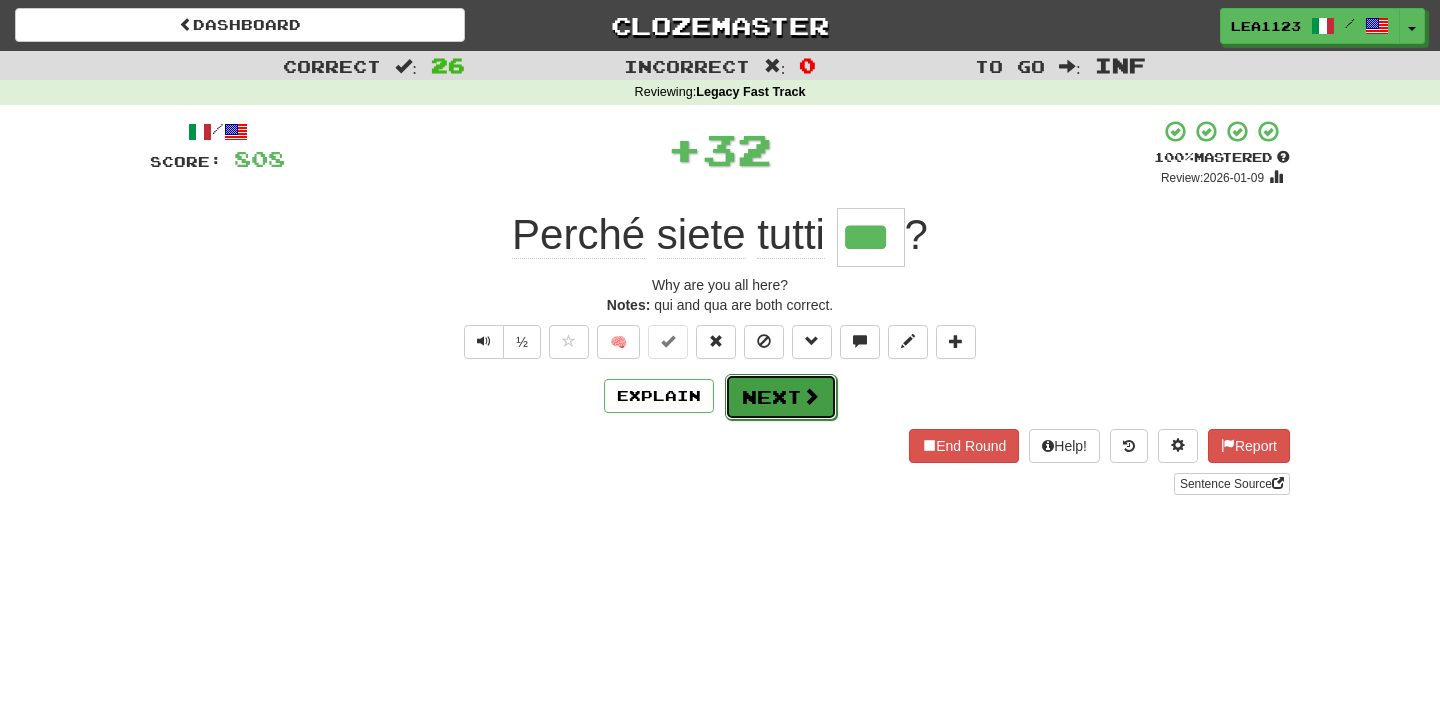 click on "Next" at bounding box center (781, 397) 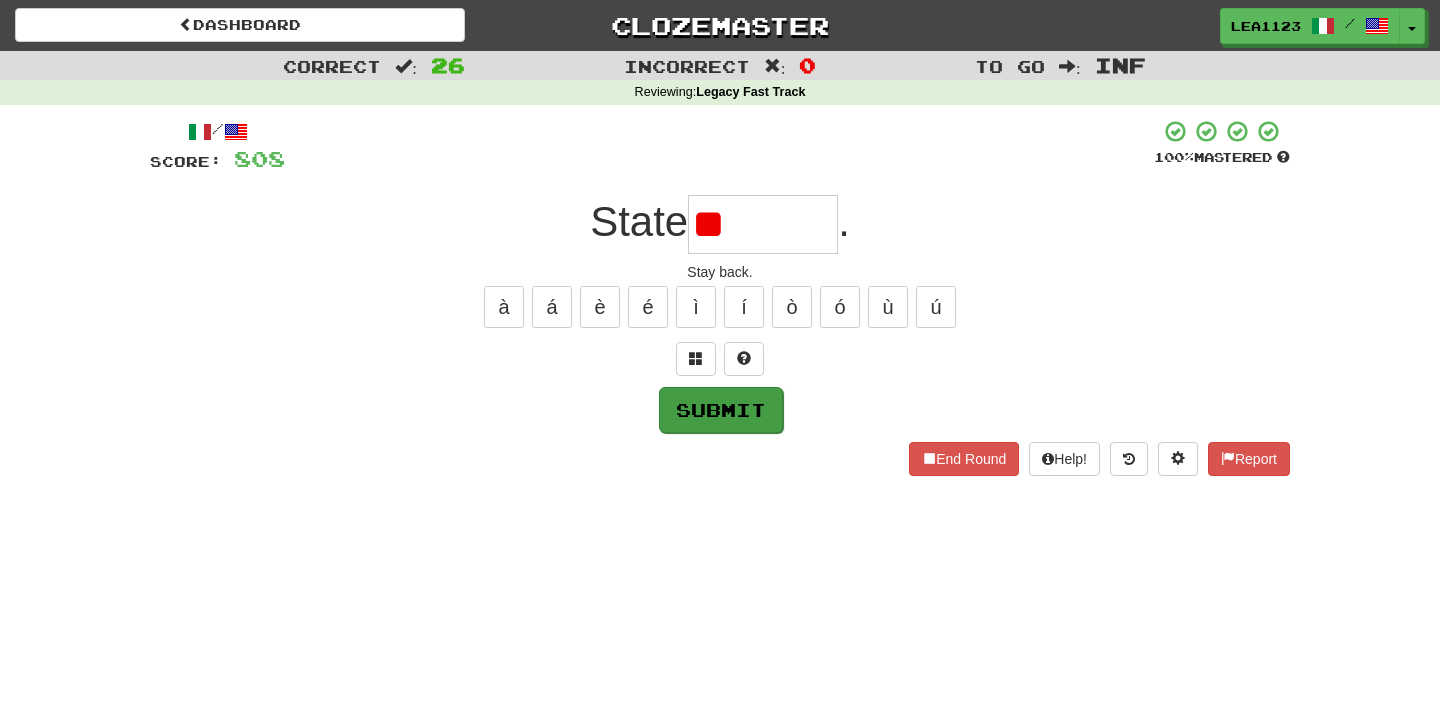 type on "*" 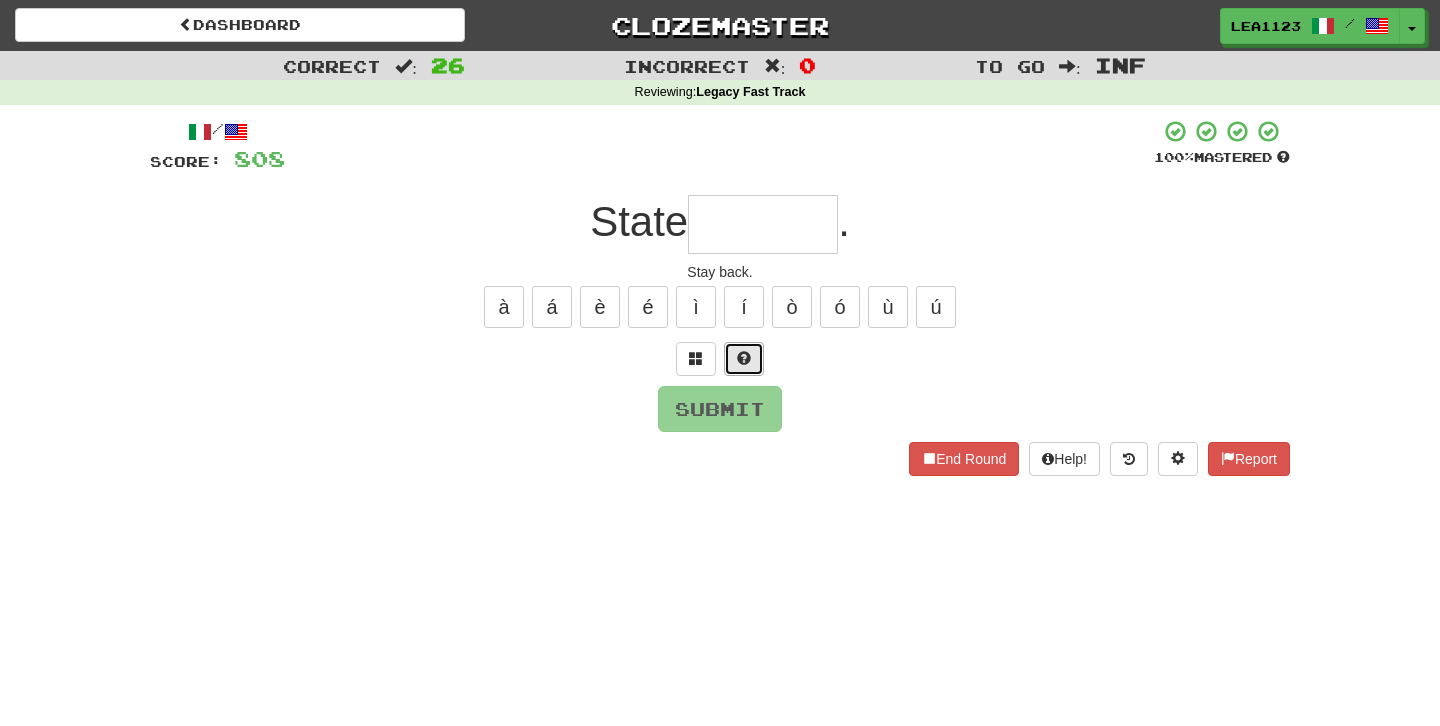 click at bounding box center (744, 358) 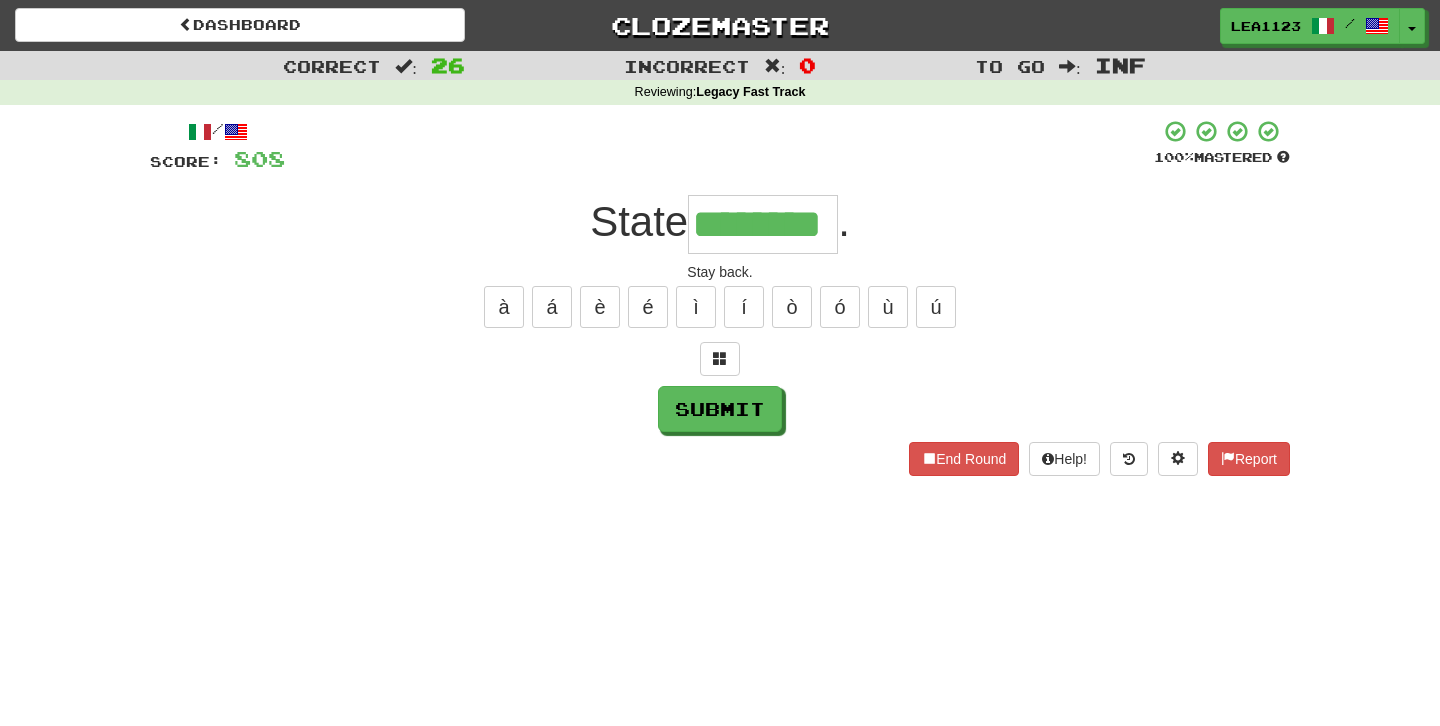 type on "********" 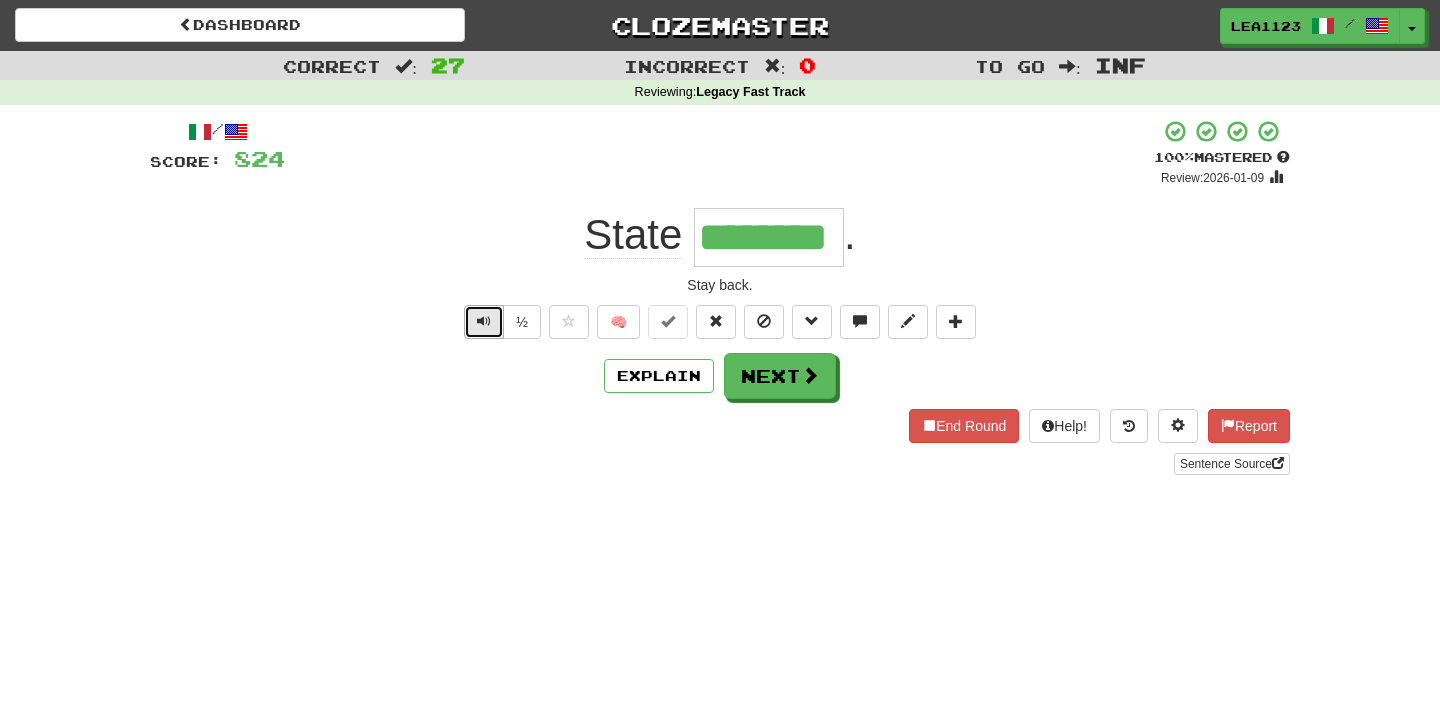 click at bounding box center (484, 321) 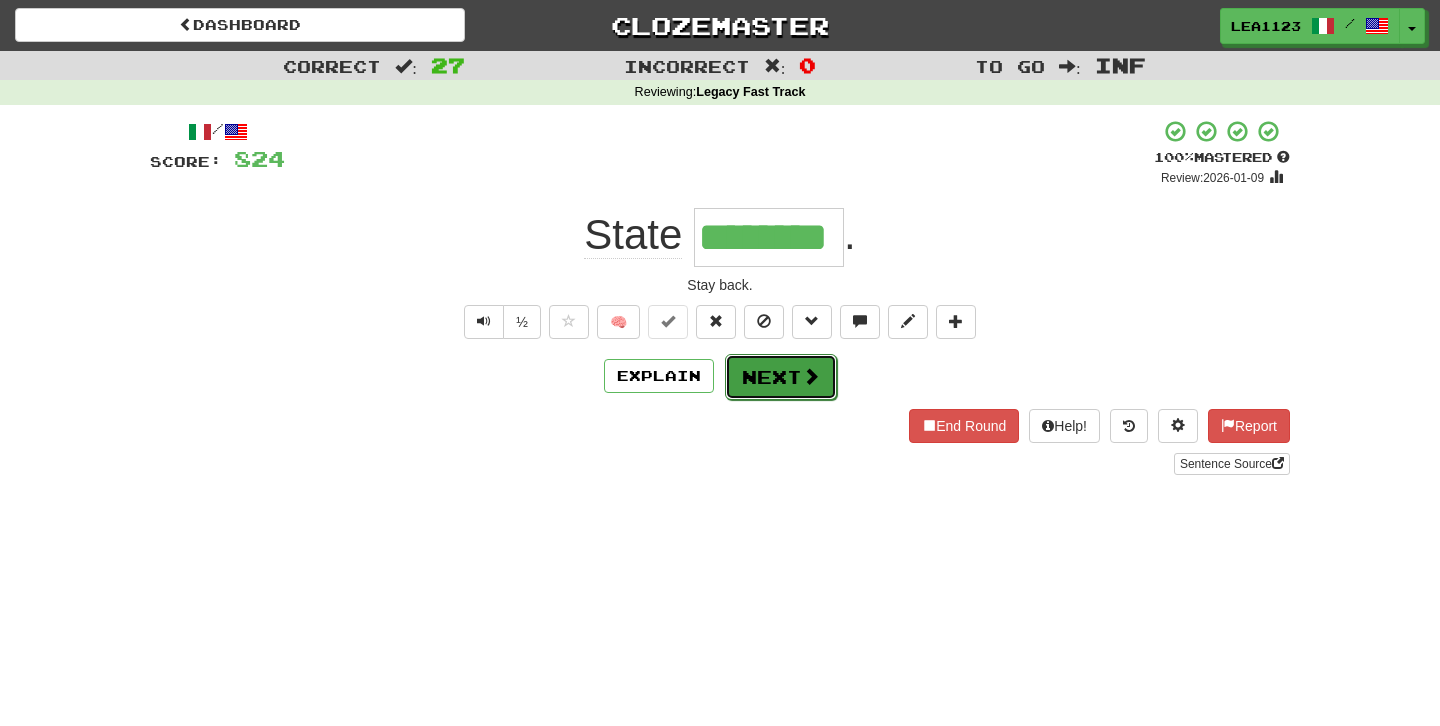 click on "Next" at bounding box center [781, 377] 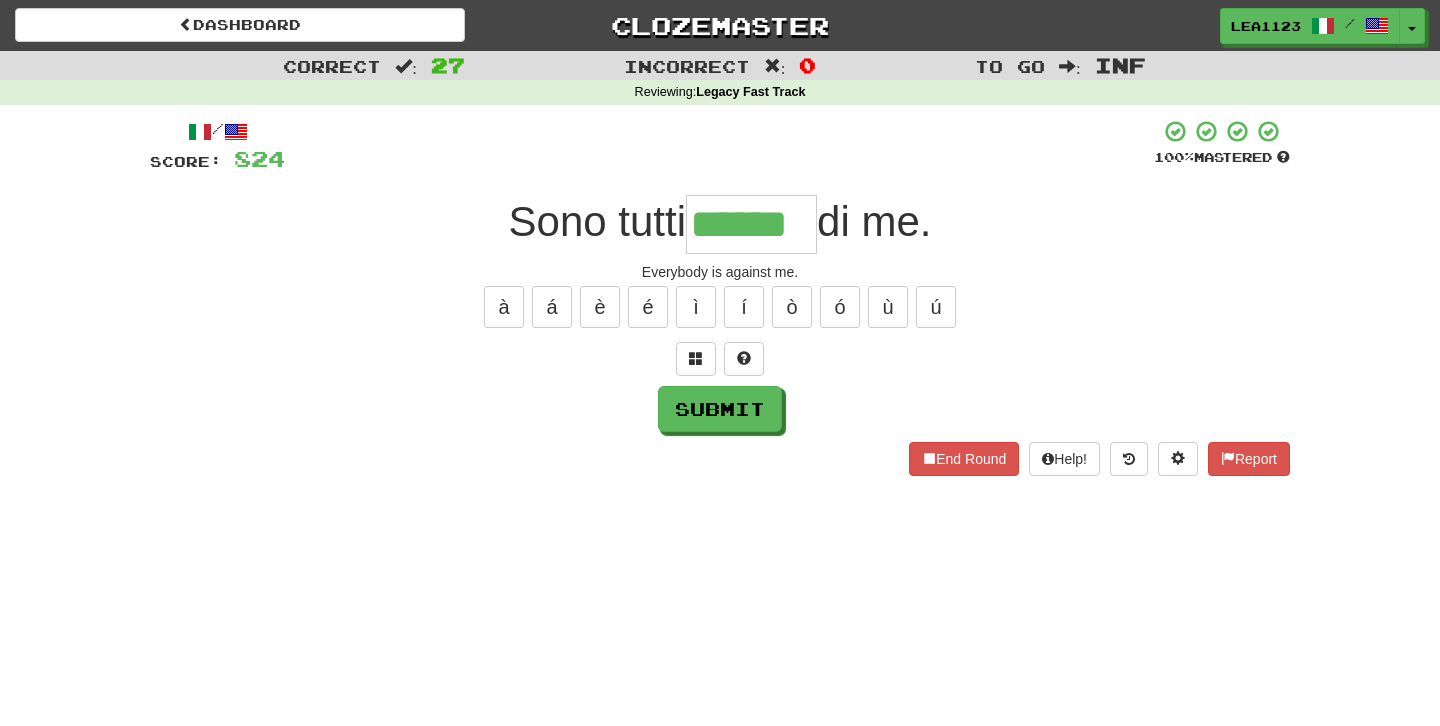 type on "******" 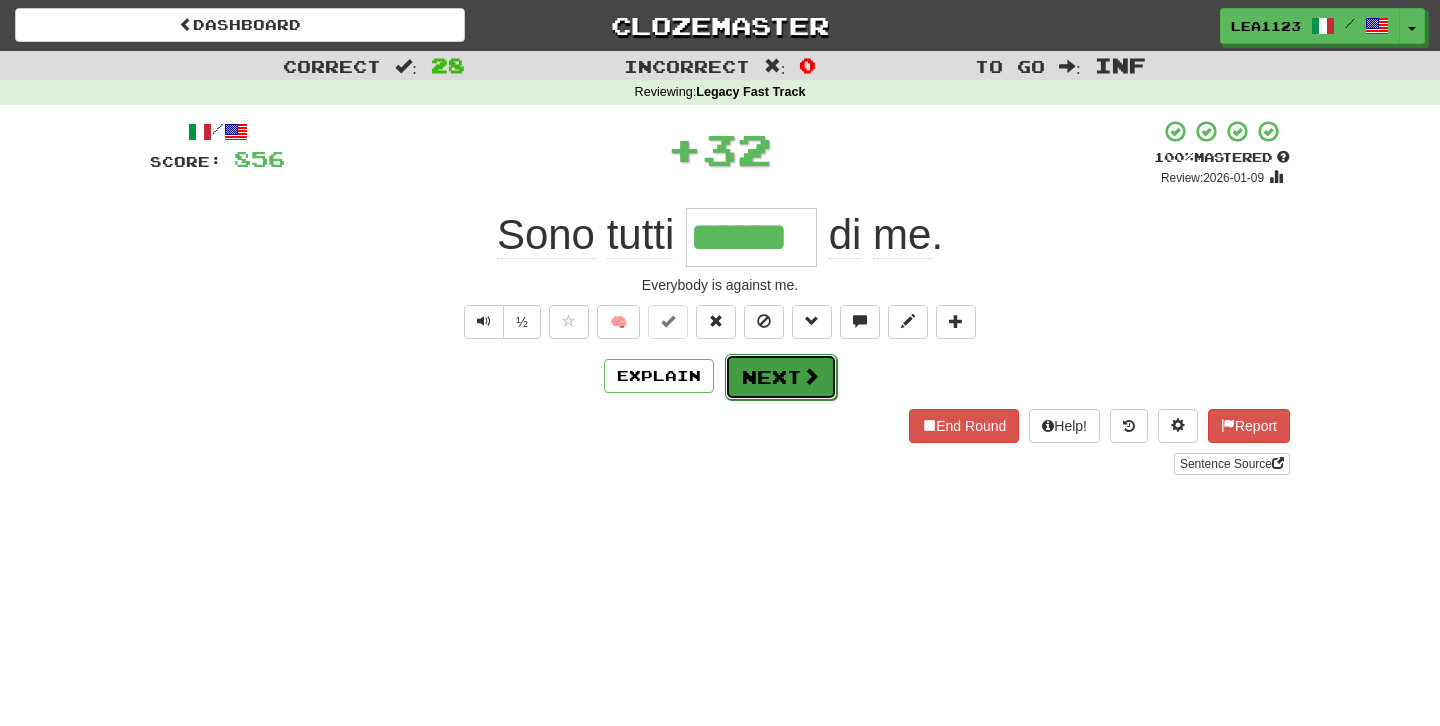 click on "Next" at bounding box center [781, 377] 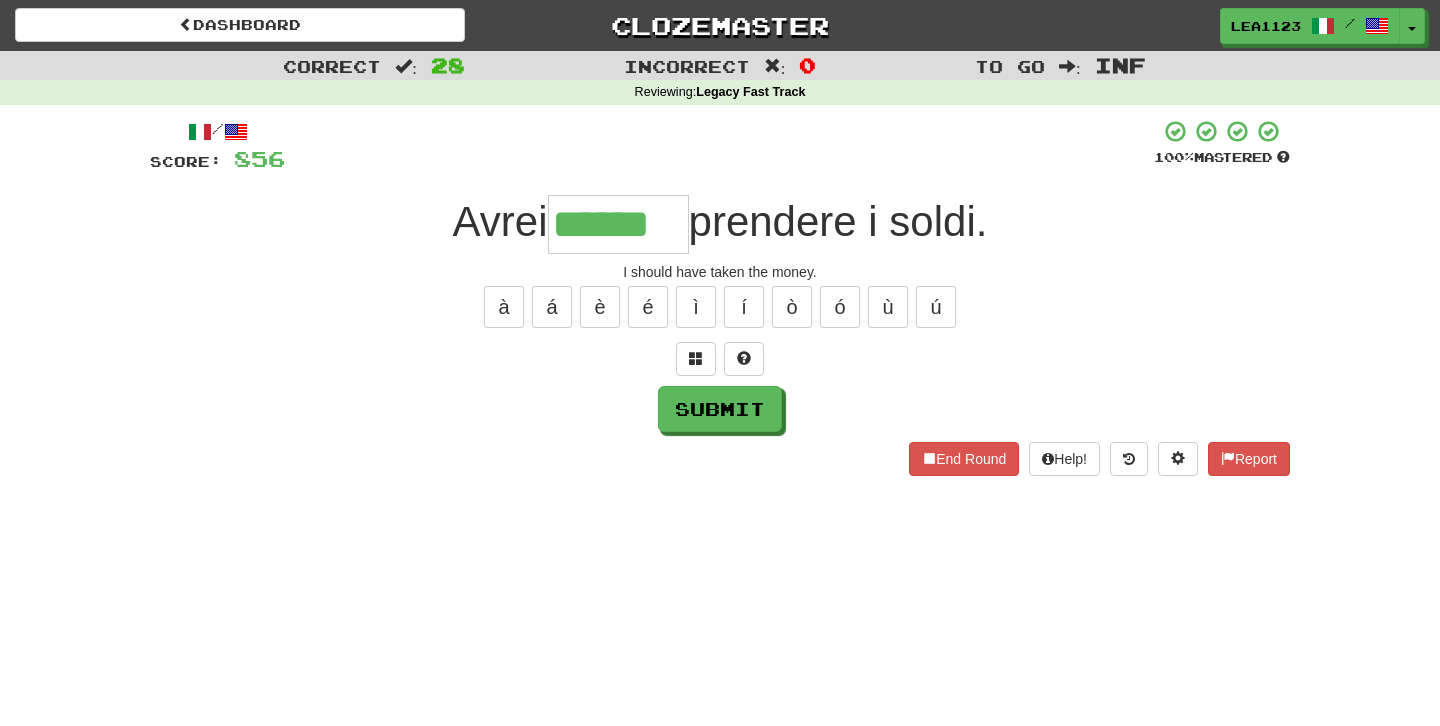 type on "******" 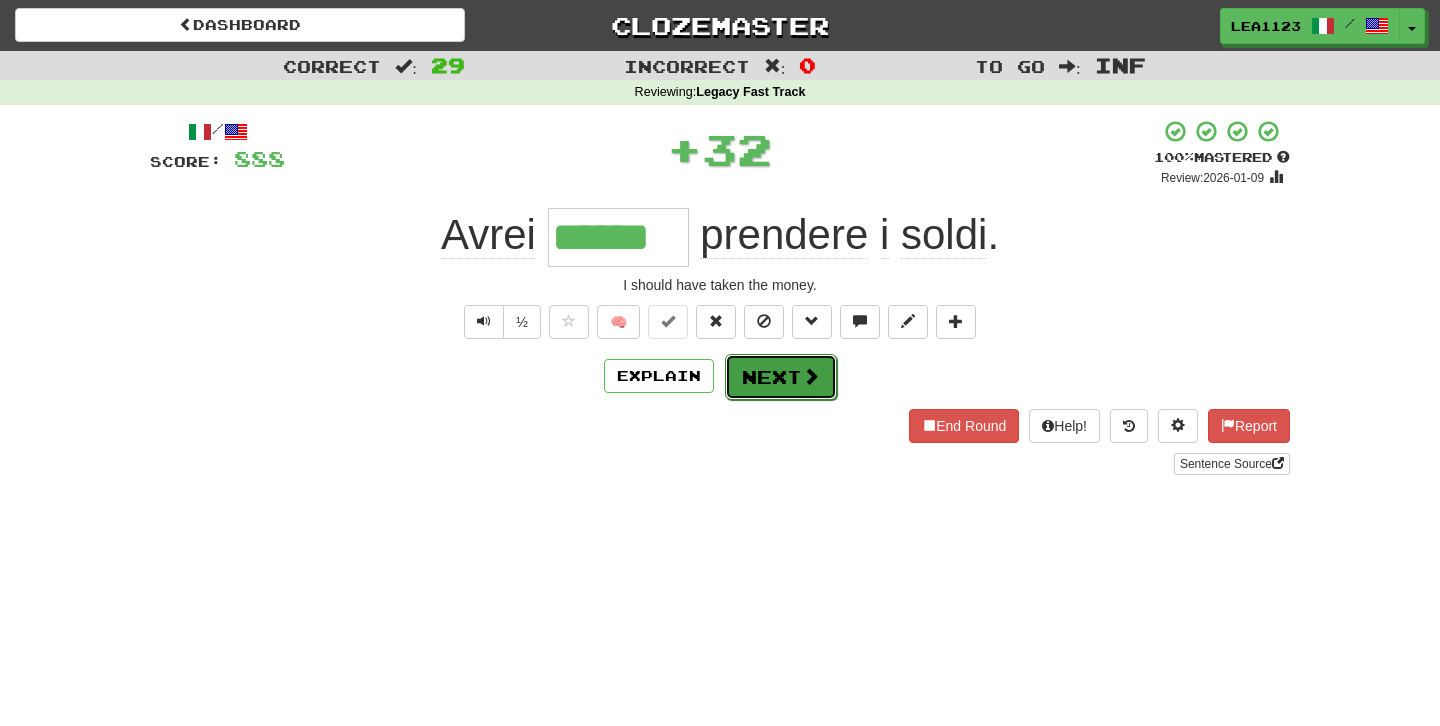 click on "Next" at bounding box center [781, 377] 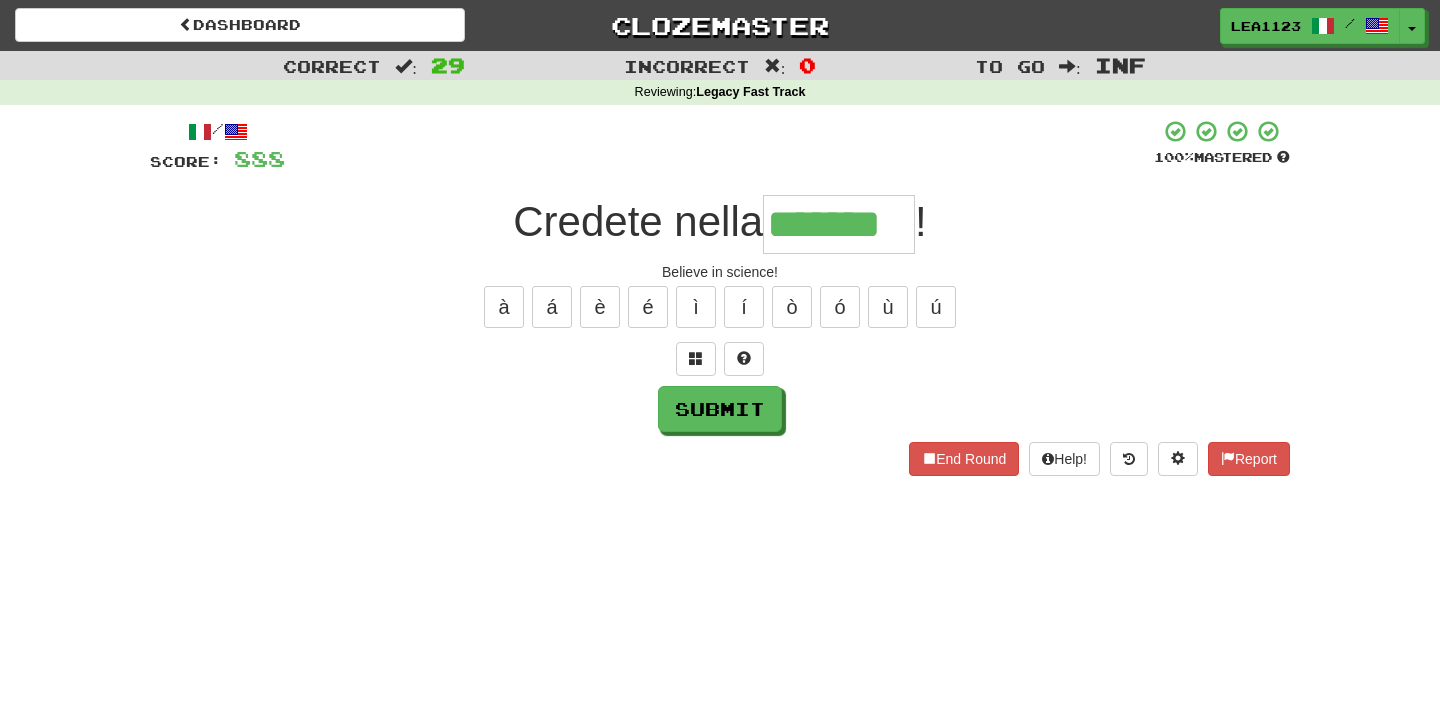 type on "*******" 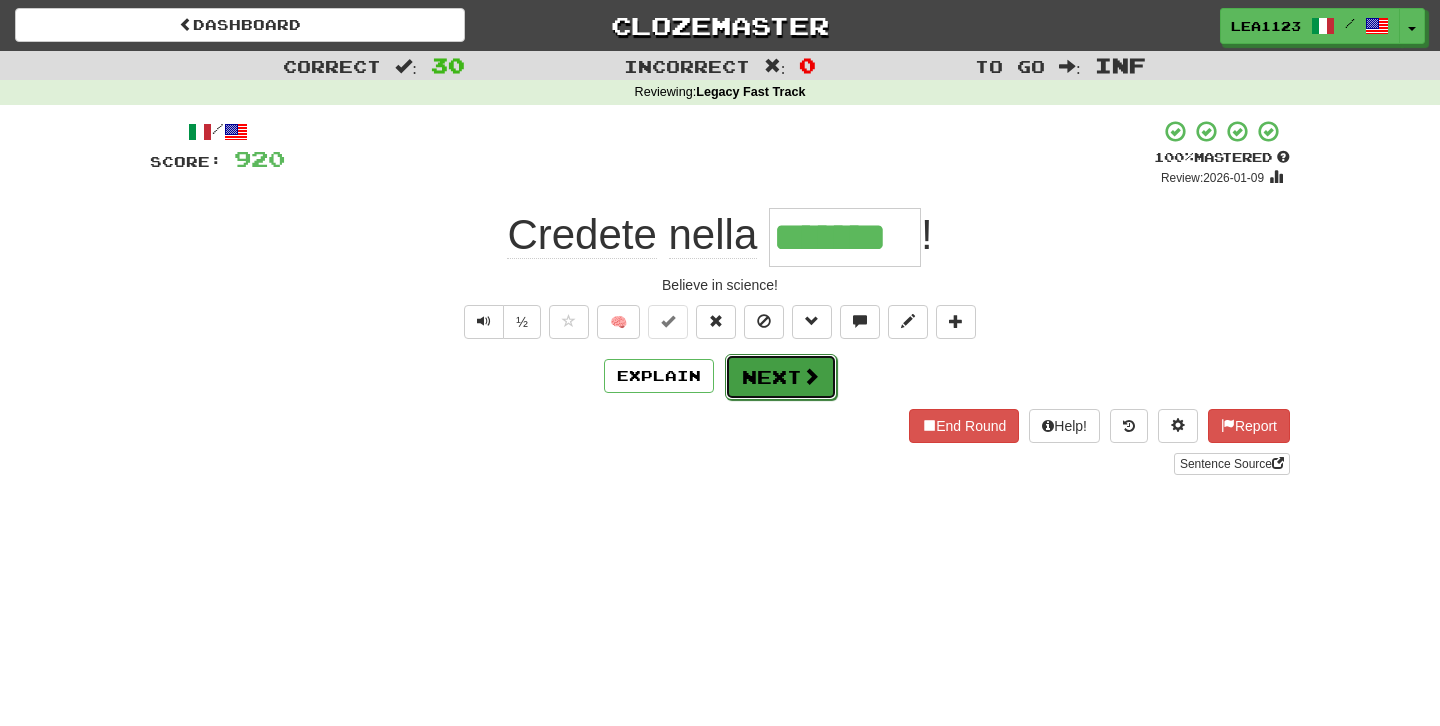 click on "Next" at bounding box center [781, 377] 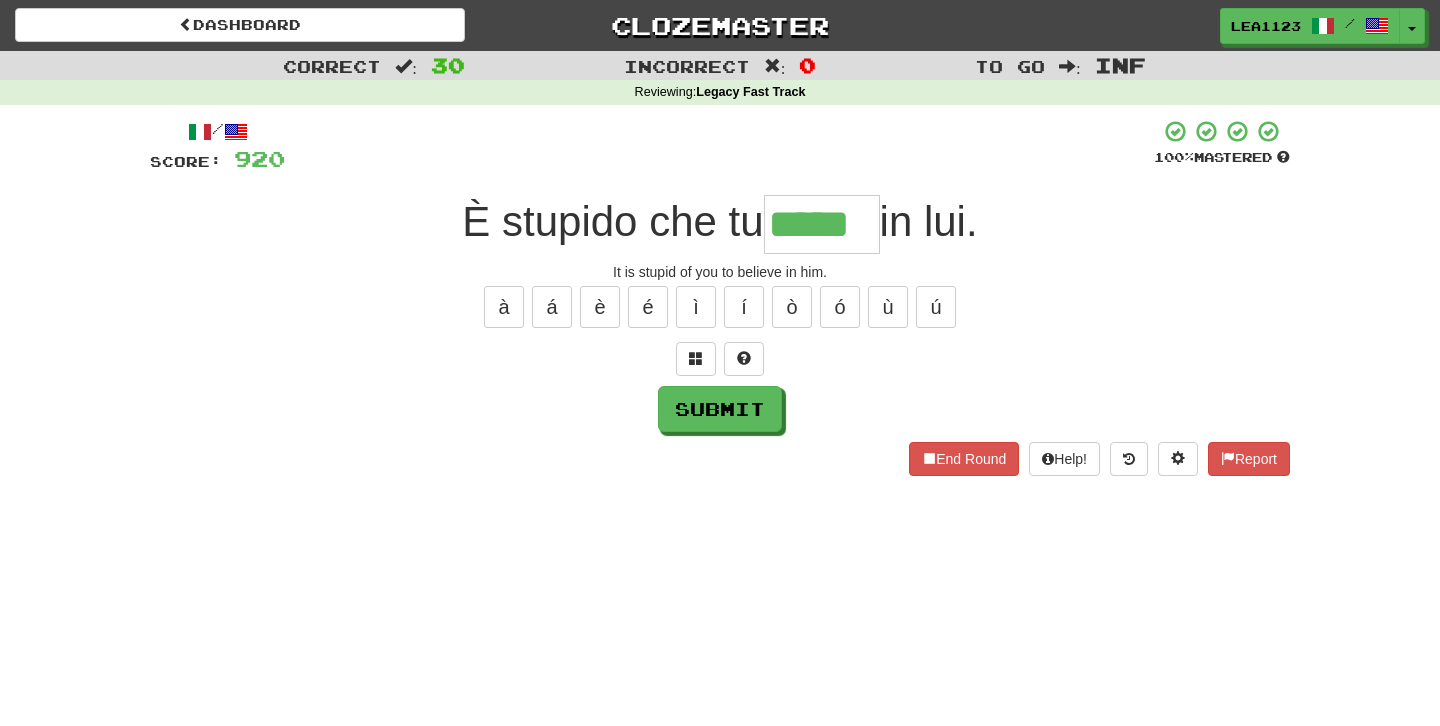 type on "*****" 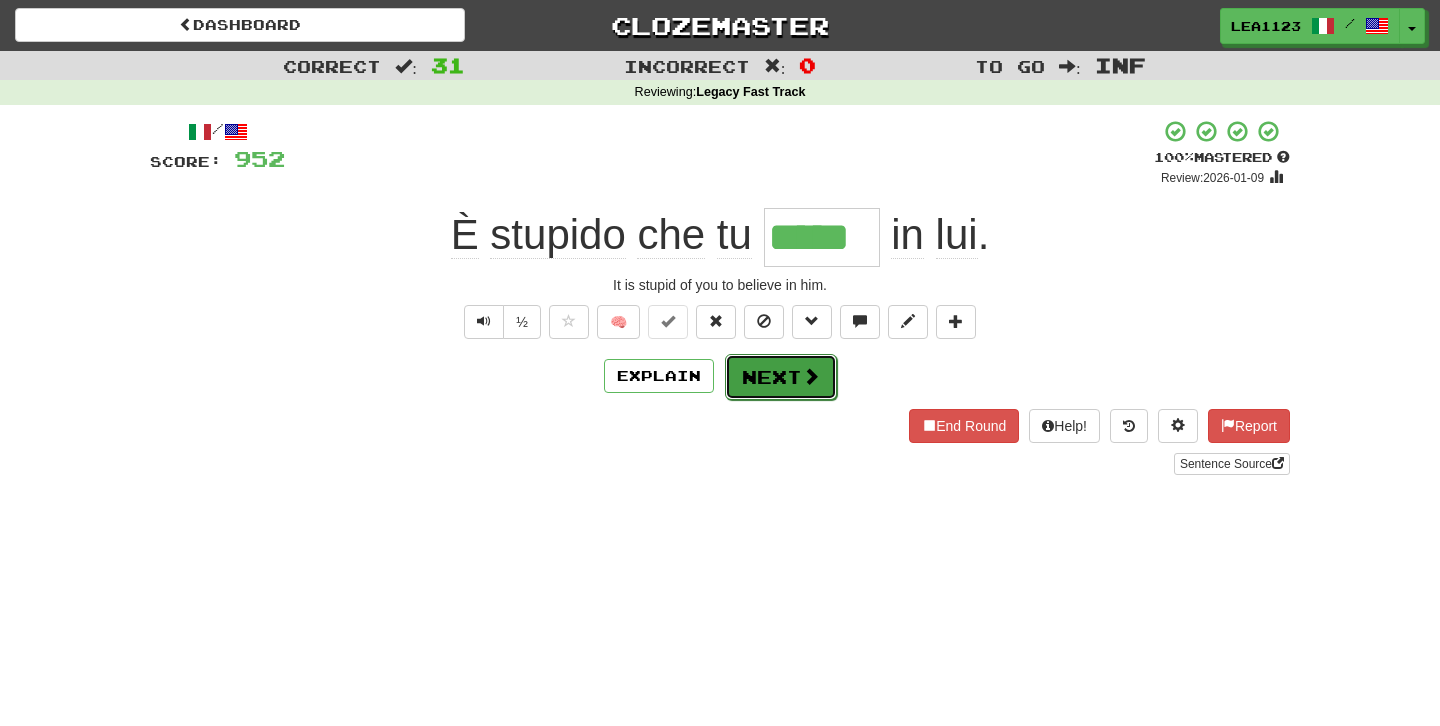 click on "Next" at bounding box center (781, 377) 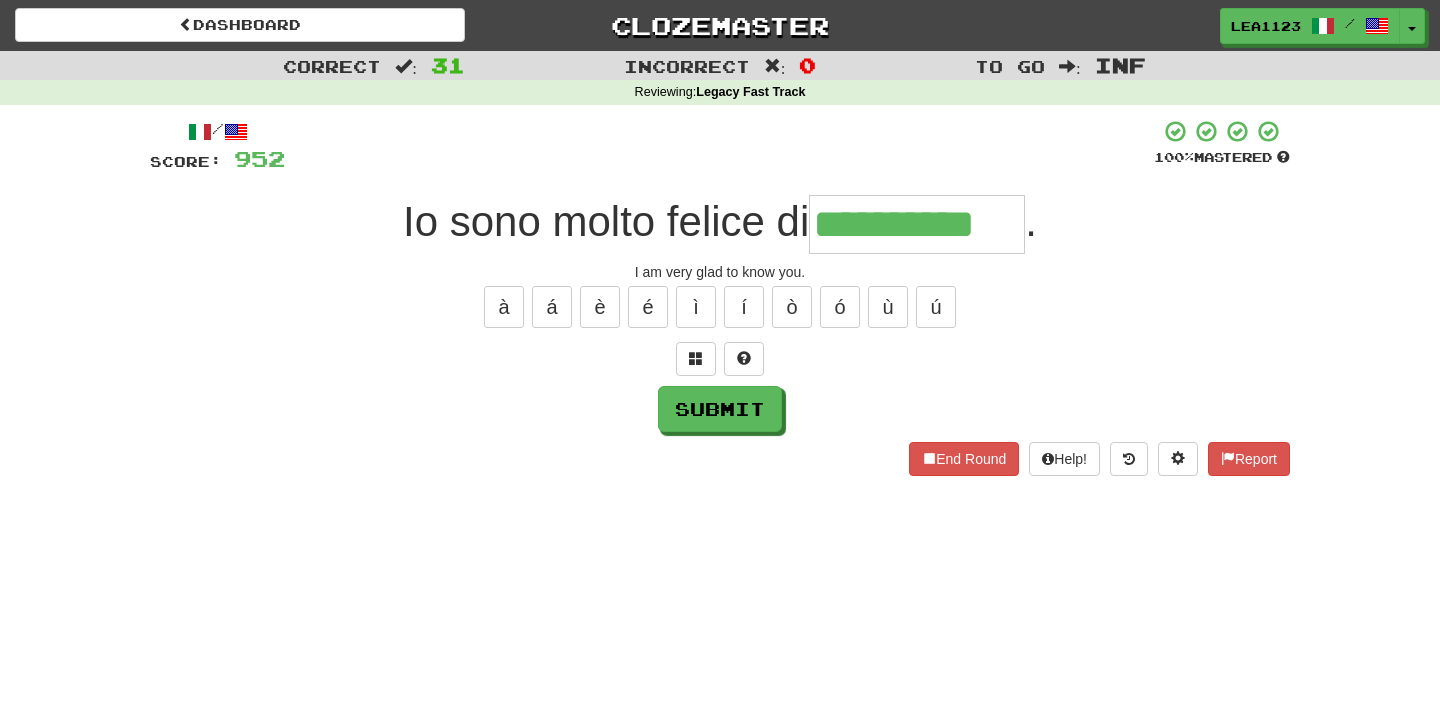 type on "**********" 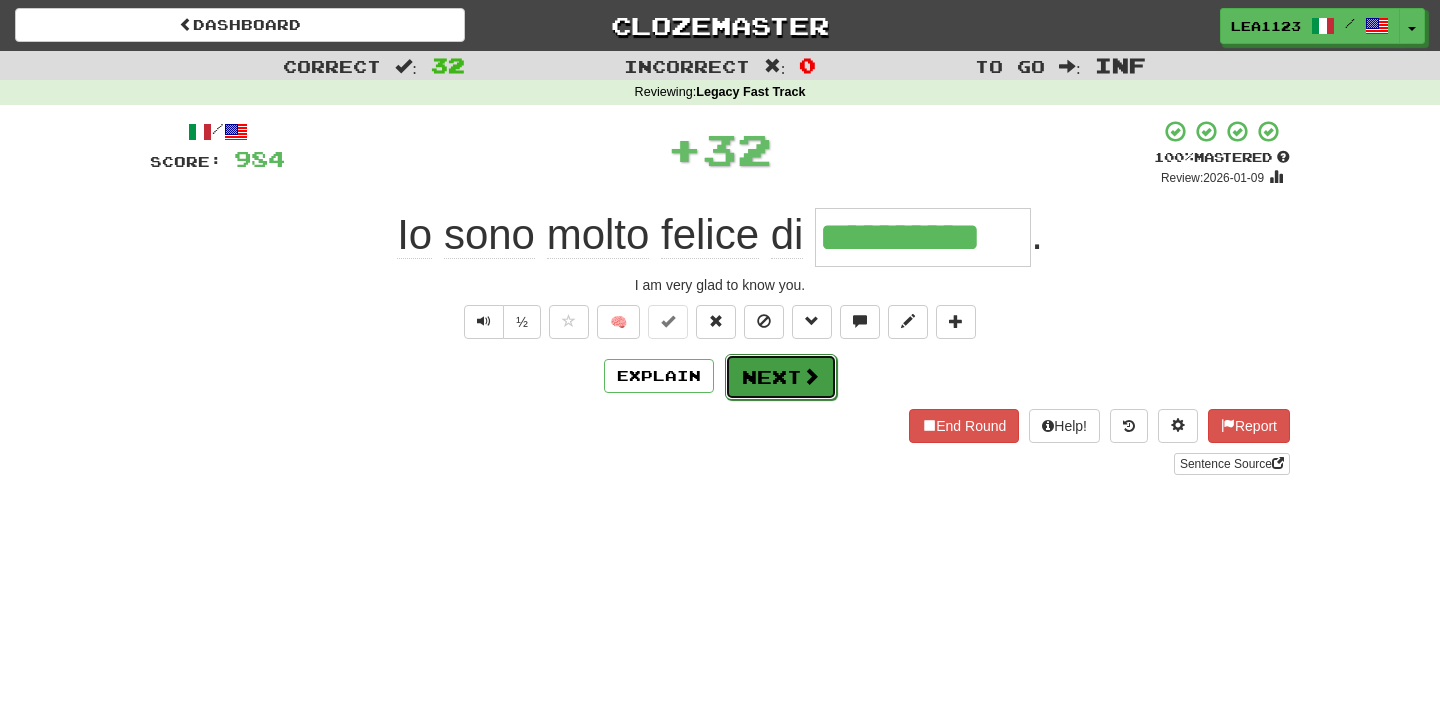 click on "Next" at bounding box center [781, 377] 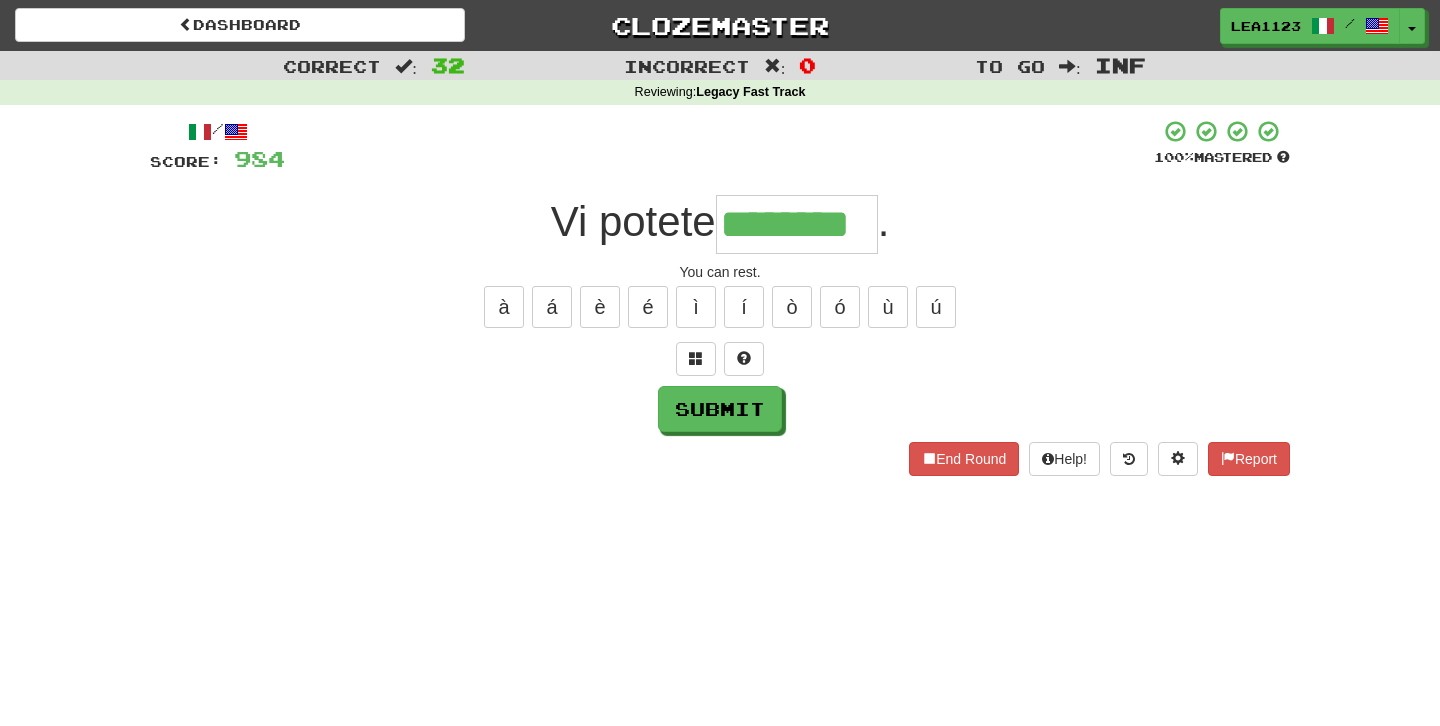 type on "********" 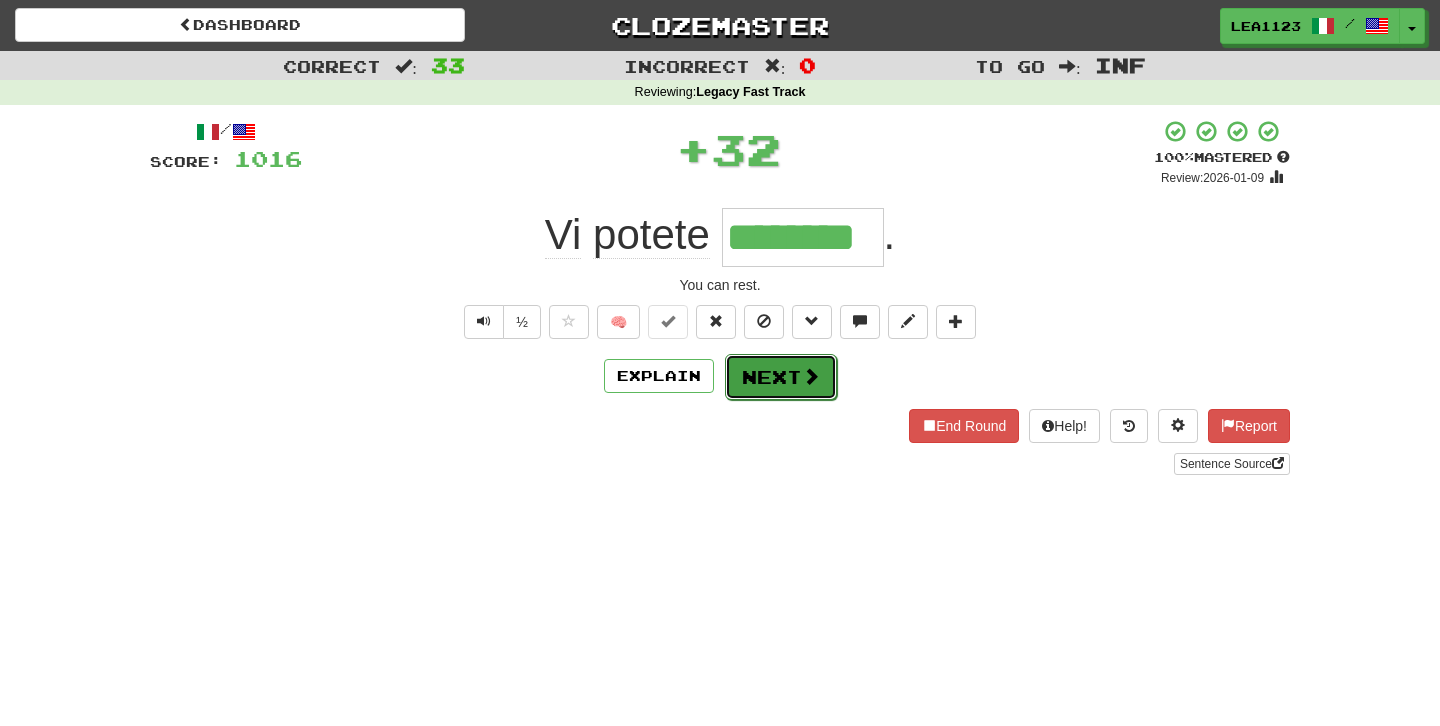 click on "Next" at bounding box center (781, 377) 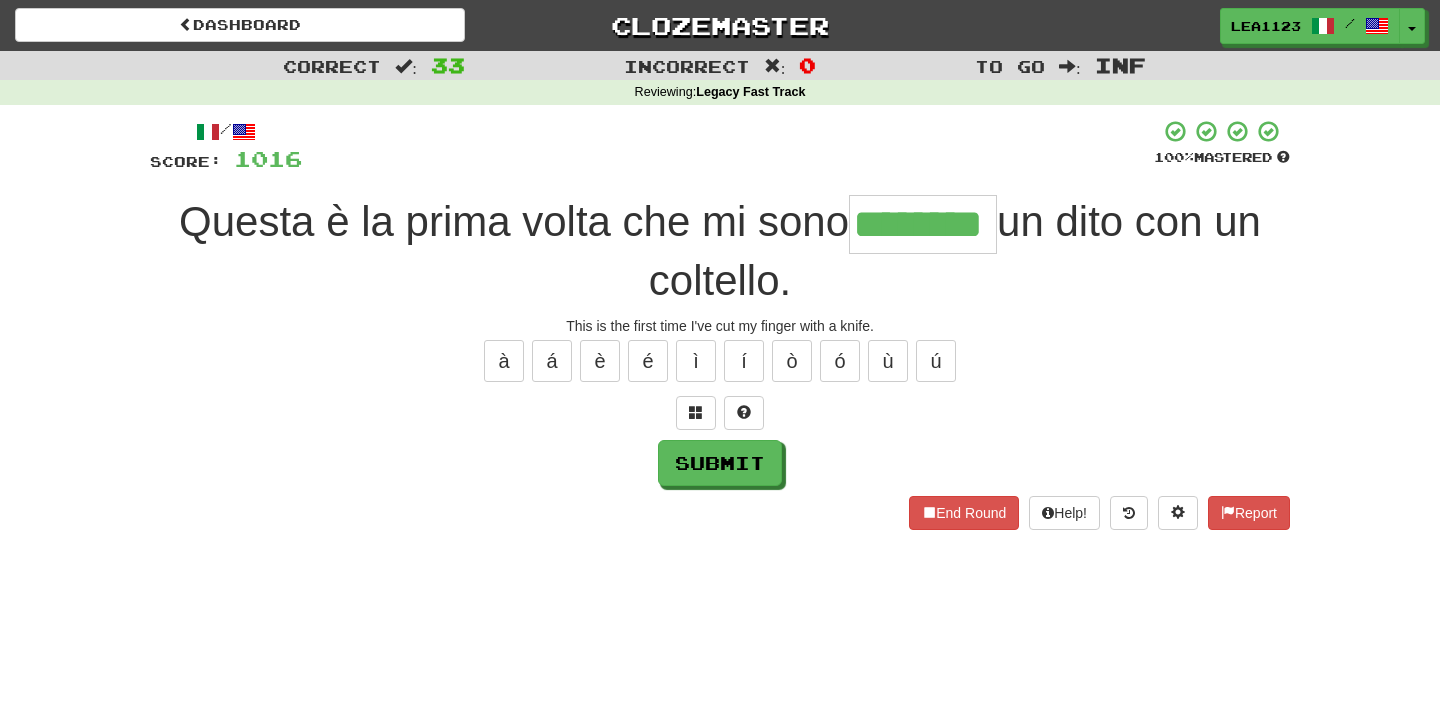 type on "********" 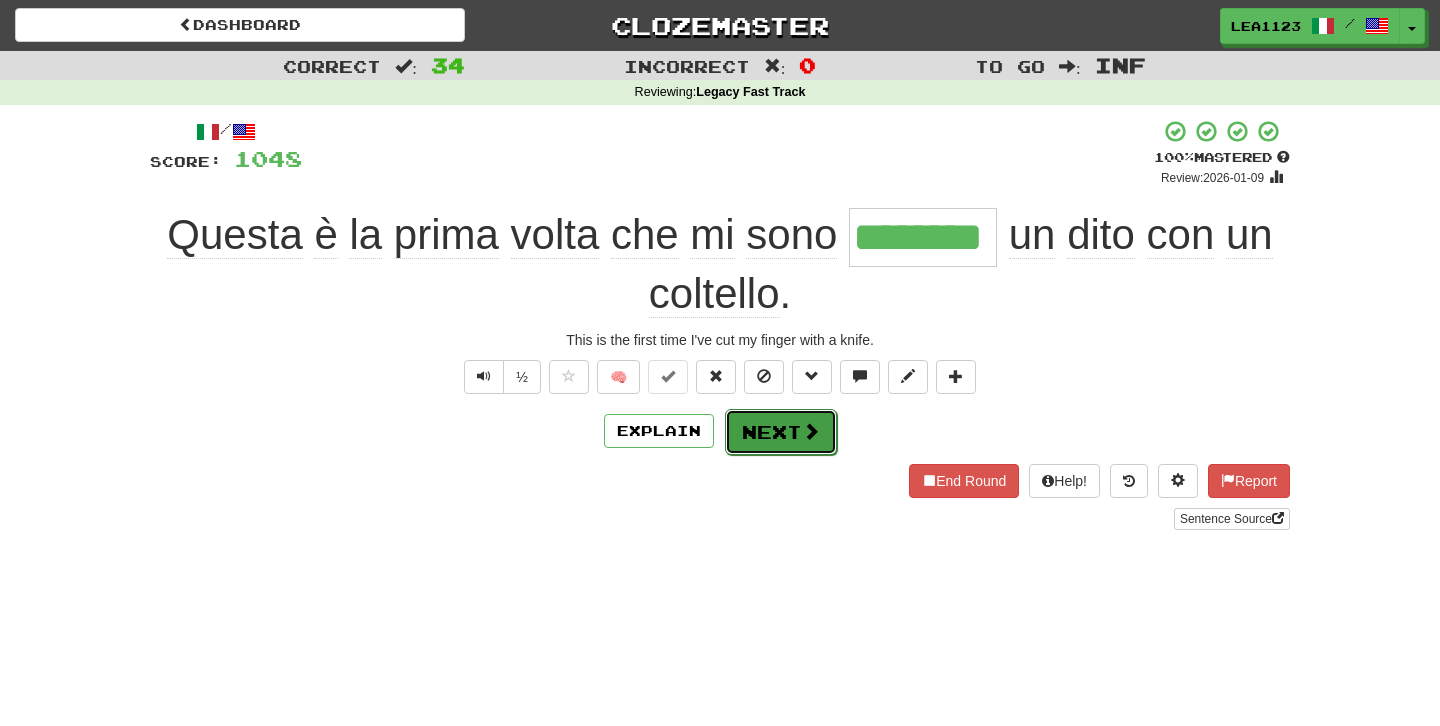 click on "Next" at bounding box center (781, 432) 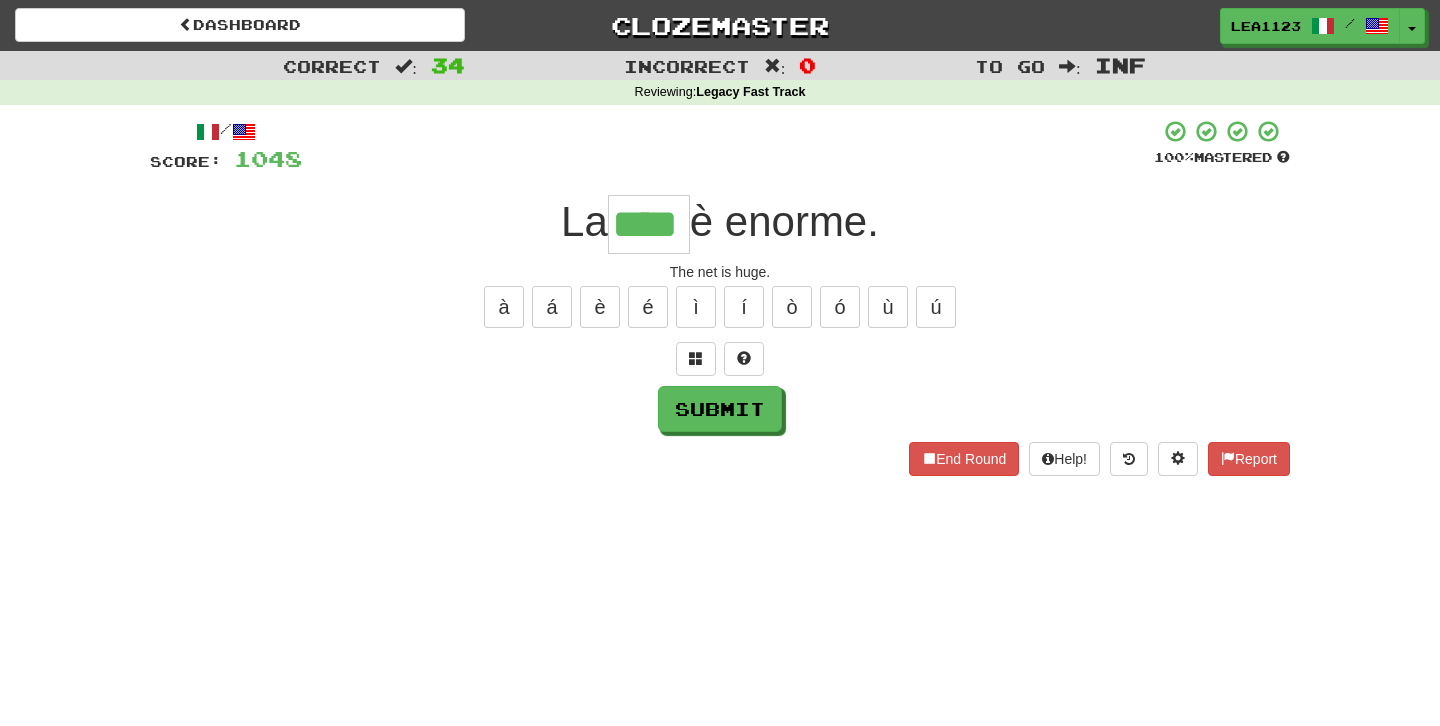 type on "****" 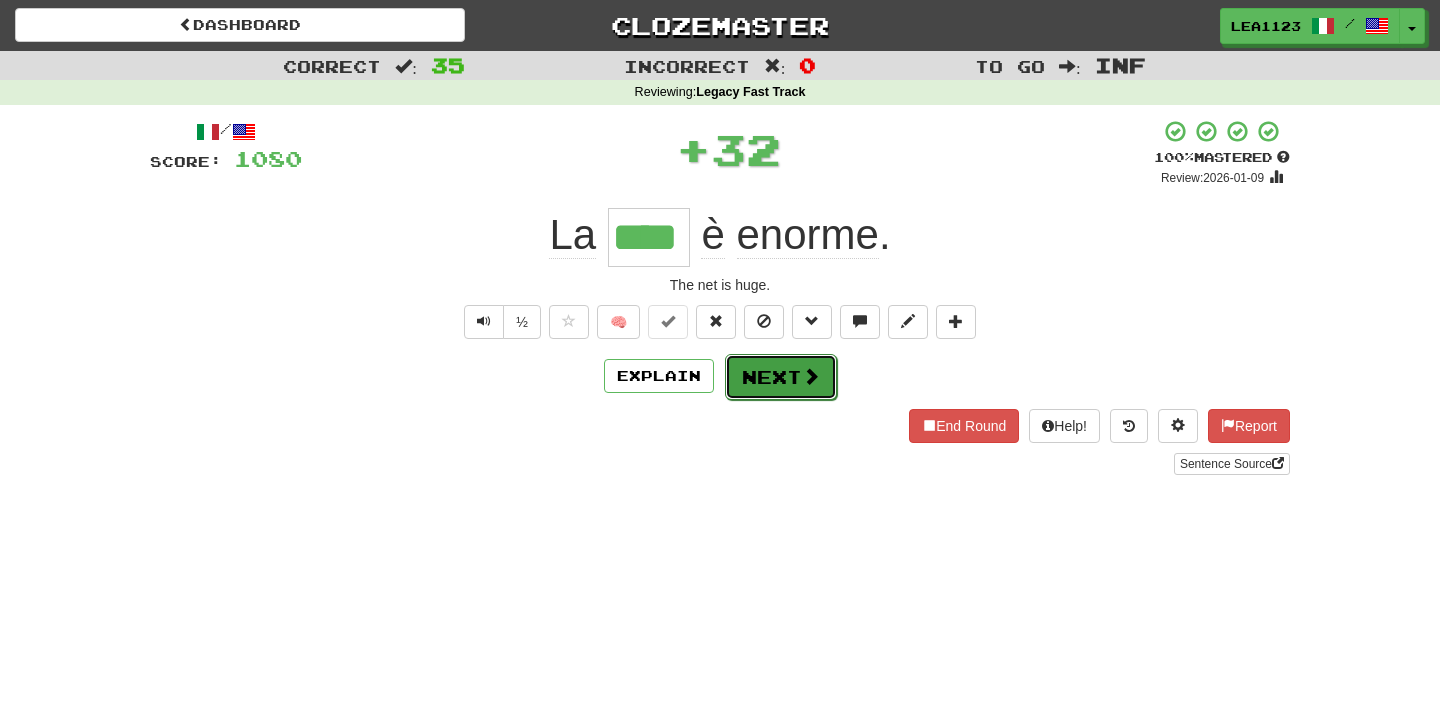 click on "Next" at bounding box center (781, 377) 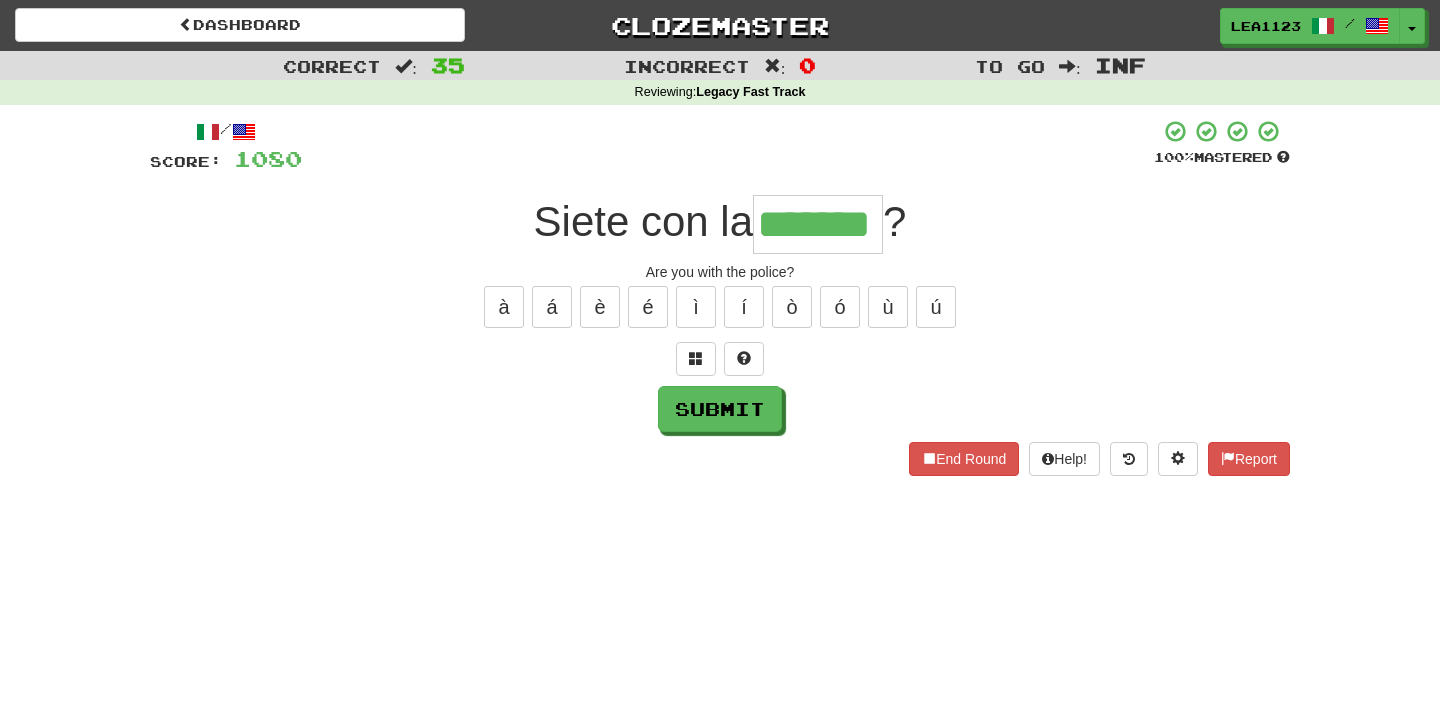 type on "*******" 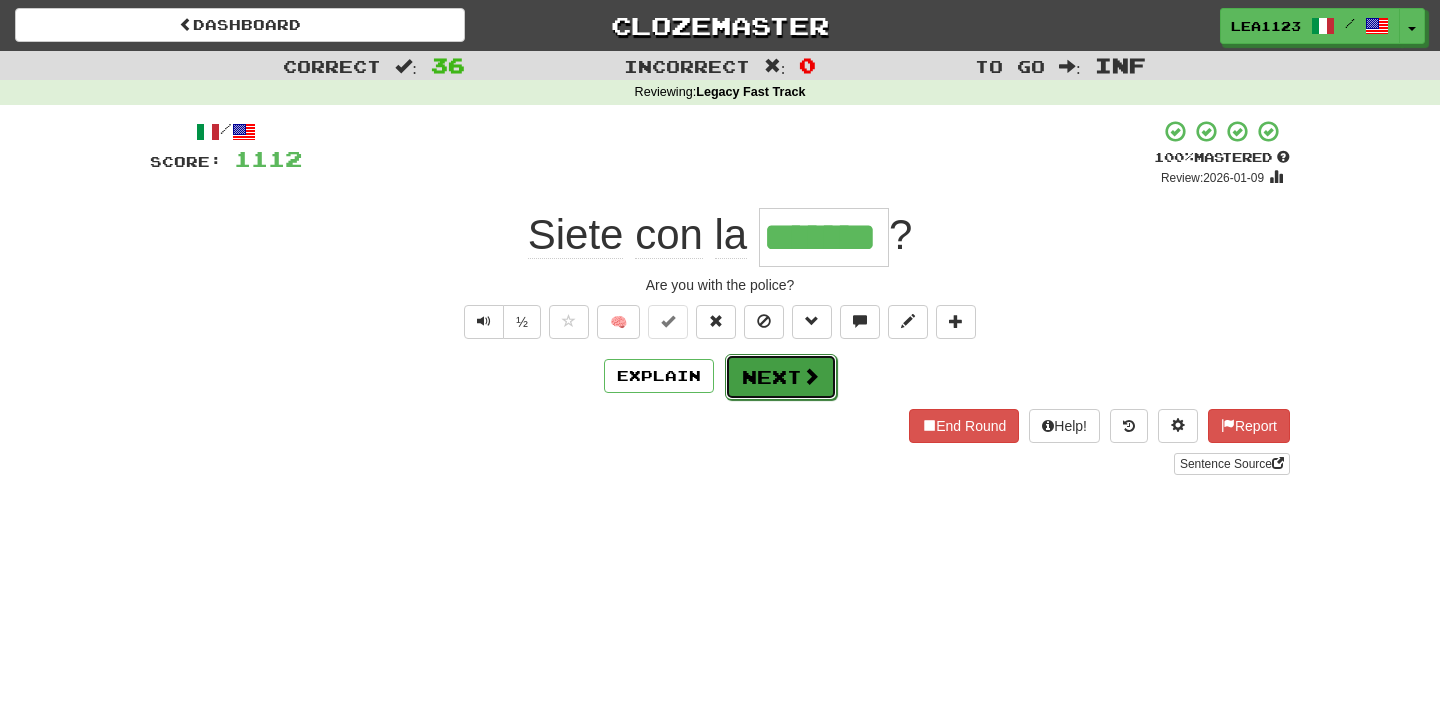 click on "Next" at bounding box center (781, 377) 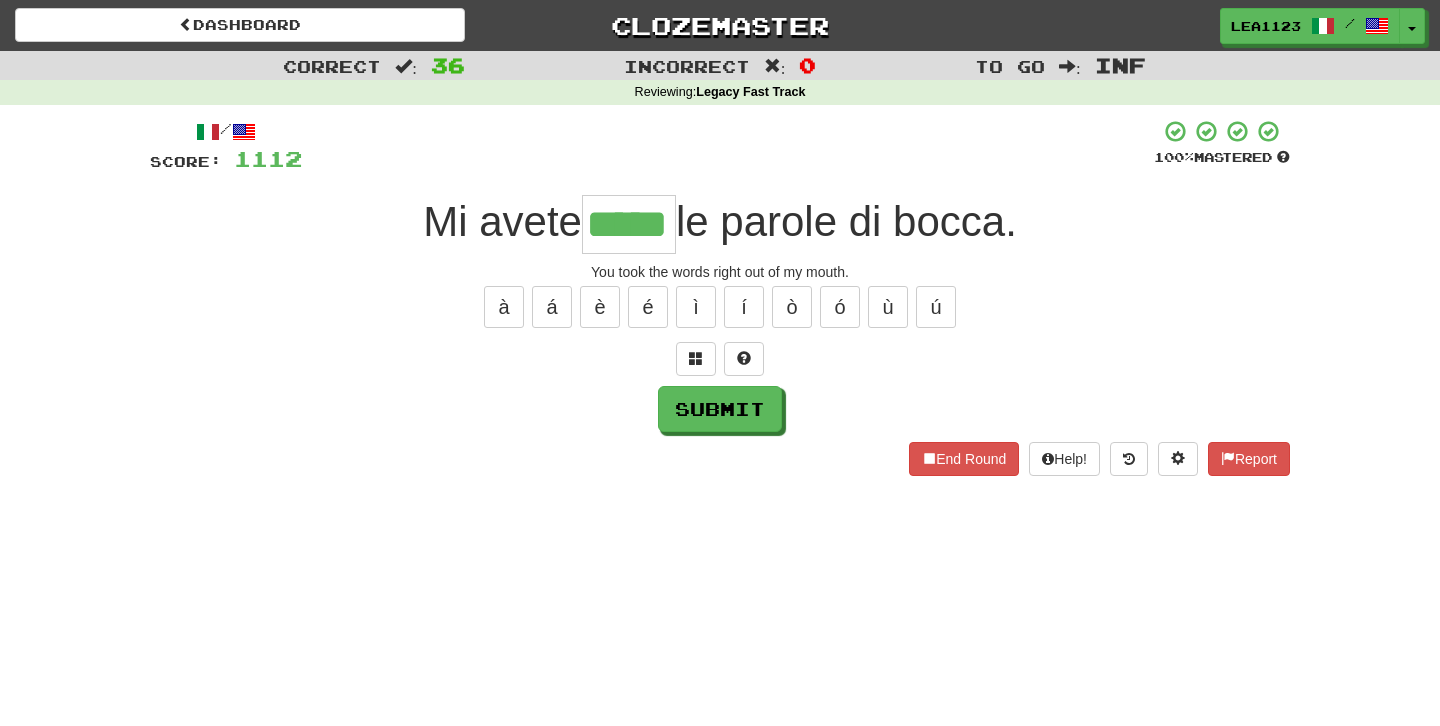 type on "*****" 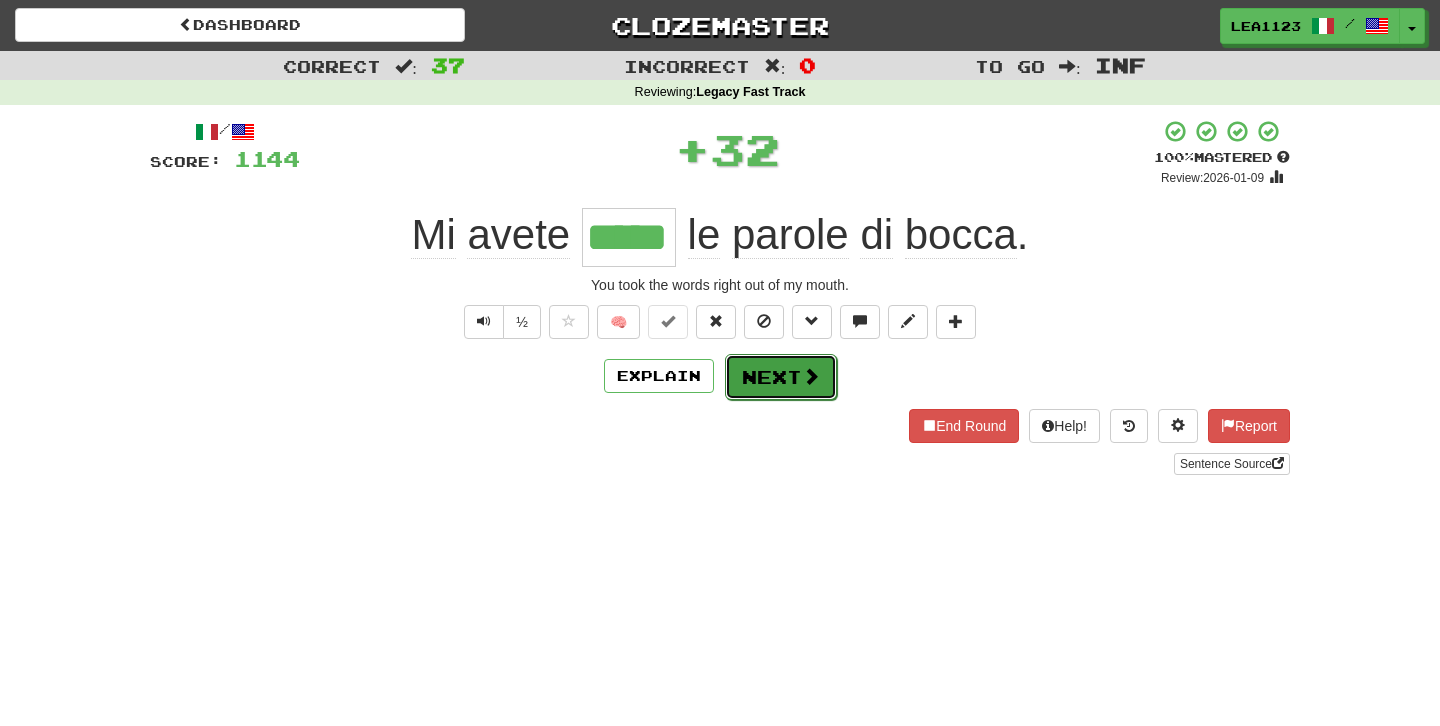 click on "Next" at bounding box center [781, 377] 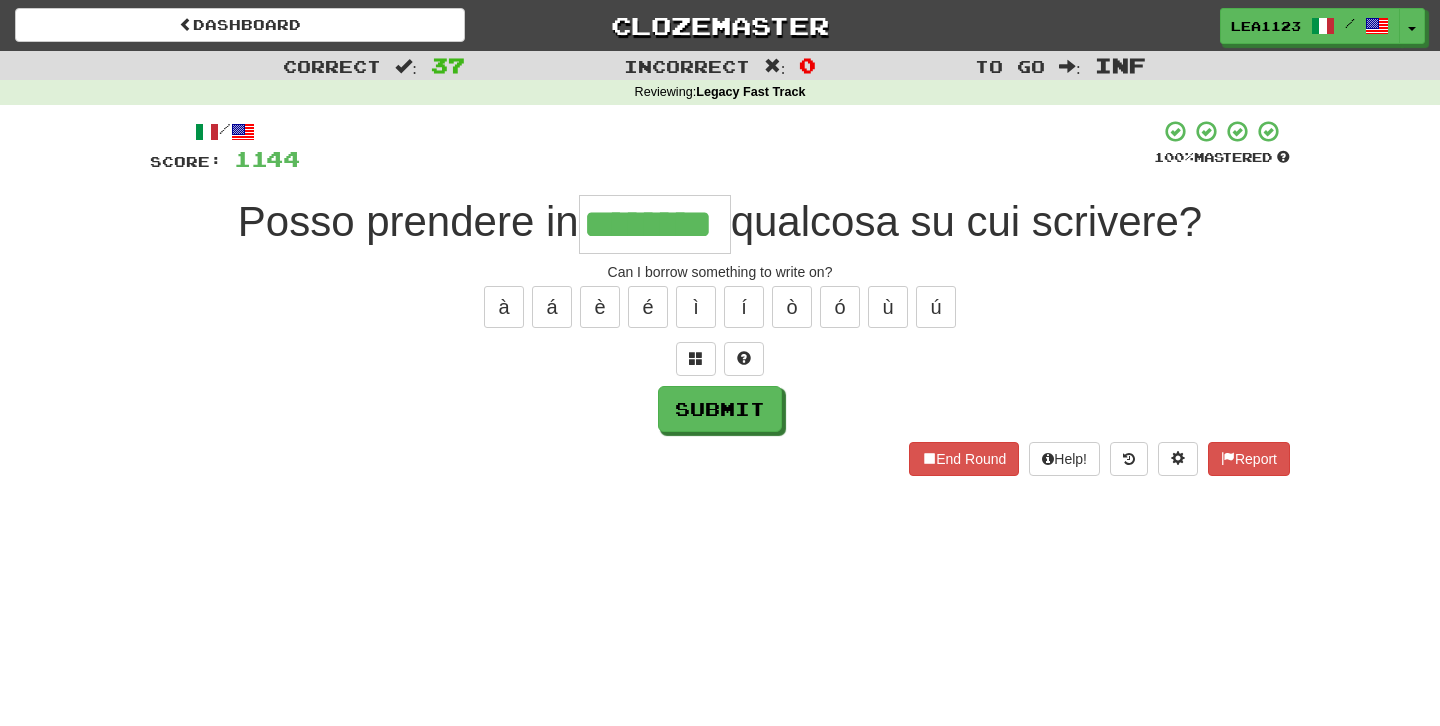 type on "********" 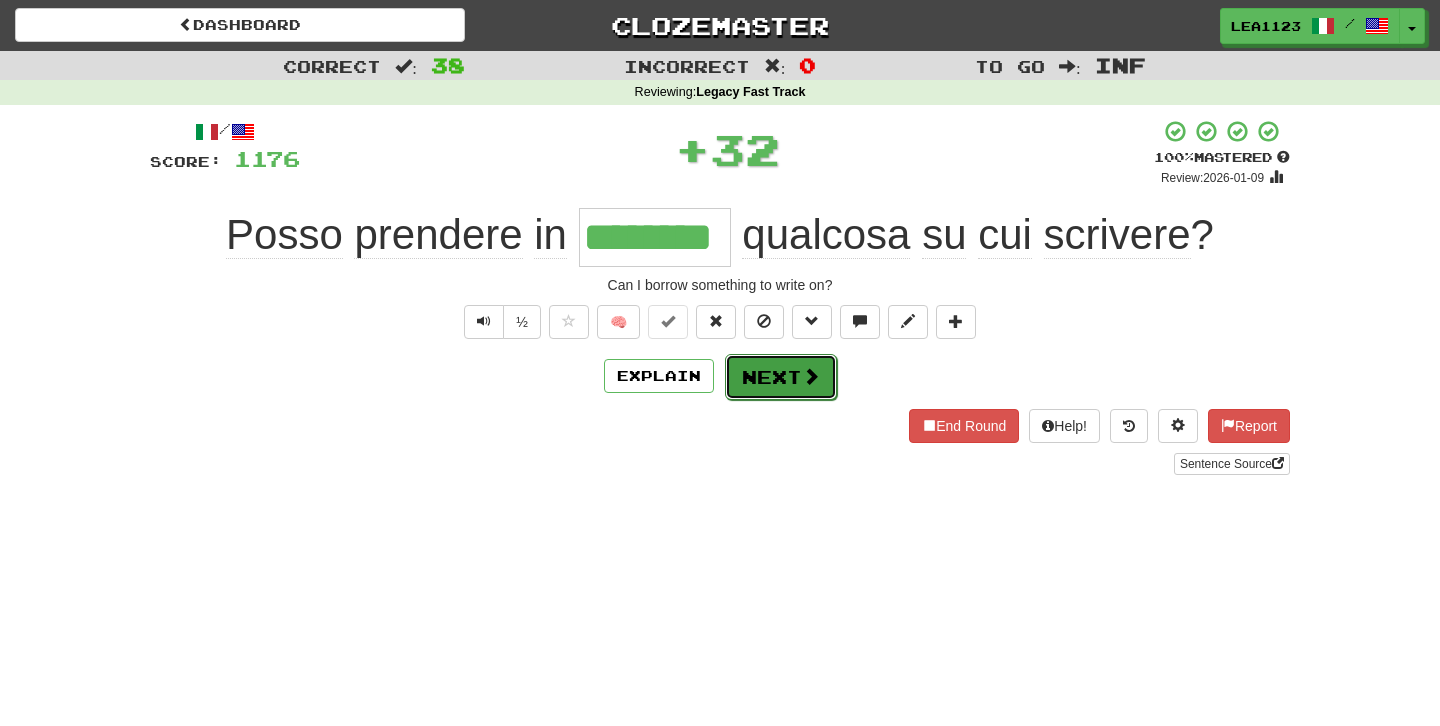 click on "Next" at bounding box center (781, 377) 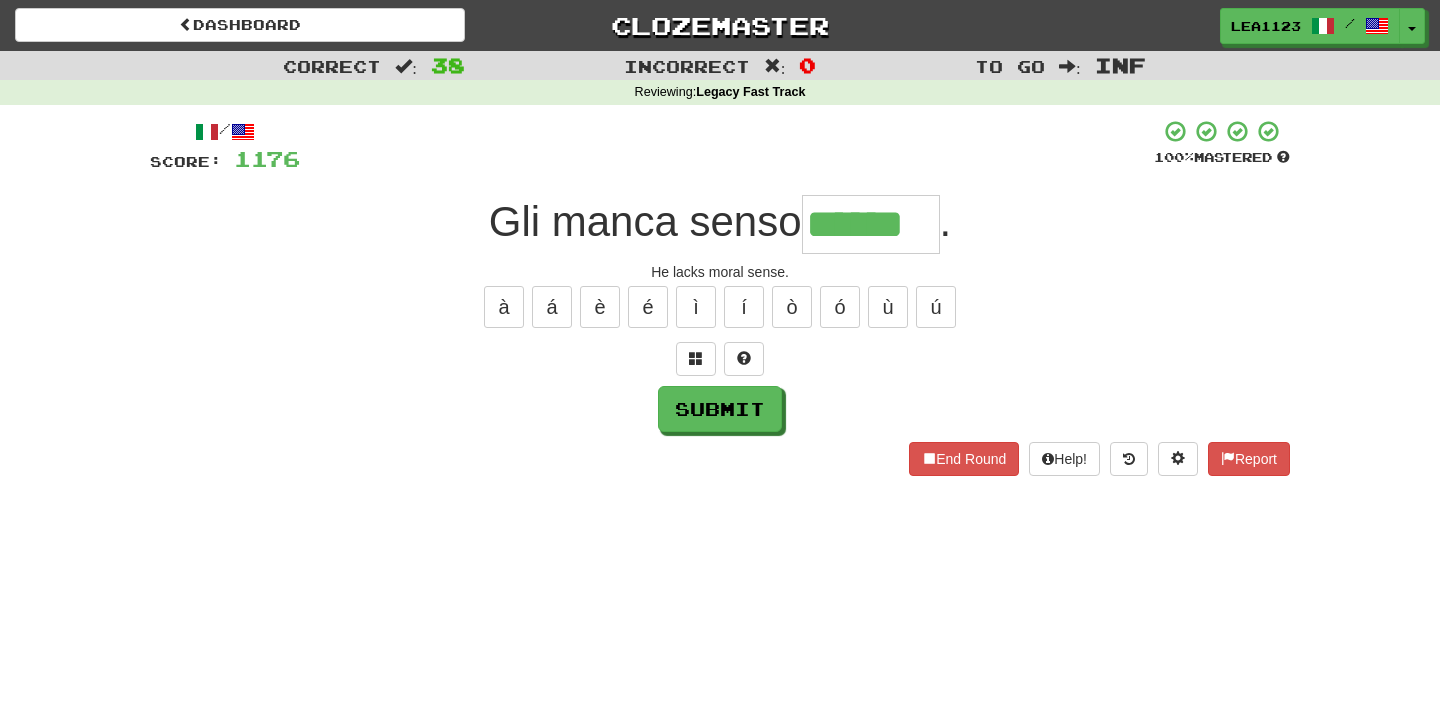 type on "******" 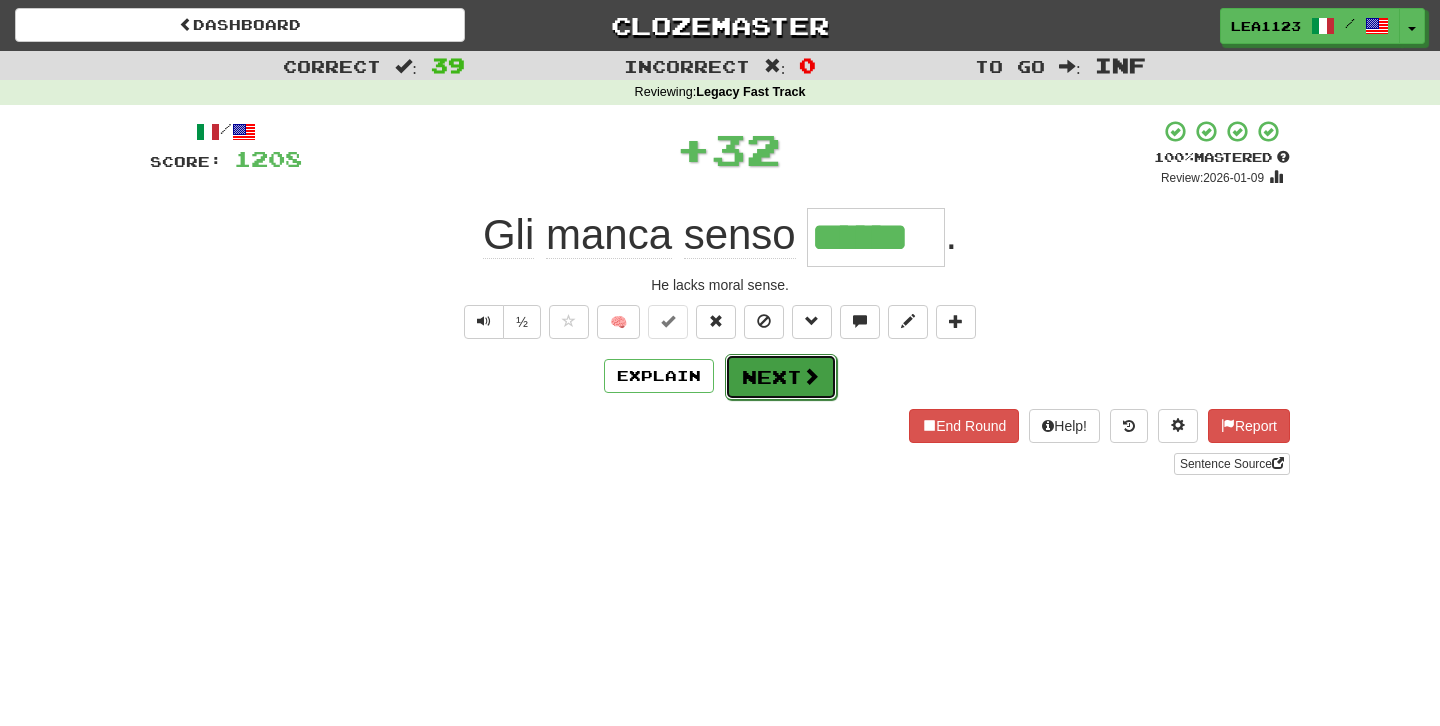click on "Next" at bounding box center [781, 377] 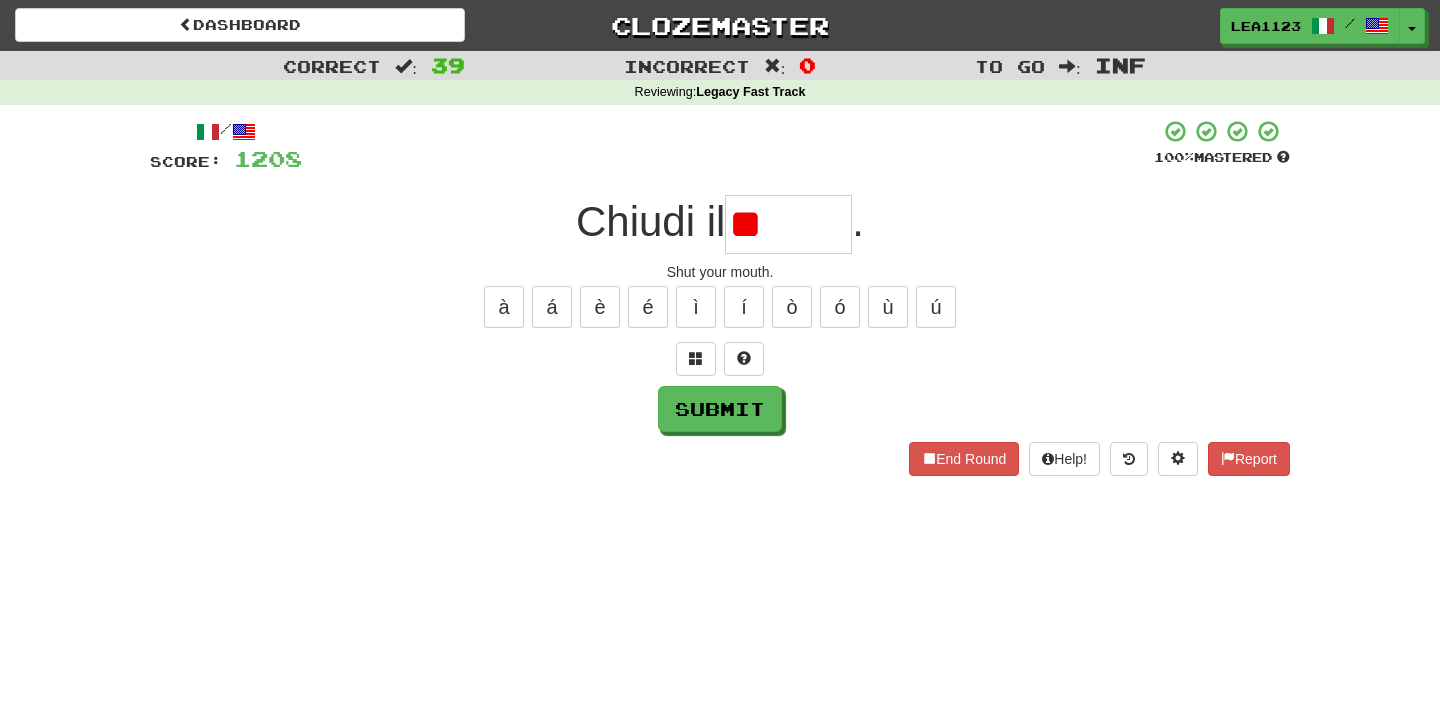 type on "*" 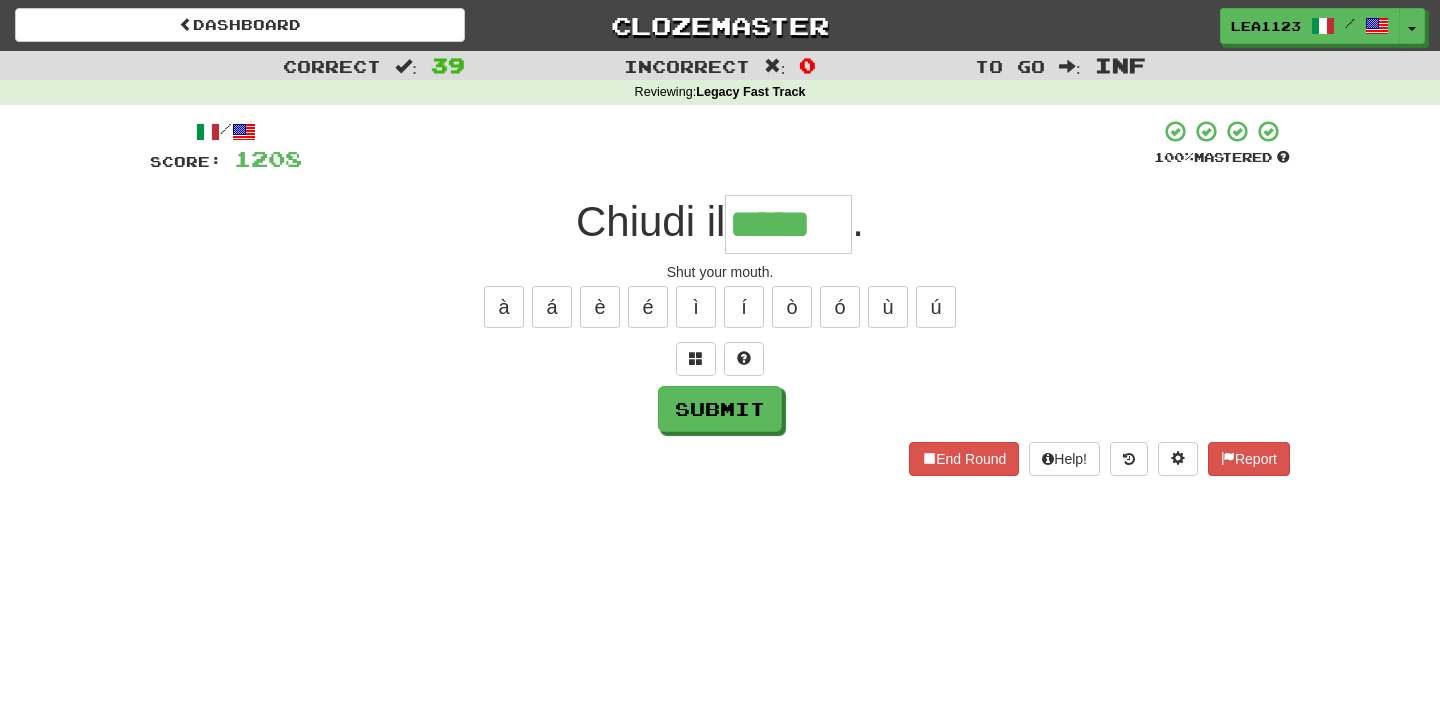 type on "*****" 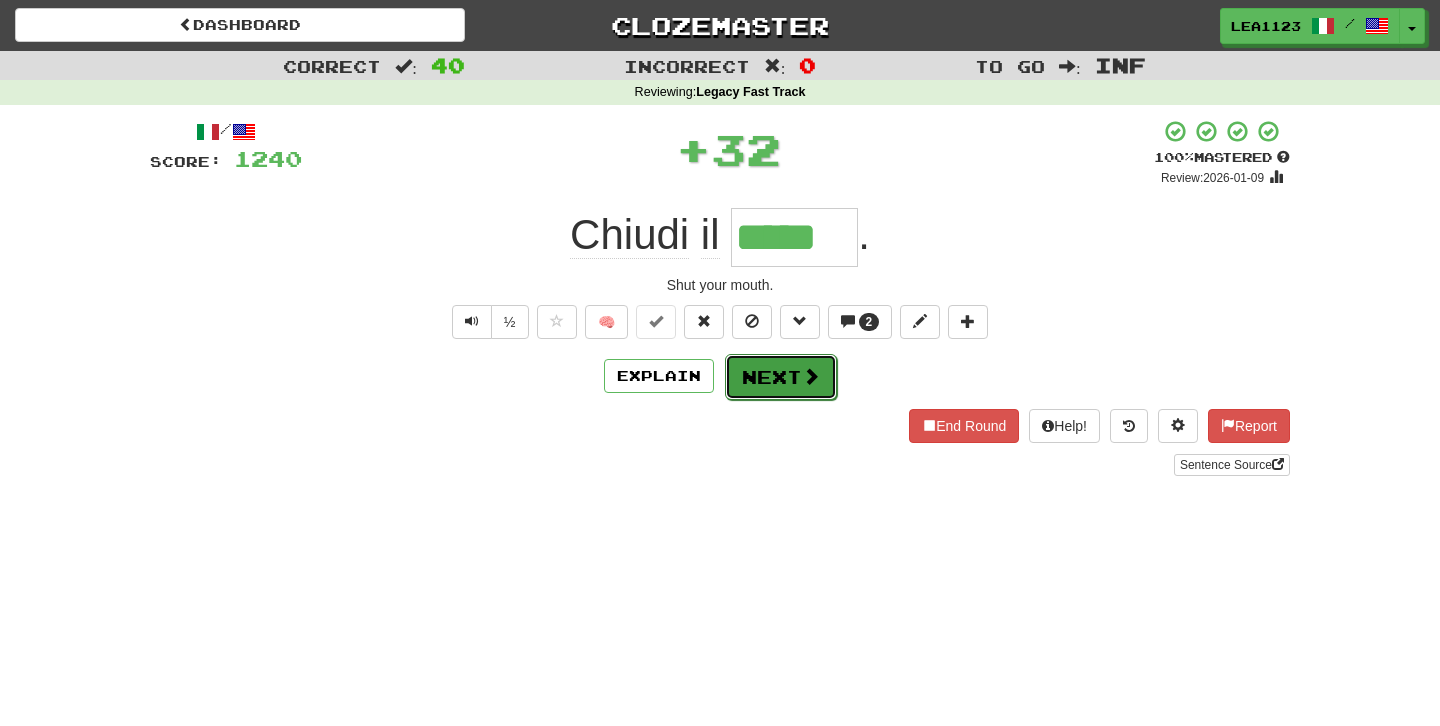 click on "Next" at bounding box center (781, 377) 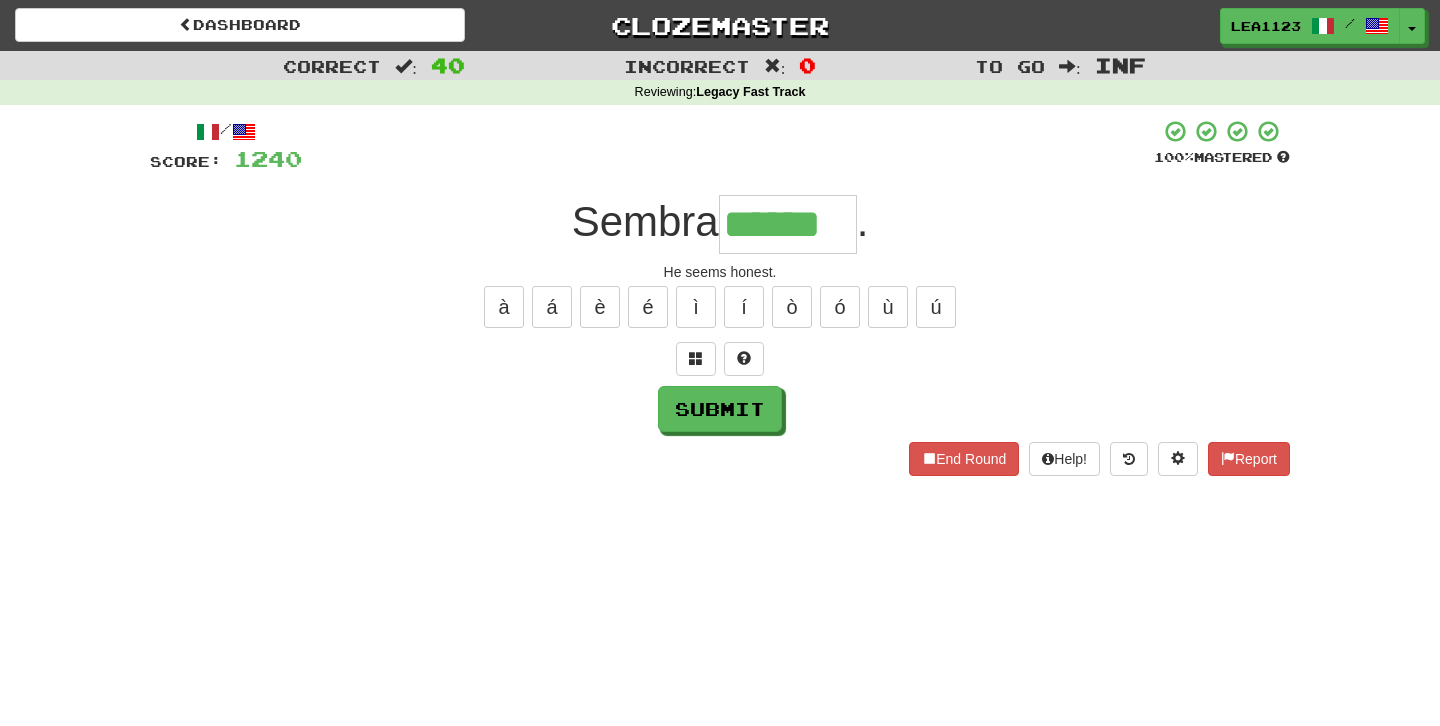 type on "******" 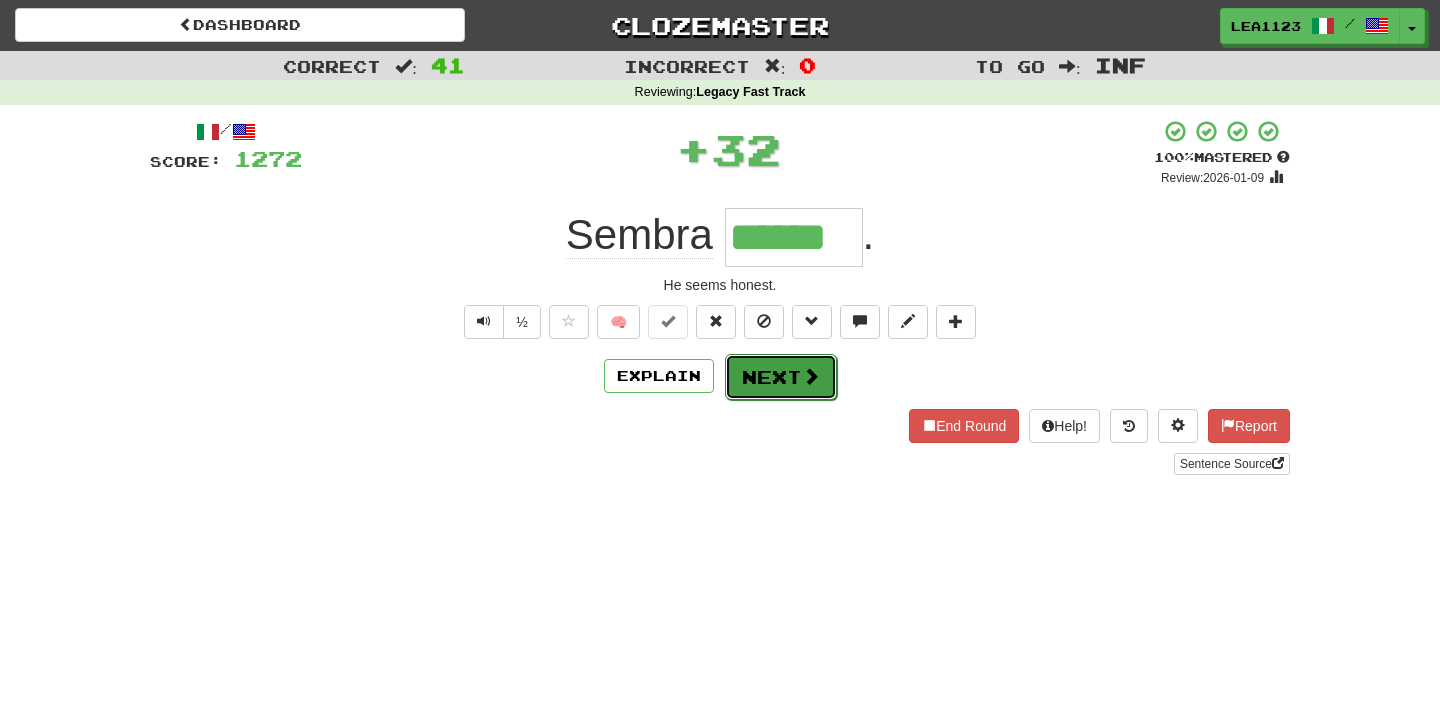 click on "Next" at bounding box center (781, 377) 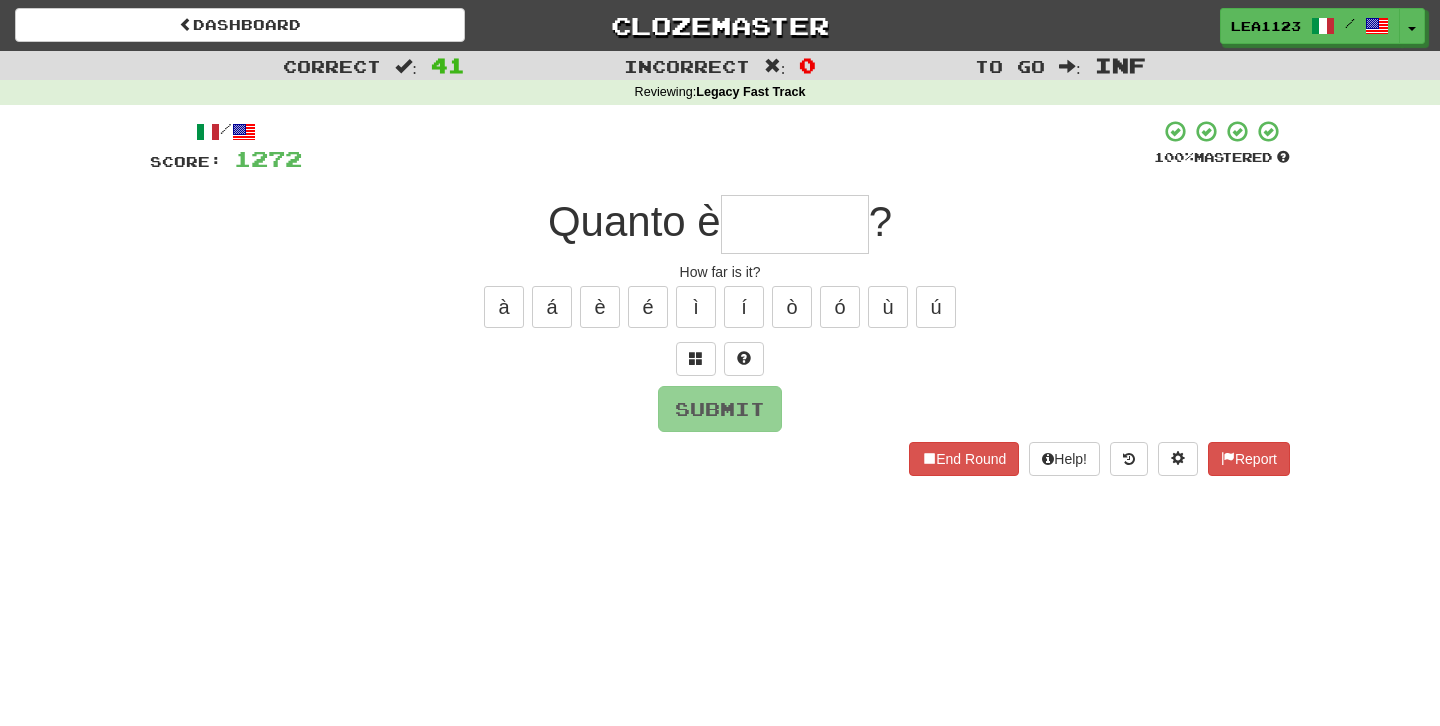 type on "*" 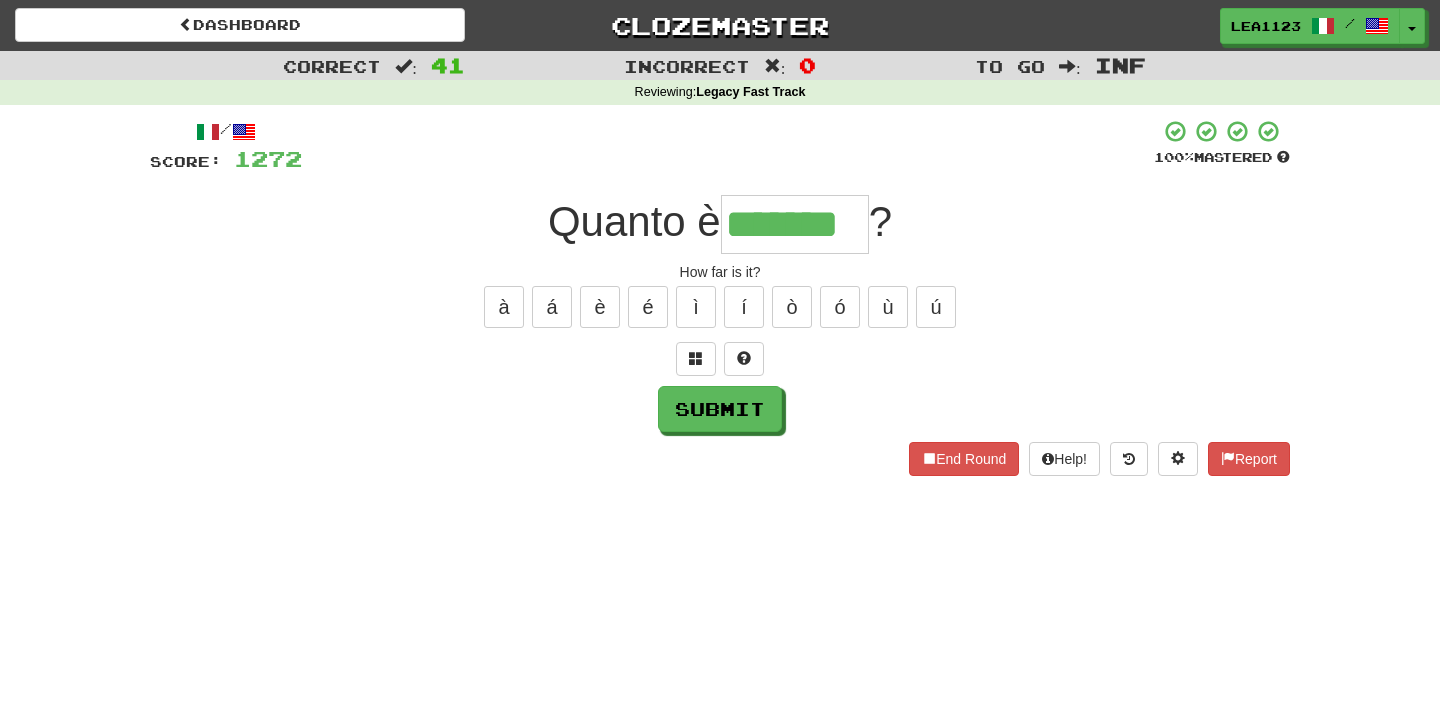 type on "*******" 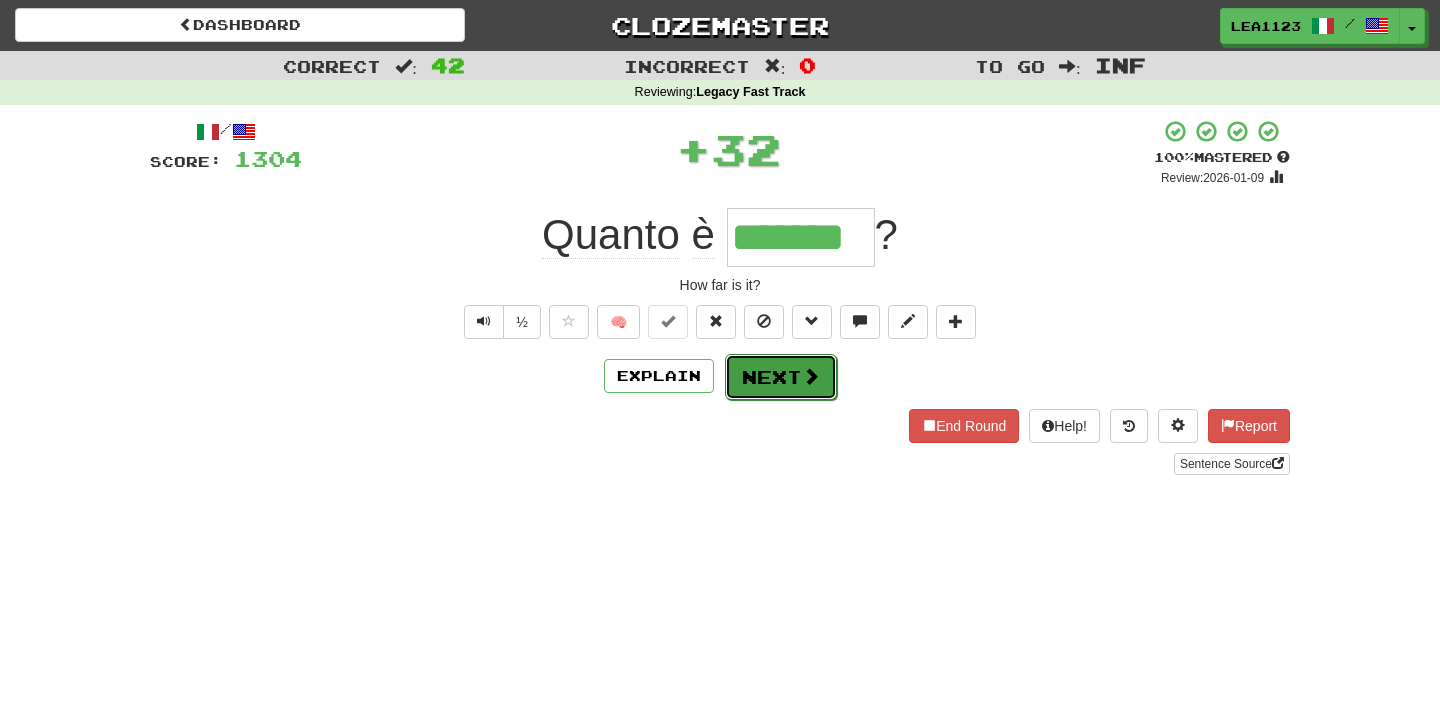 click on "Next" at bounding box center [781, 377] 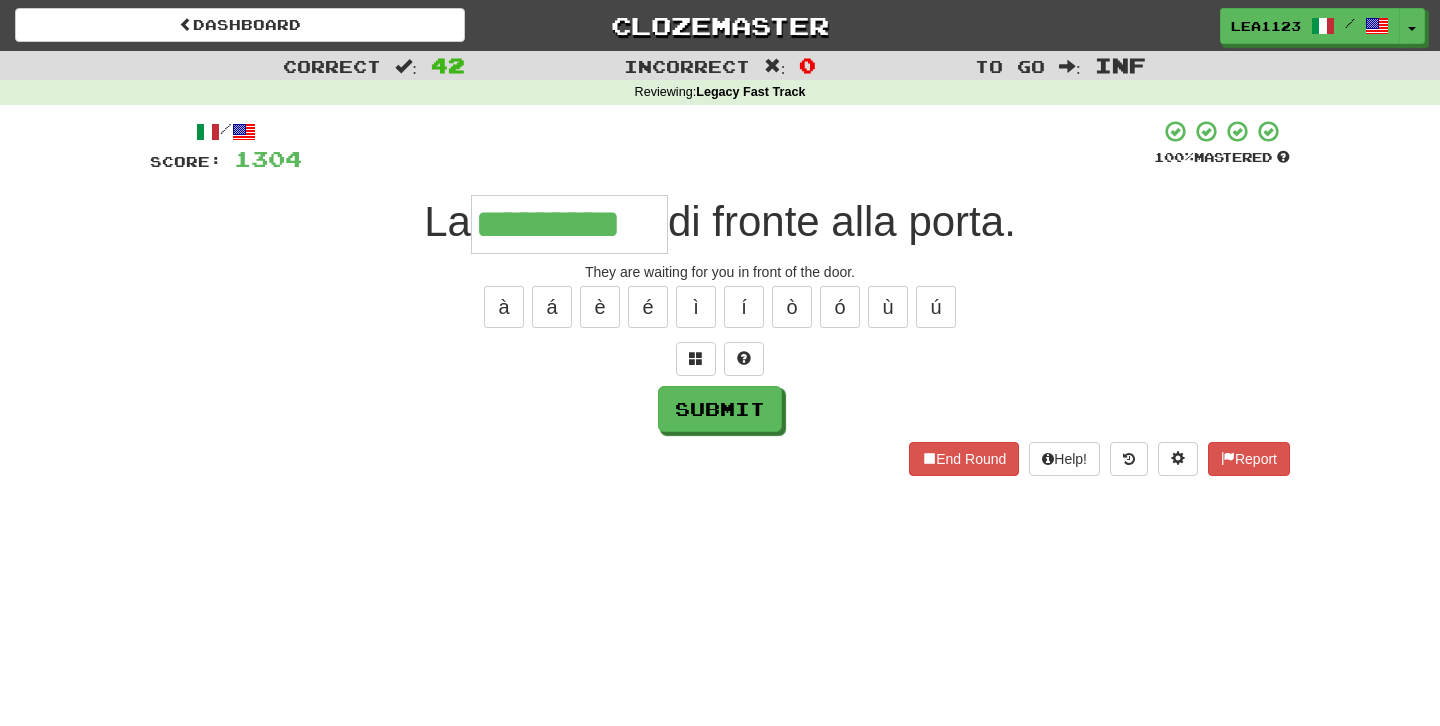 type on "*********" 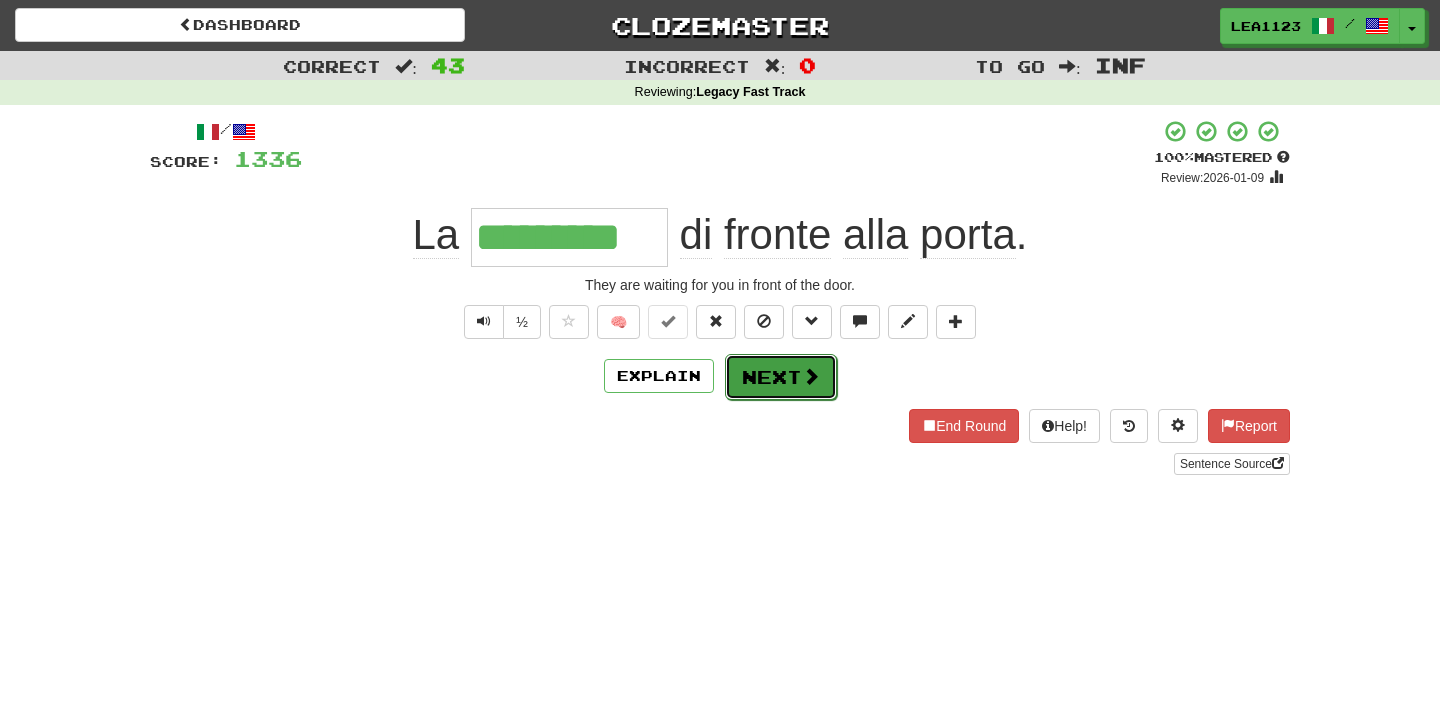 click on "Next" at bounding box center [781, 377] 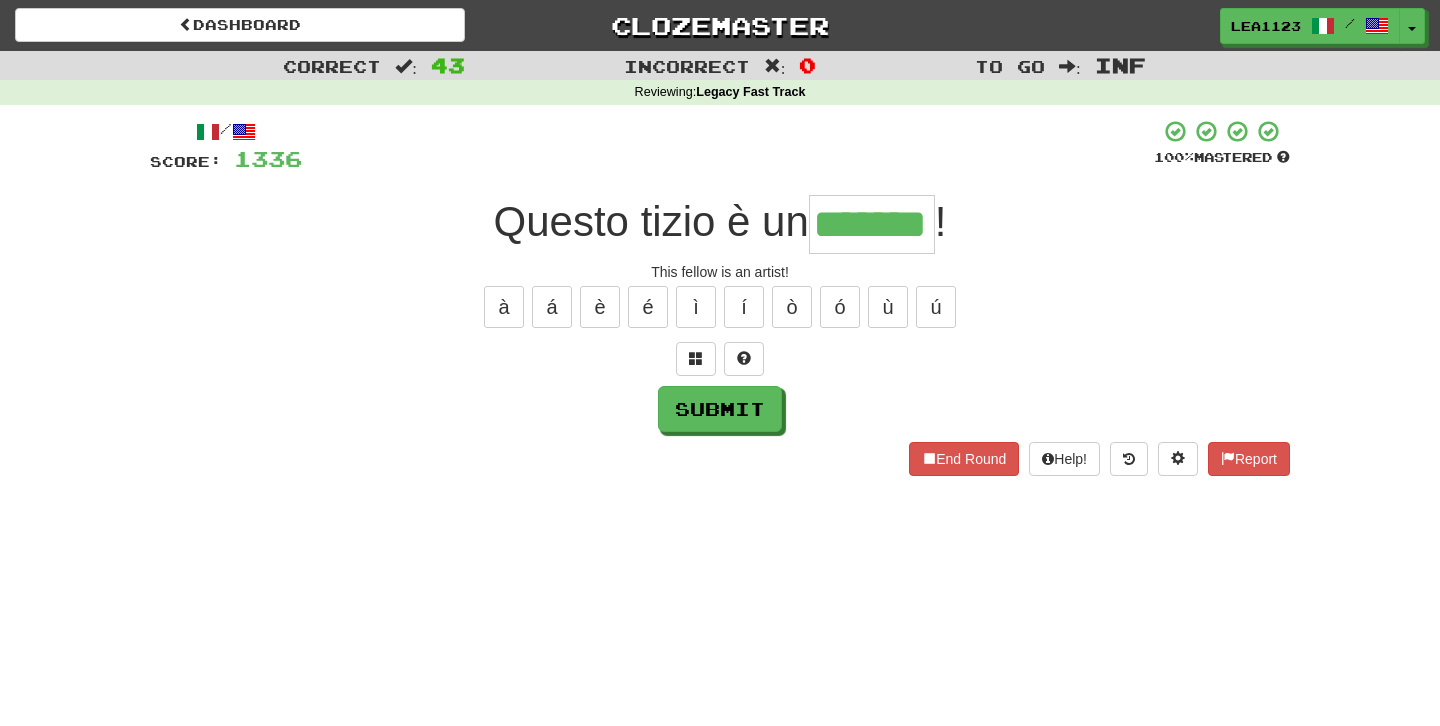 type on "*******" 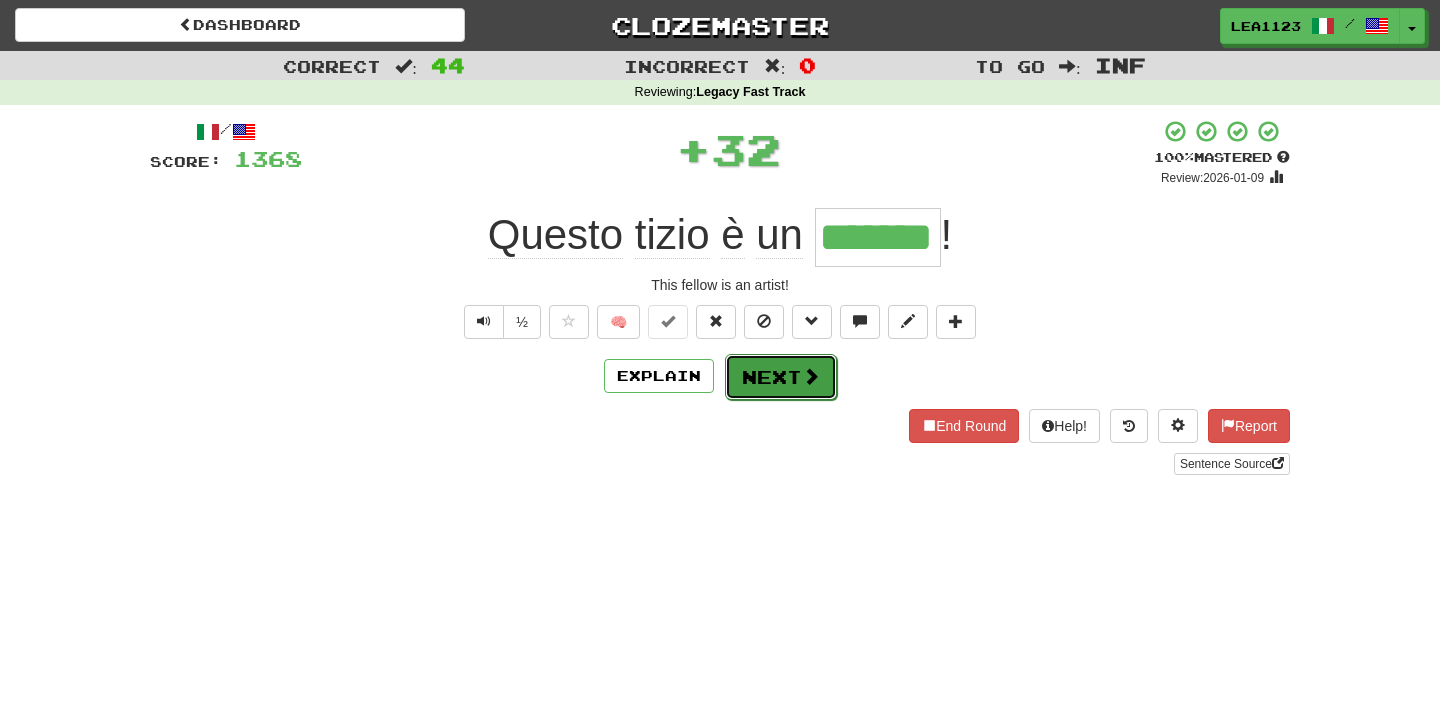click on "Next" at bounding box center (781, 377) 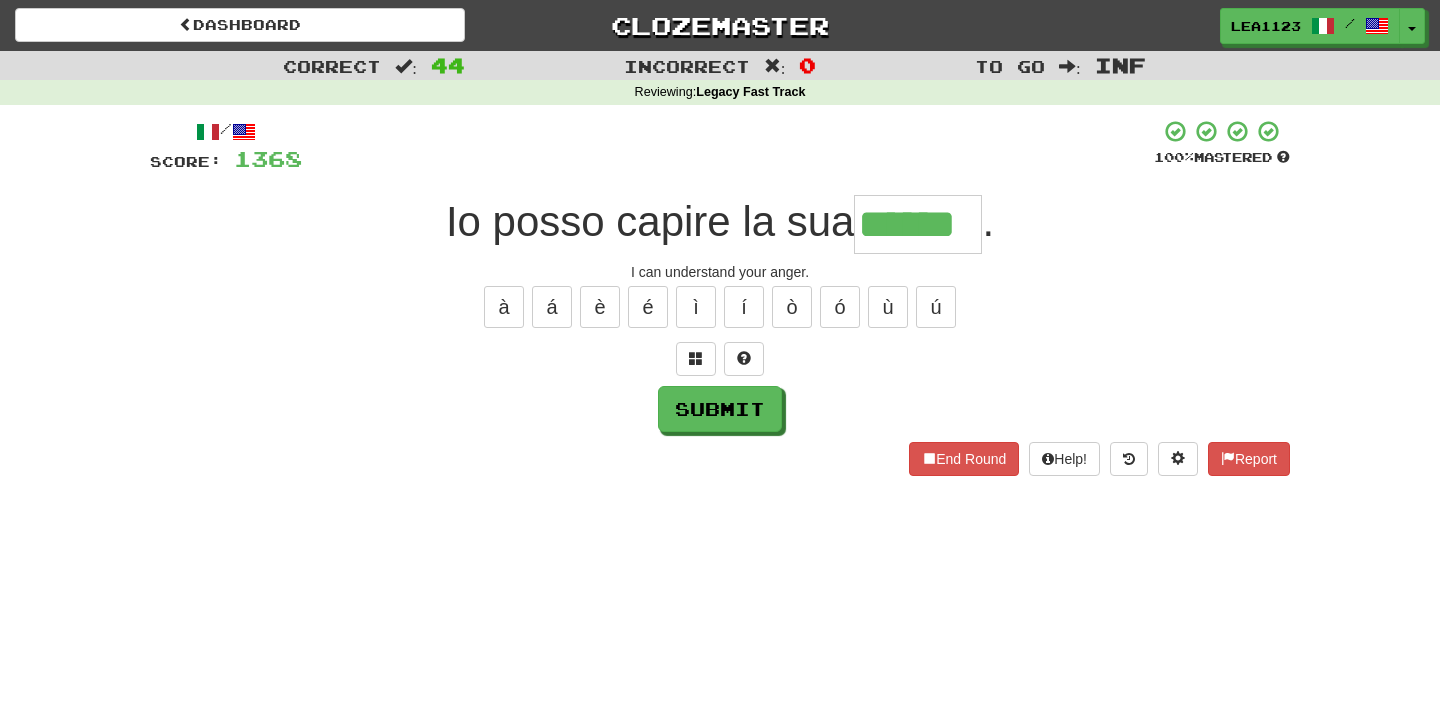 type on "******" 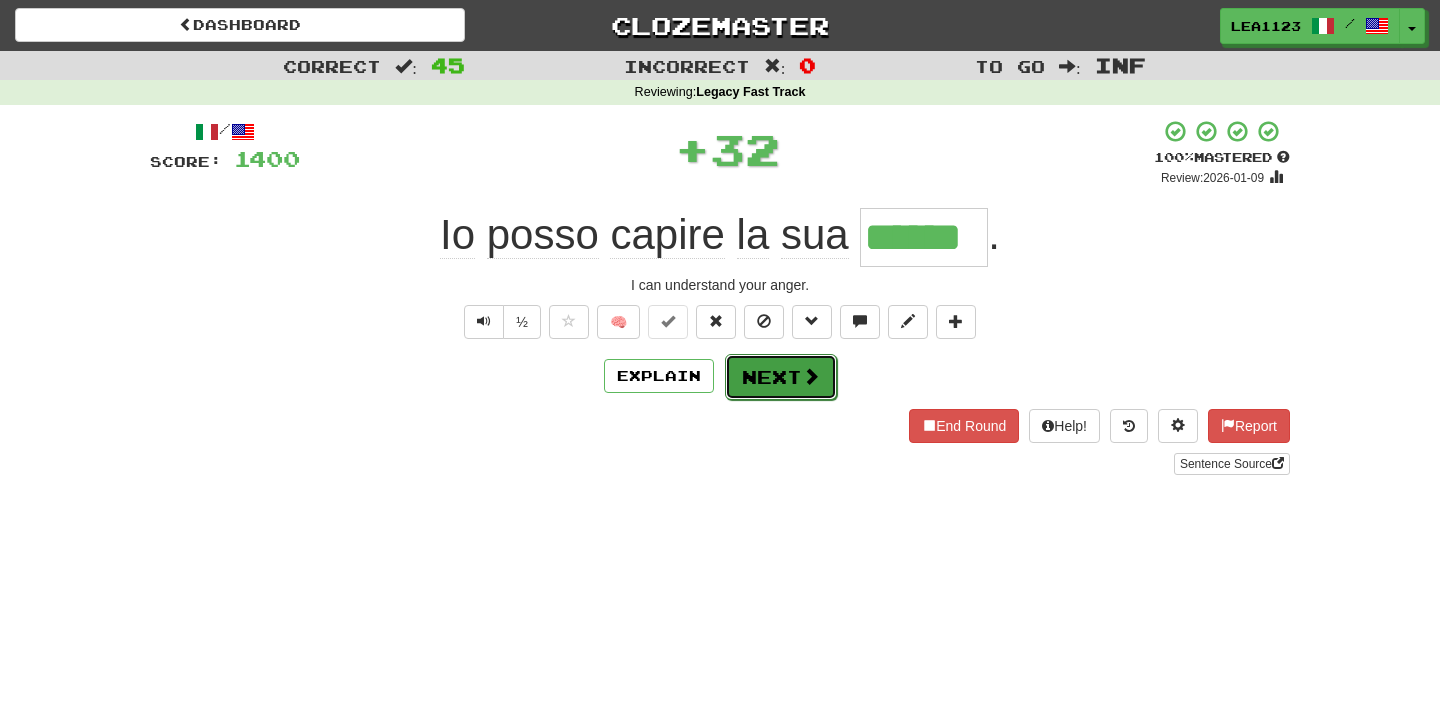 click on "Next" at bounding box center [781, 377] 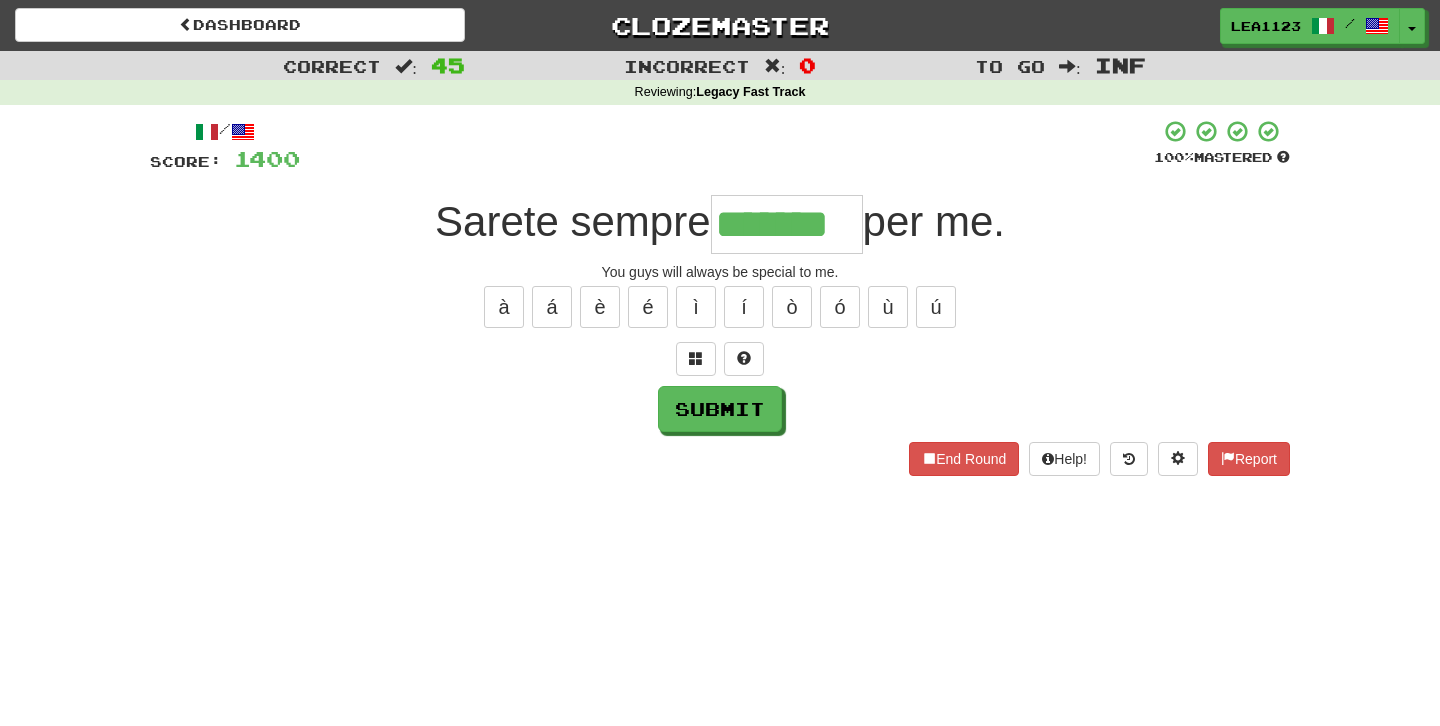 scroll, scrollTop: 0, scrollLeft: 0, axis: both 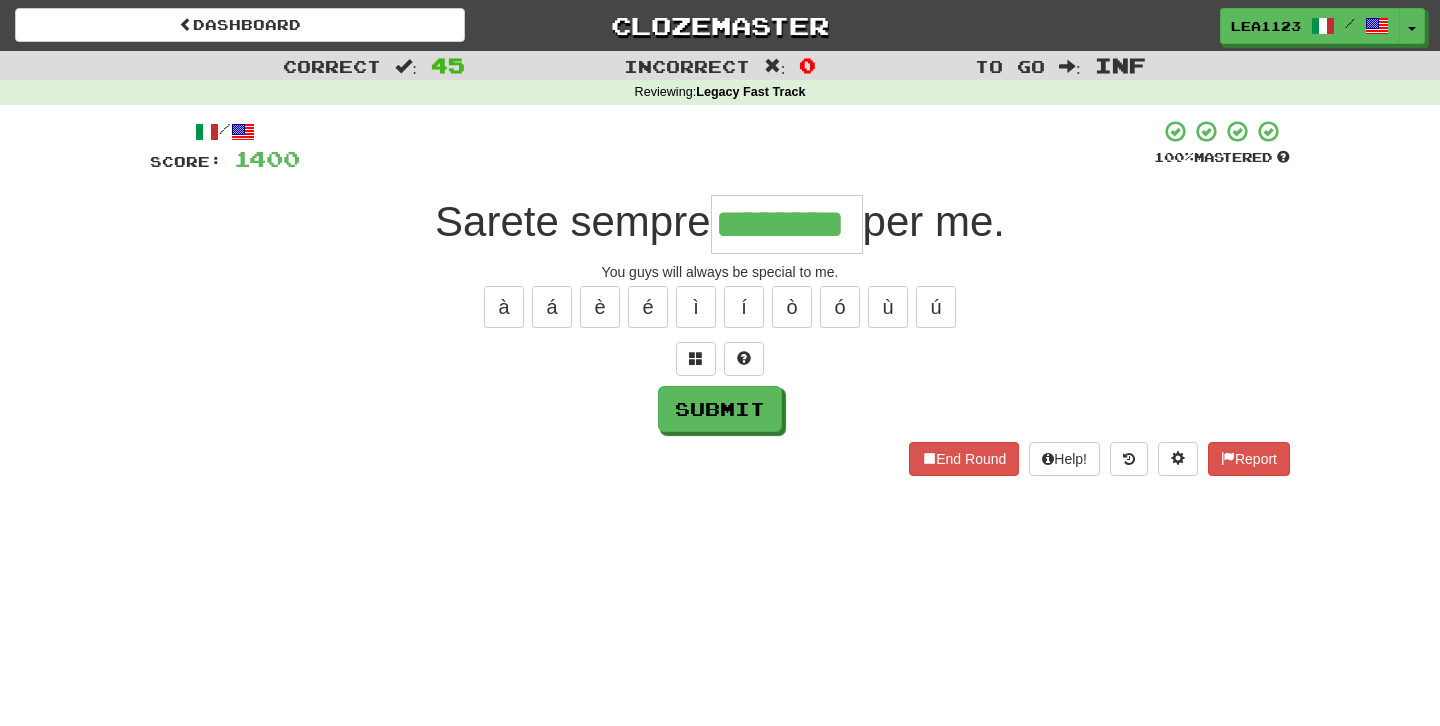 type on "********" 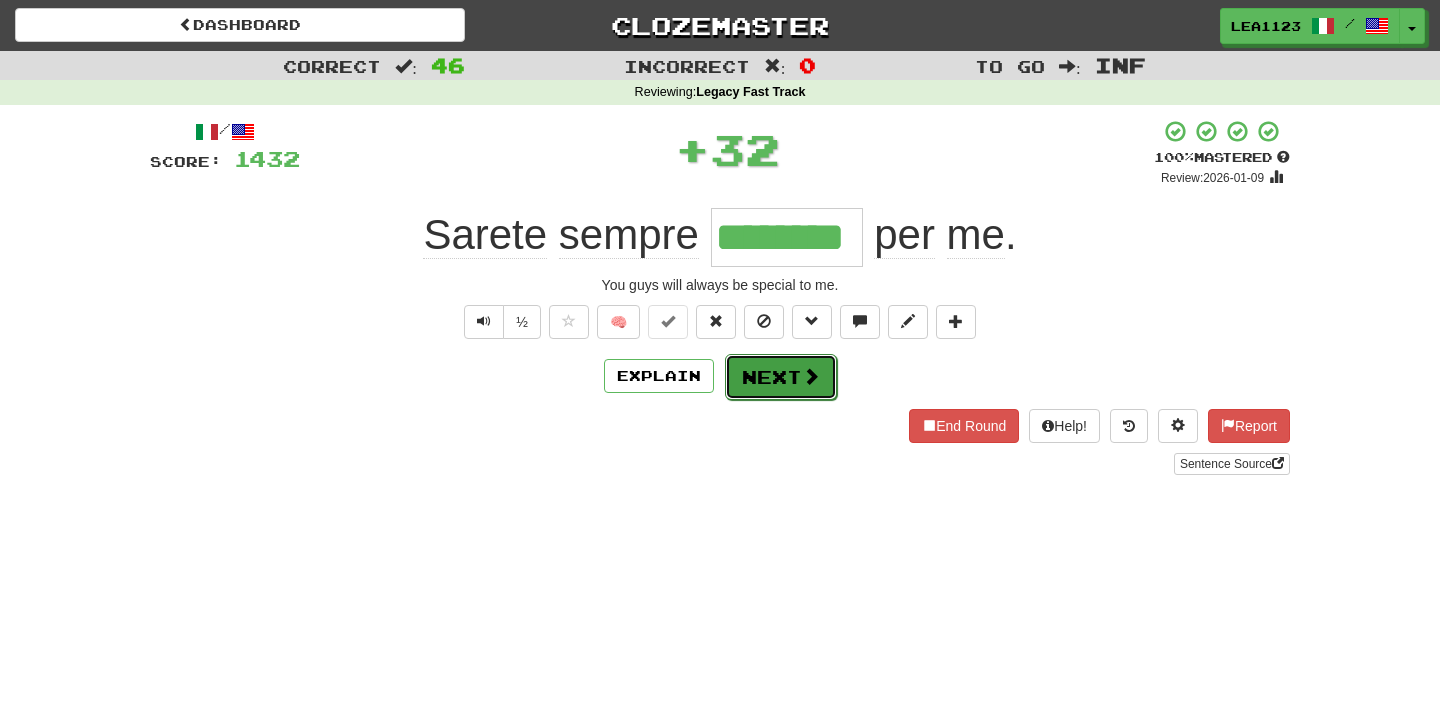 click on "Next" at bounding box center (781, 377) 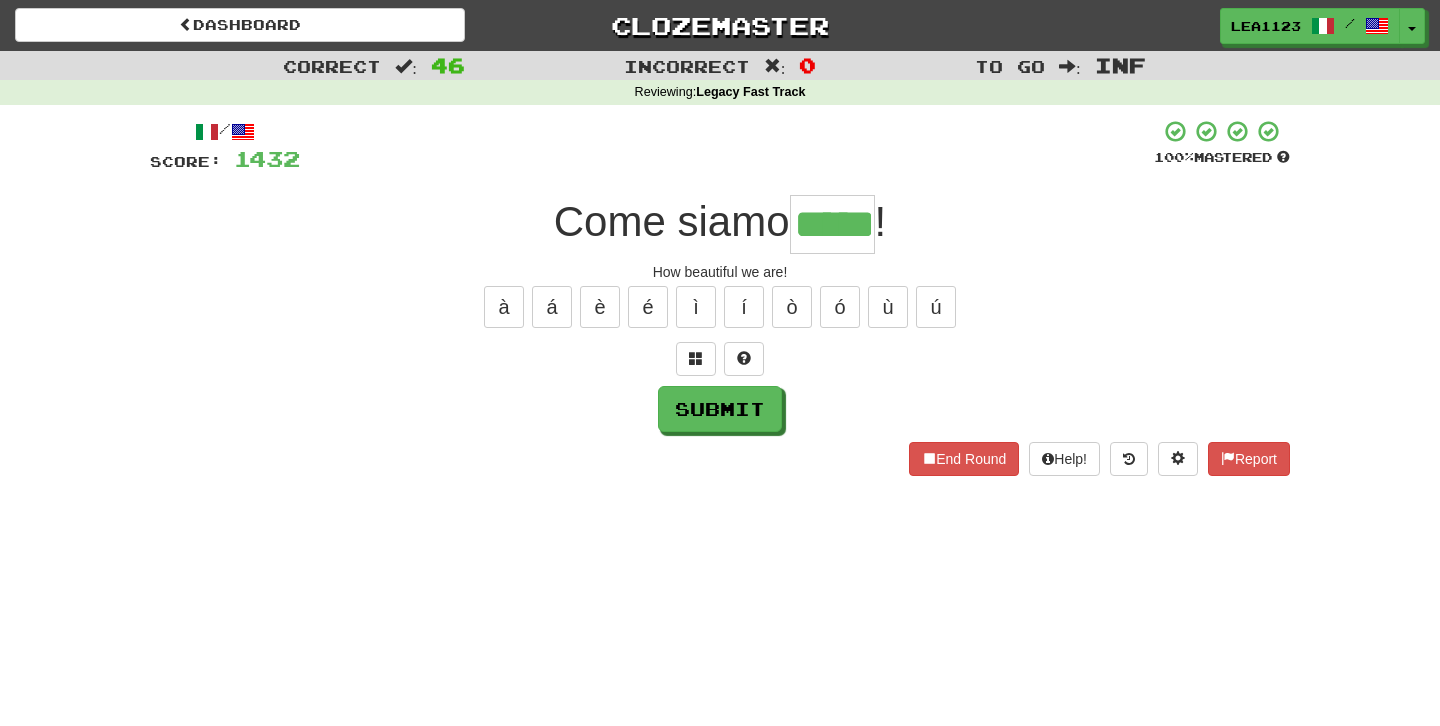 type on "*****" 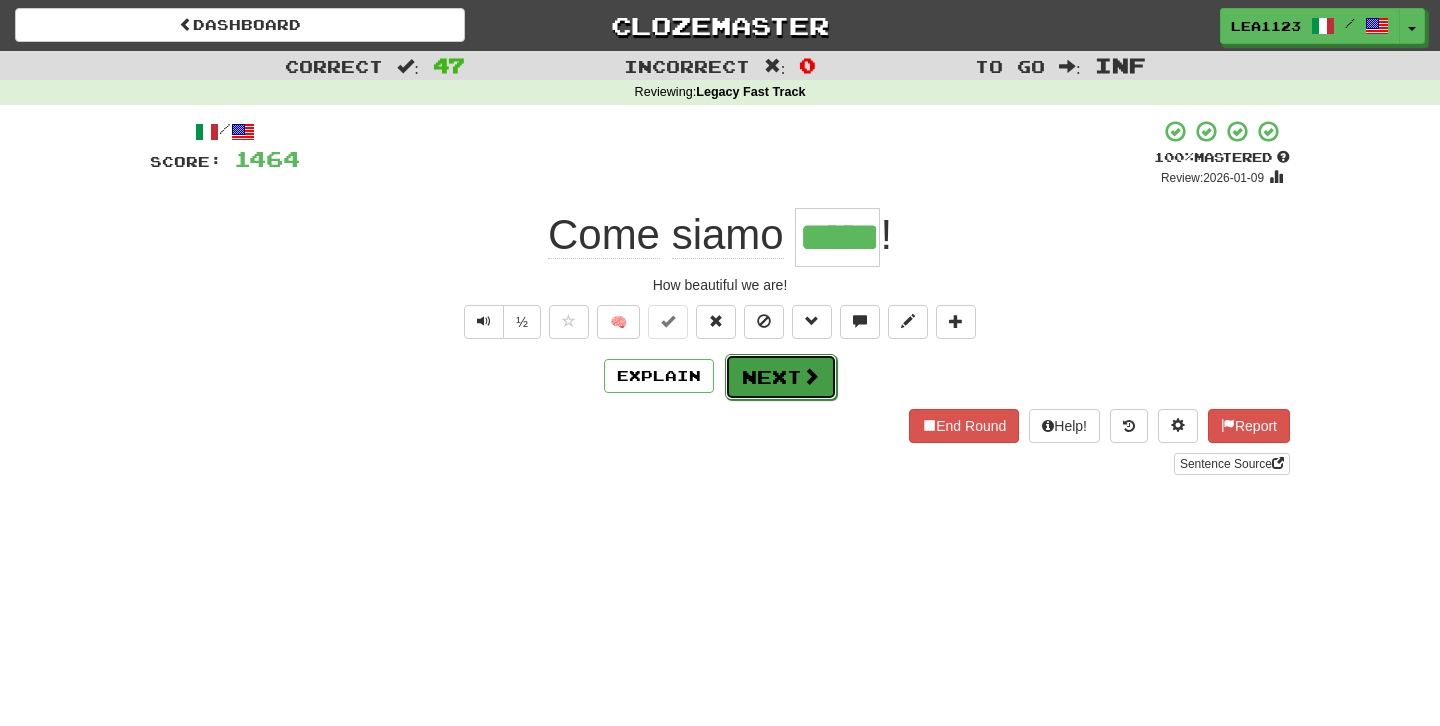 click on "Next" at bounding box center (781, 377) 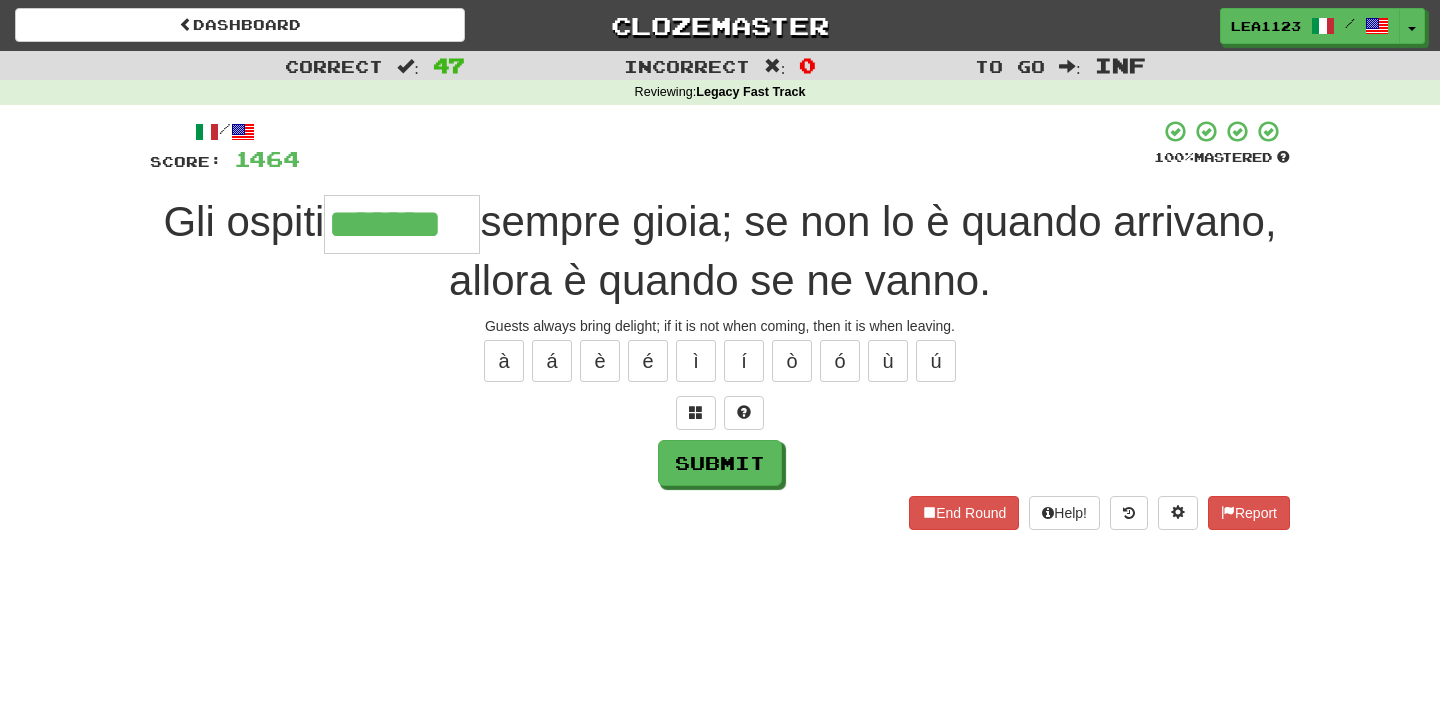type on "*******" 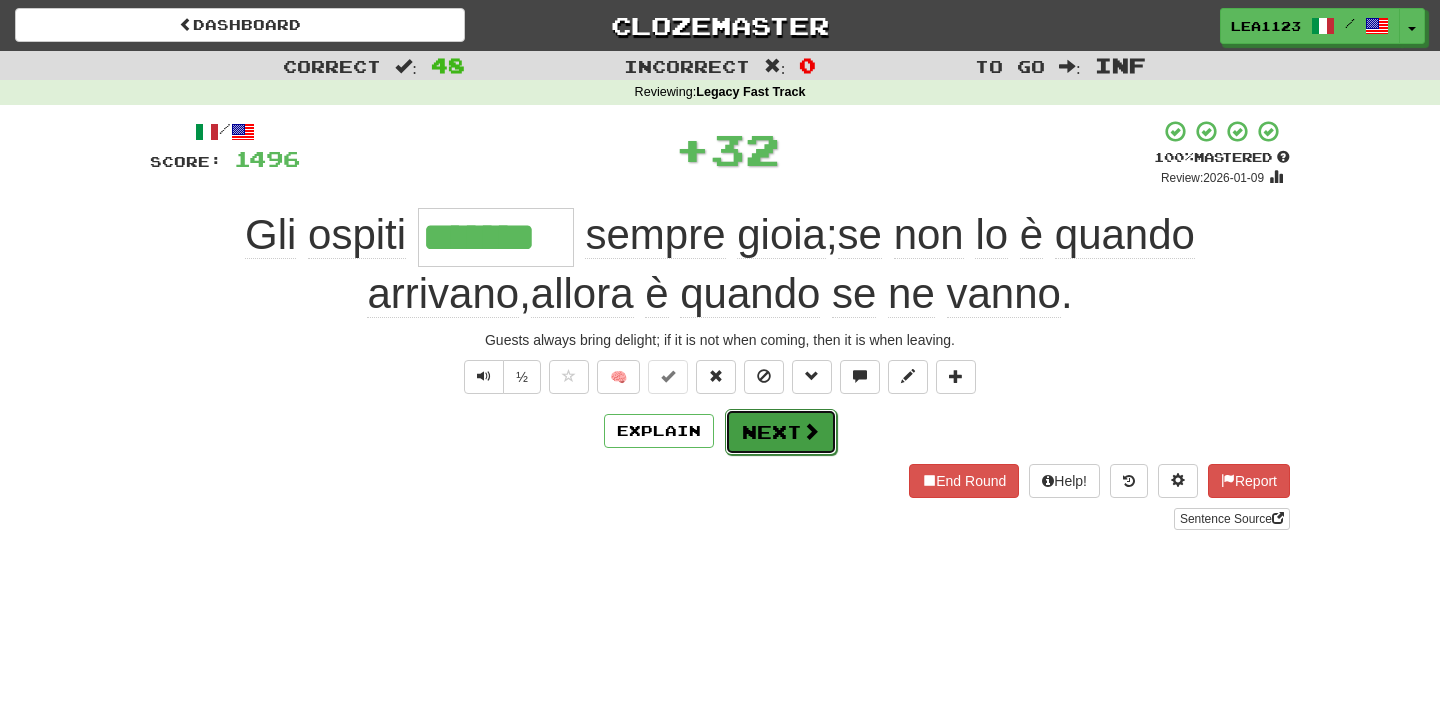 click on "Next" at bounding box center [781, 432] 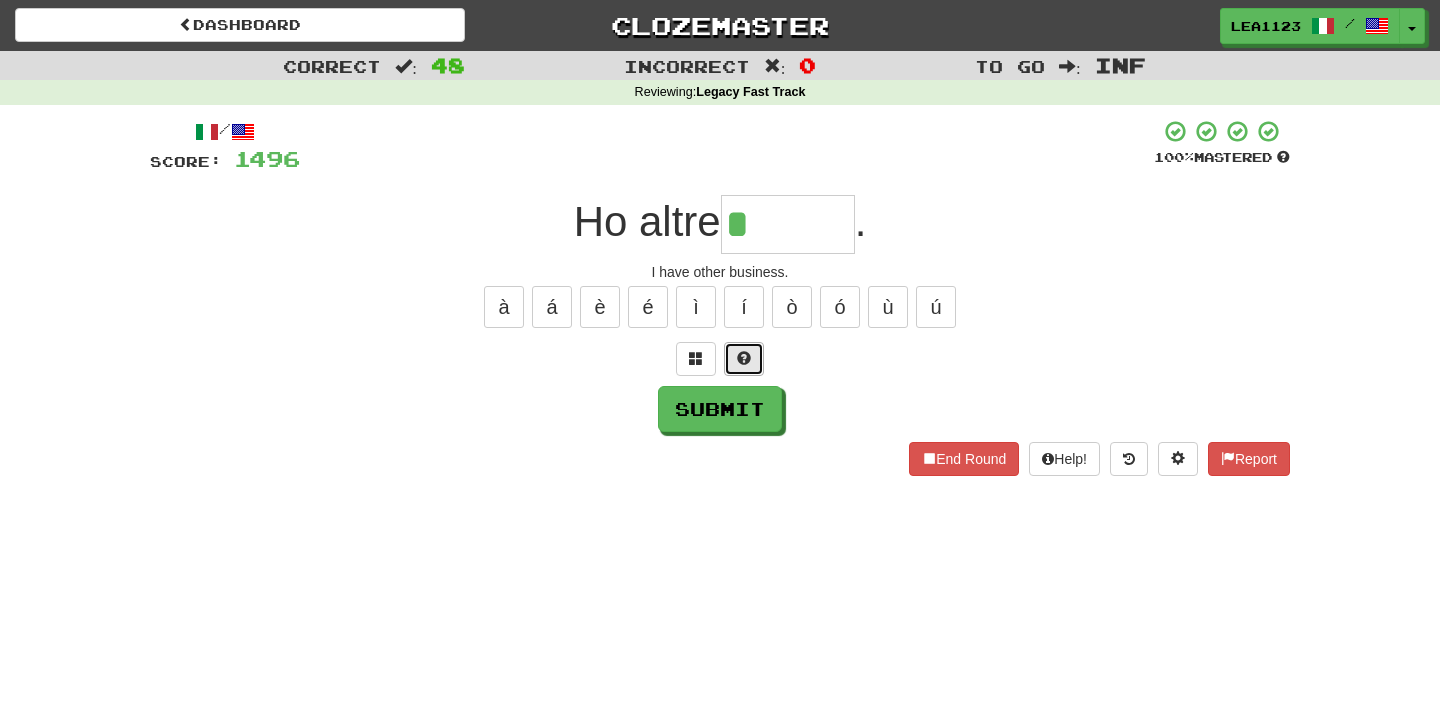 click at bounding box center [744, 359] 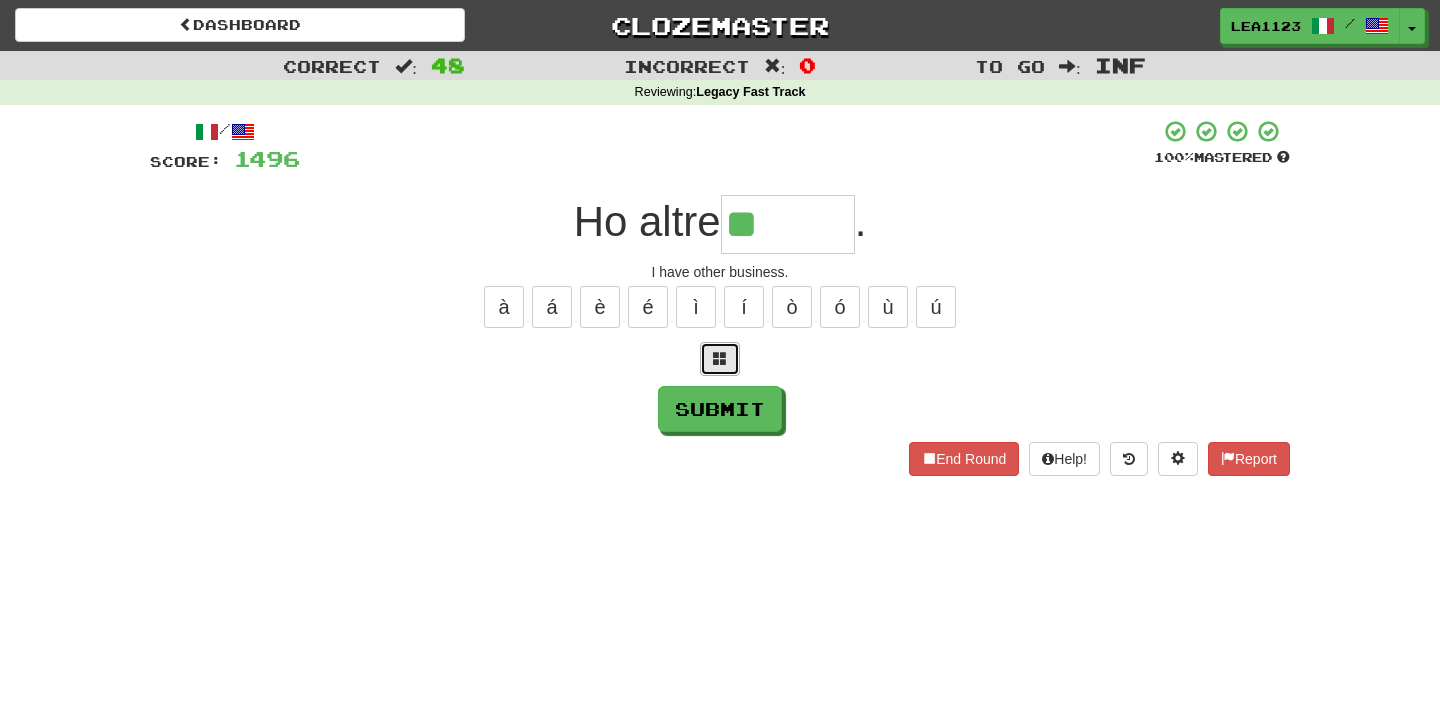 click at bounding box center [720, 359] 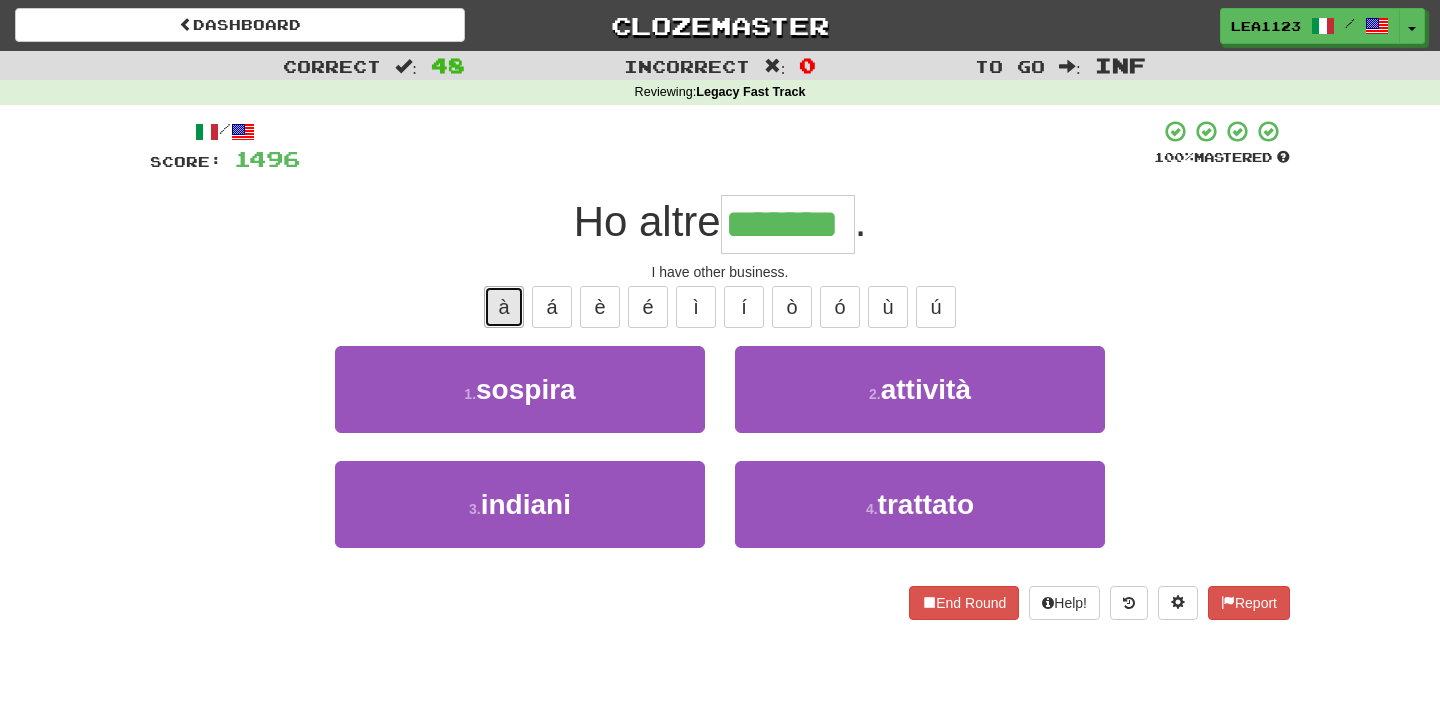 click on "à" at bounding box center [504, 307] 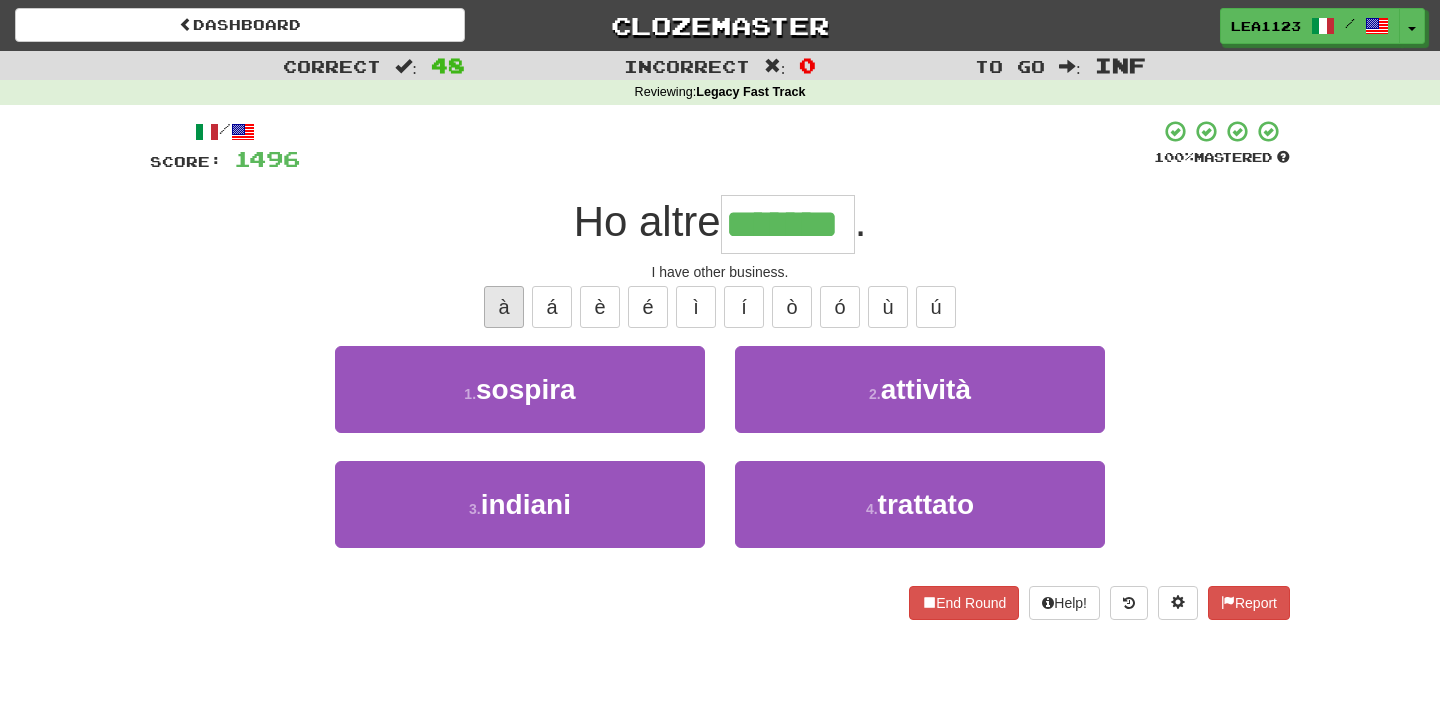 type on "********" 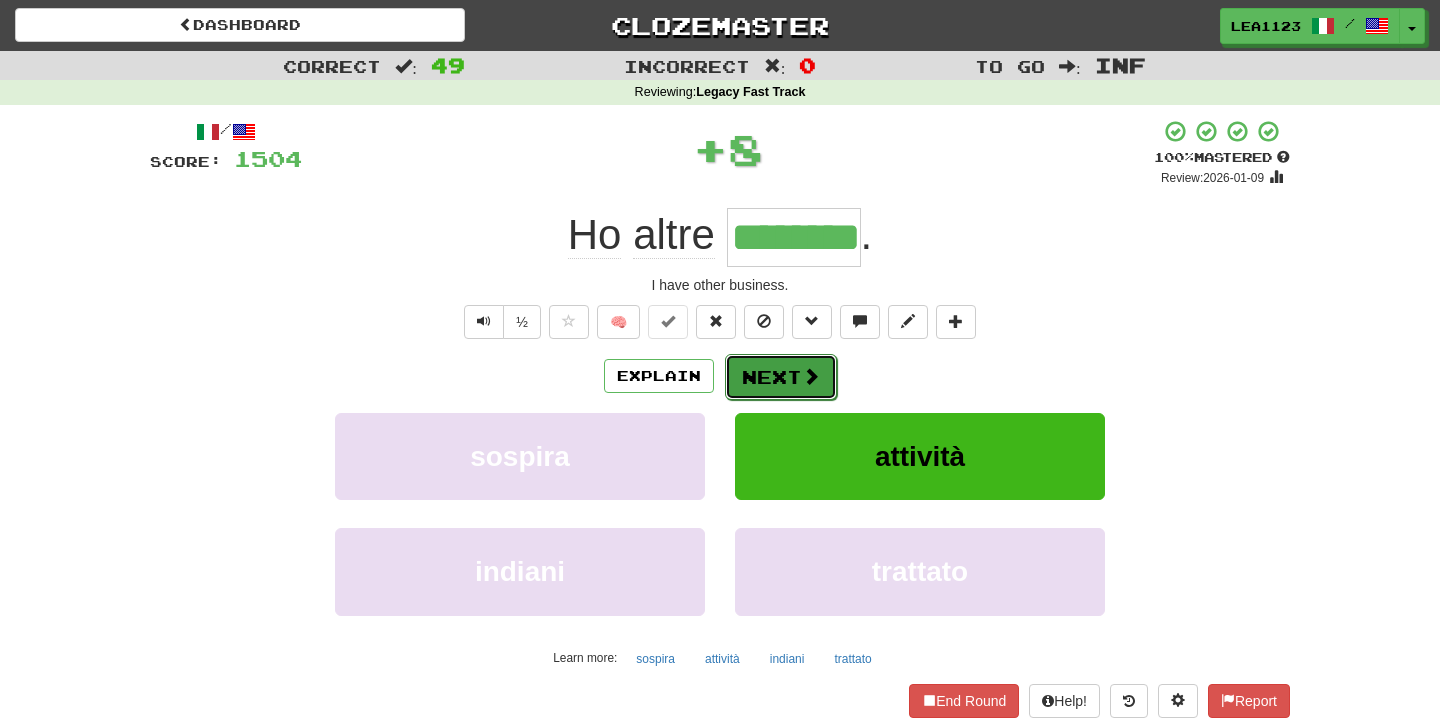 click on "Next" at bounding box center (781, 377) 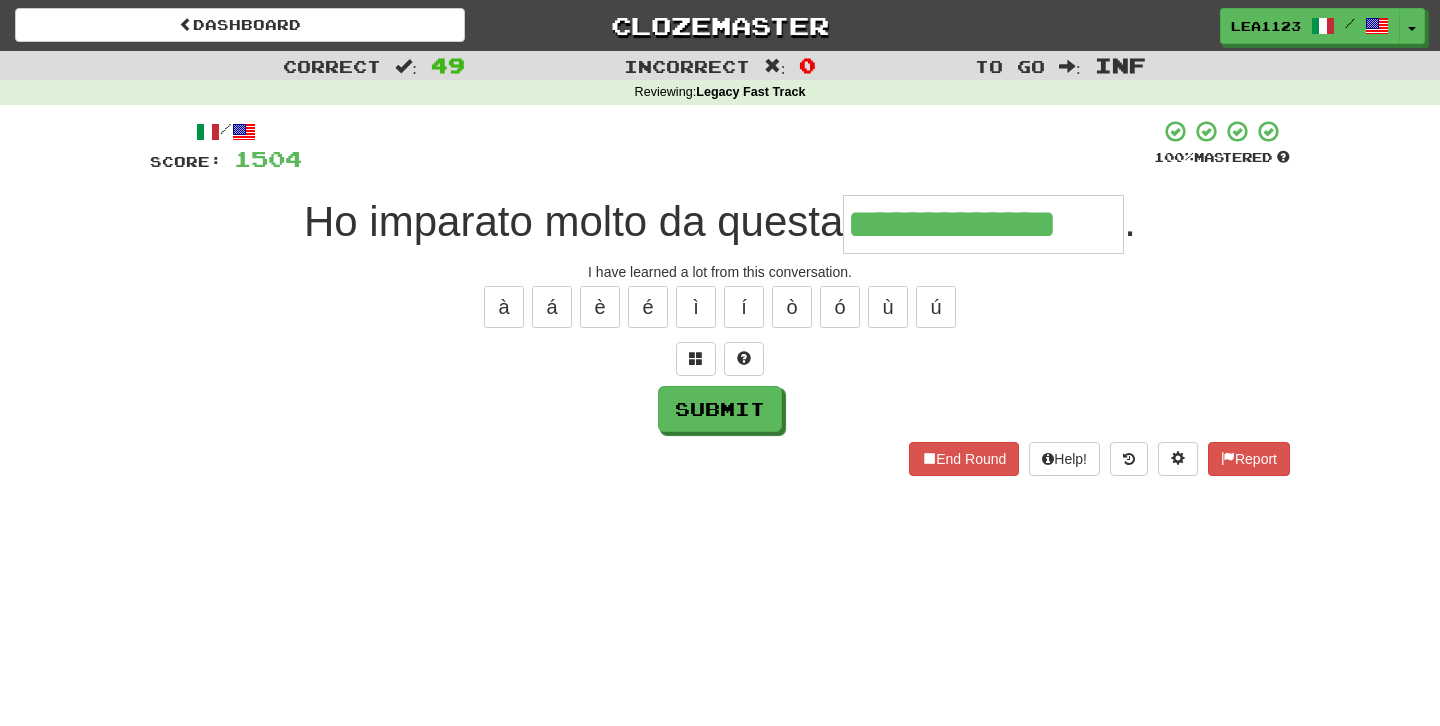 type on "**********" 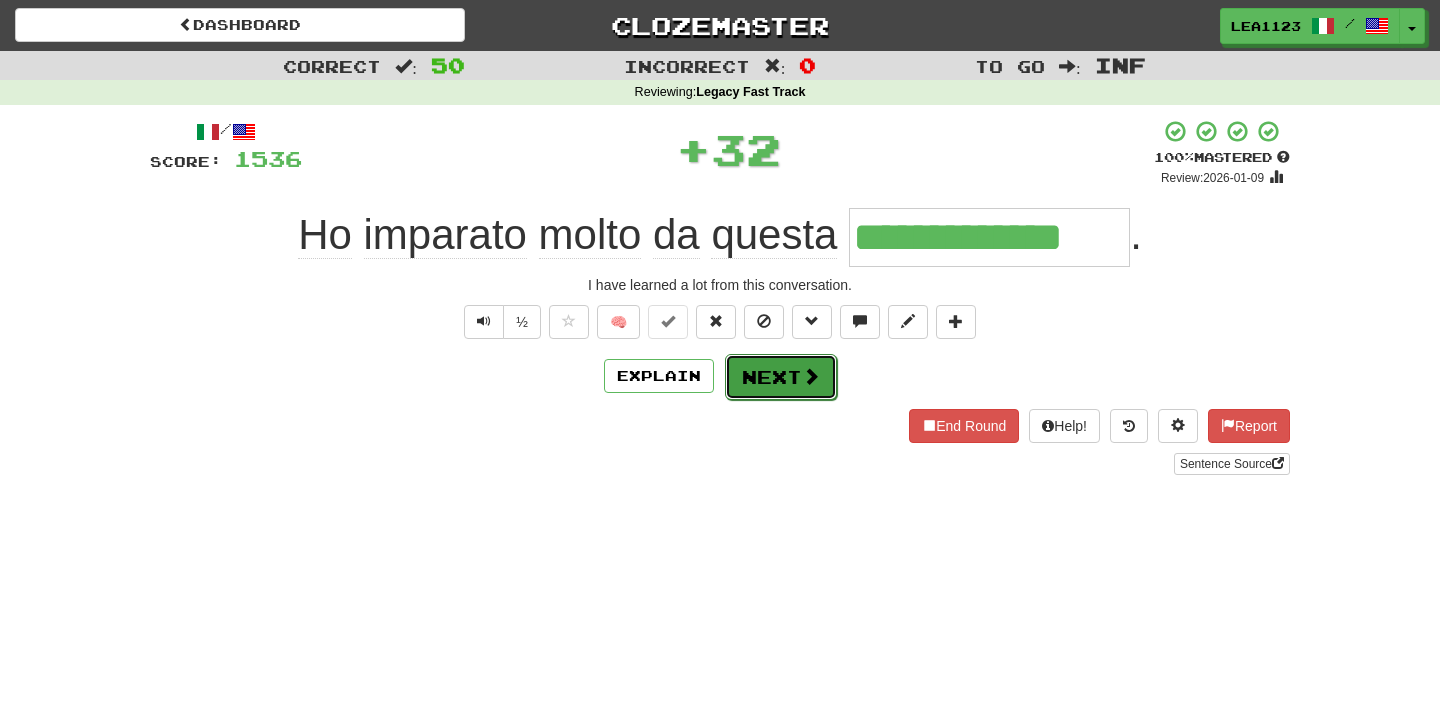 click on "Next" at bounding box center (781, 377) 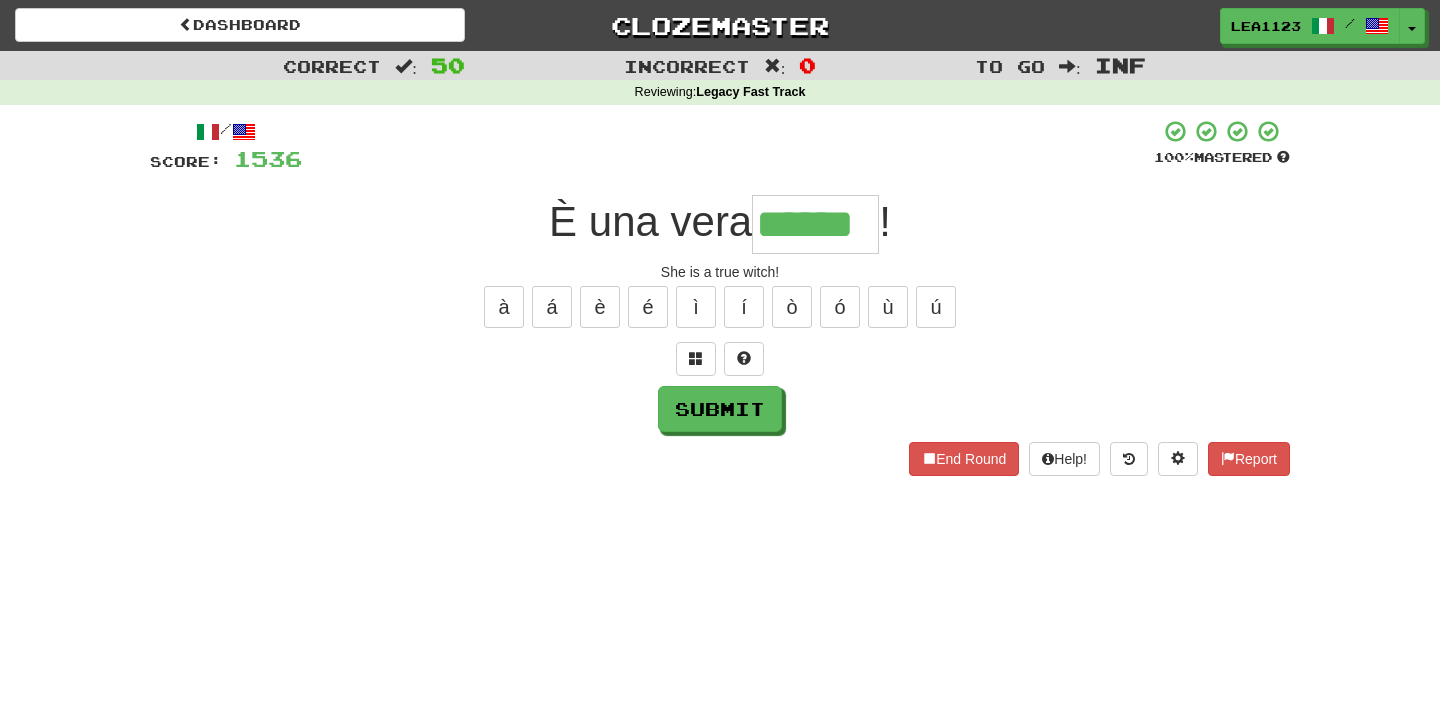 type on "******" 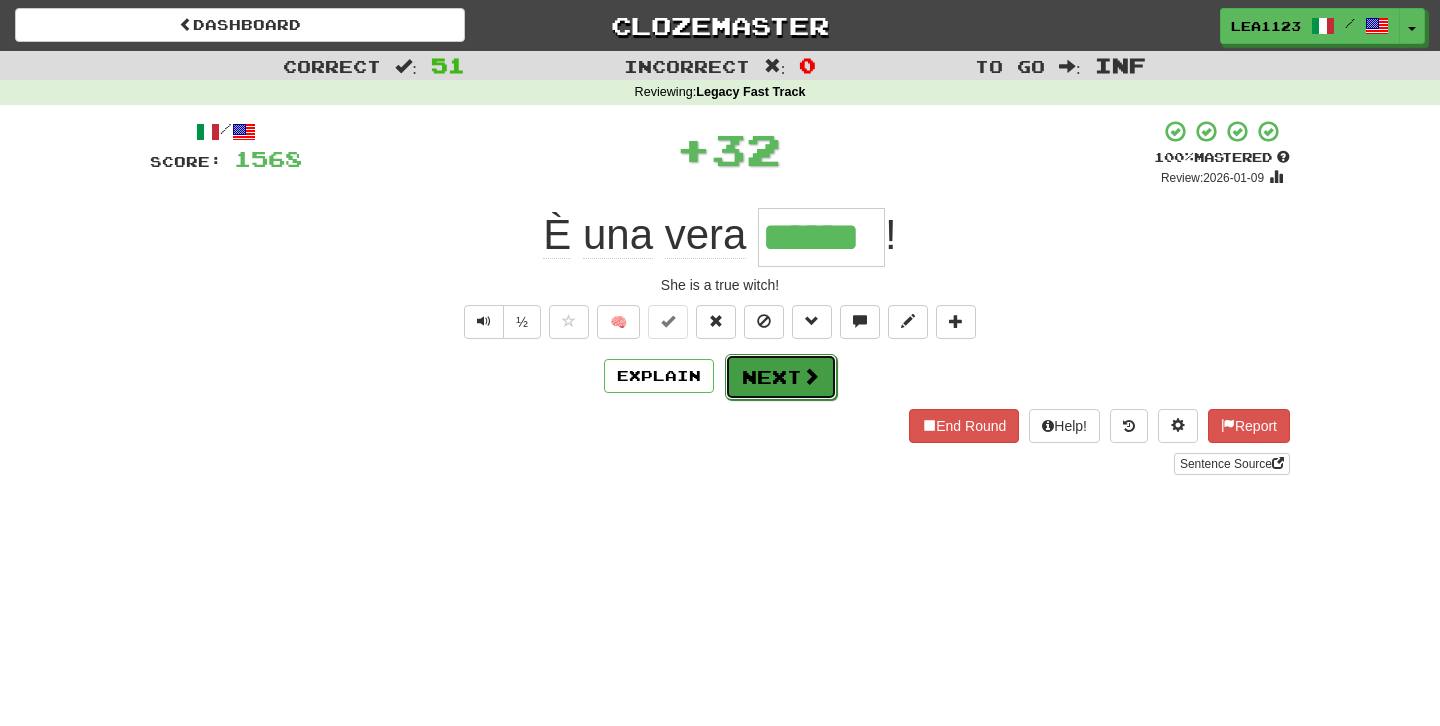 click on "Next" at bounding box center [781, 377] 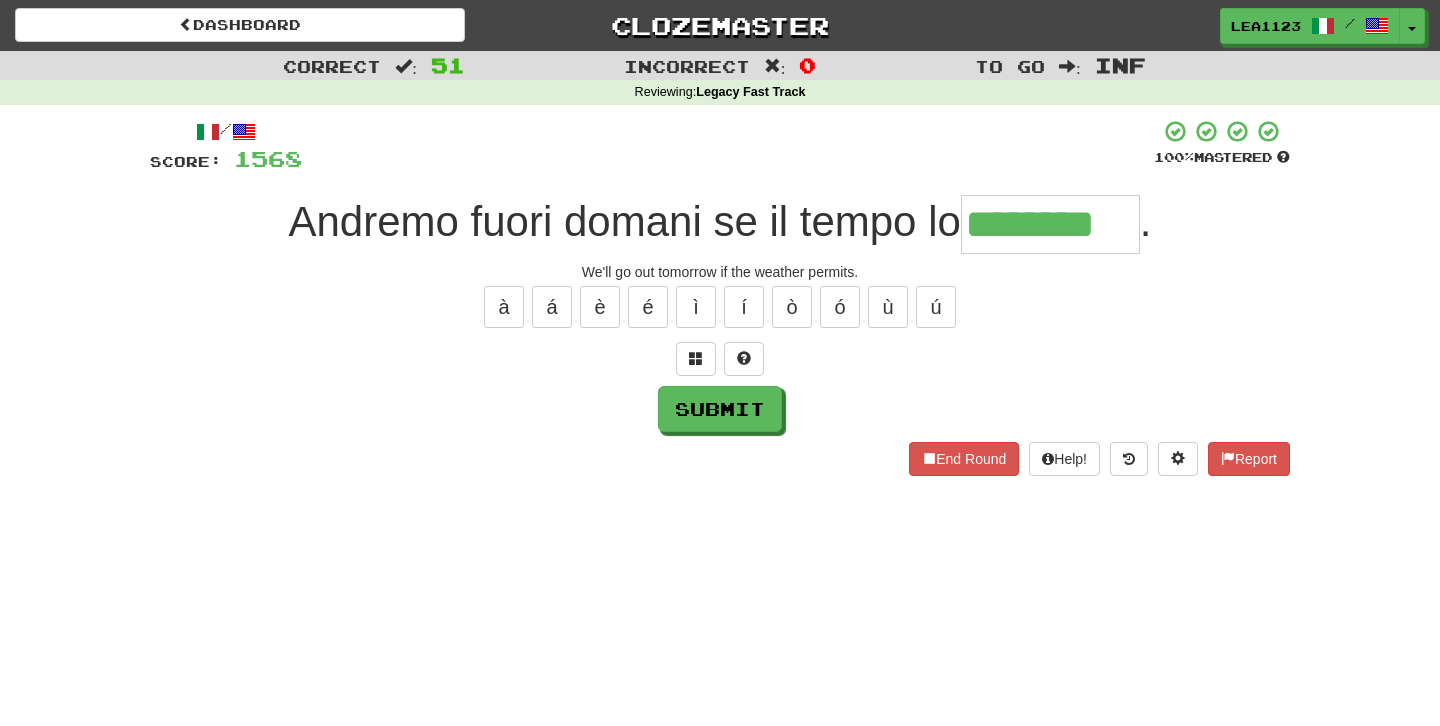 type on "********" 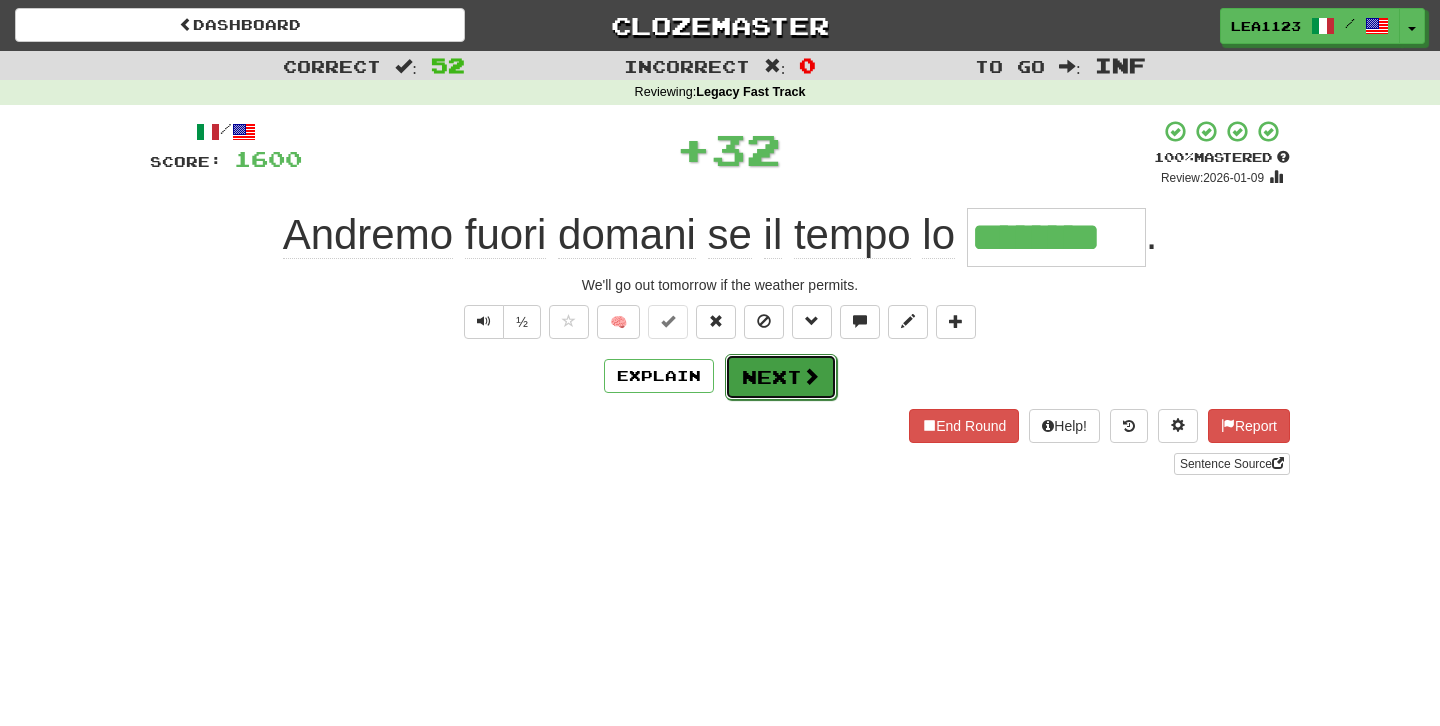 click on "Next" at bounding box center [781, 377] 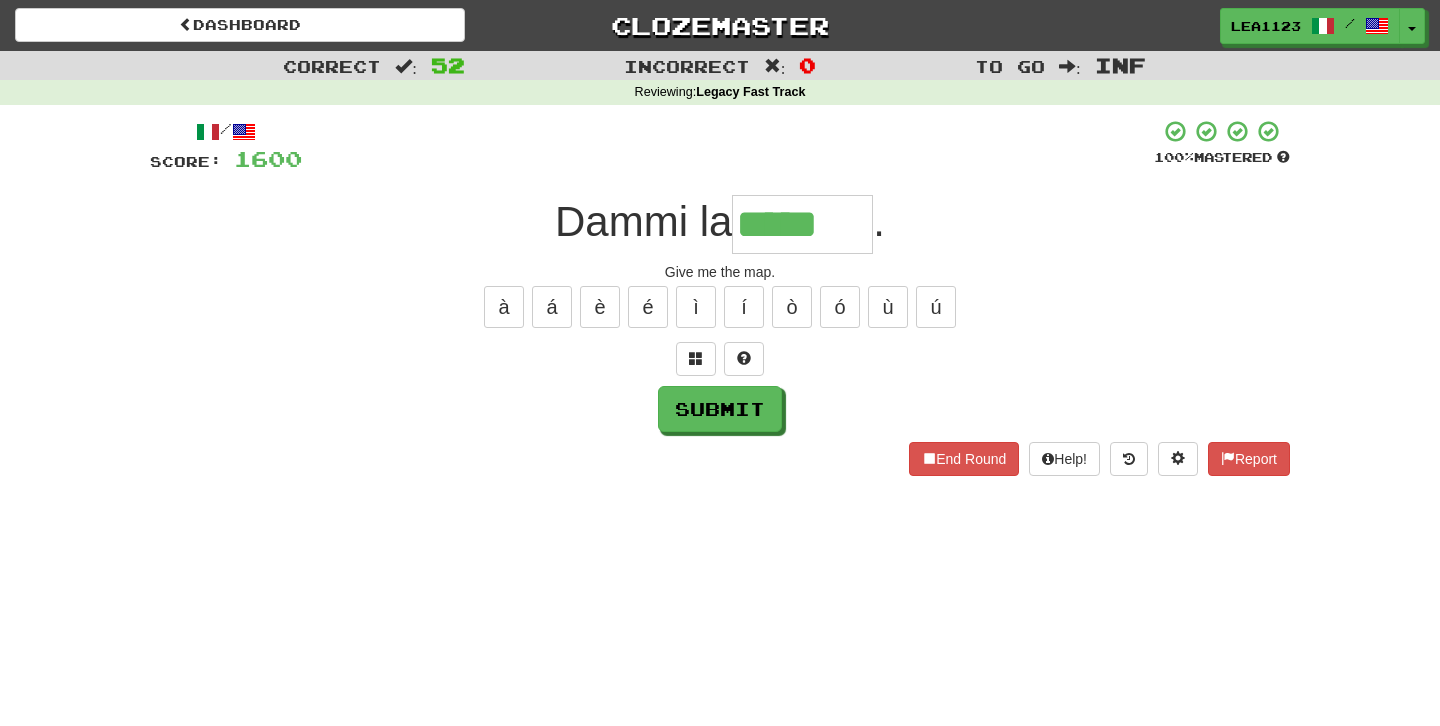 type on "*****" 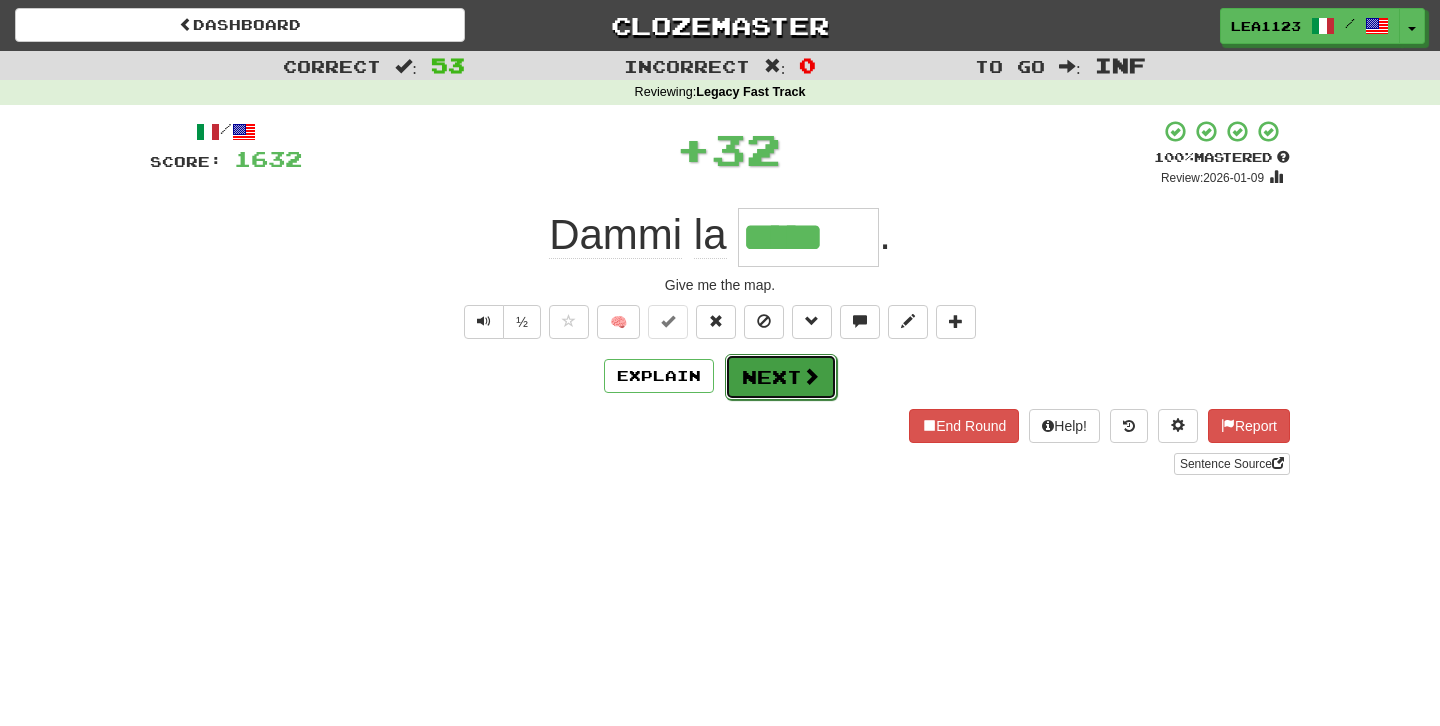 click at bounding box center (811, 376) 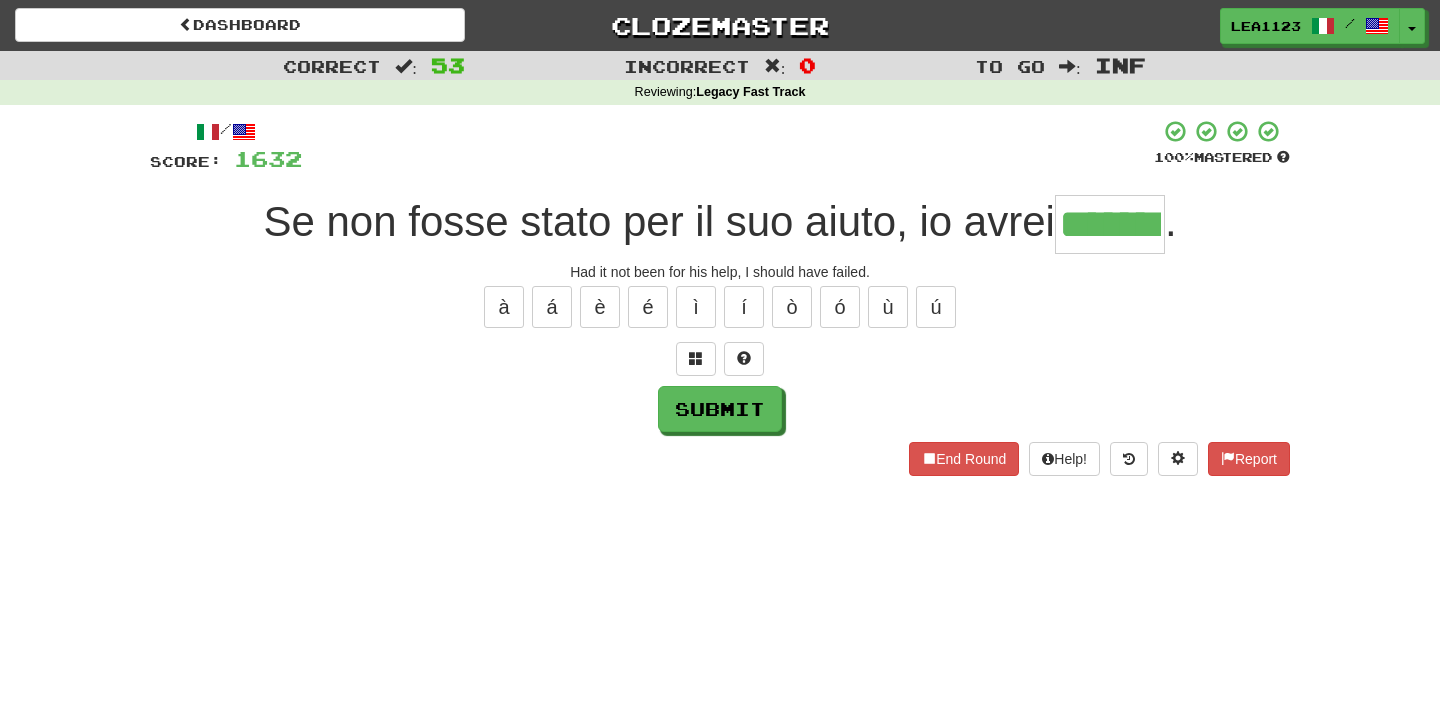 type on "*******" 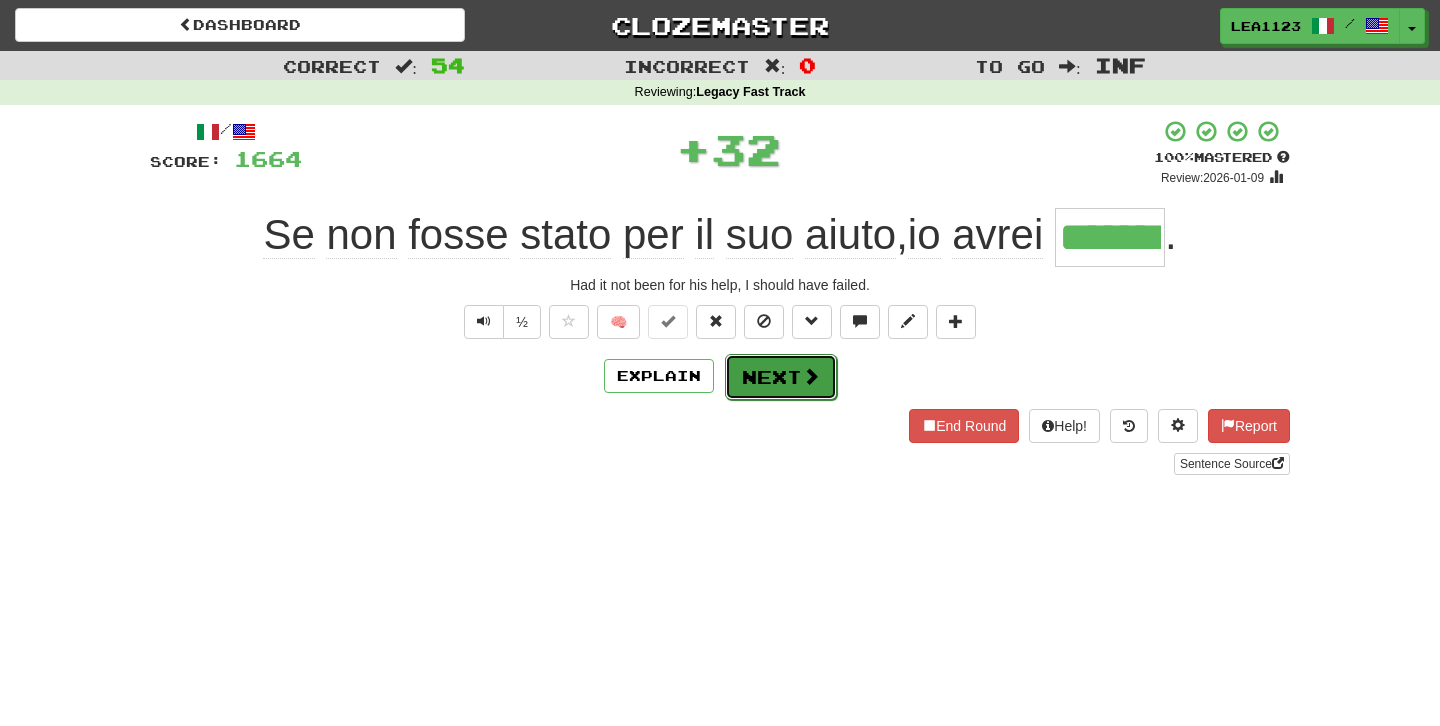 click on "Next" at bounding box center (781, 377) 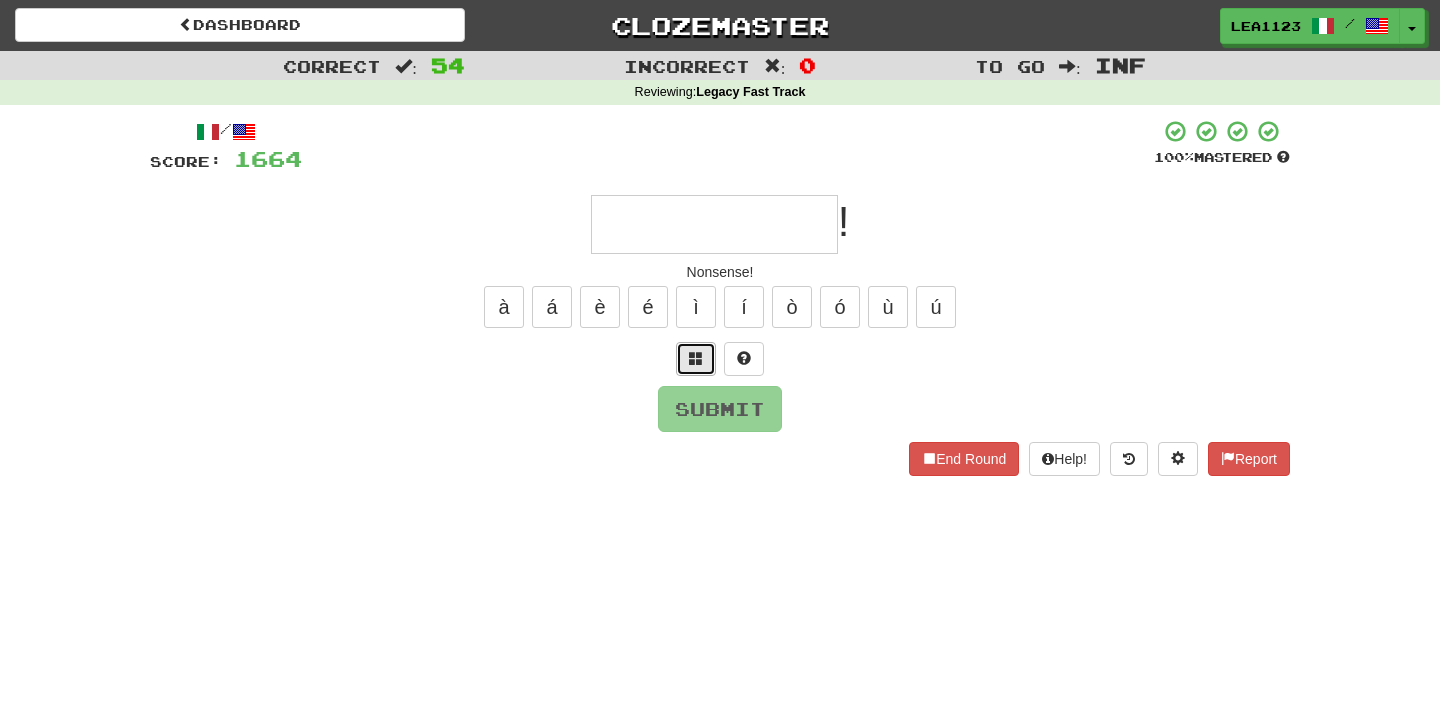 click at bounding box center (696, 359) 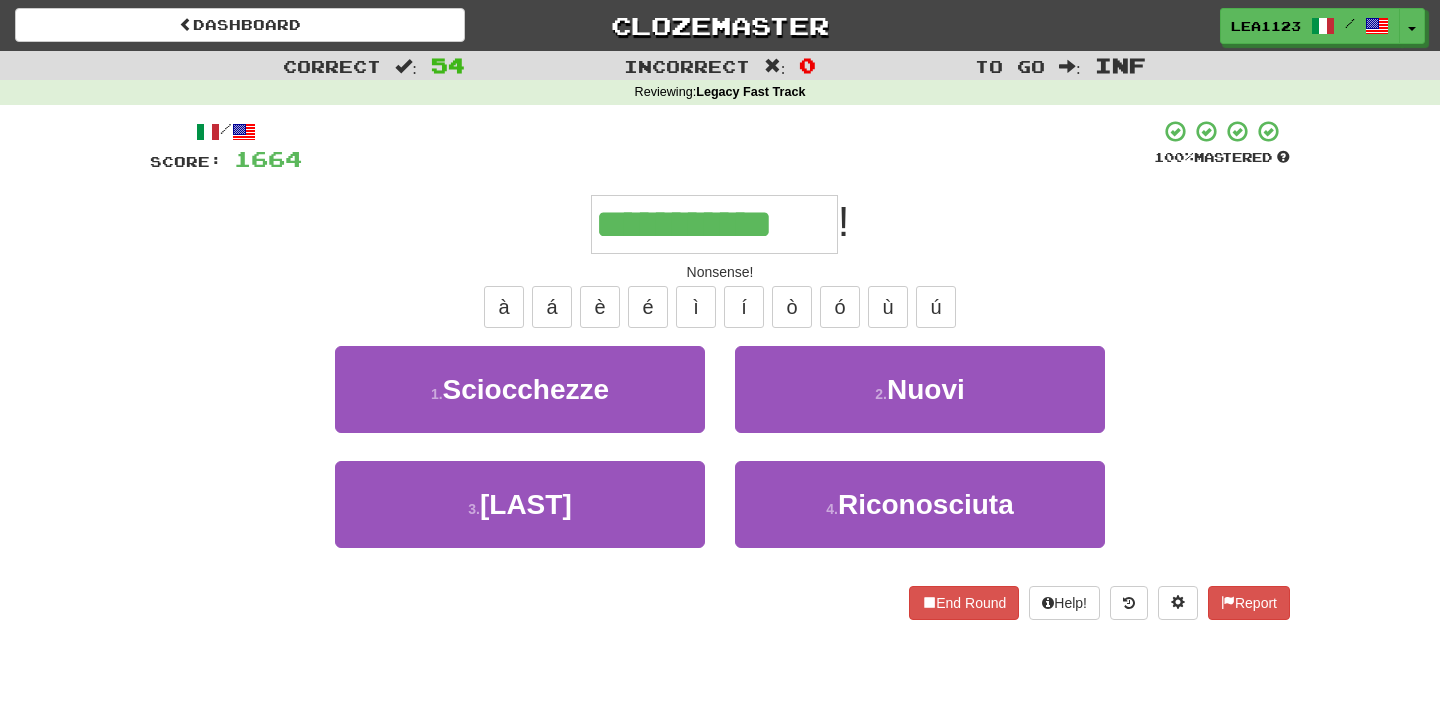 type on "**********" 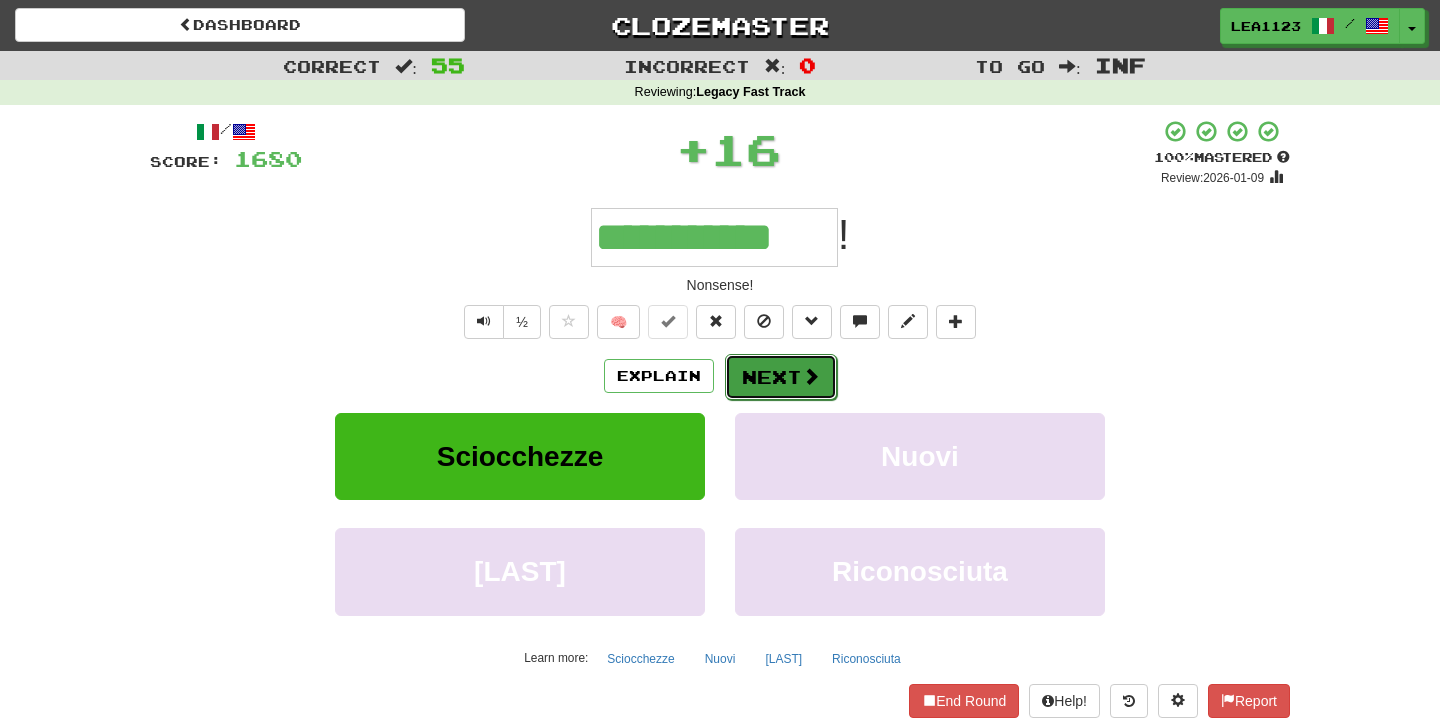 click on "Next" at bounding box center [781, 377] 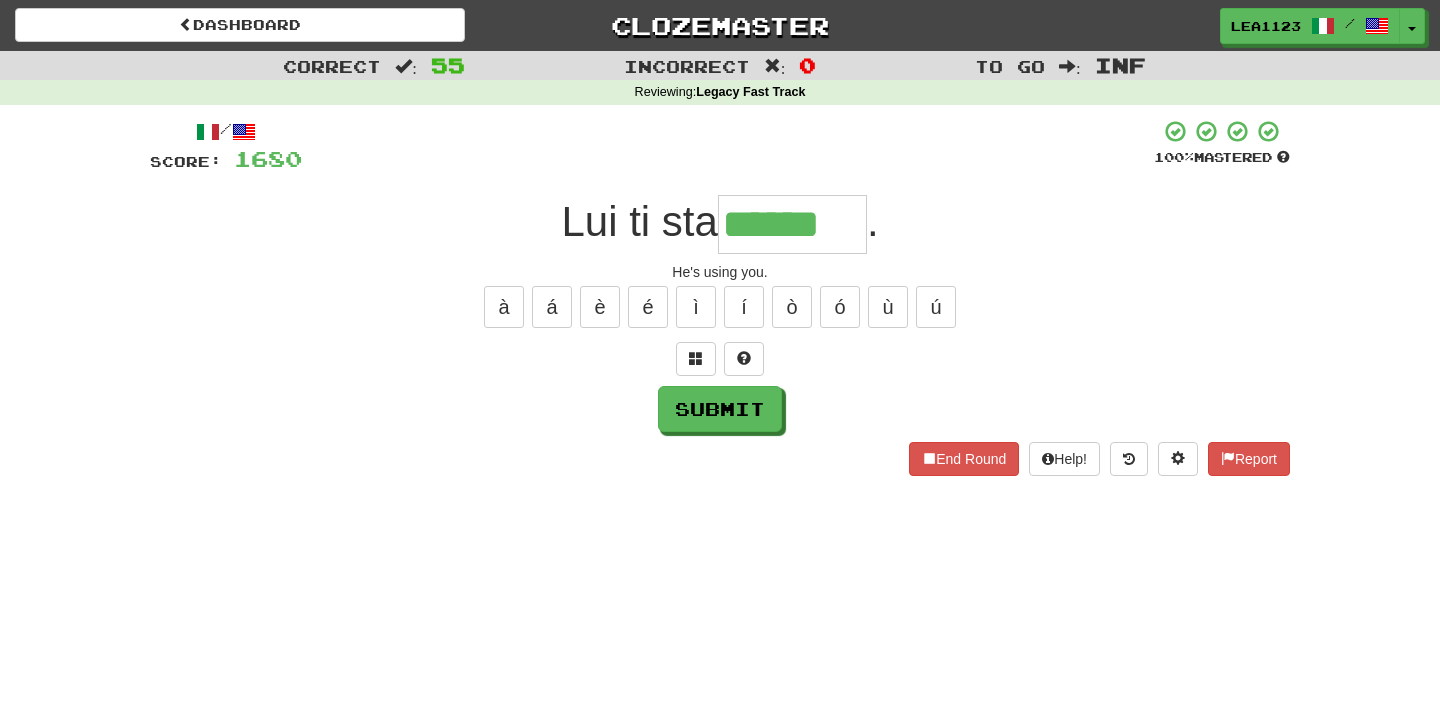type on "******" 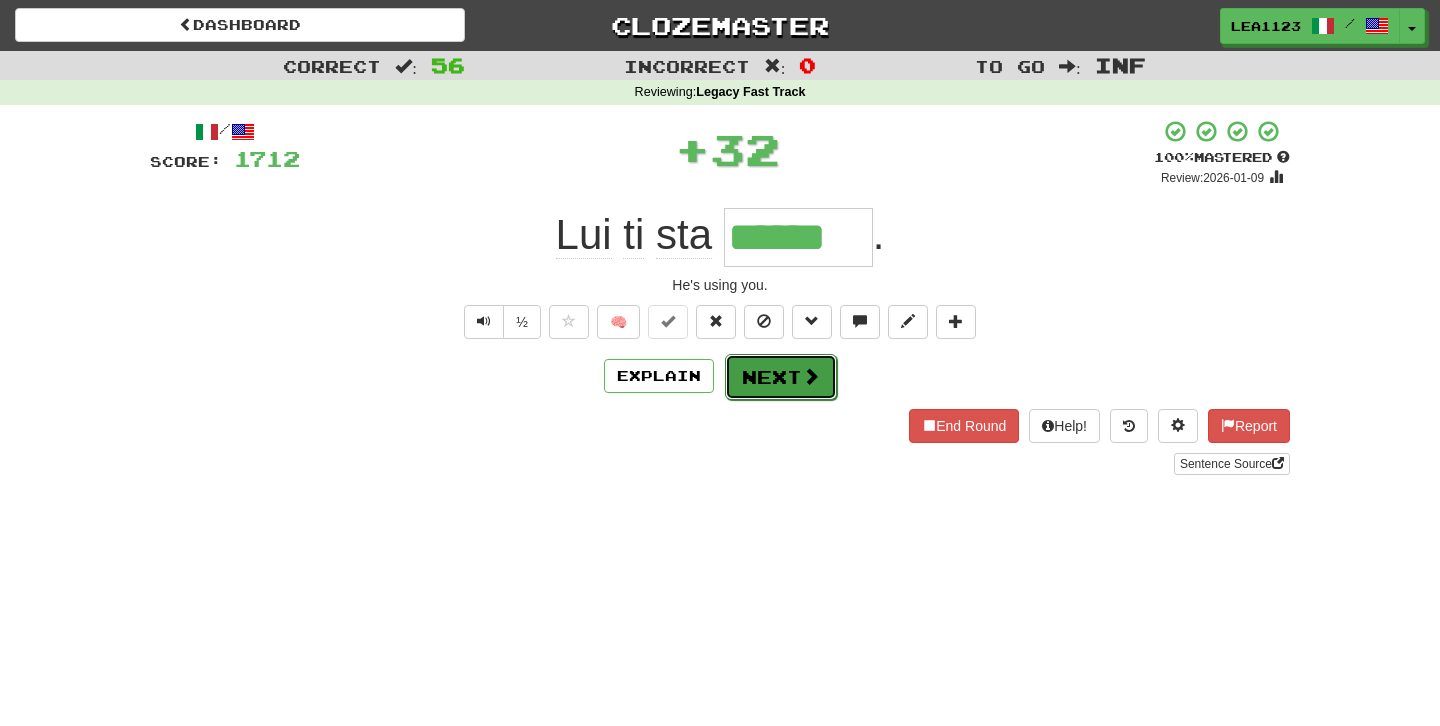 click on "Next" at bounding box center (781, 377) 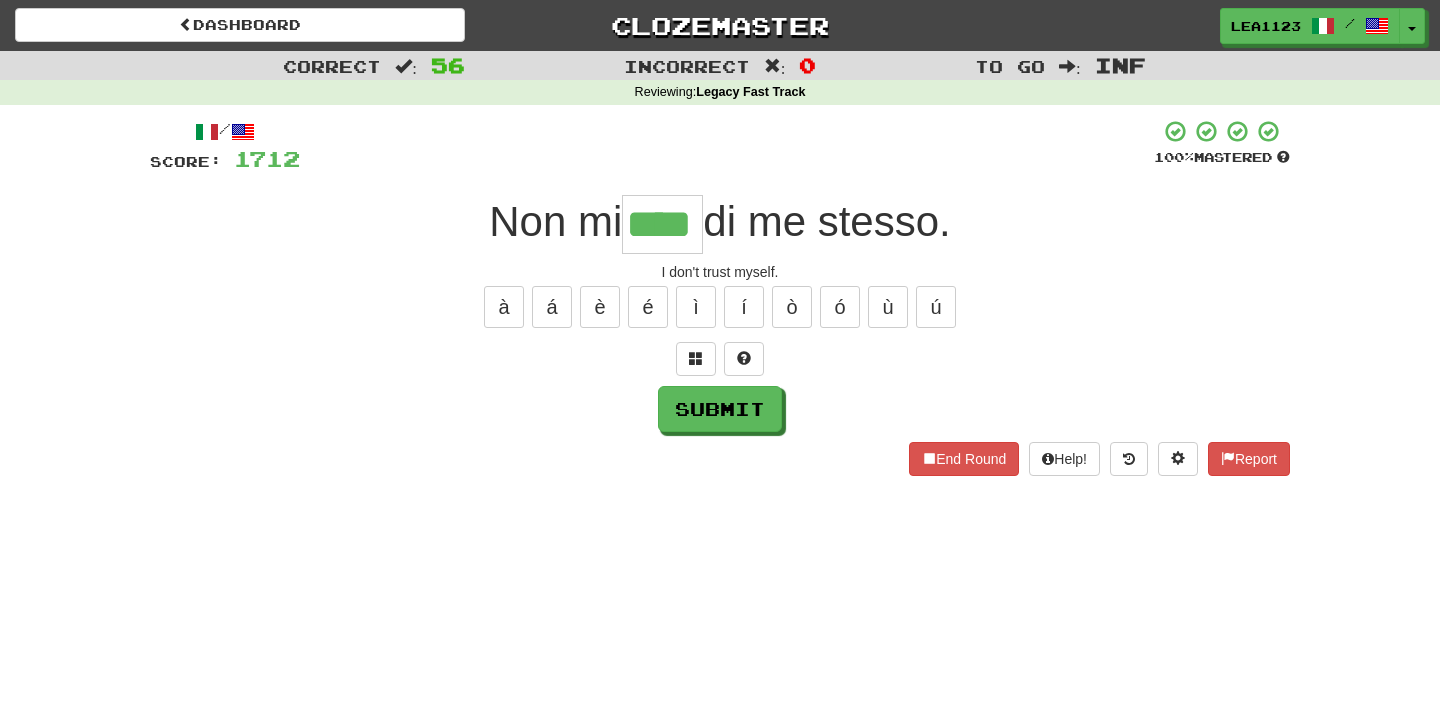 type on "****" 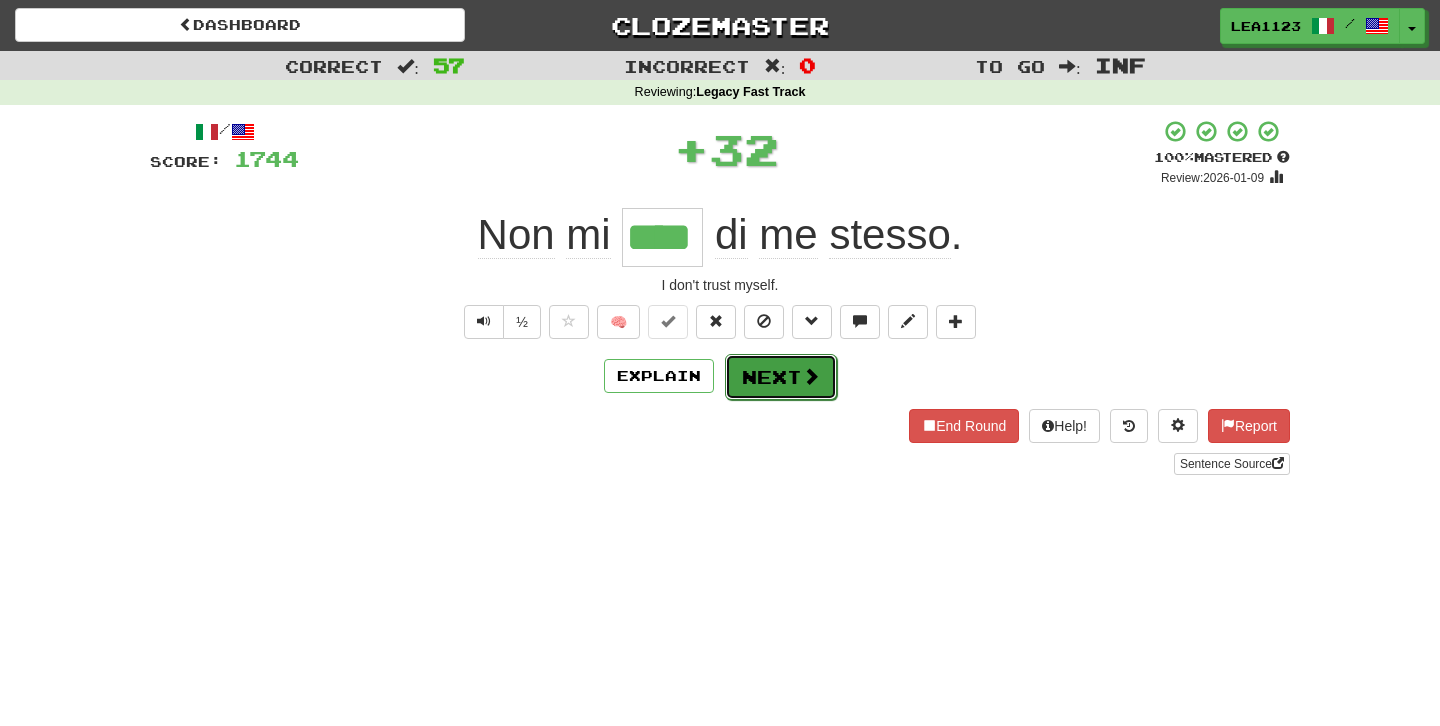 click on "Next" at bounding box center [781, 377] 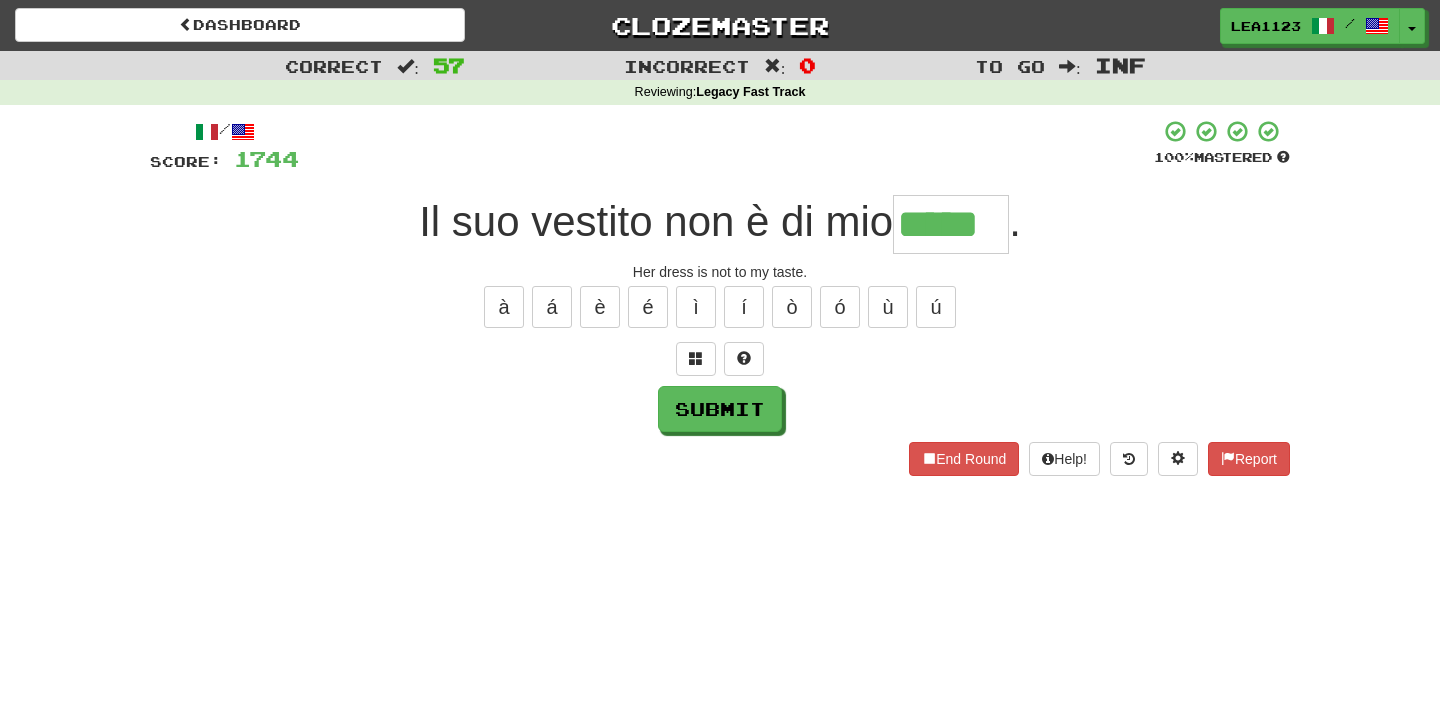 type on "*****" 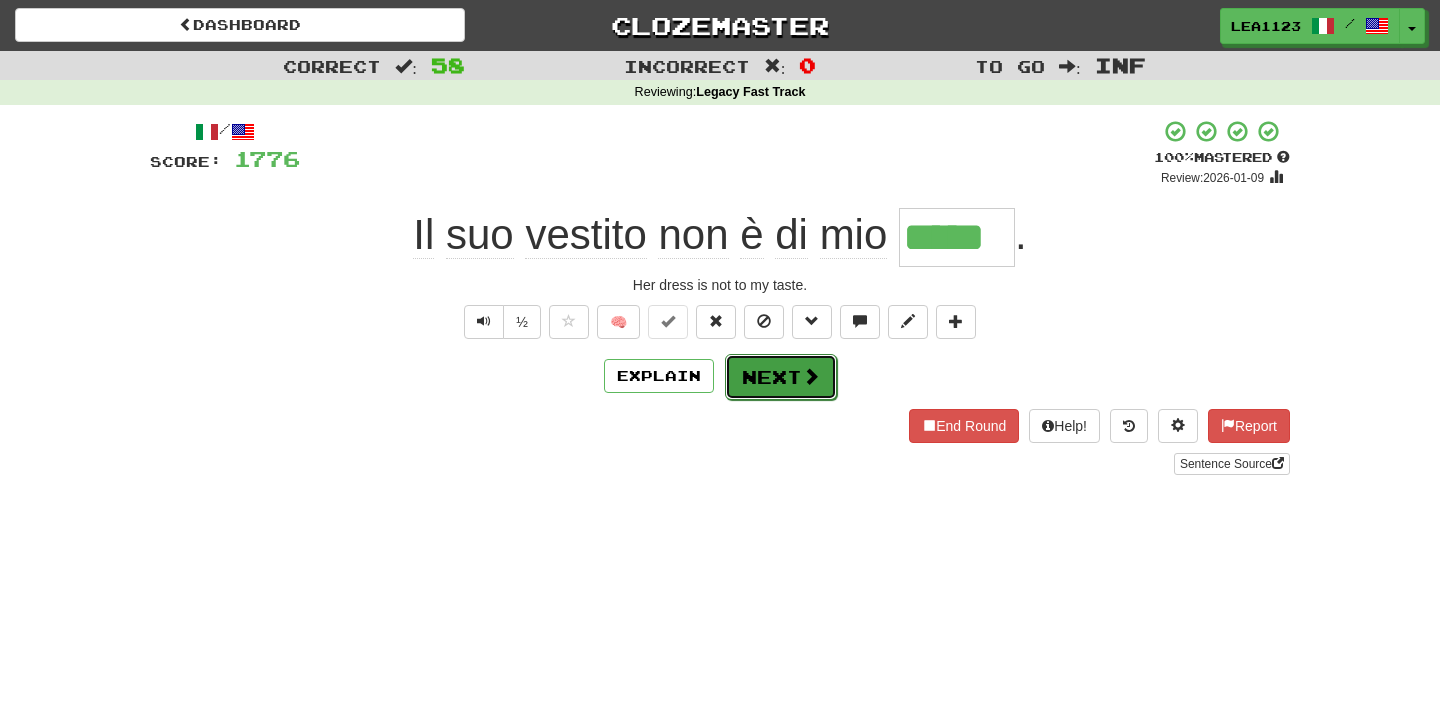 click on "Next" at bounding box center (781, 377) 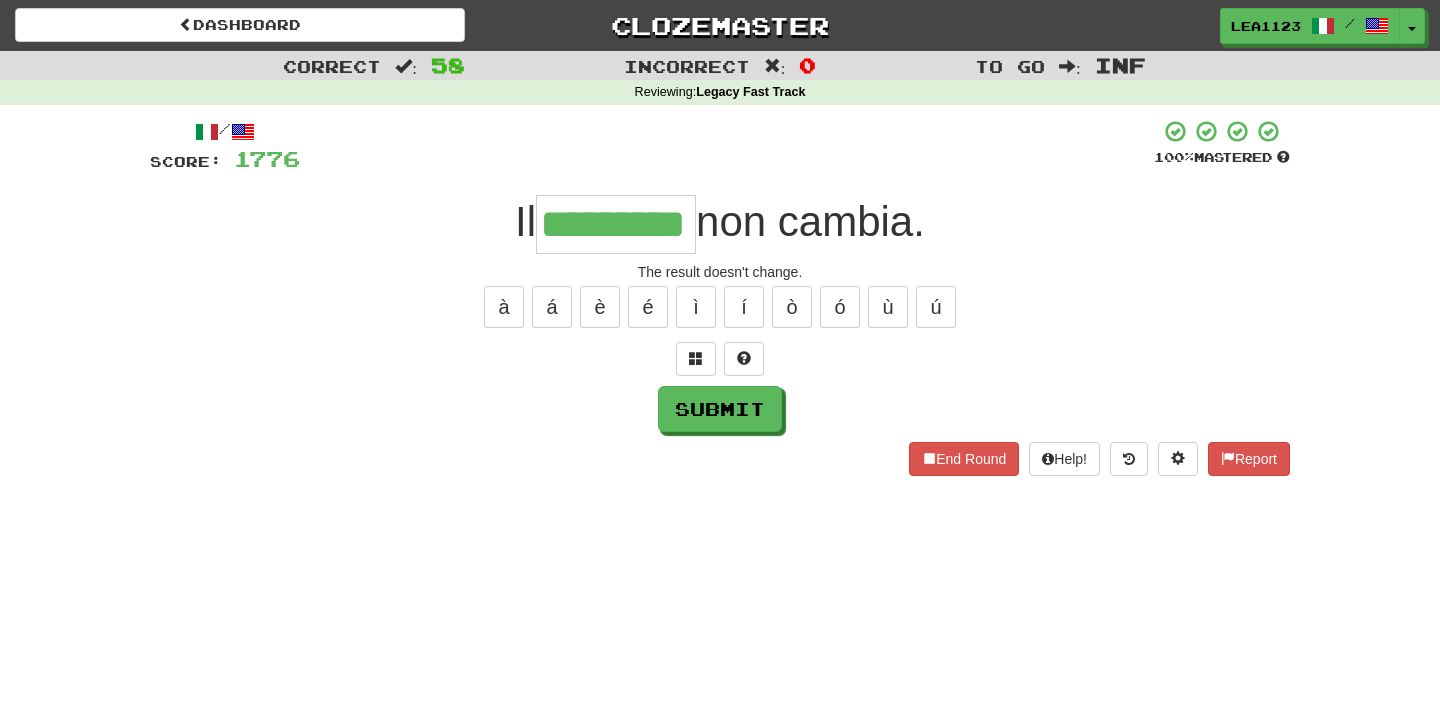 type on "*********" 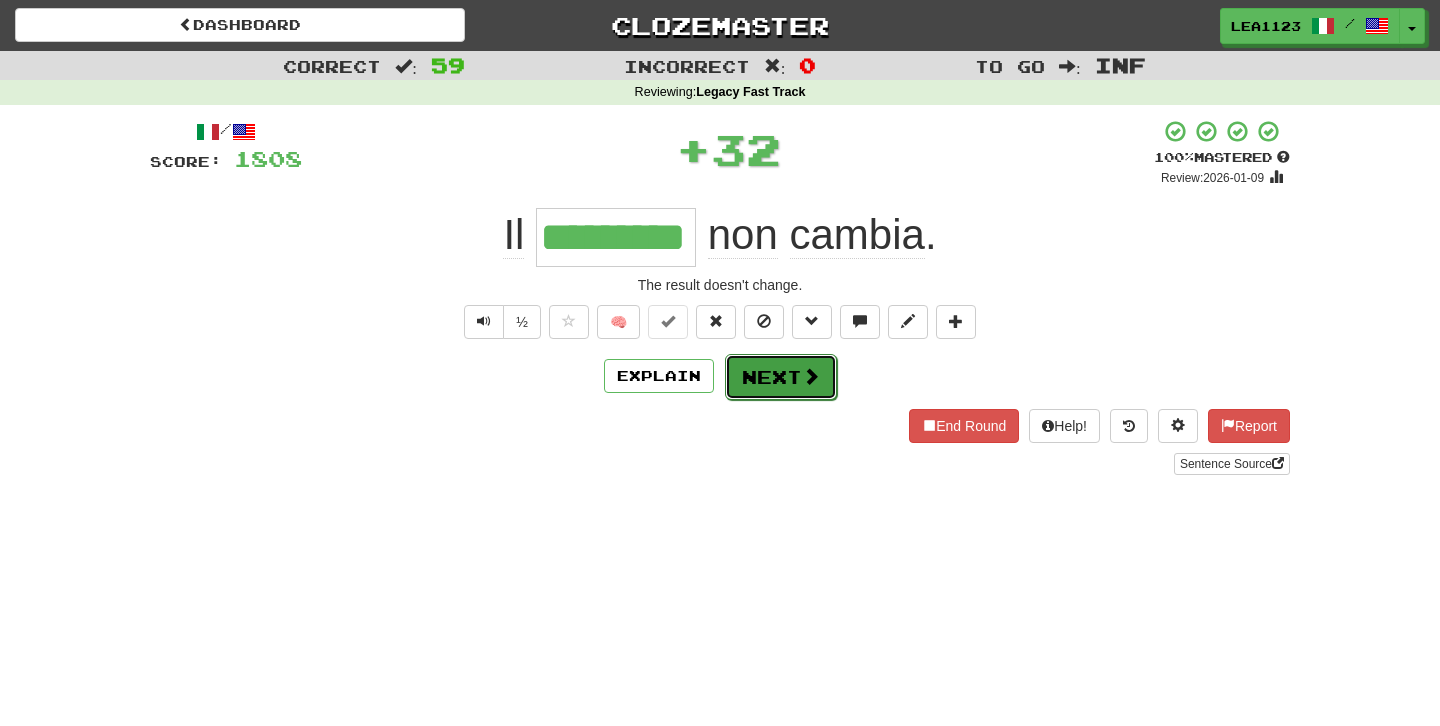 click on "Next" at bounding box center [781, 377] 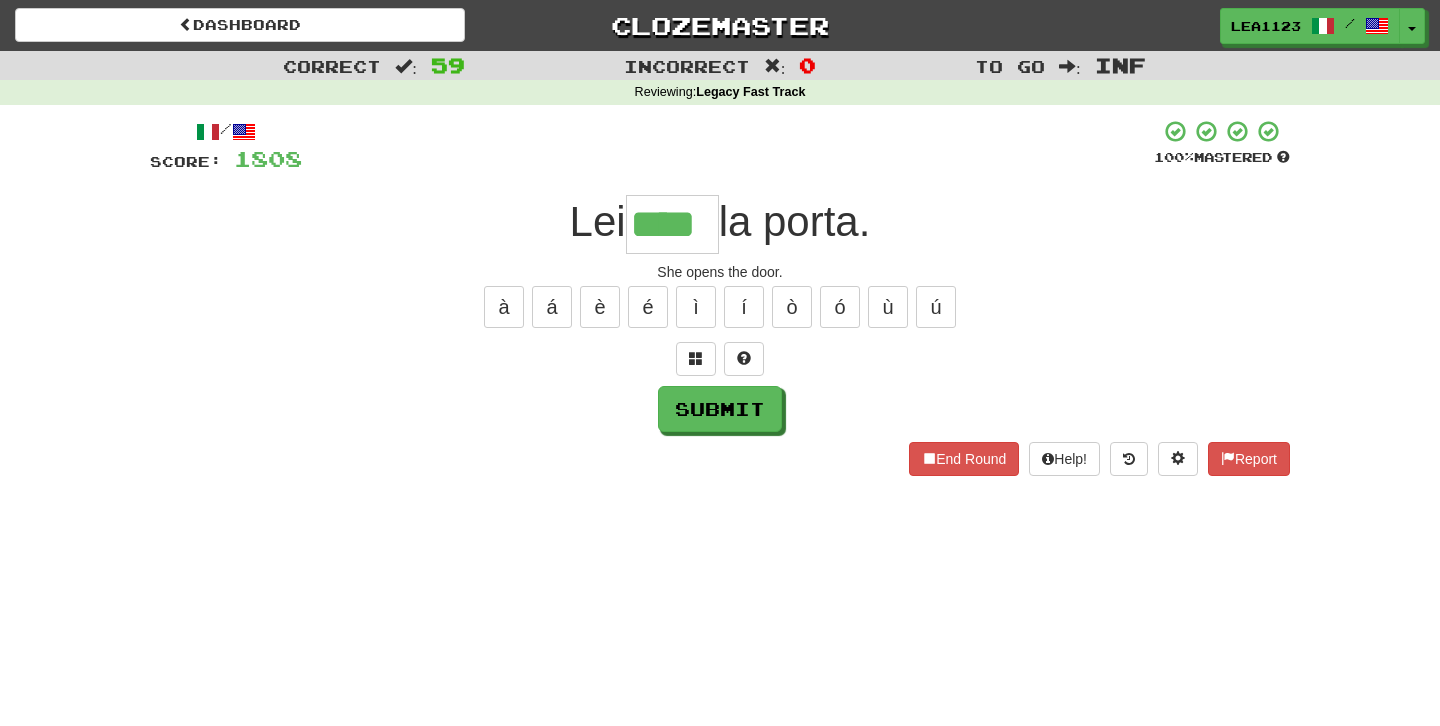 type on "****" 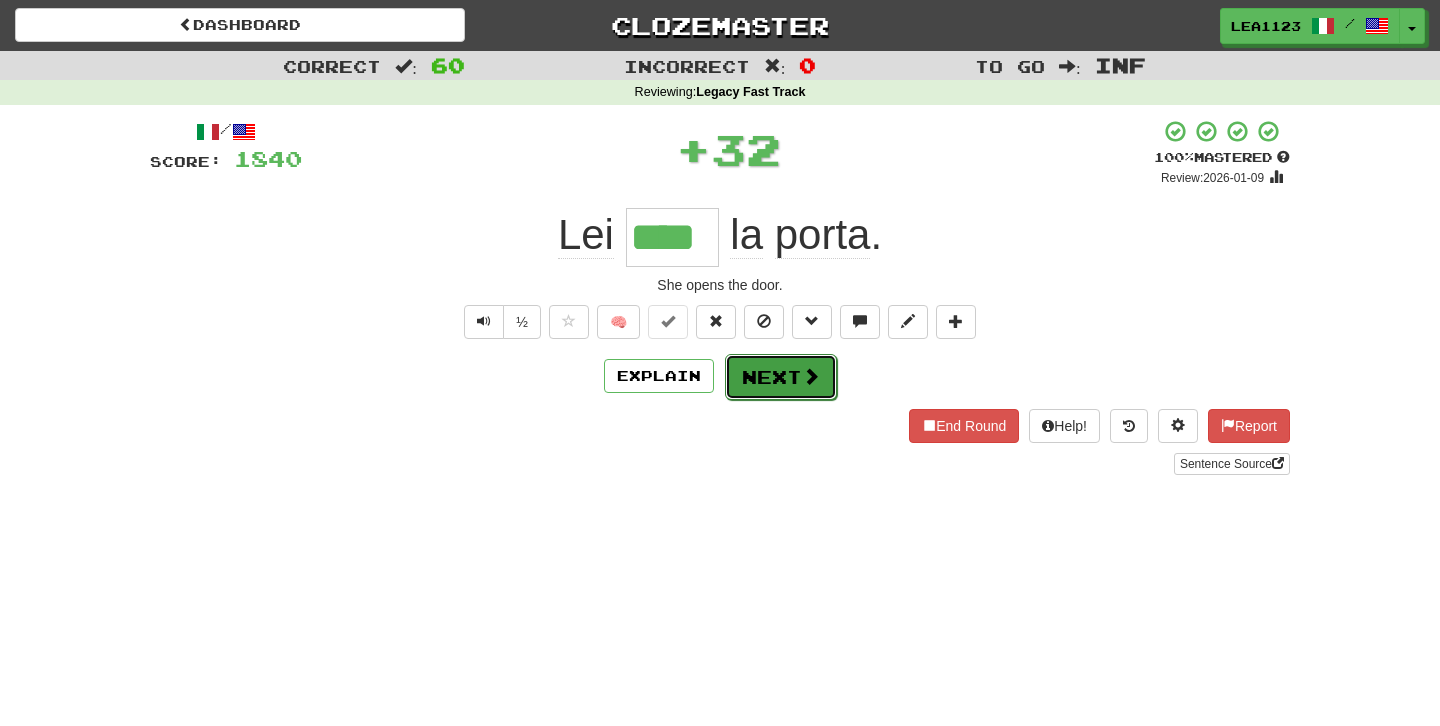 click on "Next" at bounding box center (781, 377) 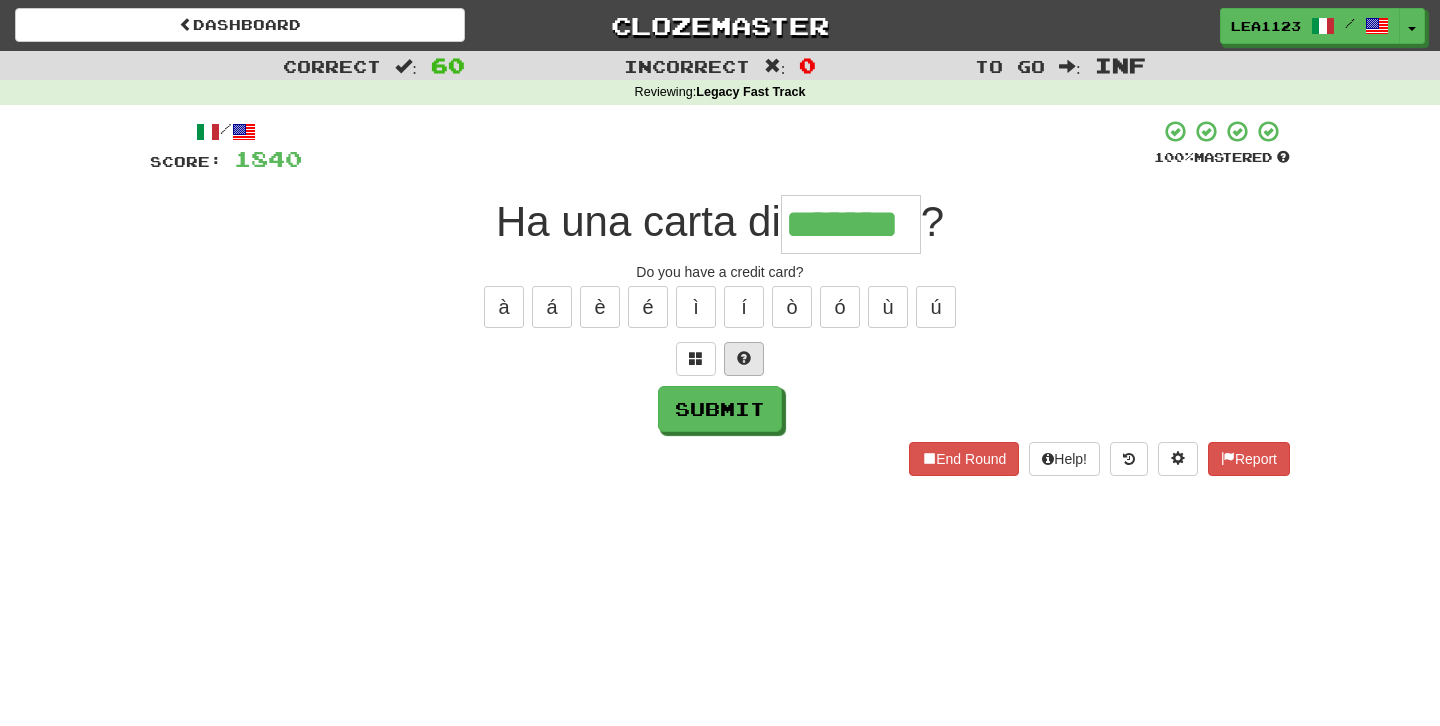 type on "*******" 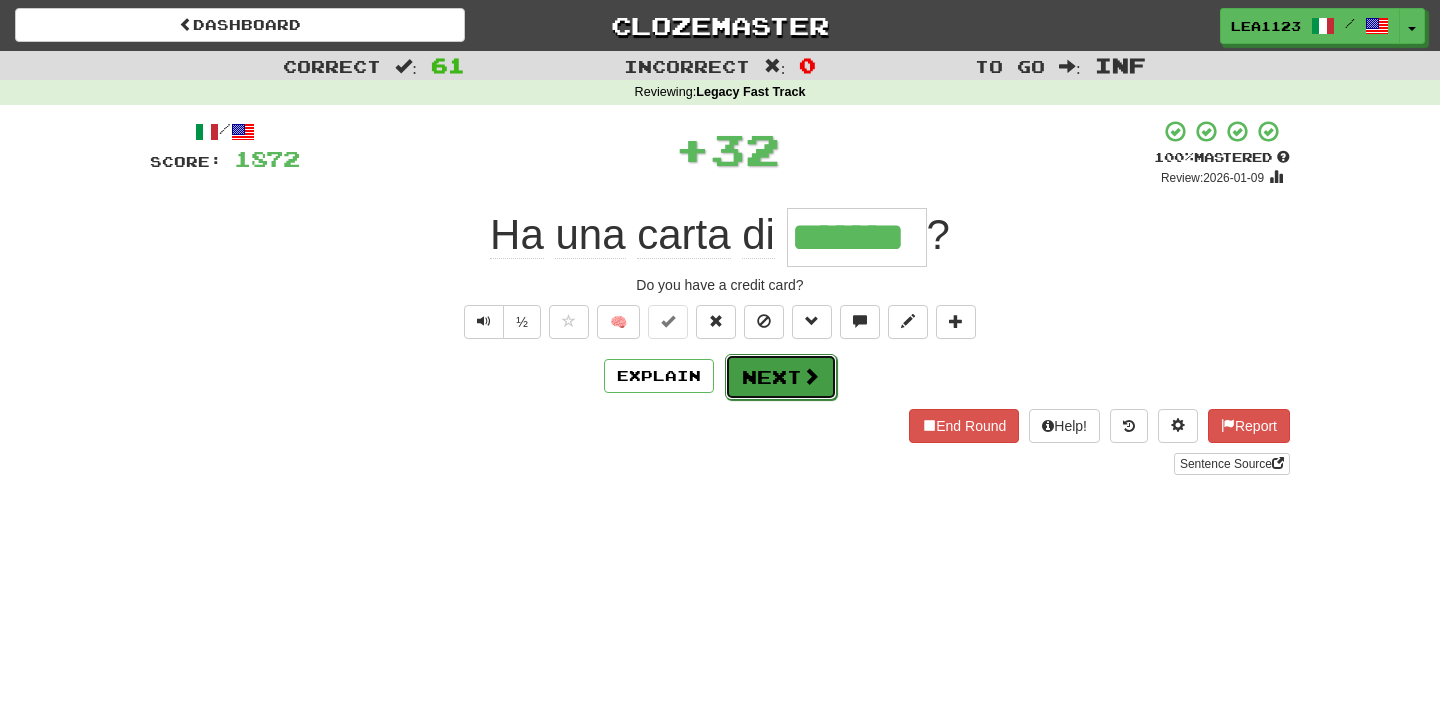 click on "Next" at bounding box center [781, 377] 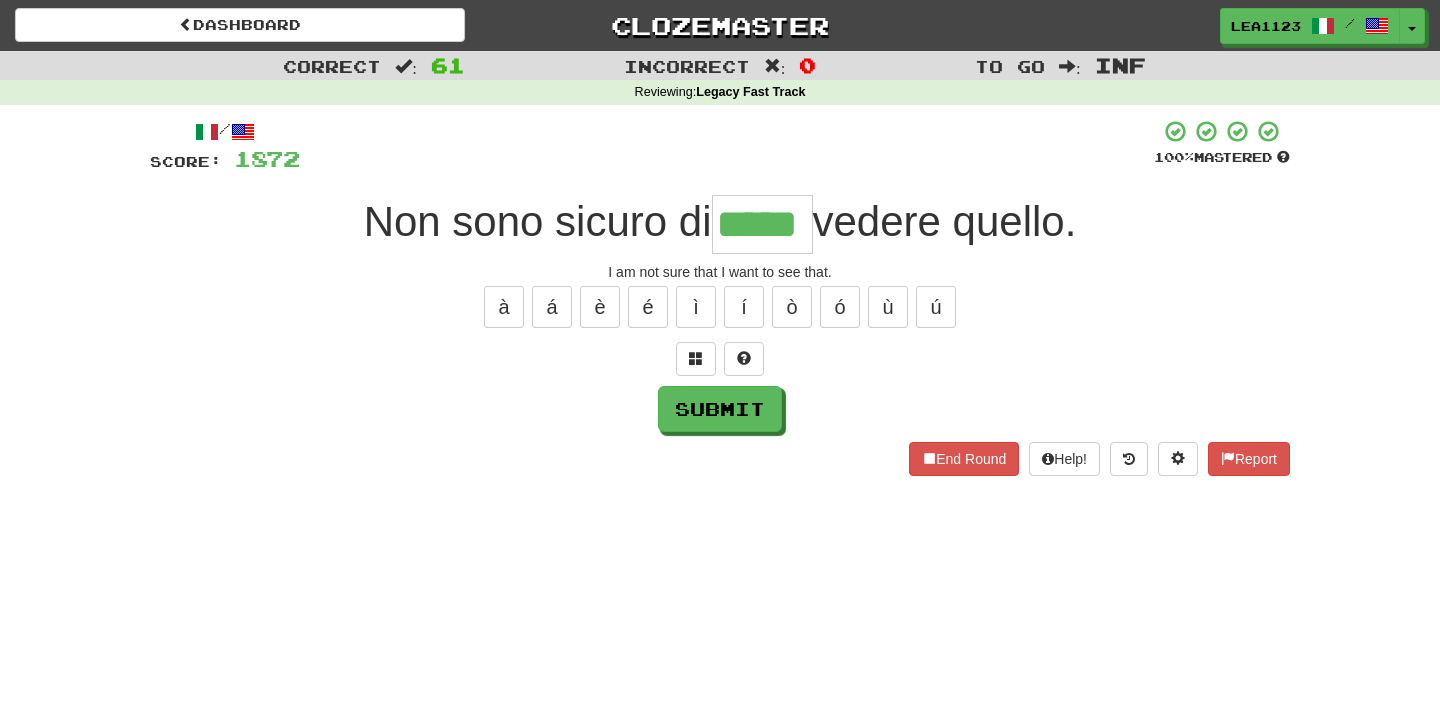 type on "*****" 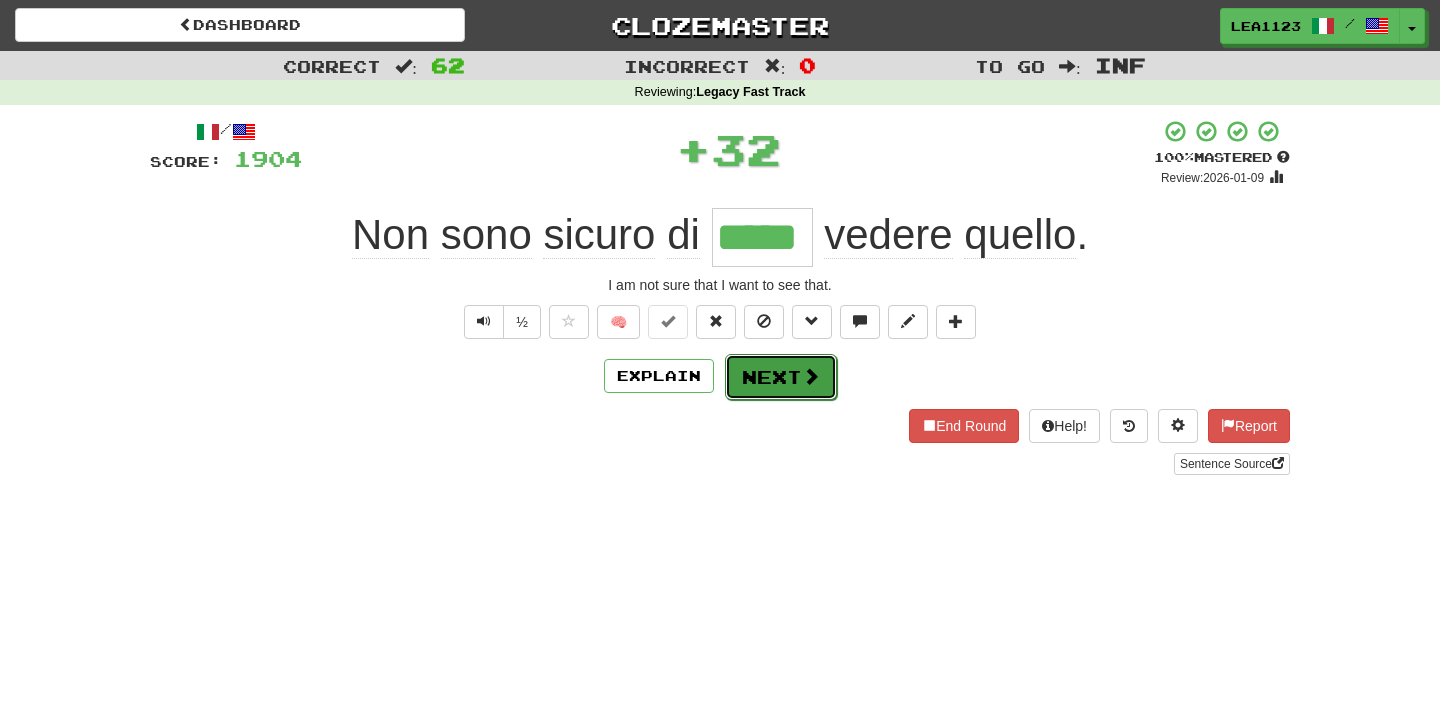 click on "Next" at bounding box center [781, 377] 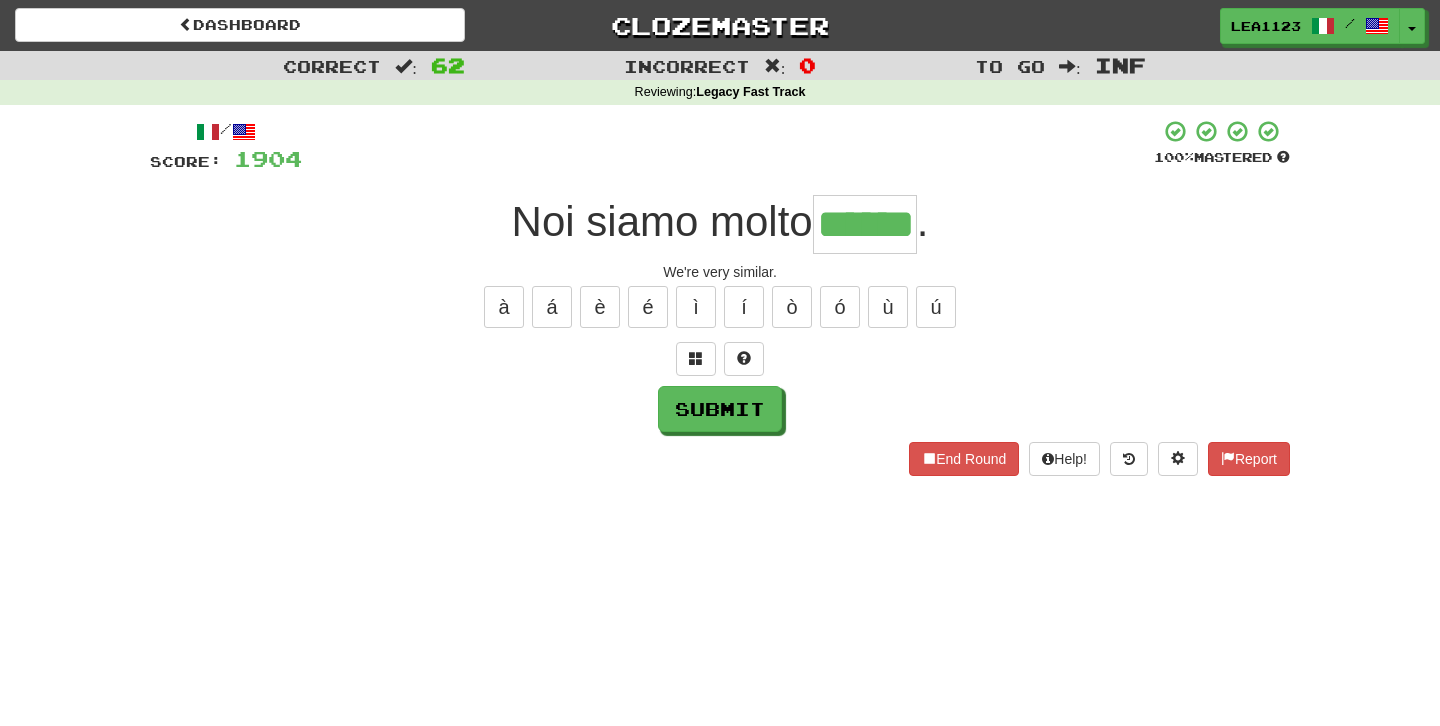 type on "******" 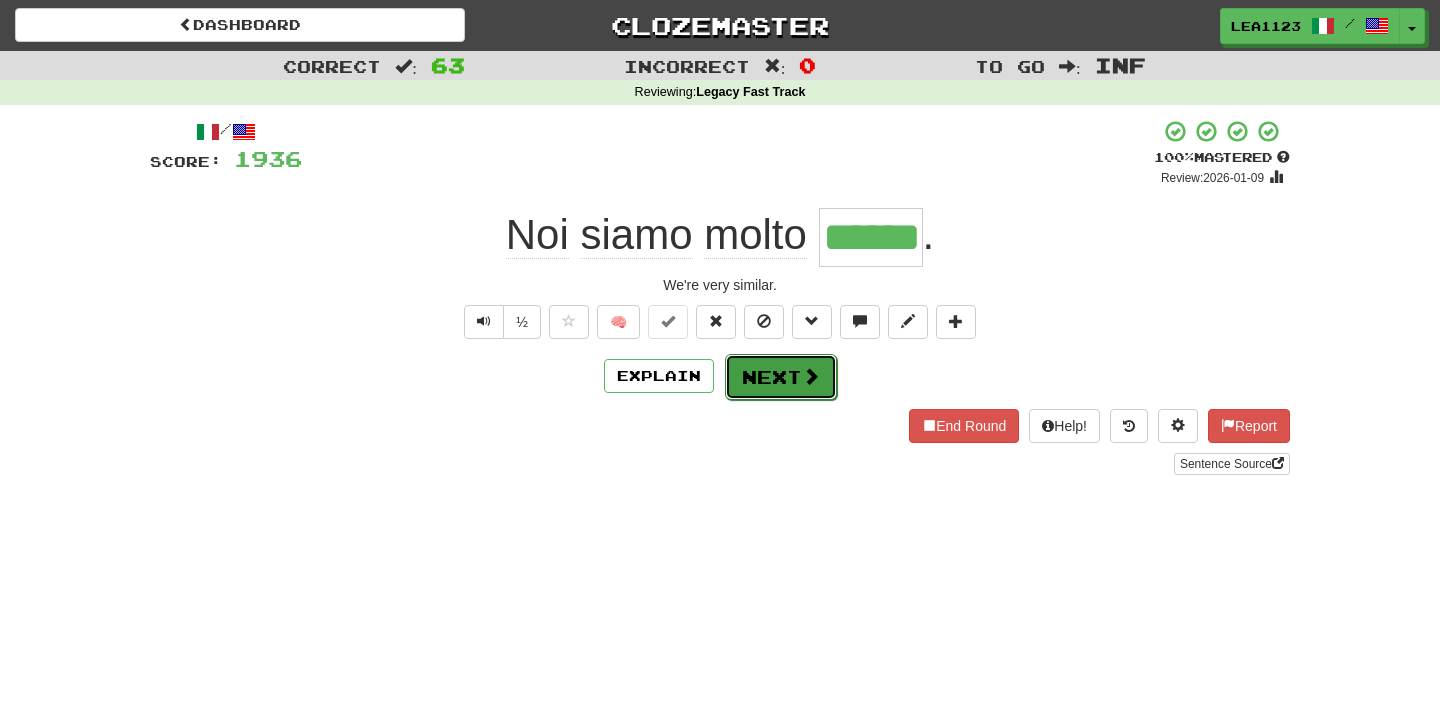 click on "Next" at bounding box center [781, 377] 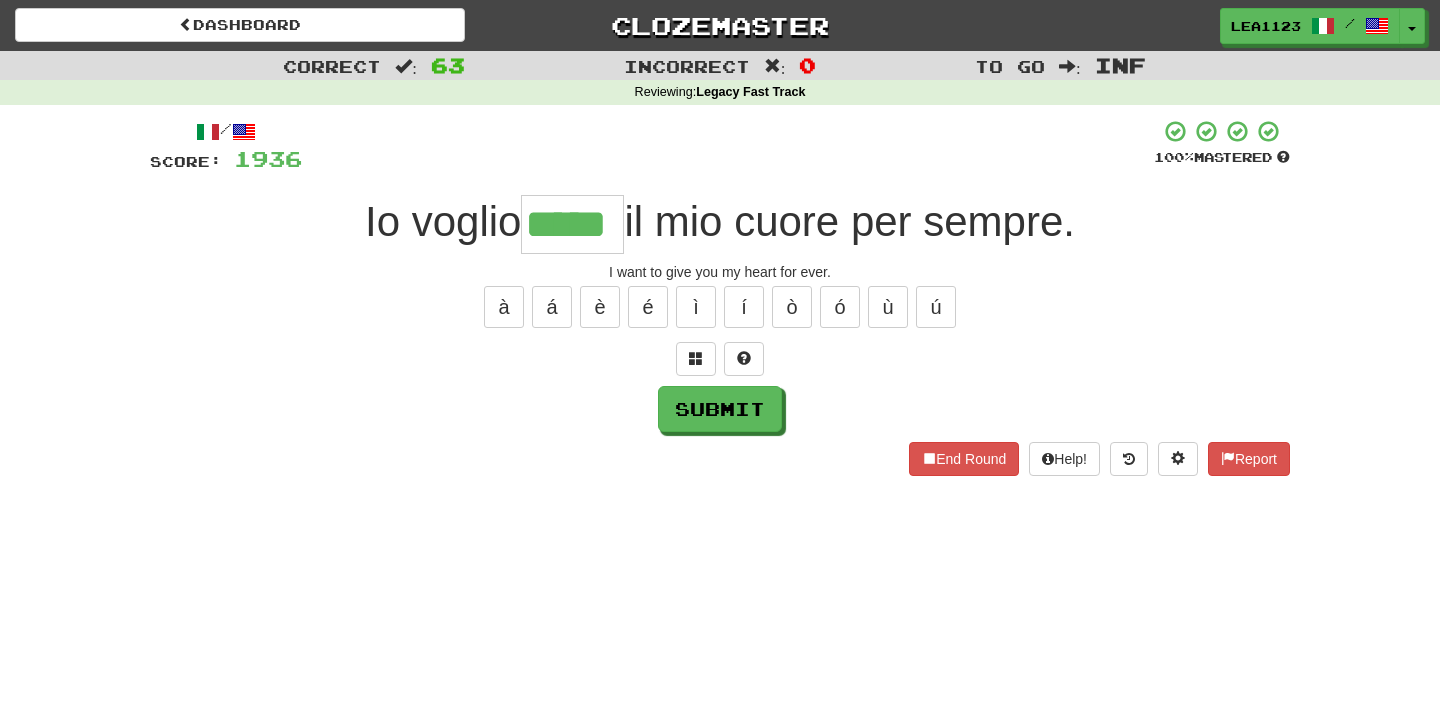 type on "*****" 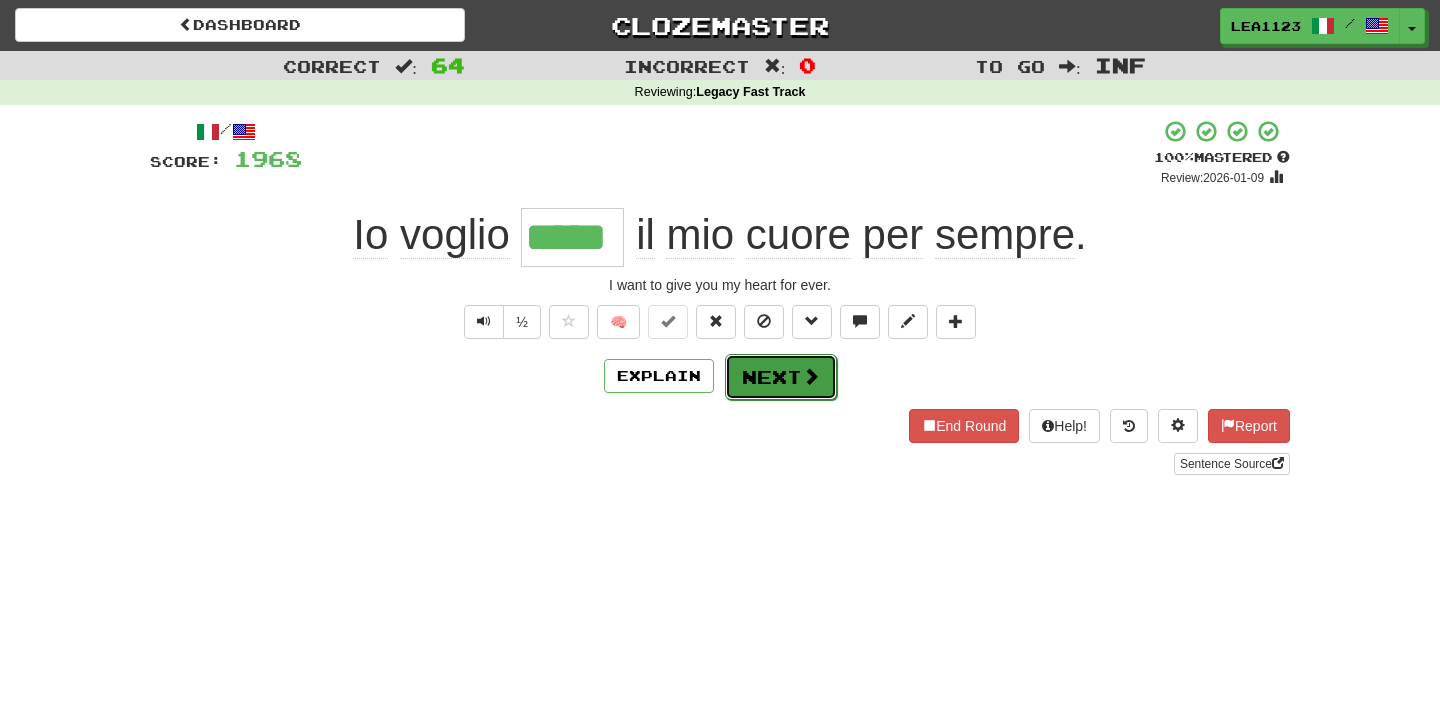 click on "Next" at bounding box center [781, 377] 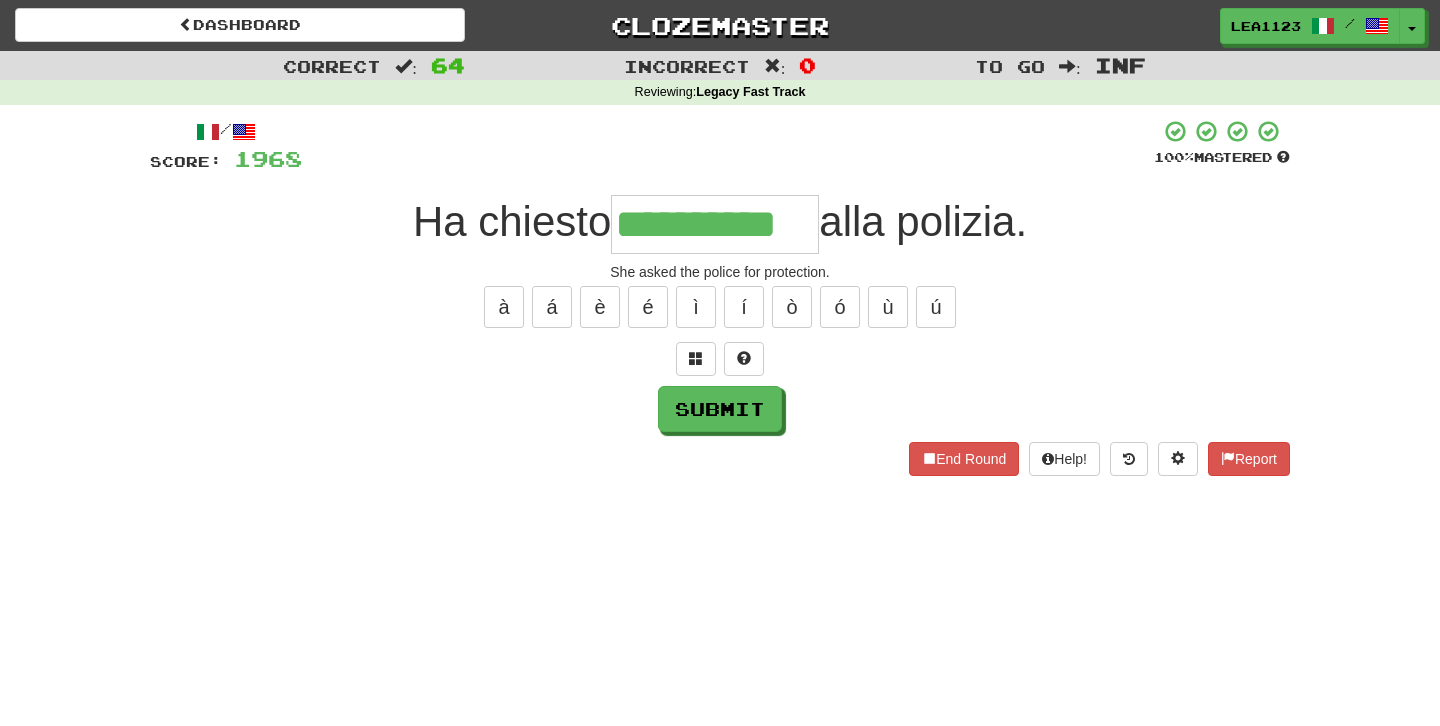 type on "**********" 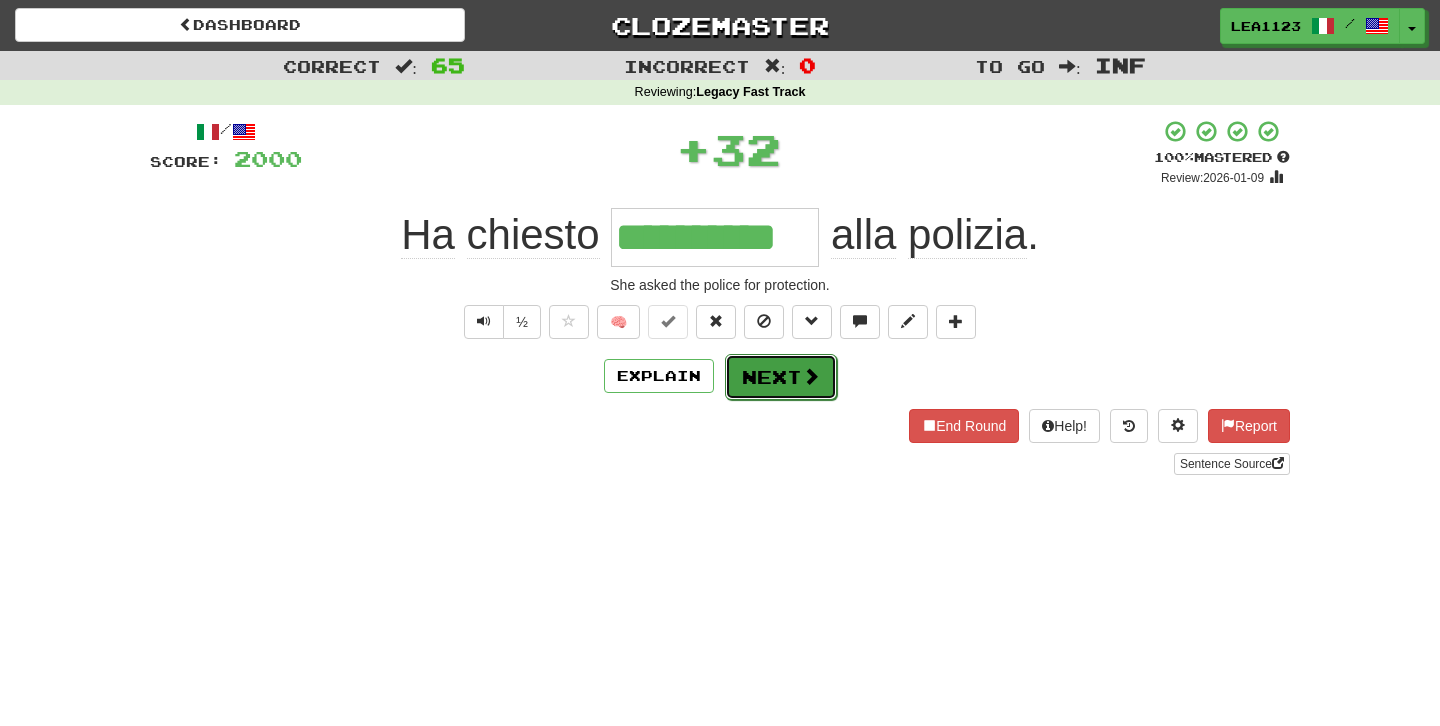 click on "Next" at bounding box center [781, 377] 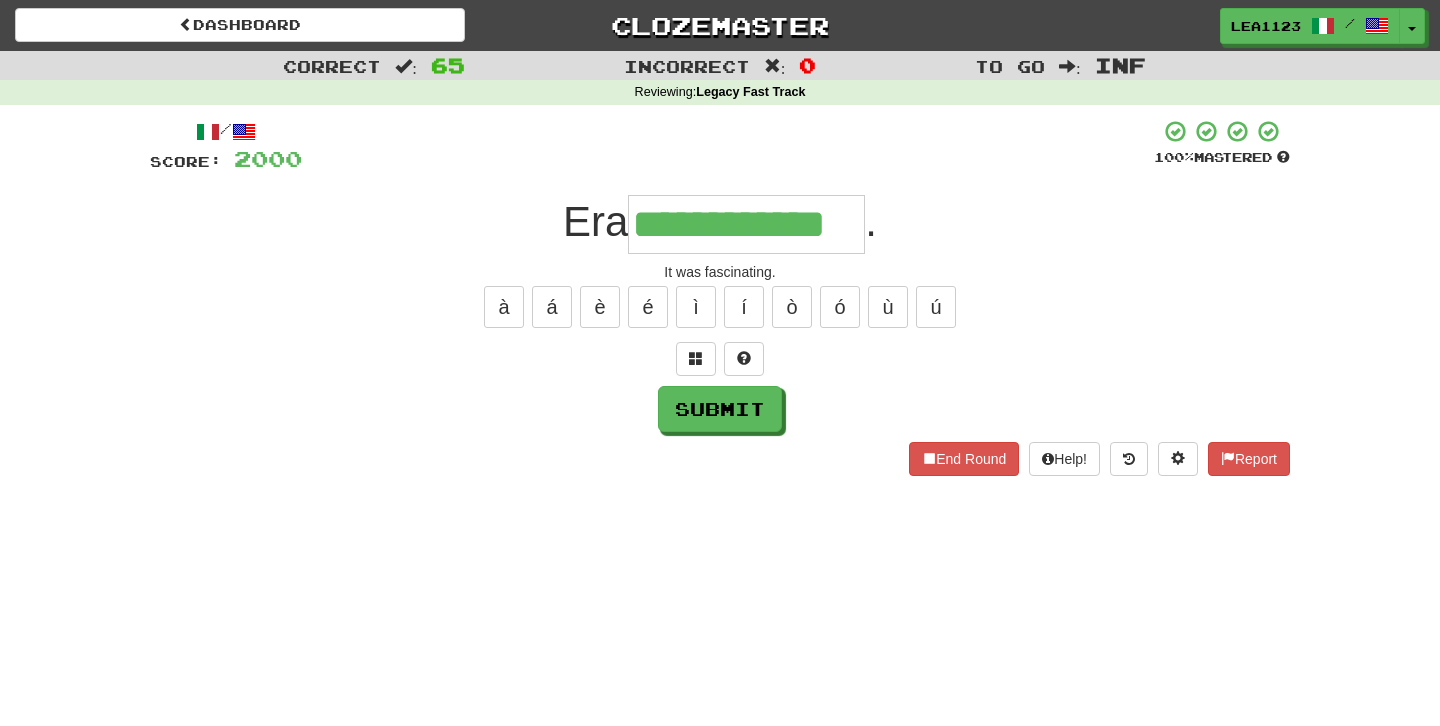 type on "**********" 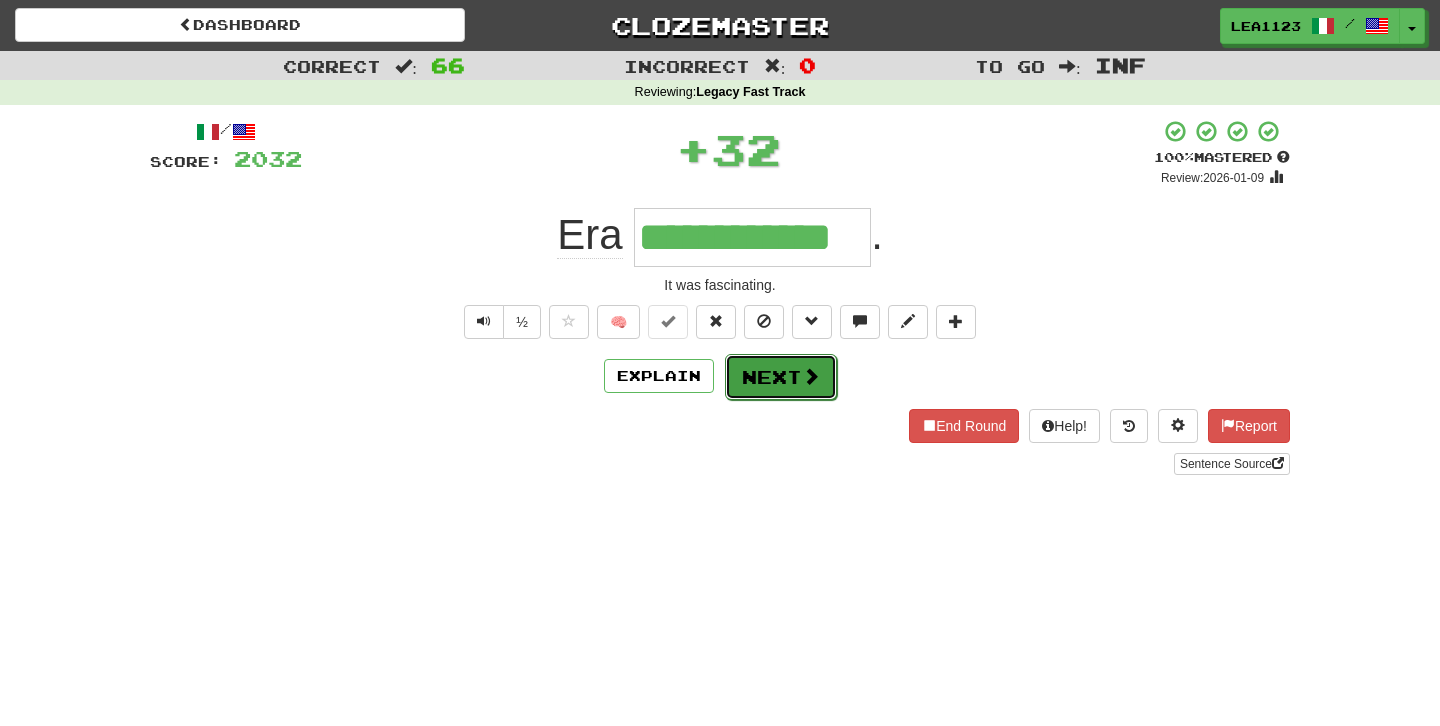 click on "Next" at bounding box center (781, 377) 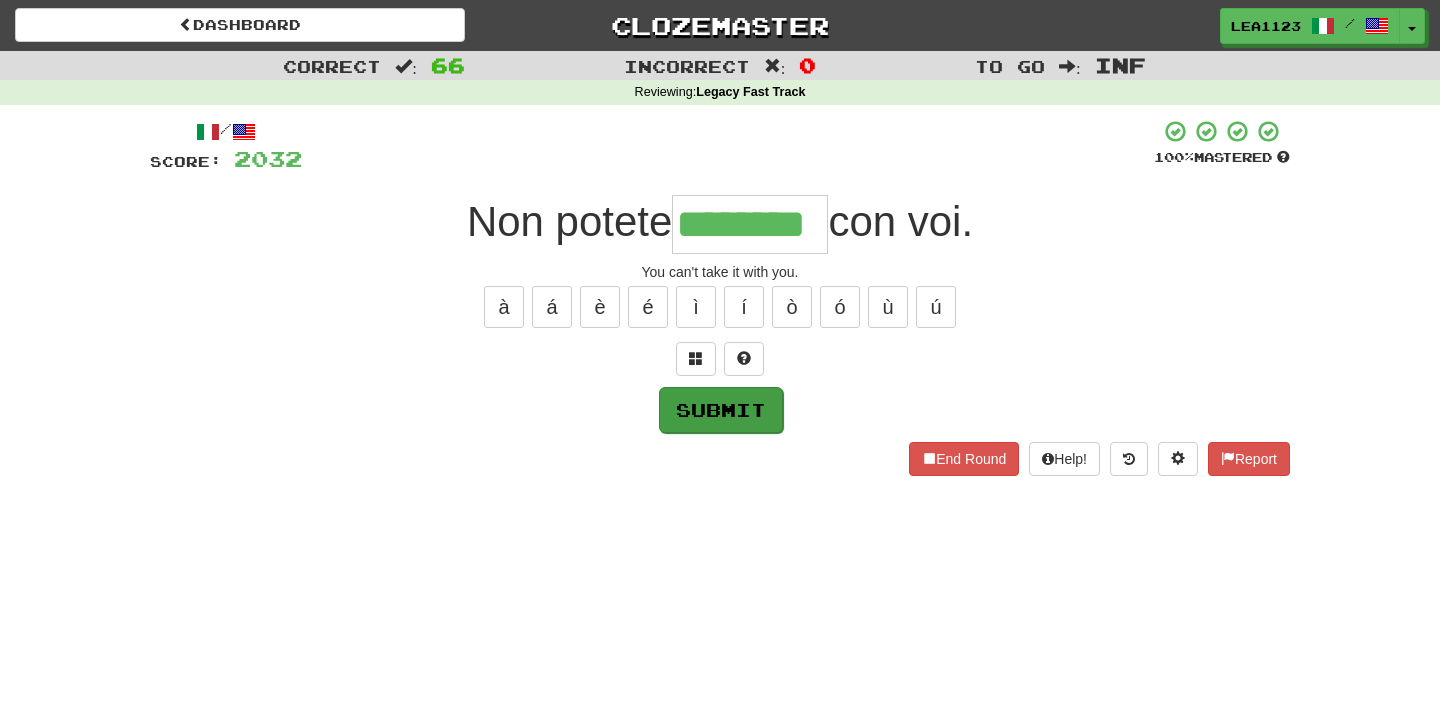 type on "********" 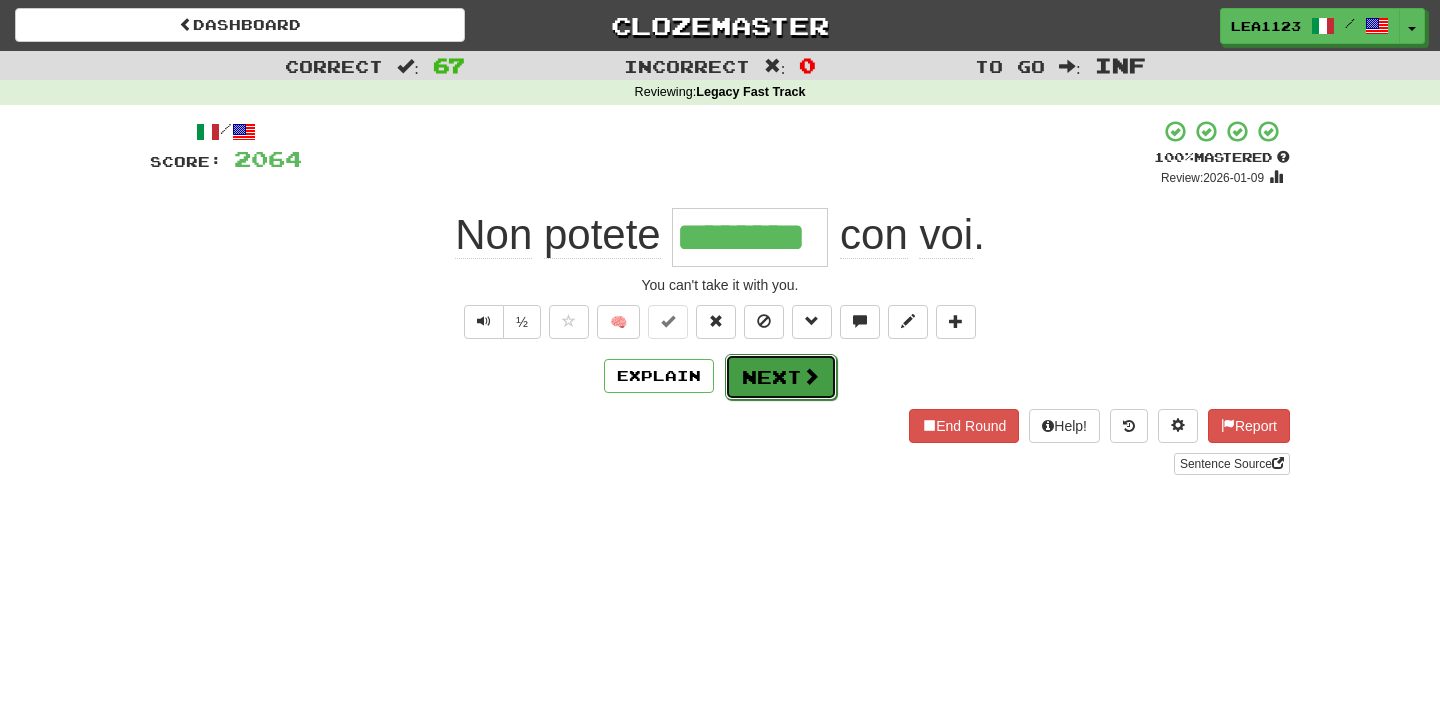 click at bounding box center (811, 376) 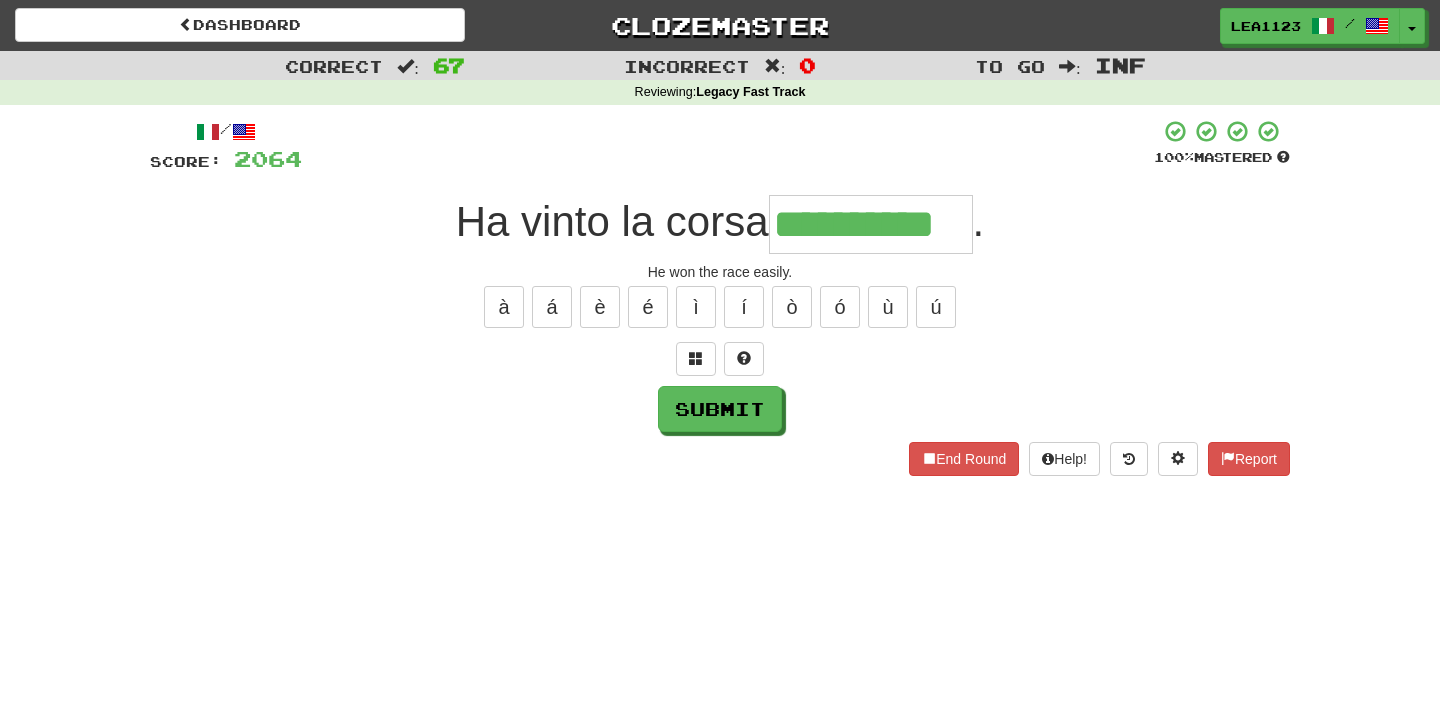 type on "**********" 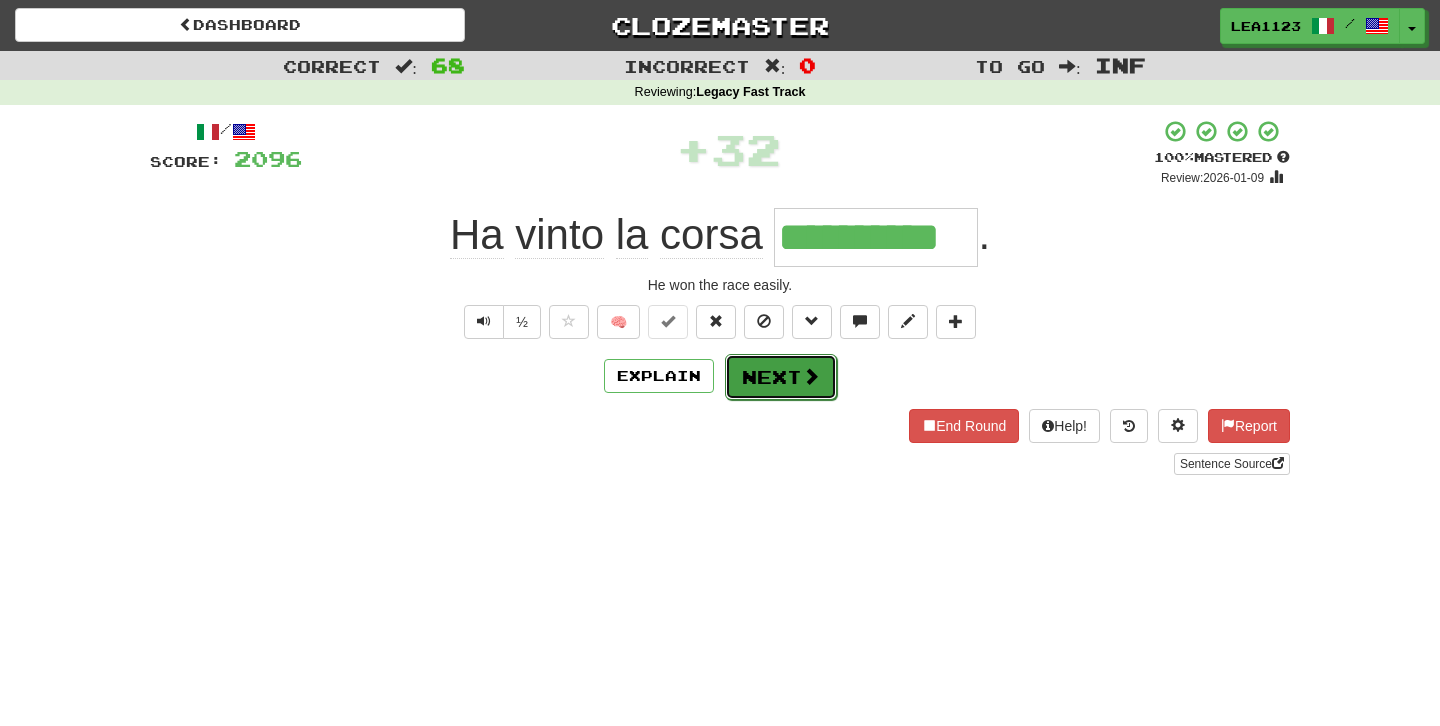 click on "Next" at bounding box center [781, 377] 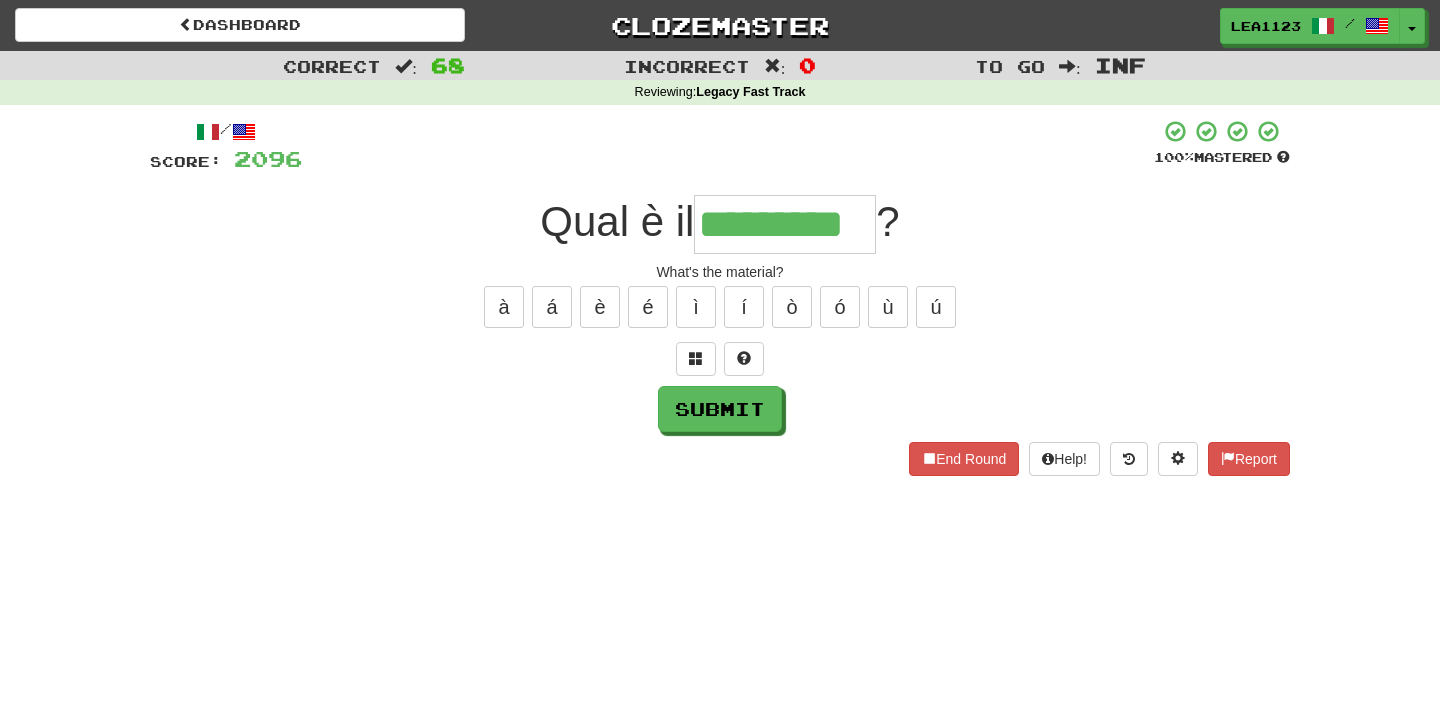 type on "*********" 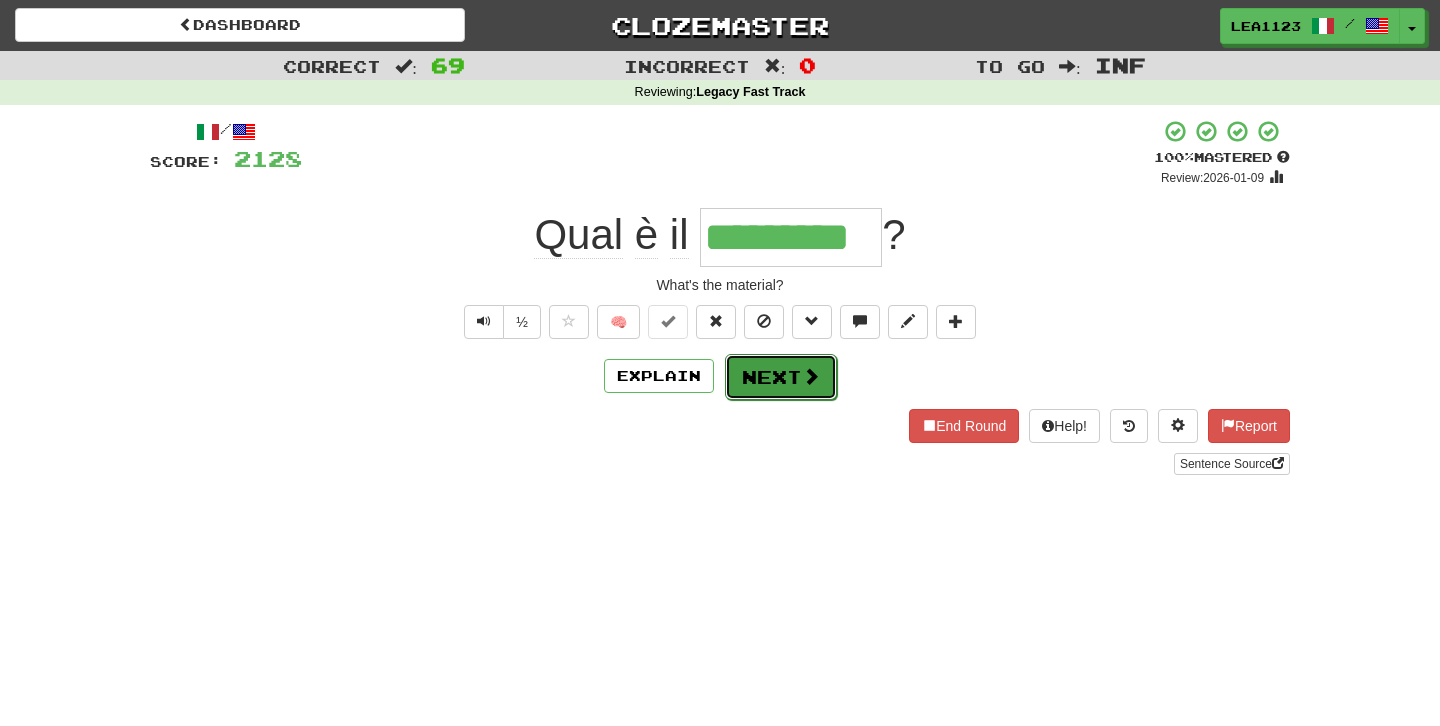 click on "Next" at bounding box center [781, 377] 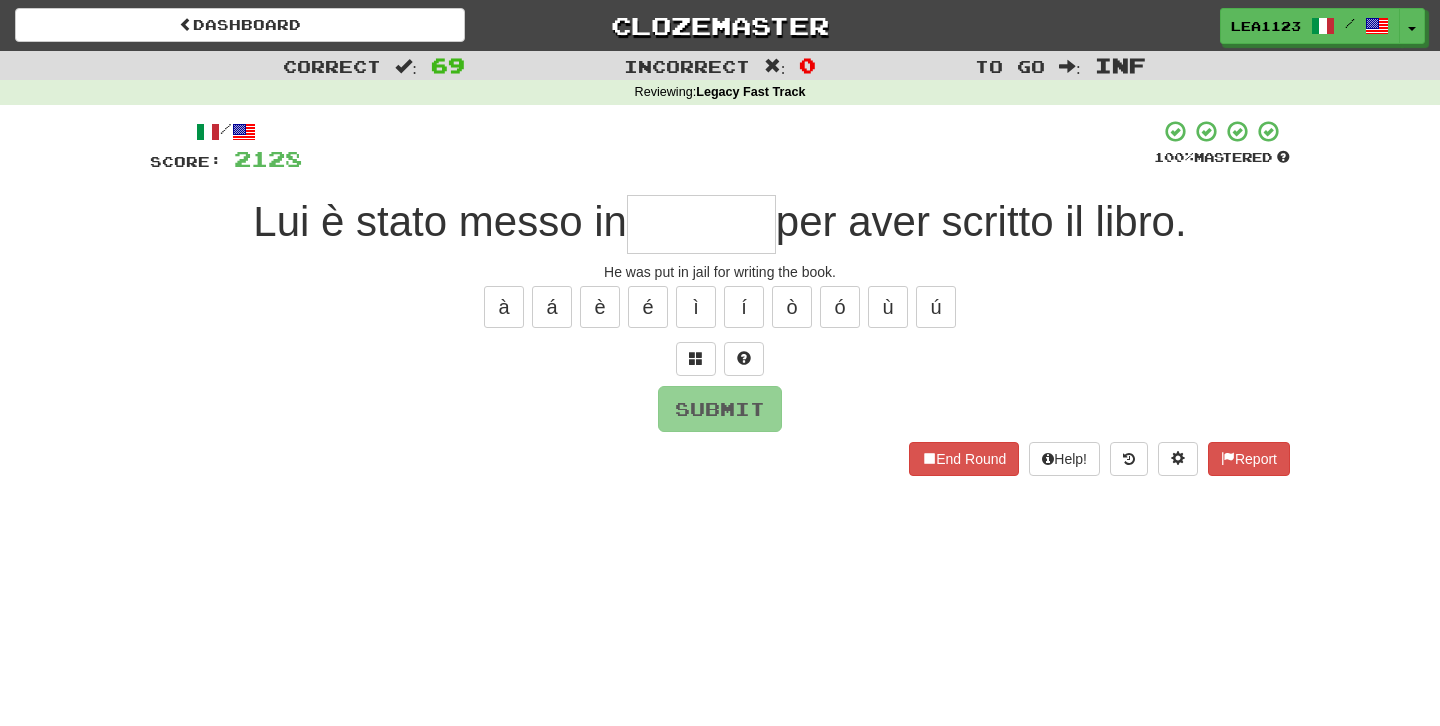 type on "*" 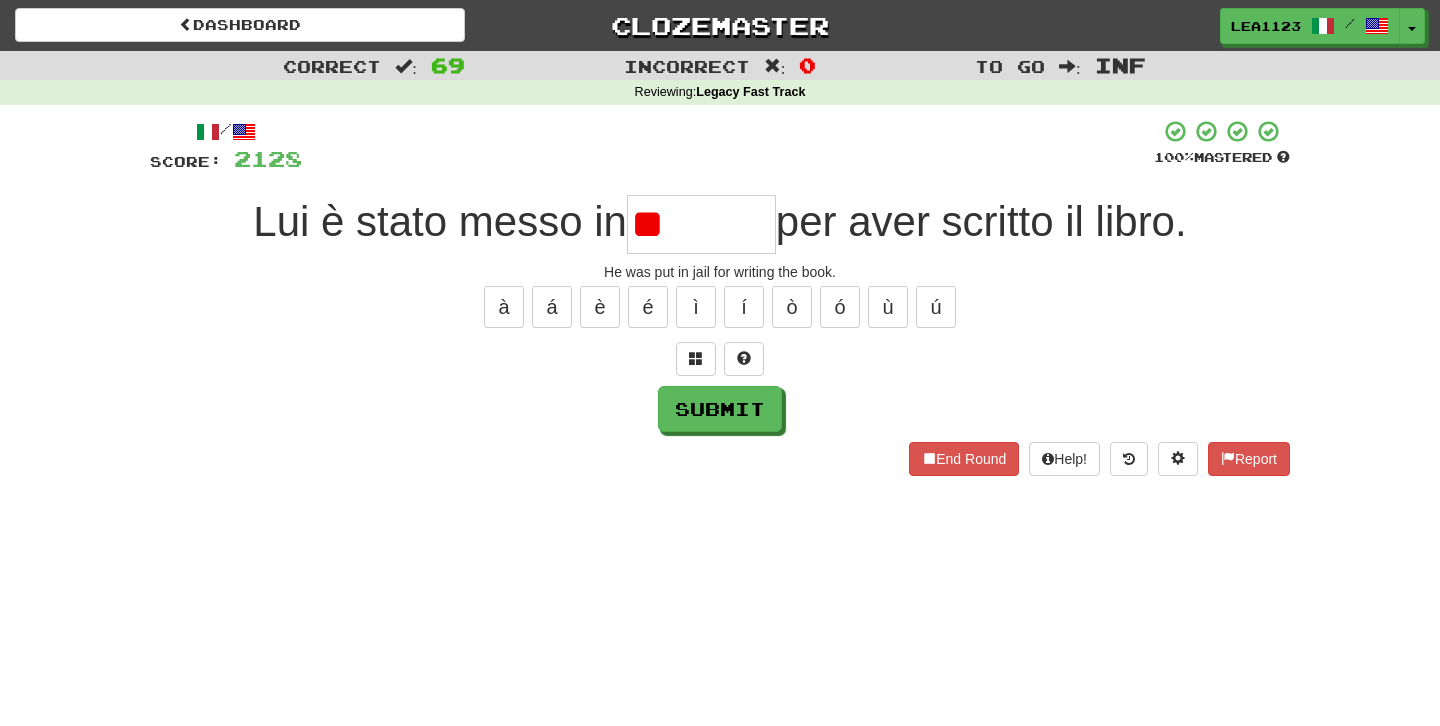 type on "*" 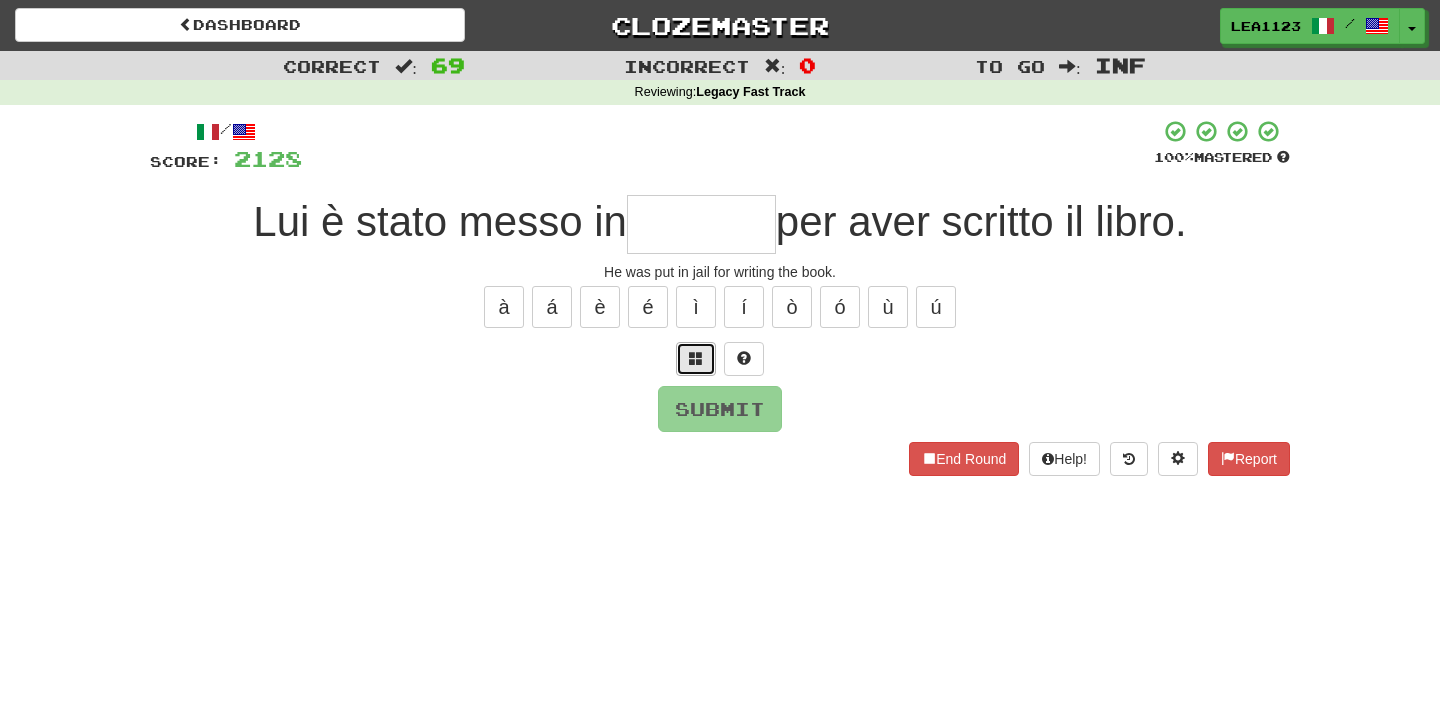 click at bounding box center (696, 358) 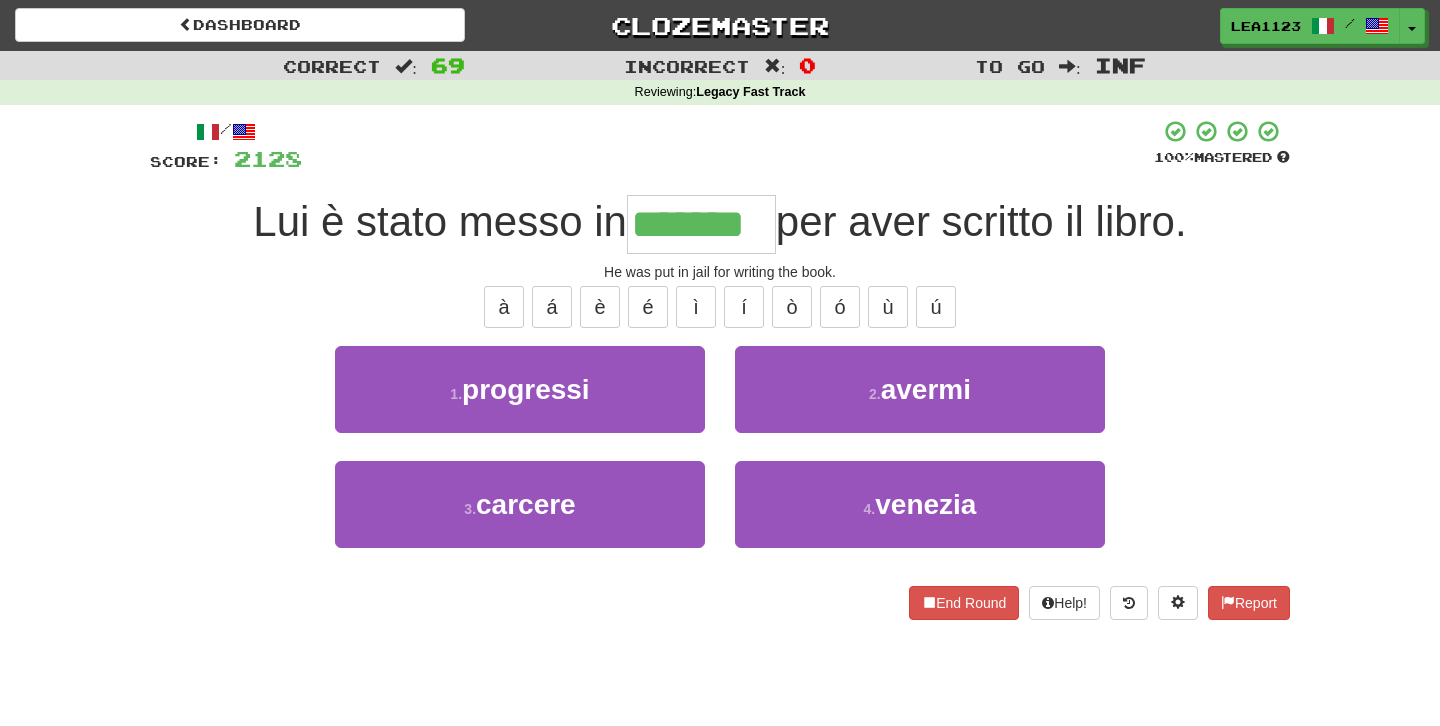 type on "*******" 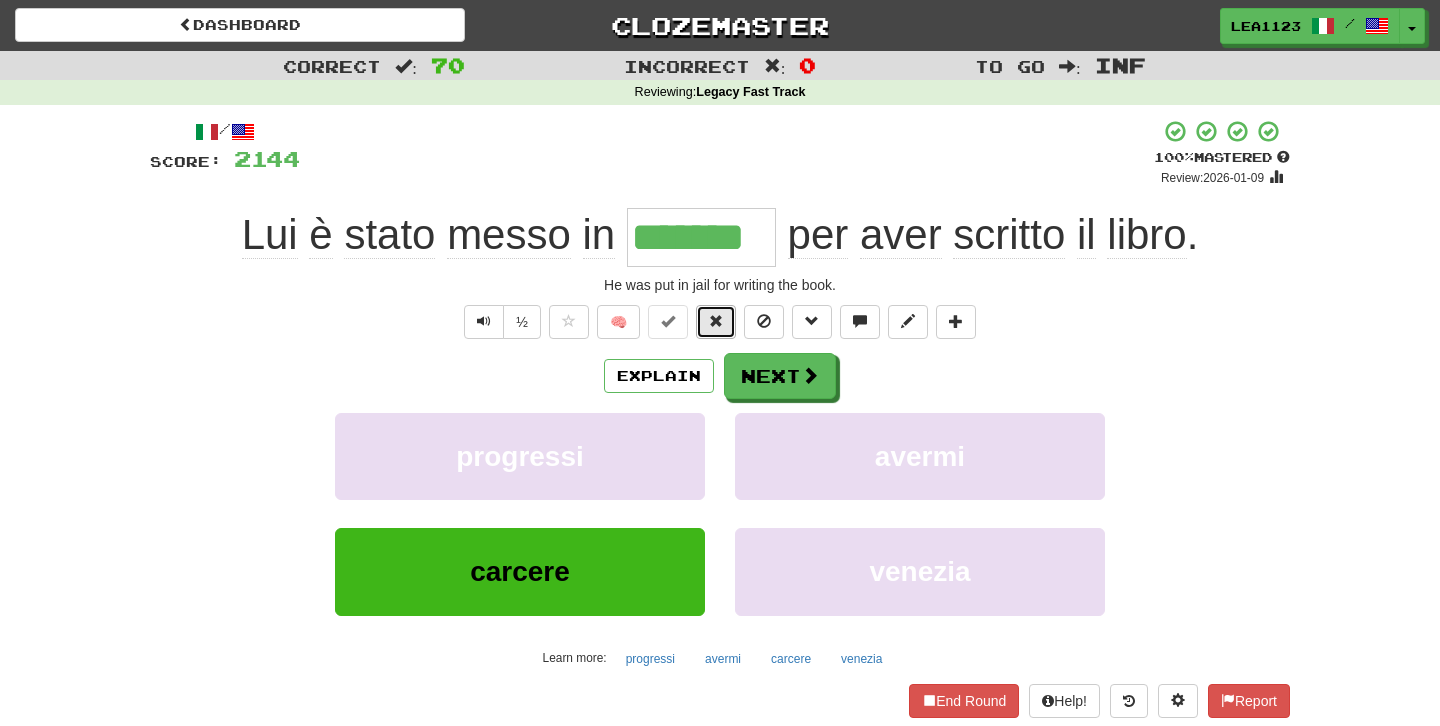 click at bounding box center (716, 321) 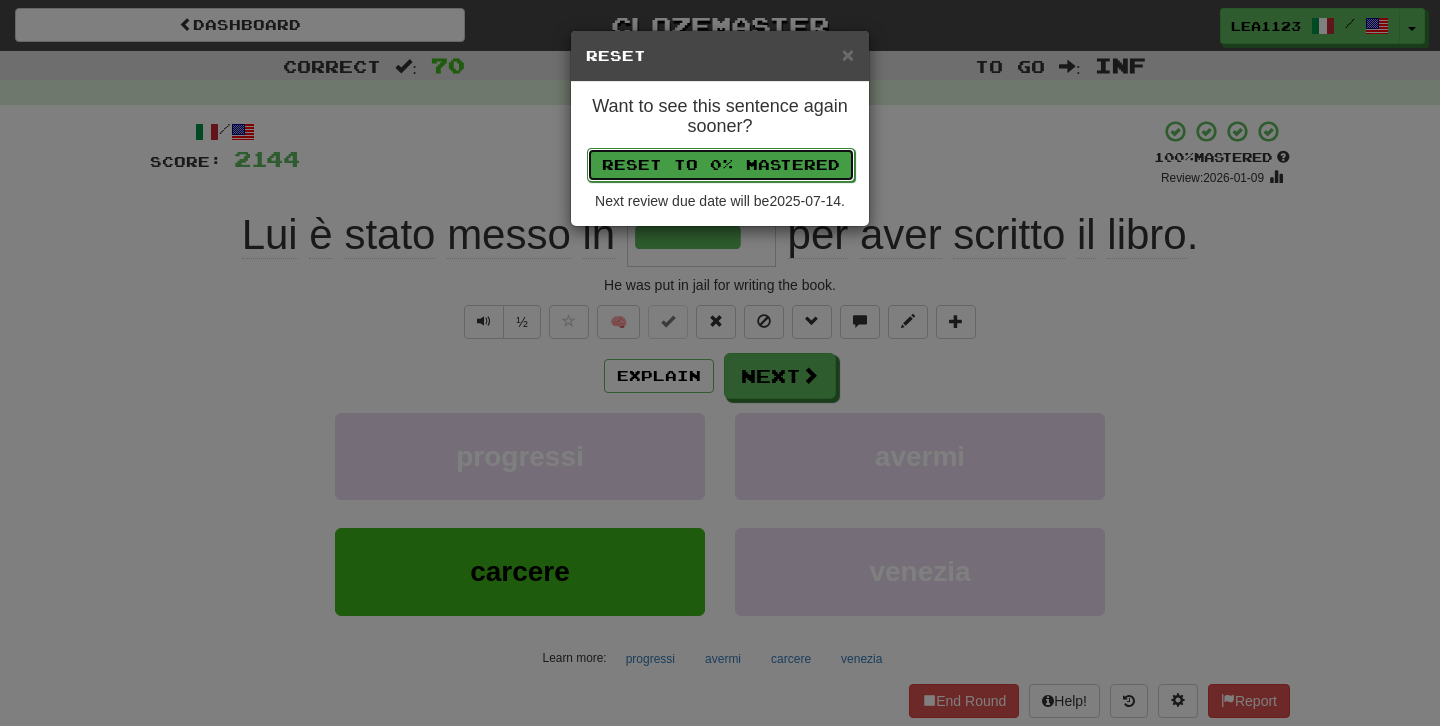 click on "Reset to 0% Mastered" at bounding box center [721, 165] 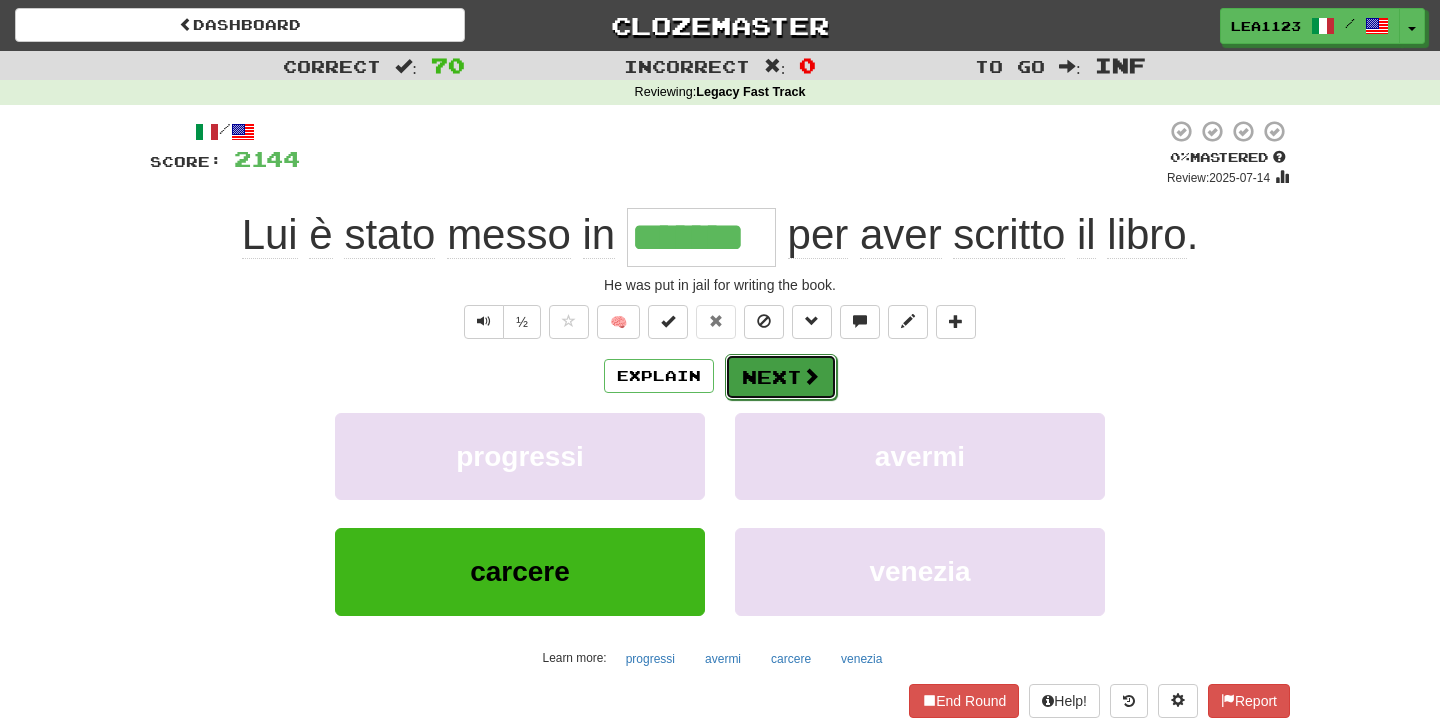 click on "Next" at bounding box center (781, 377) 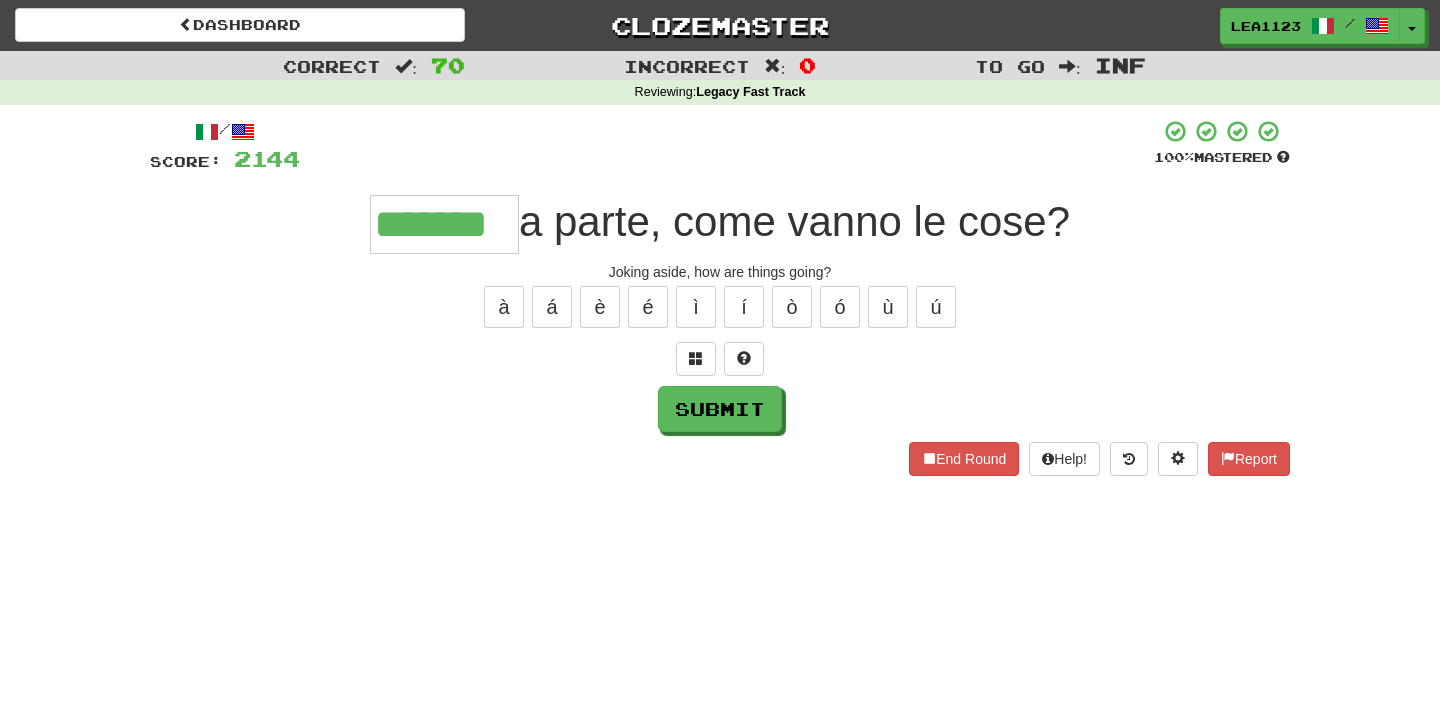 type on "*******" 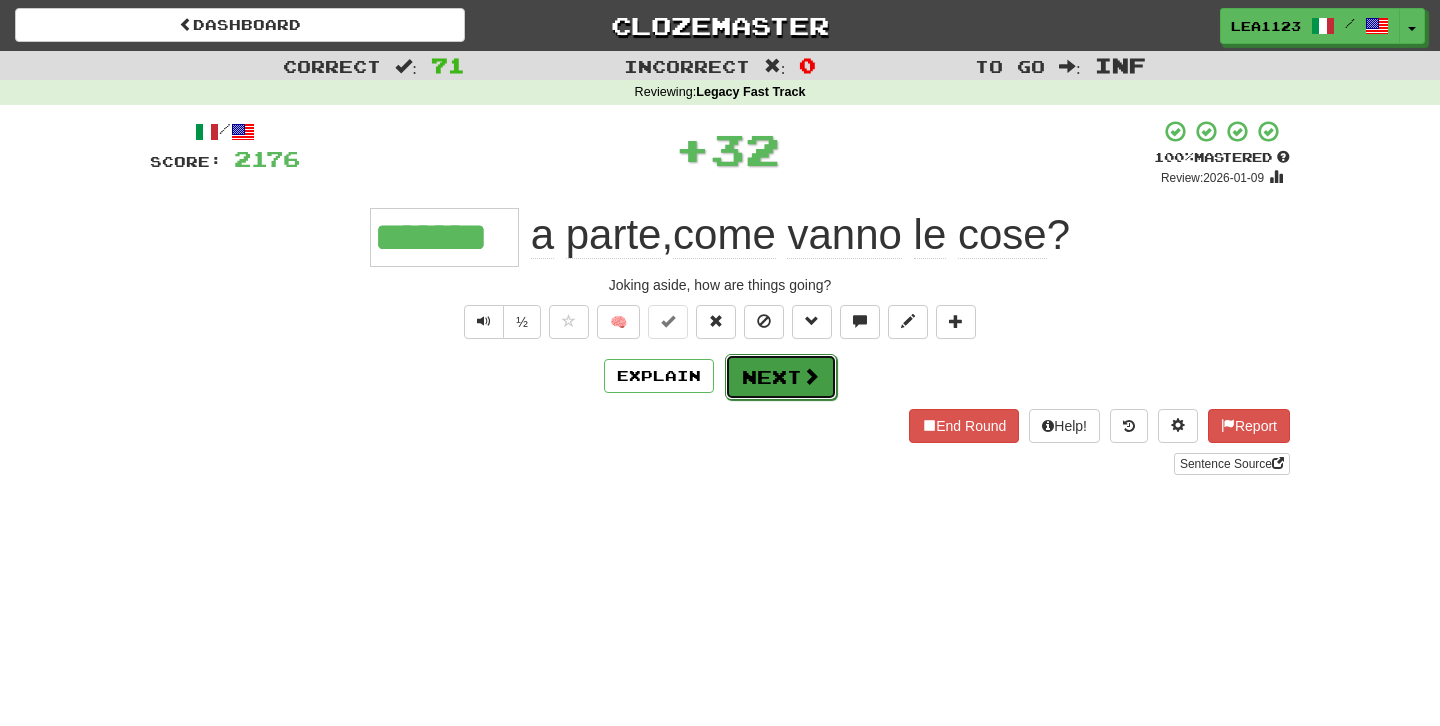 click on "Next" at bounding box center [781, 377] 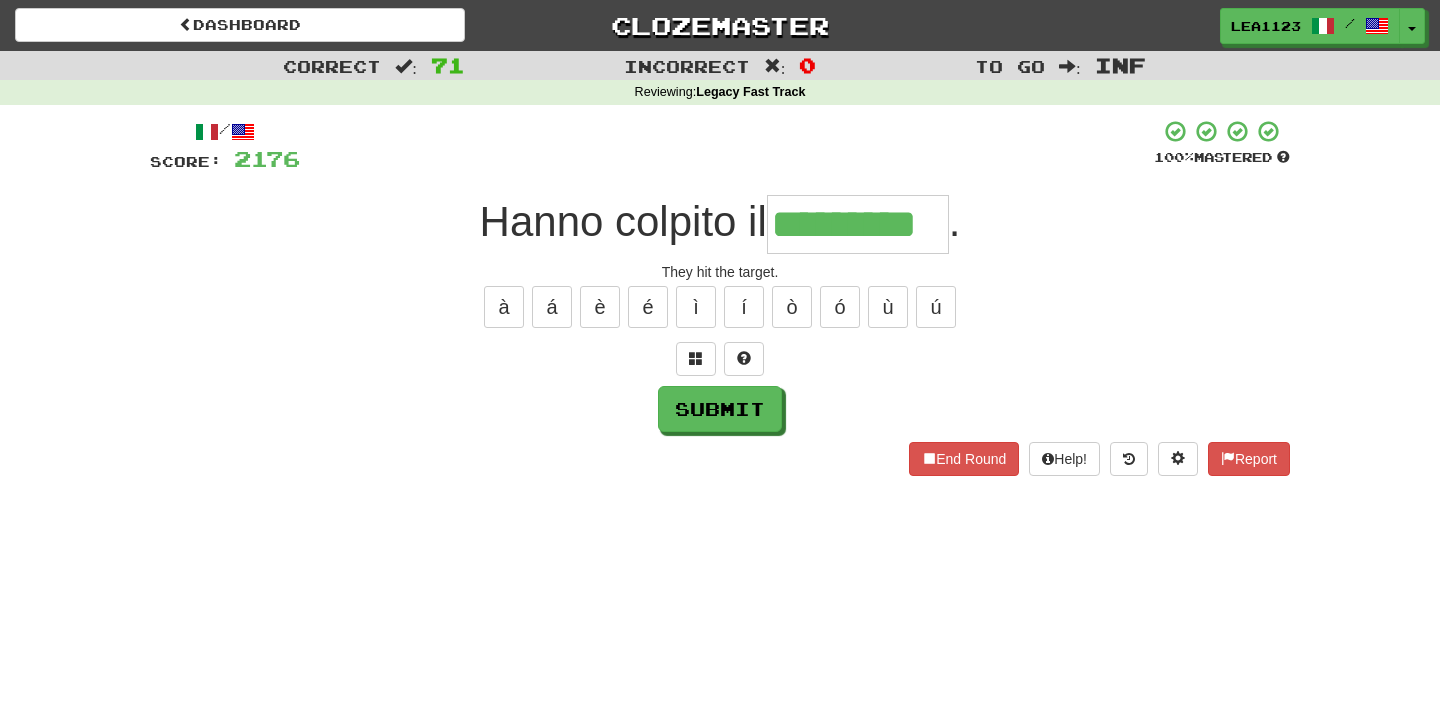 type on "*********" 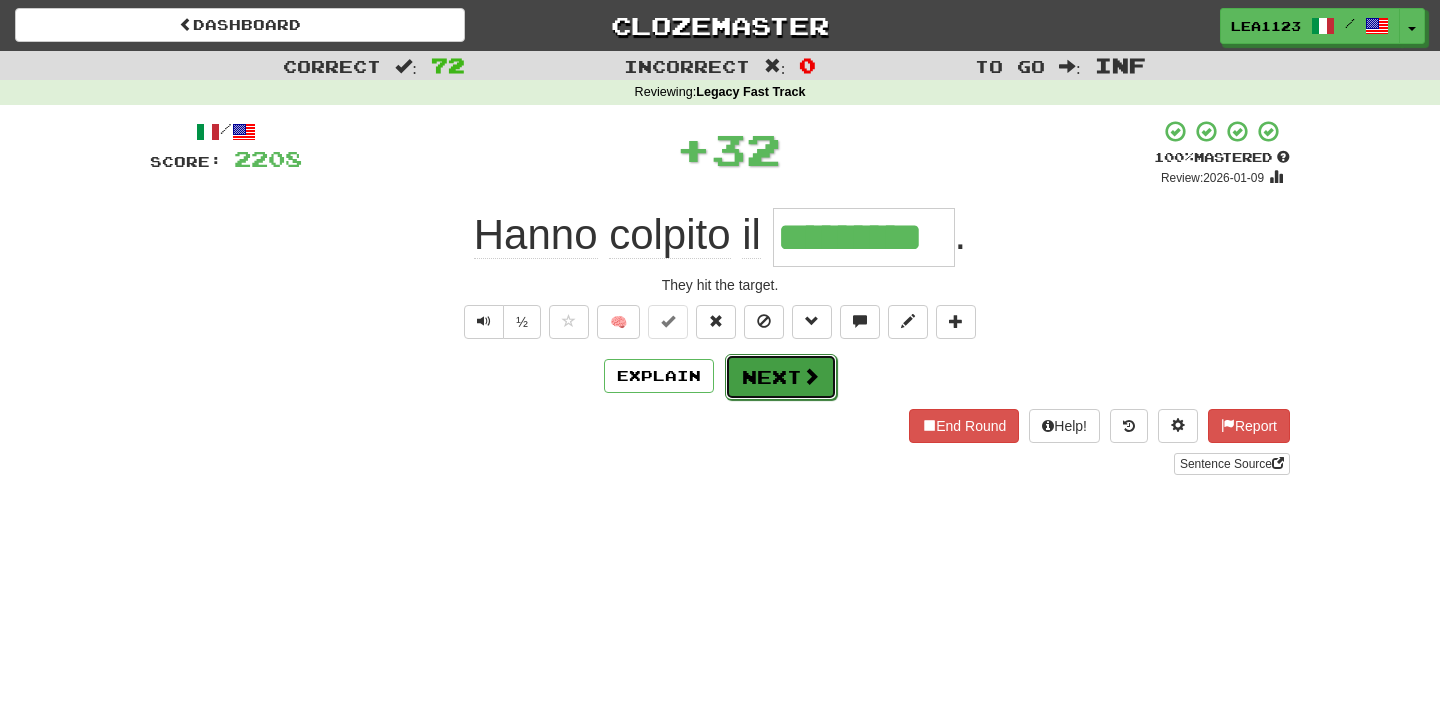 click on "Next" at bounding box center [781, 377] 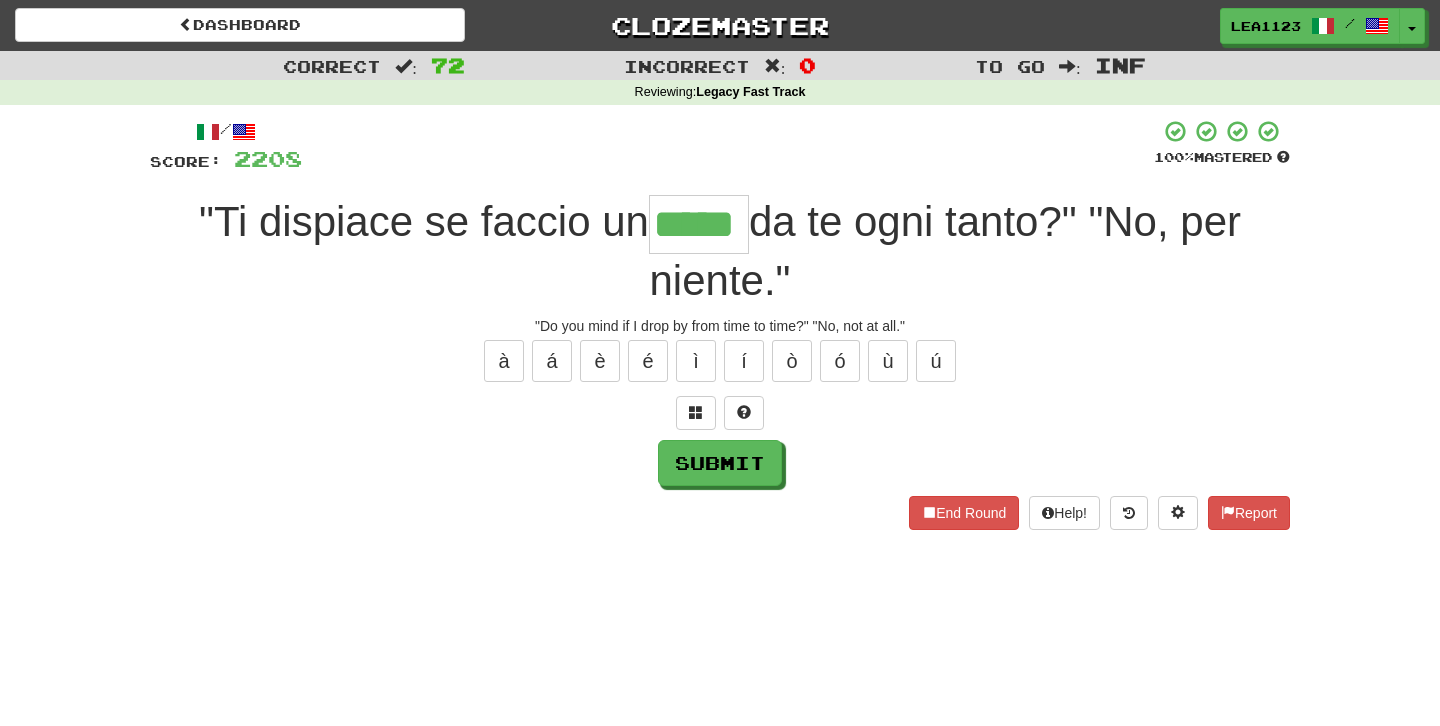 type on "*****" 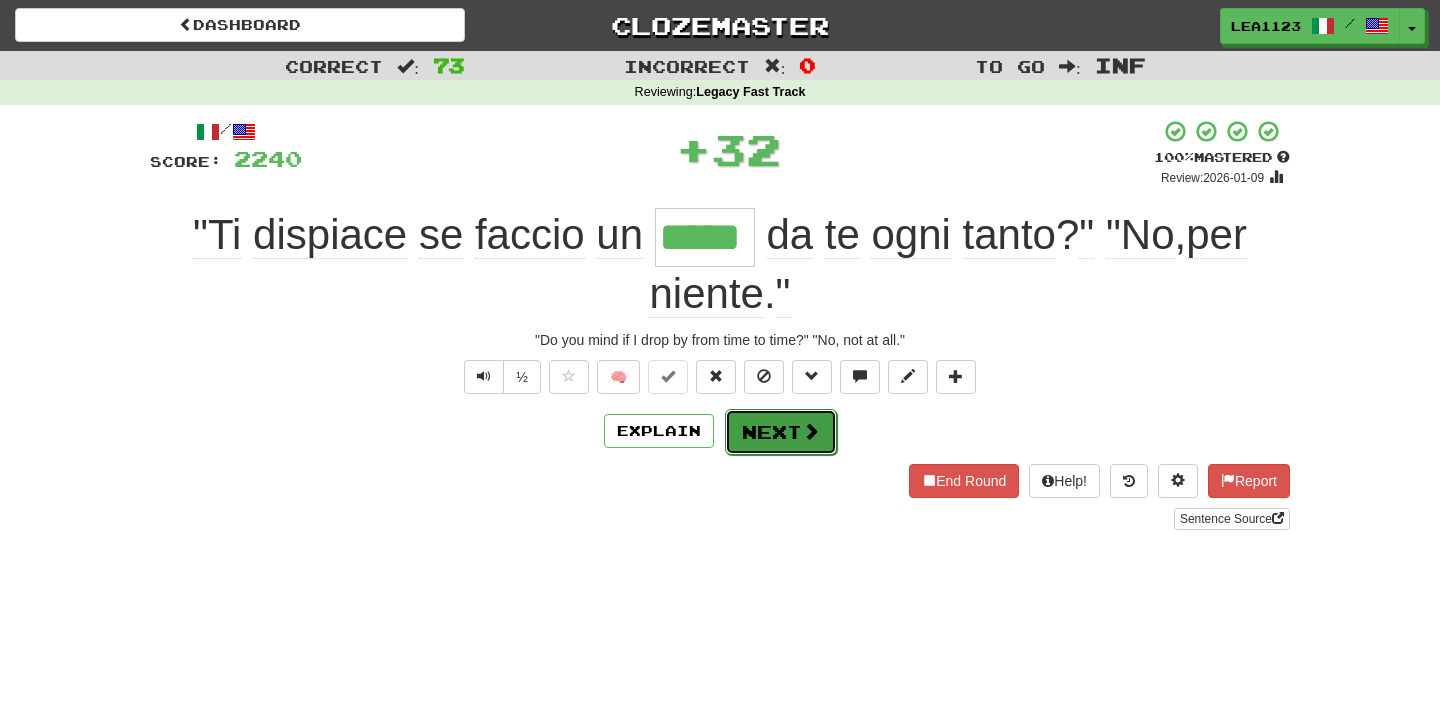 click on "Next" at bounding box center [781, 432] 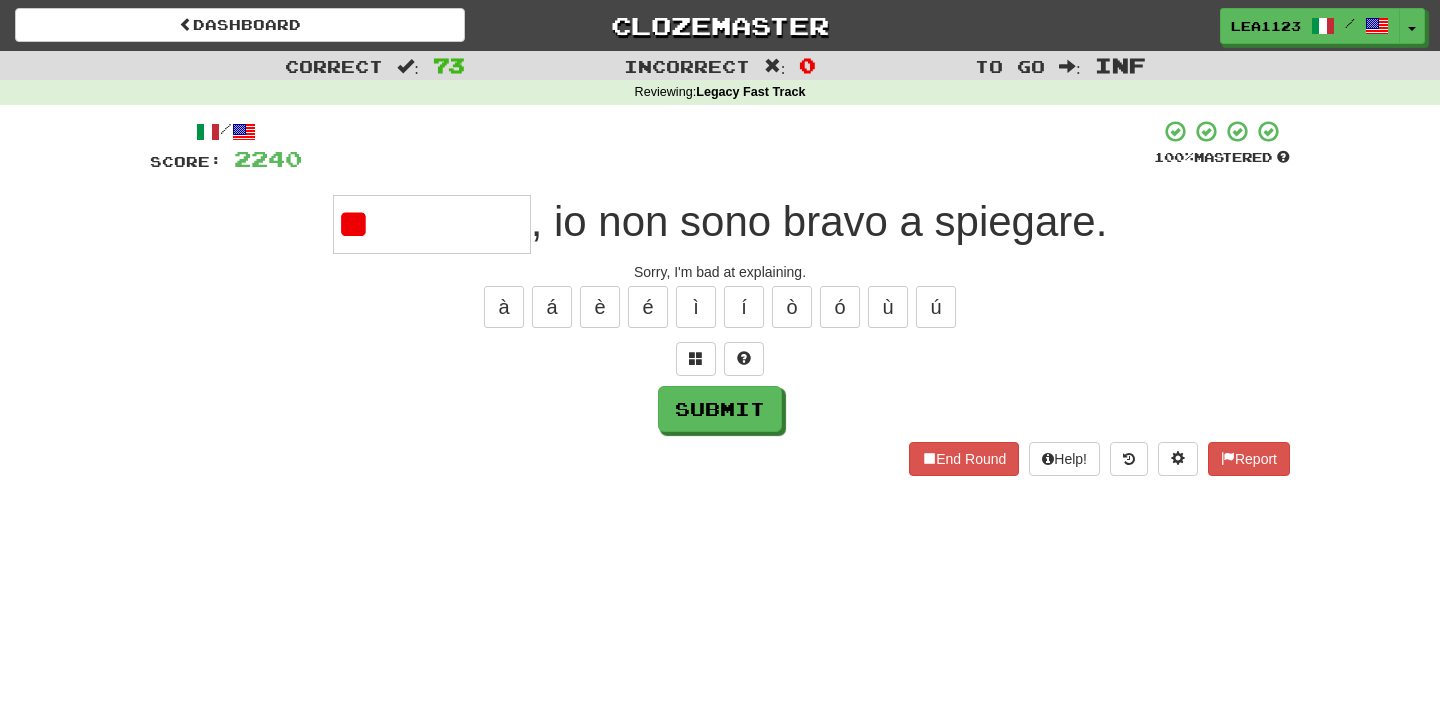 type on "*" 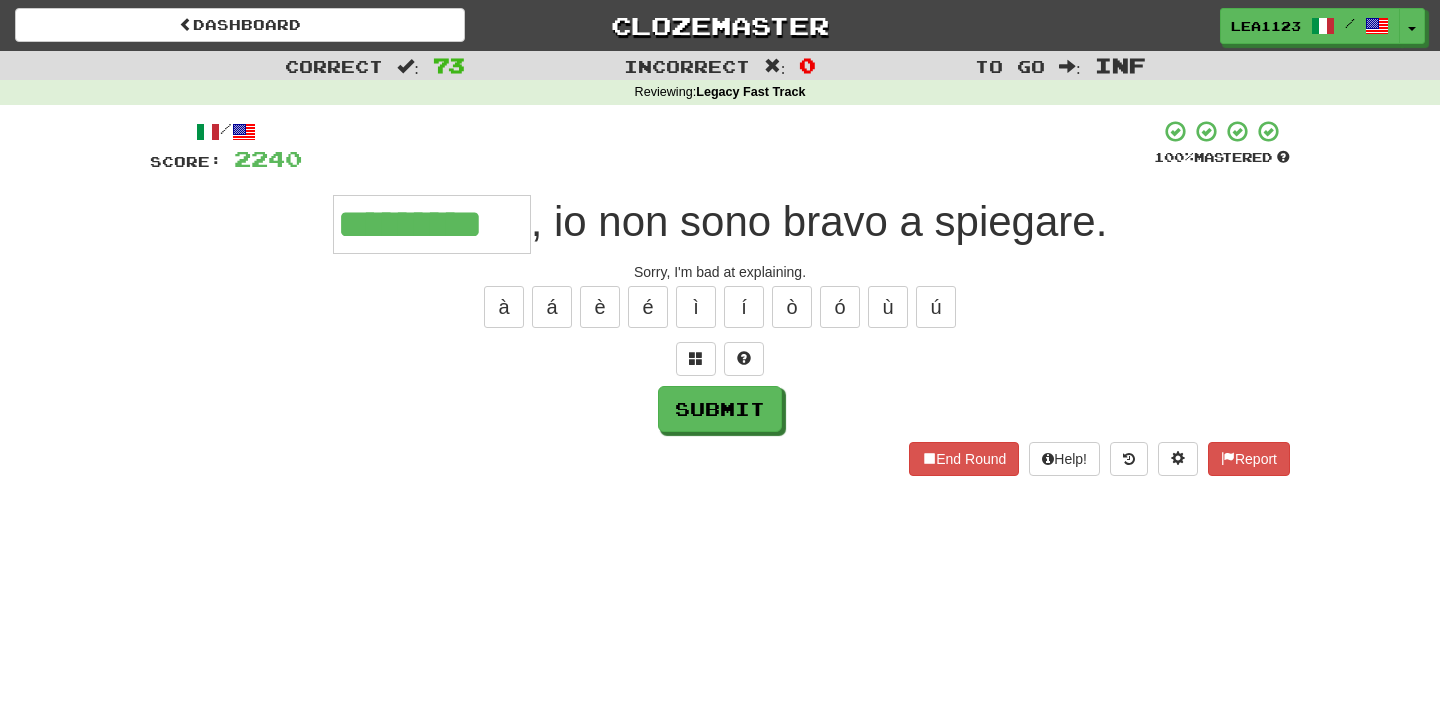 type on "*********" 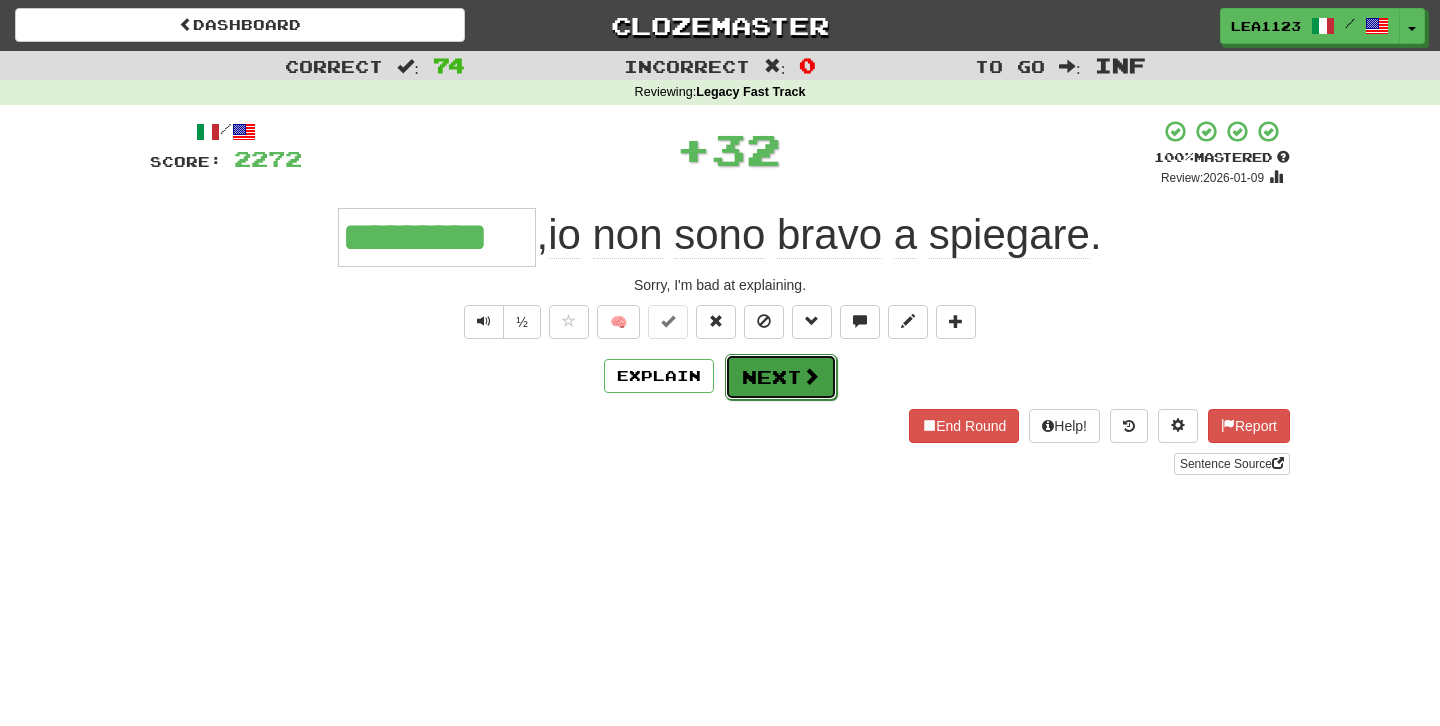 click on "Next" at bounding box center [781, 377] 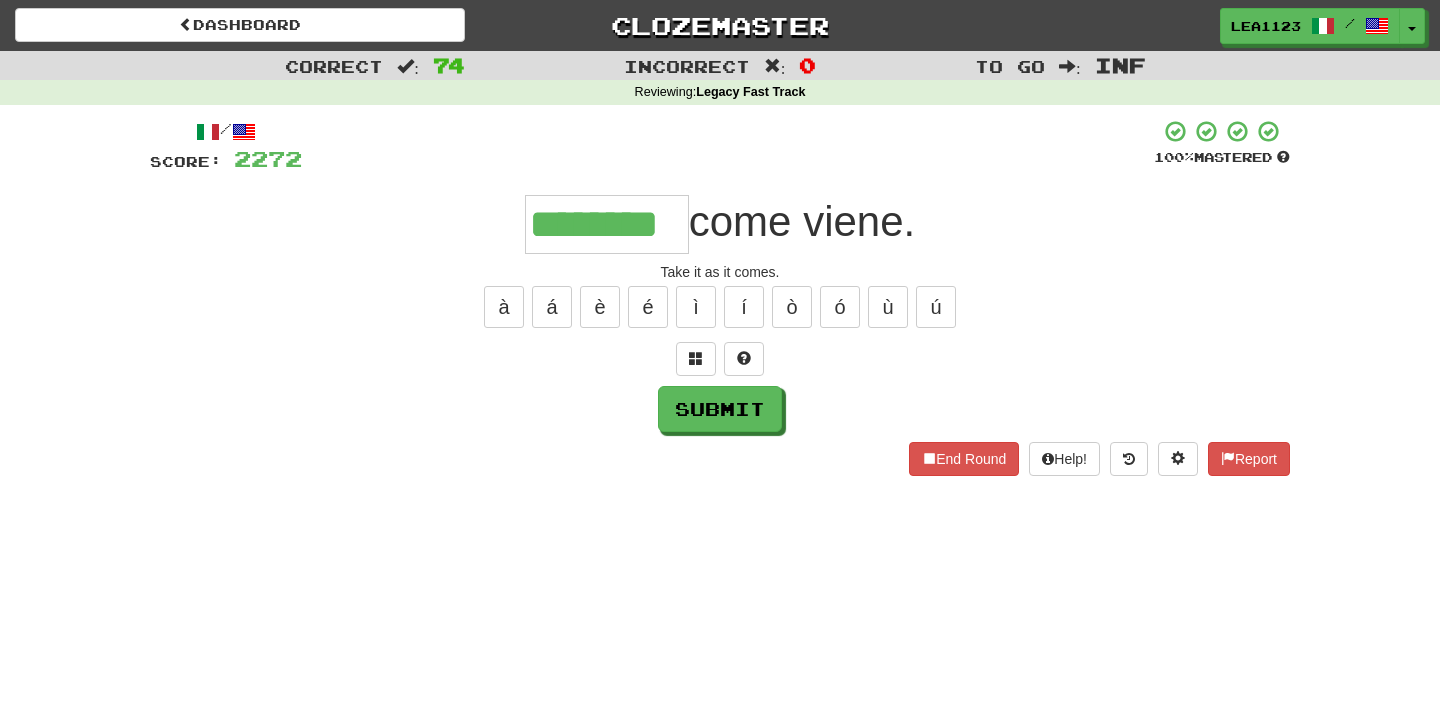 type on "********" 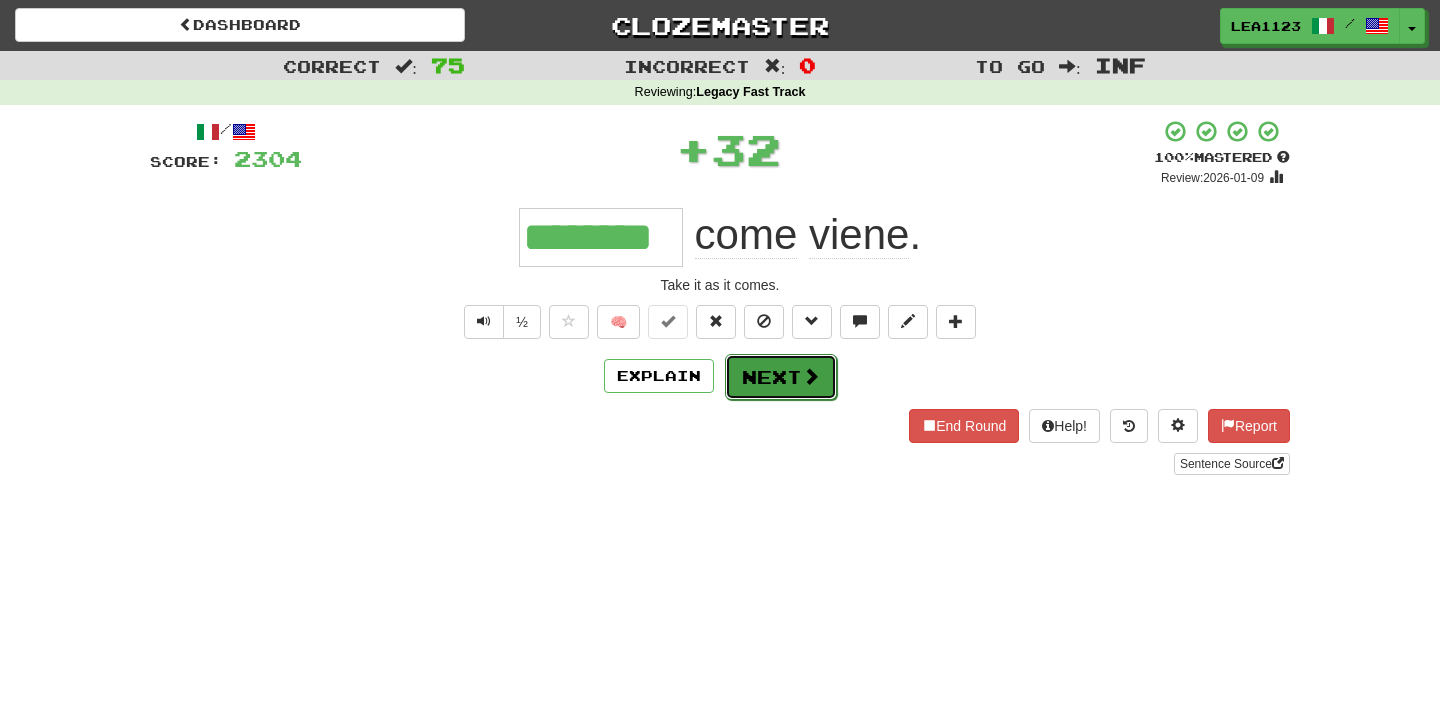 click on "Next" at bounding box center (781, 377) 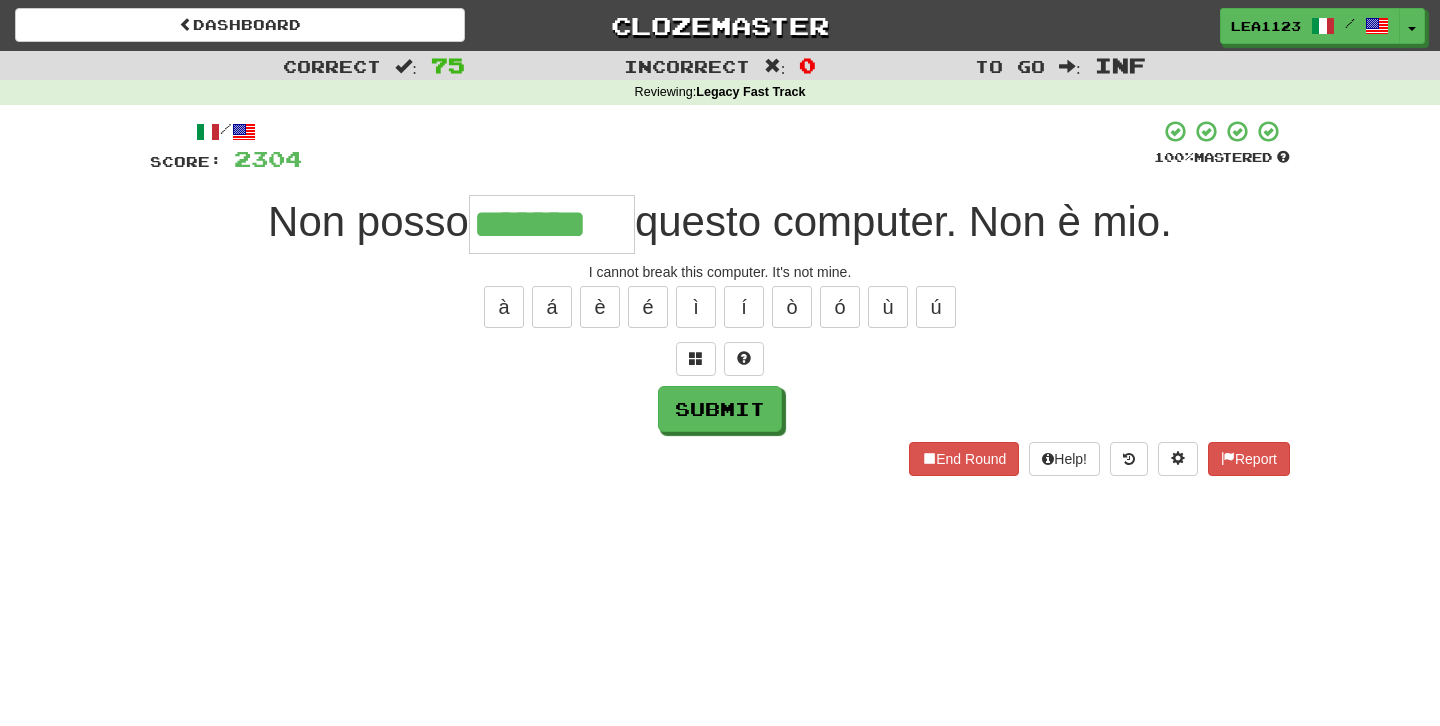 type on "*******" 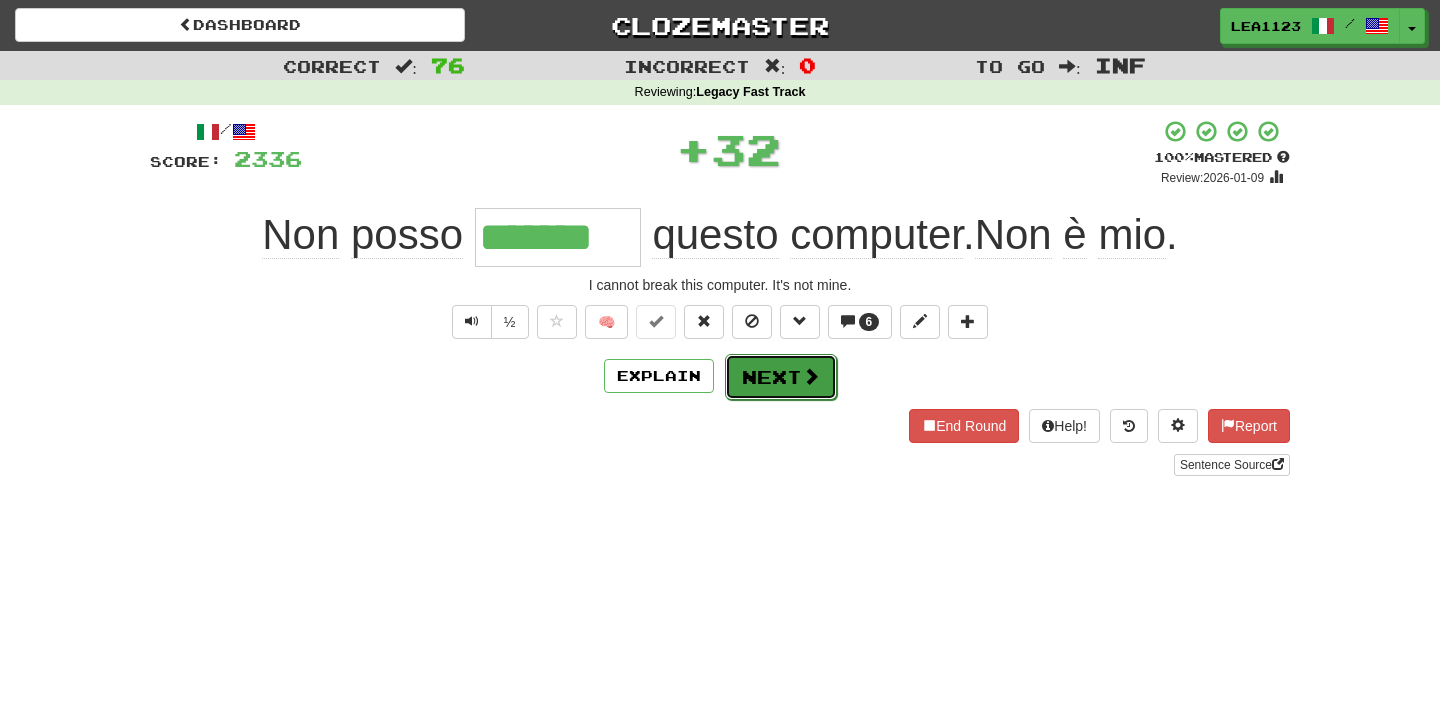click on "Next" at bounding box center (781, 377) 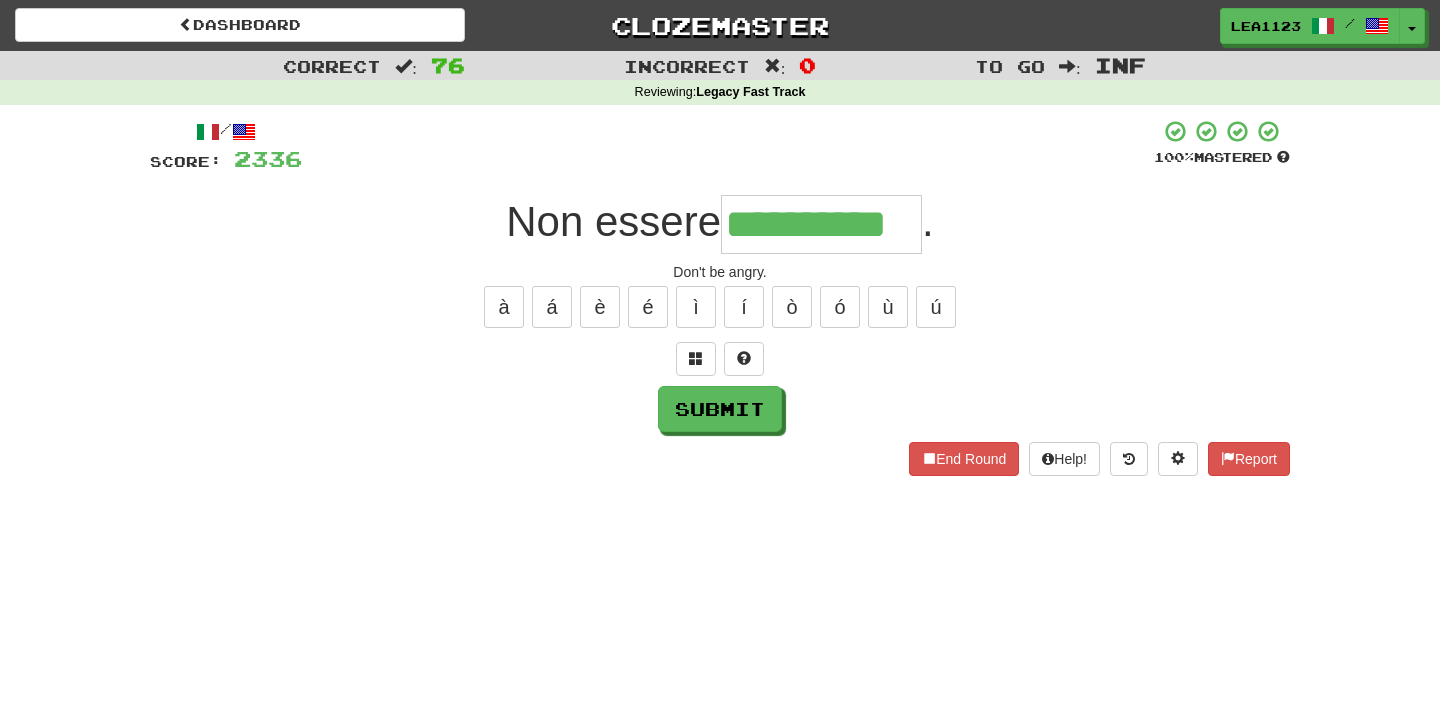 type on "**********" 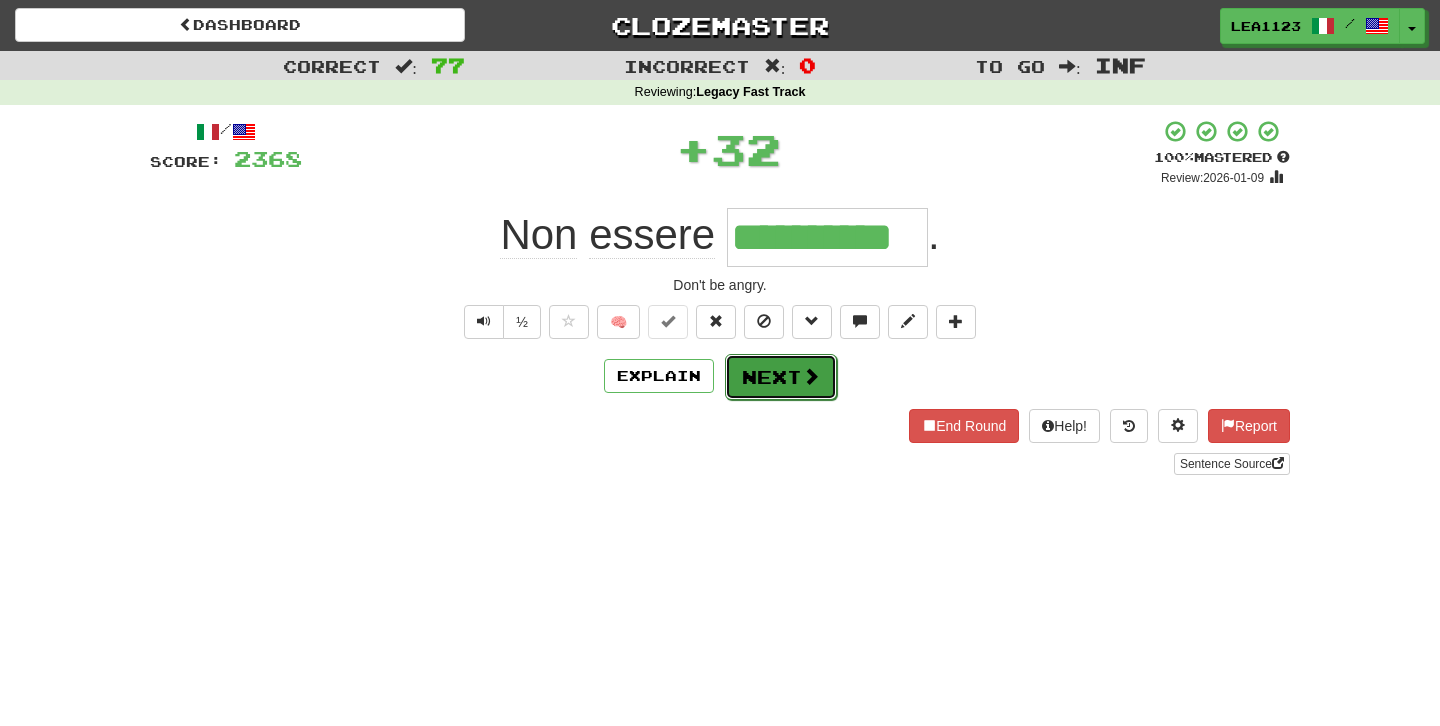 click on "Next" at bounding box center [781, 377] 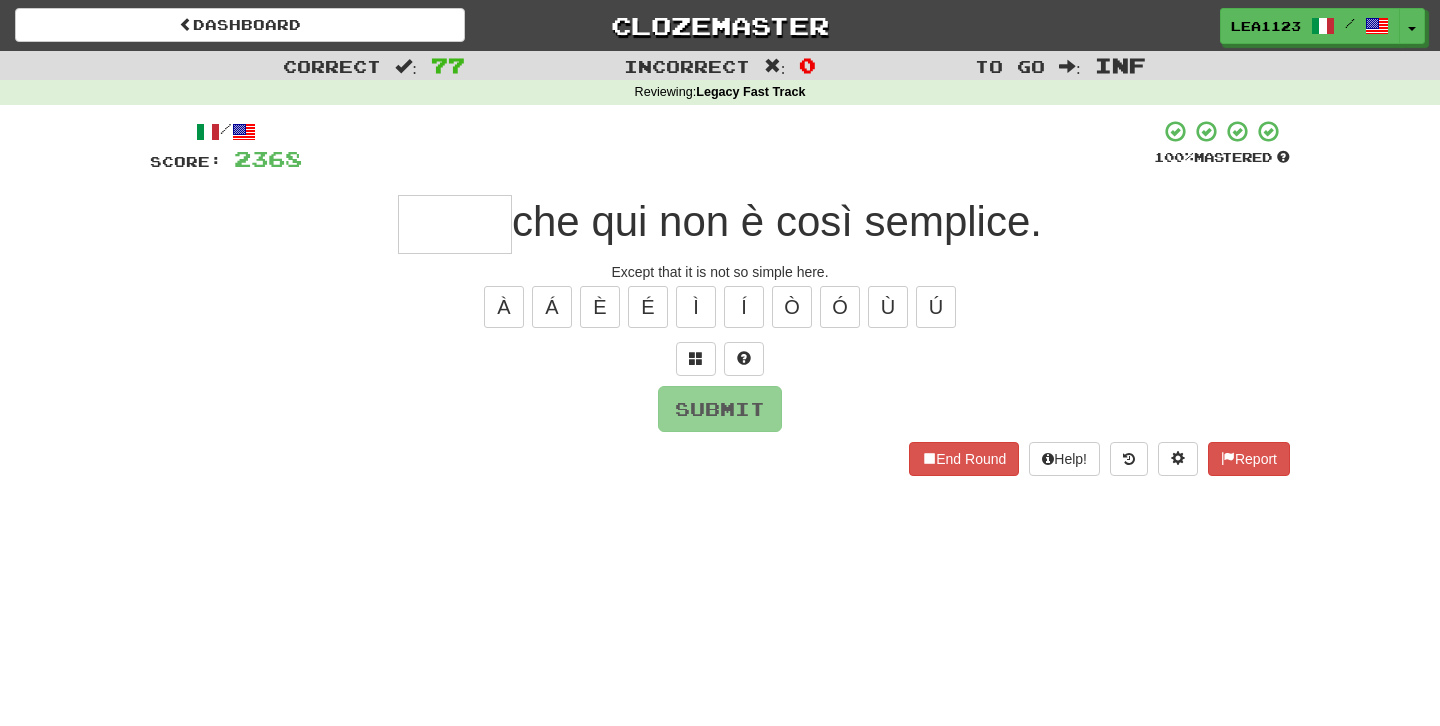 type on "*" 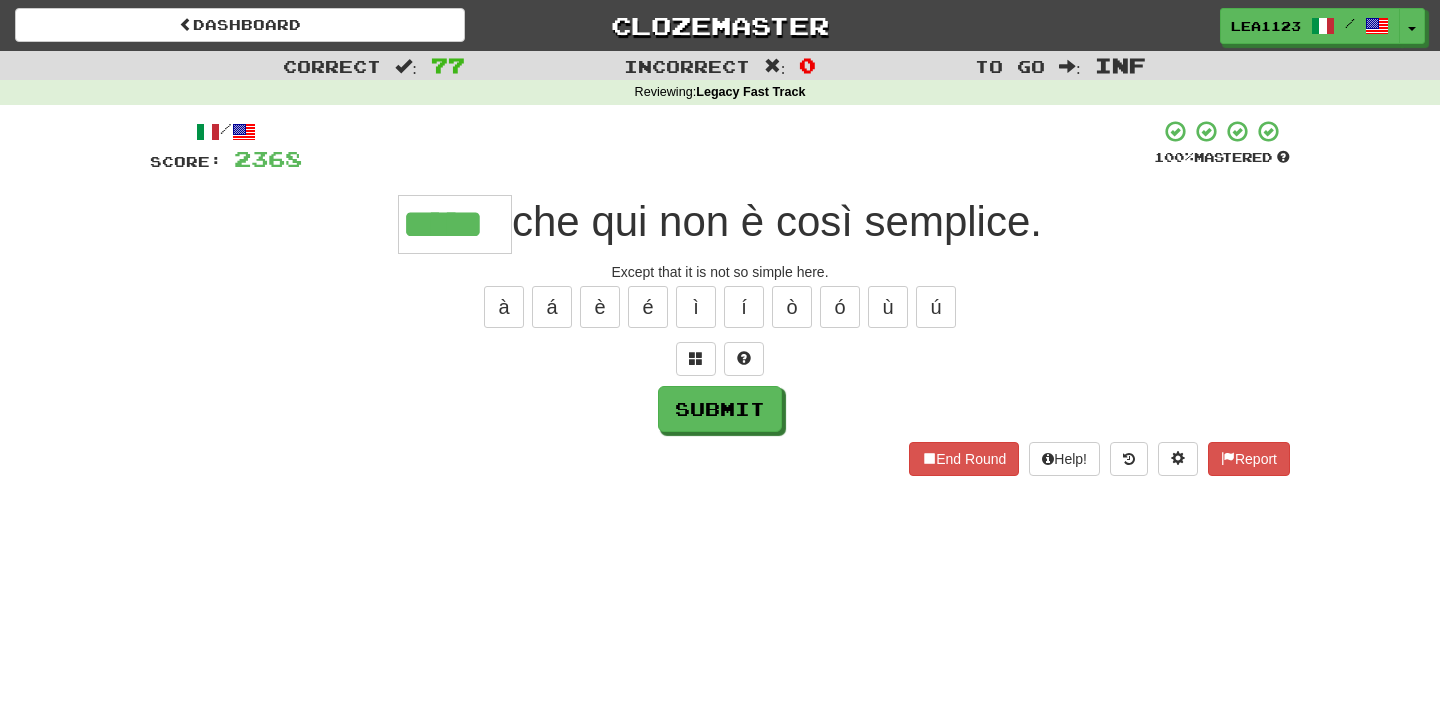 type on "*****" 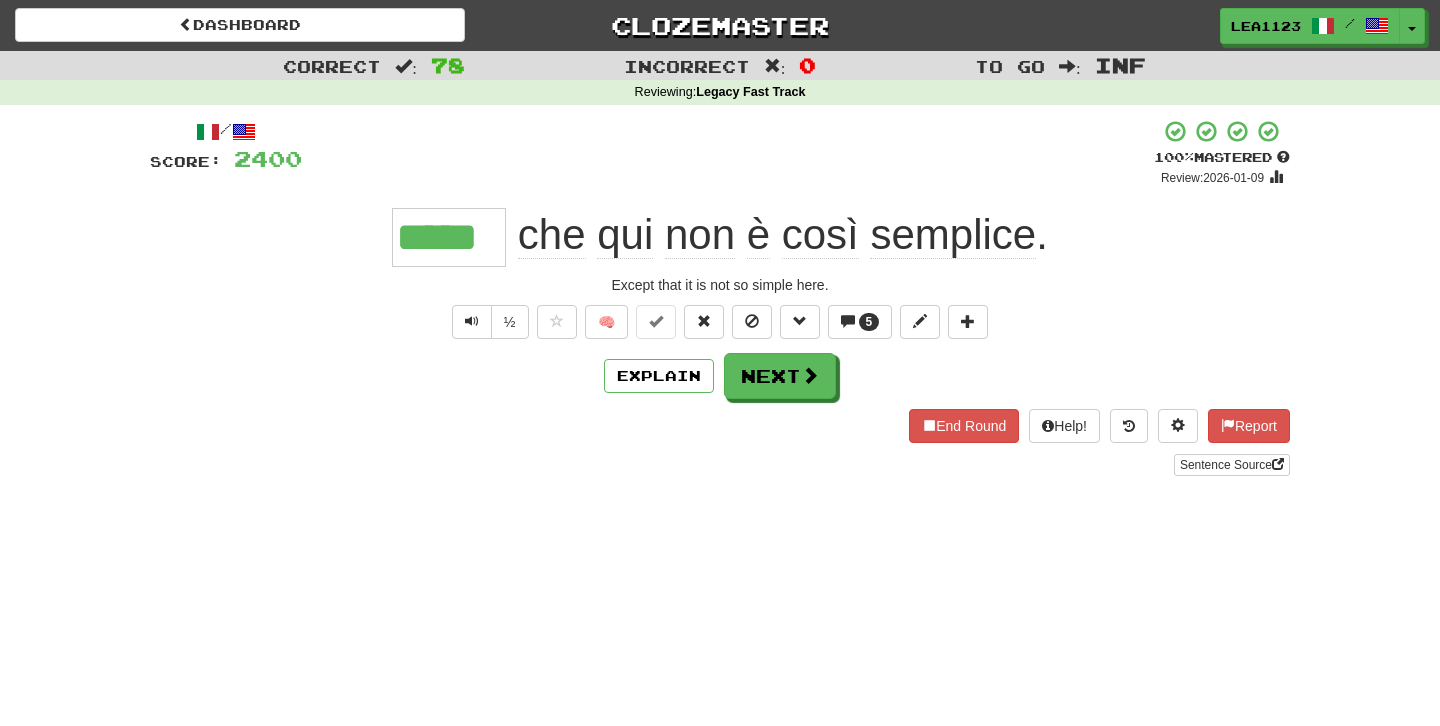 click on "/  Score:   2400 + 32 100 %  Mastered Review:  2026-01-09 *****   che   qui   non   è   così   semplice . Except that it is not so simple here. ½ 🧠 5 Explain Next  End Round  Help!  Report Sentence Source" at bounding box center [720, 297] 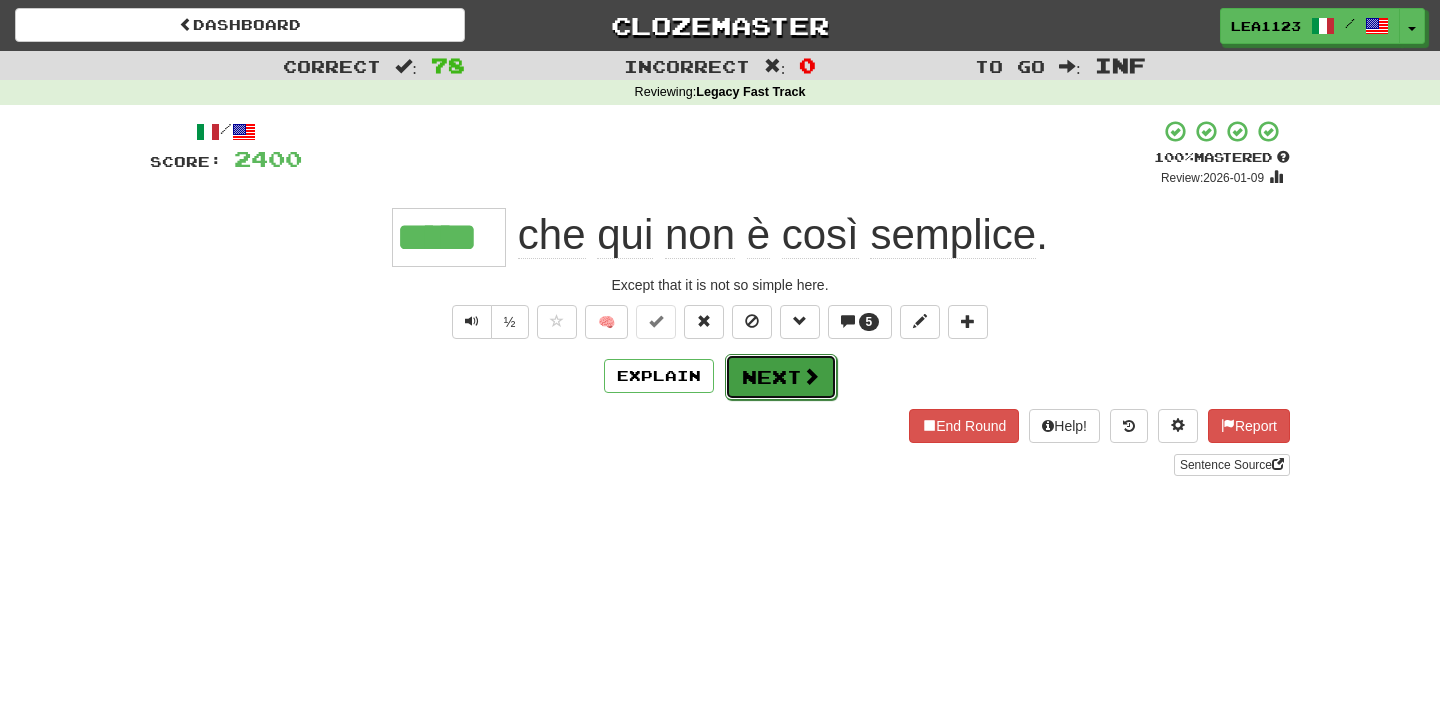 click on "Next" at bounding box center (781, 377) 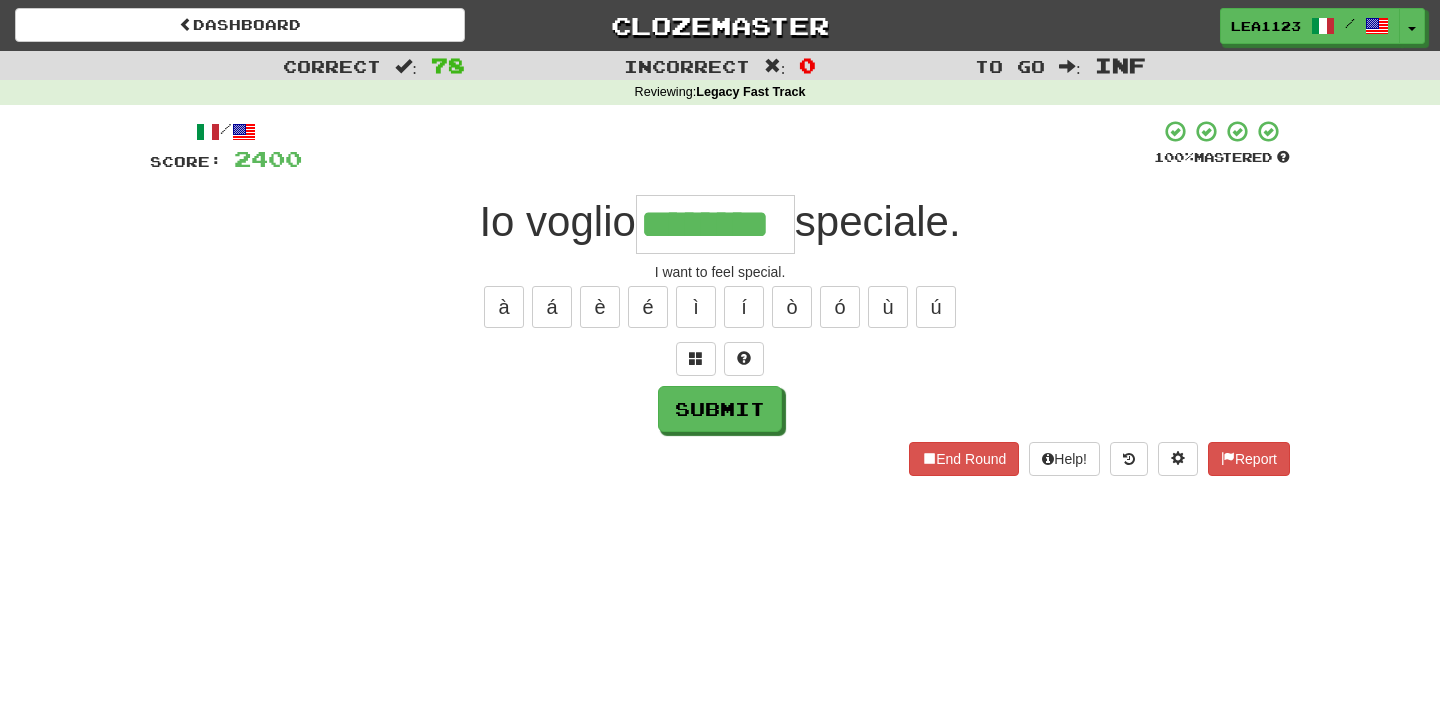 type on "********" 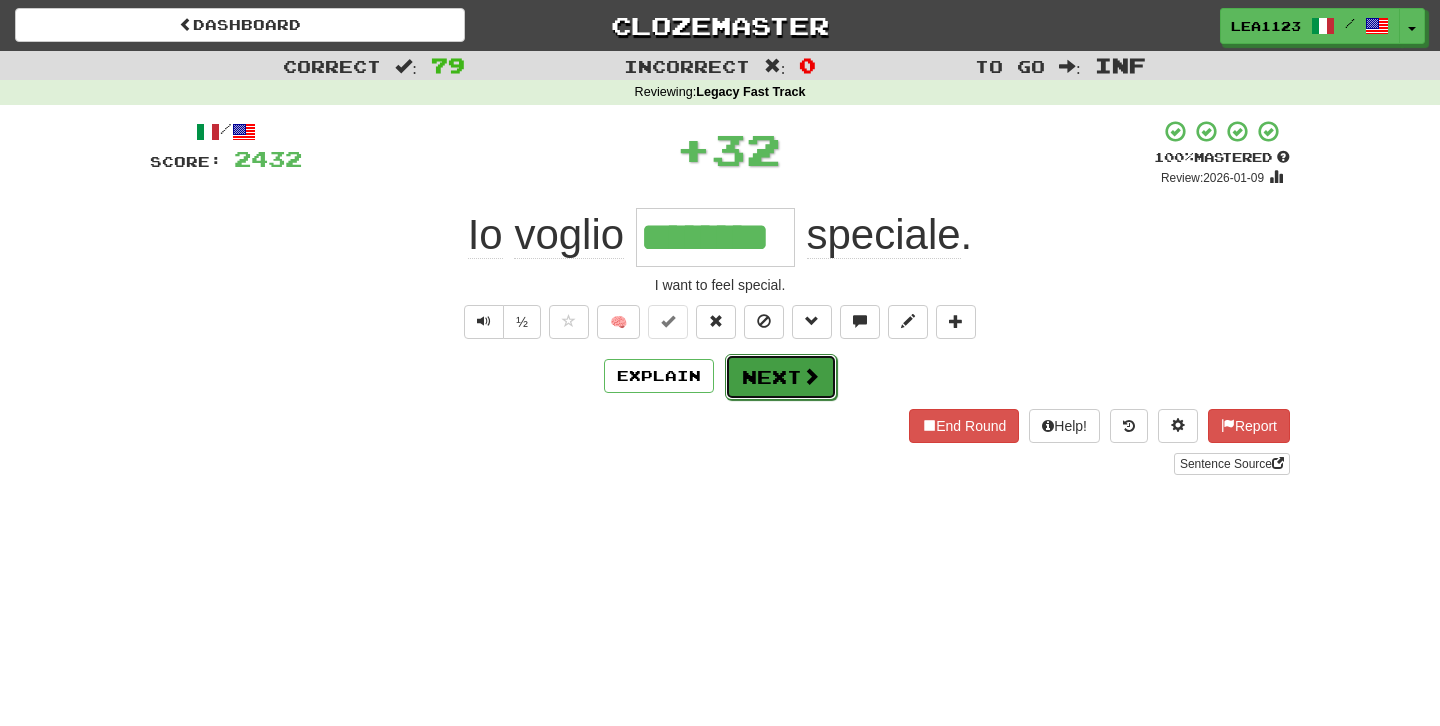 click on "Next" at bounding box center (781, 377) 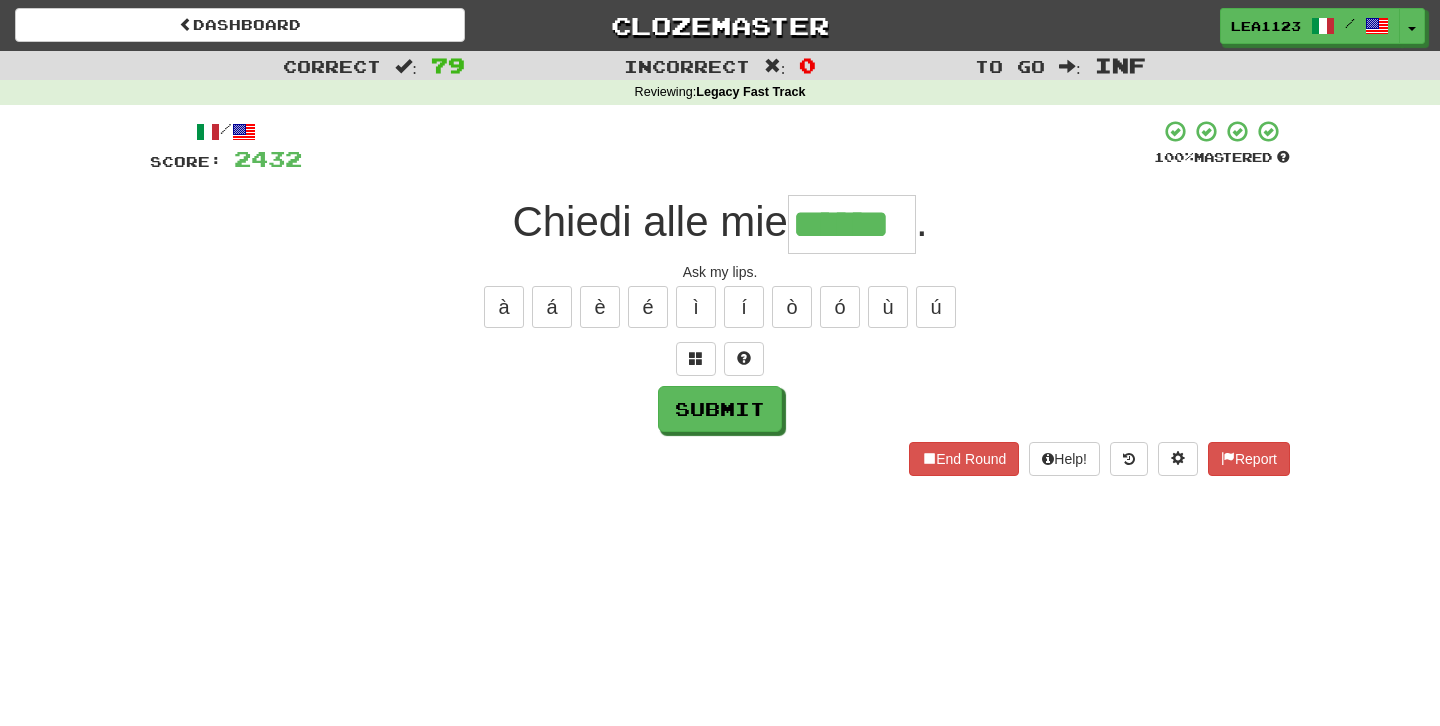 type on "******" 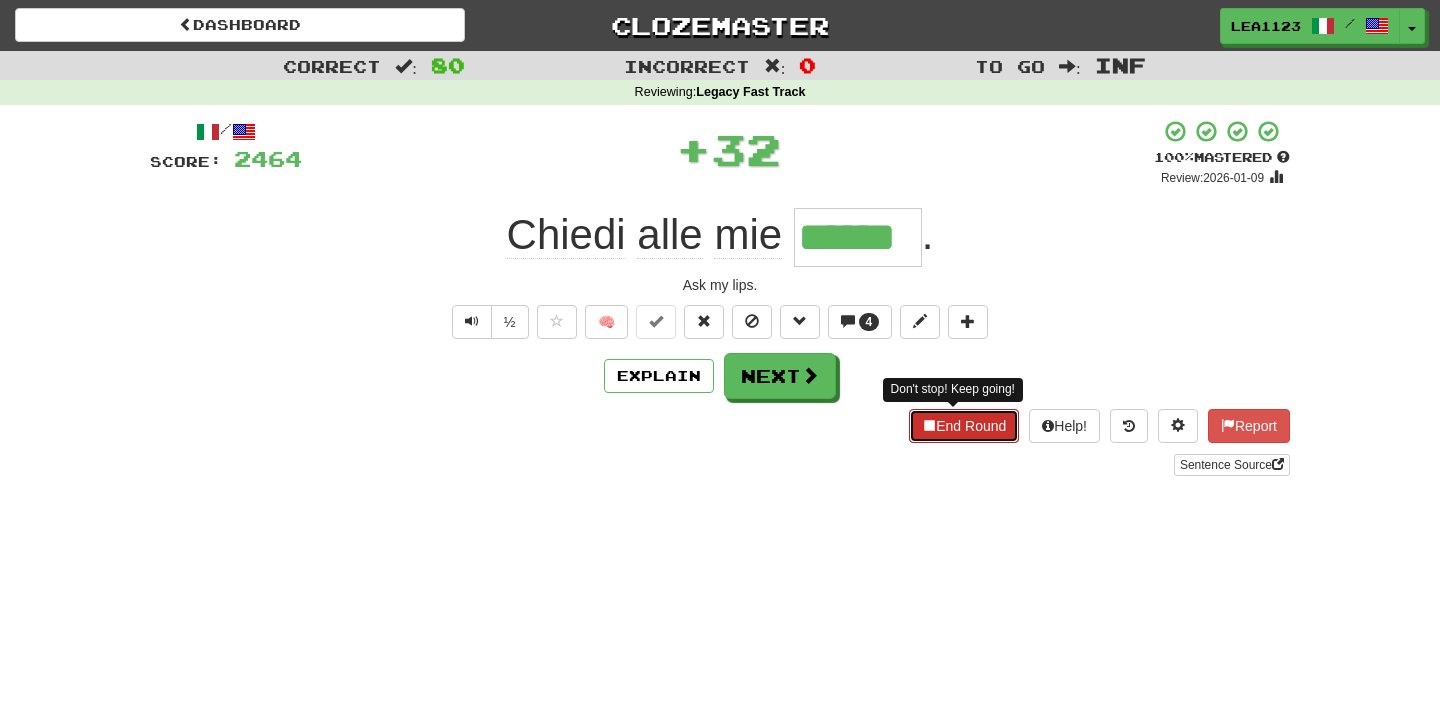 click on "End Round" at bounding box center (964, 426) 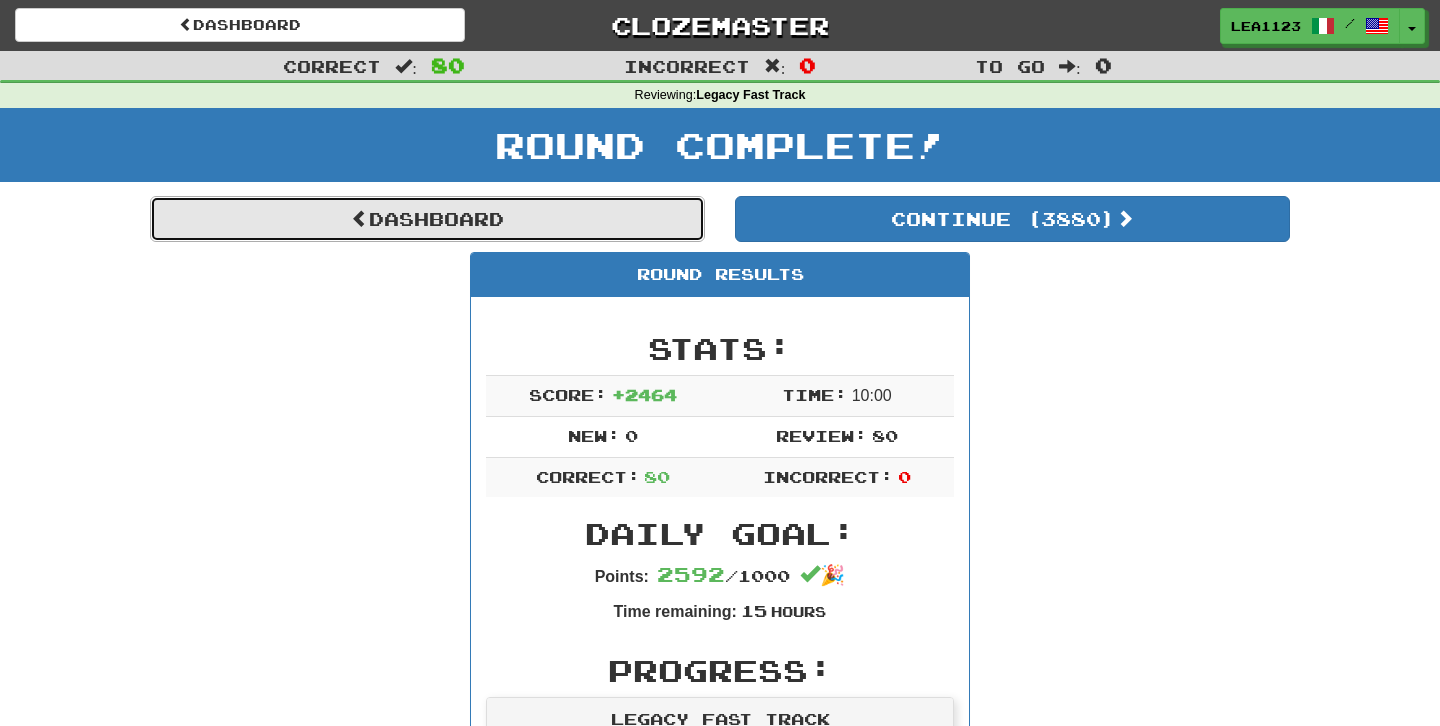 click on "Dashboard" at bounding box center [427, 219] 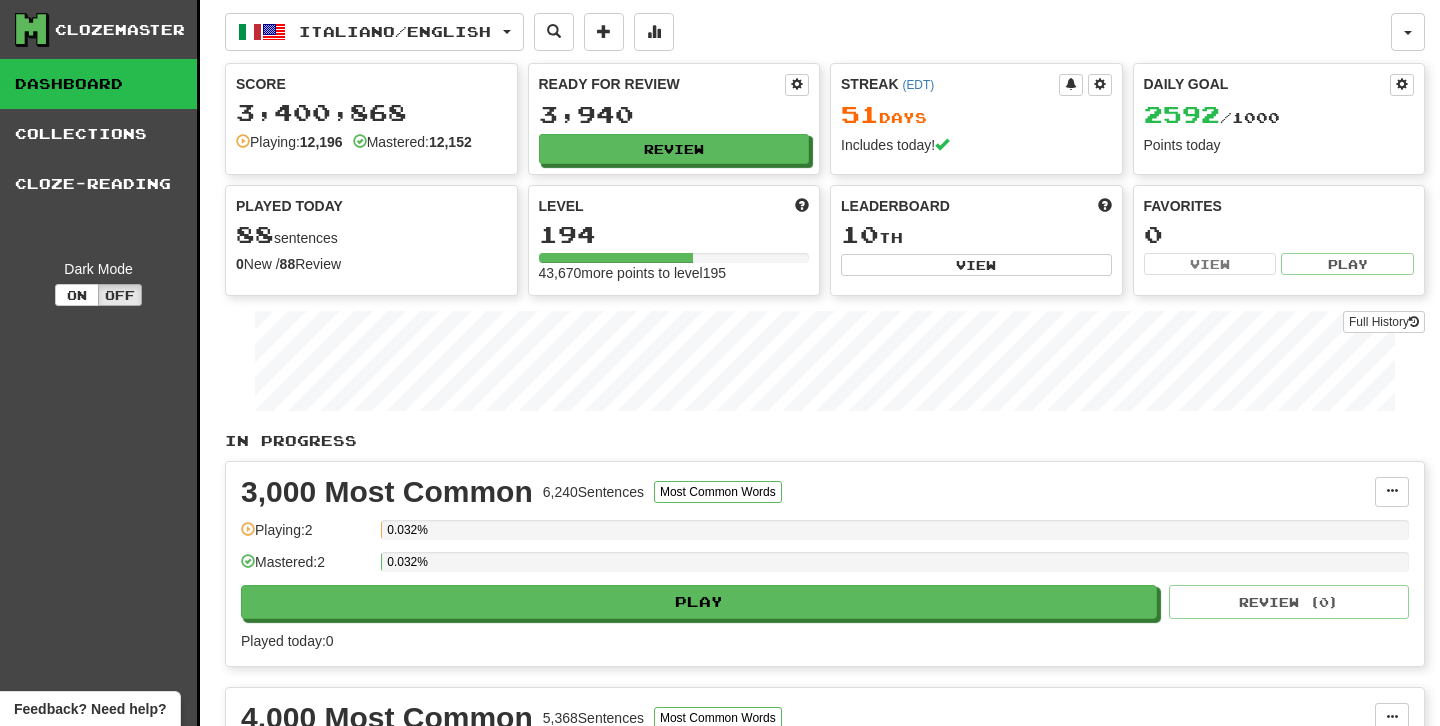 scroll, scrollTop: 0, scrollLeft: 0, axis: both 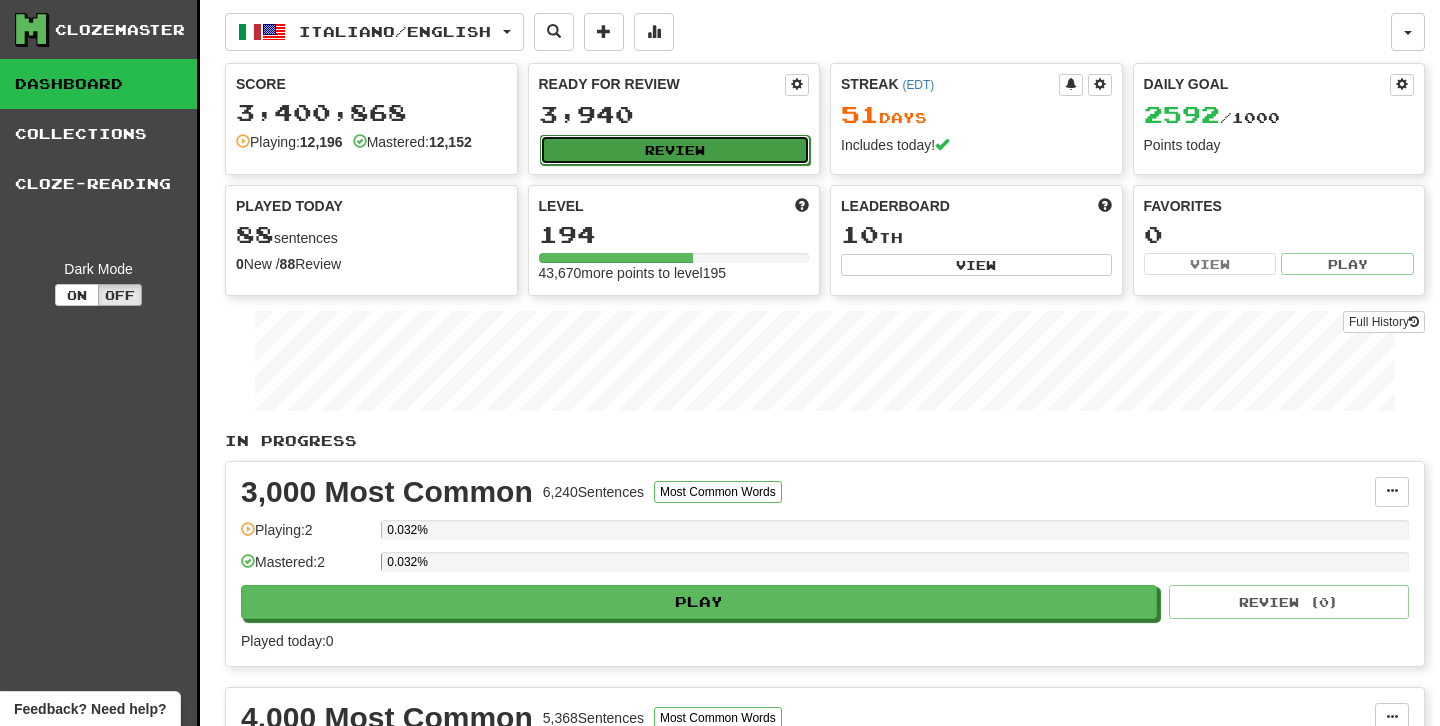 click on "Review" at bounding box center [675, 150] 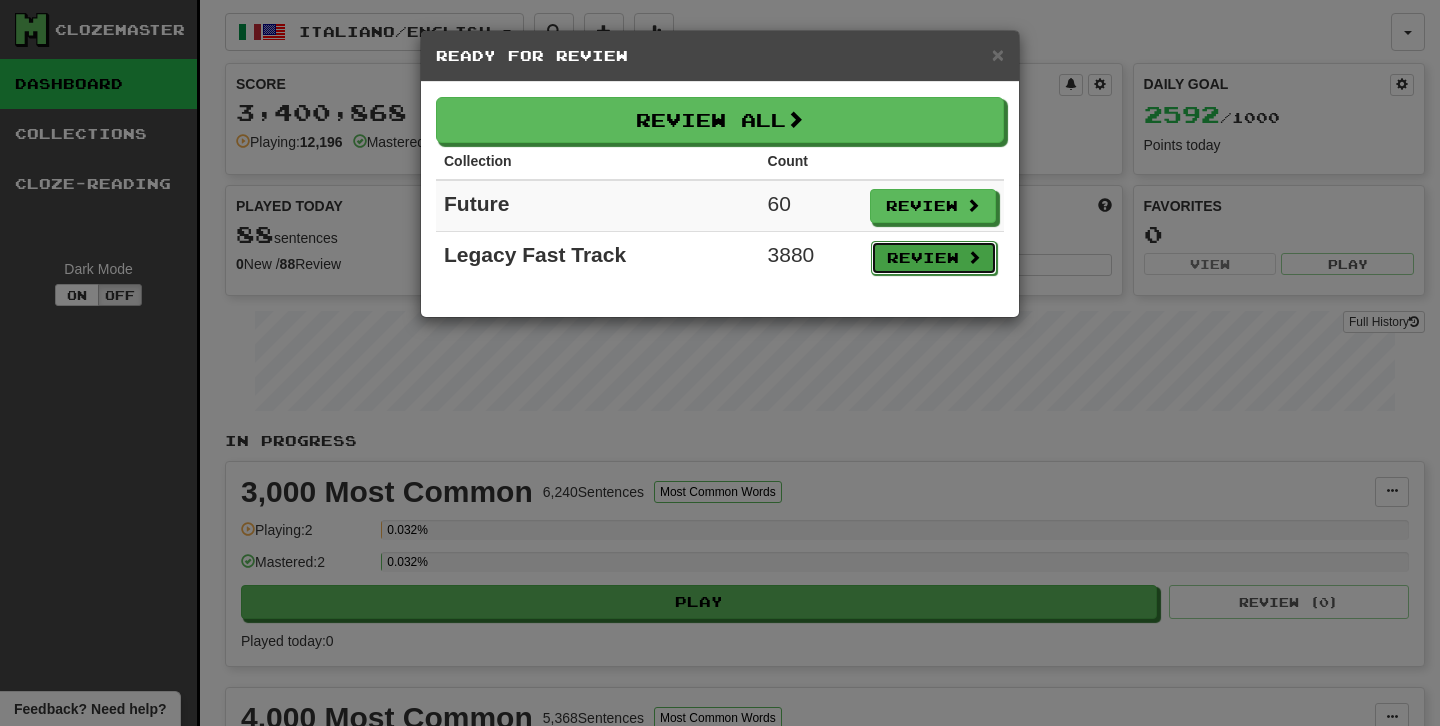 click on "Review" at bounding box center [934, 258] 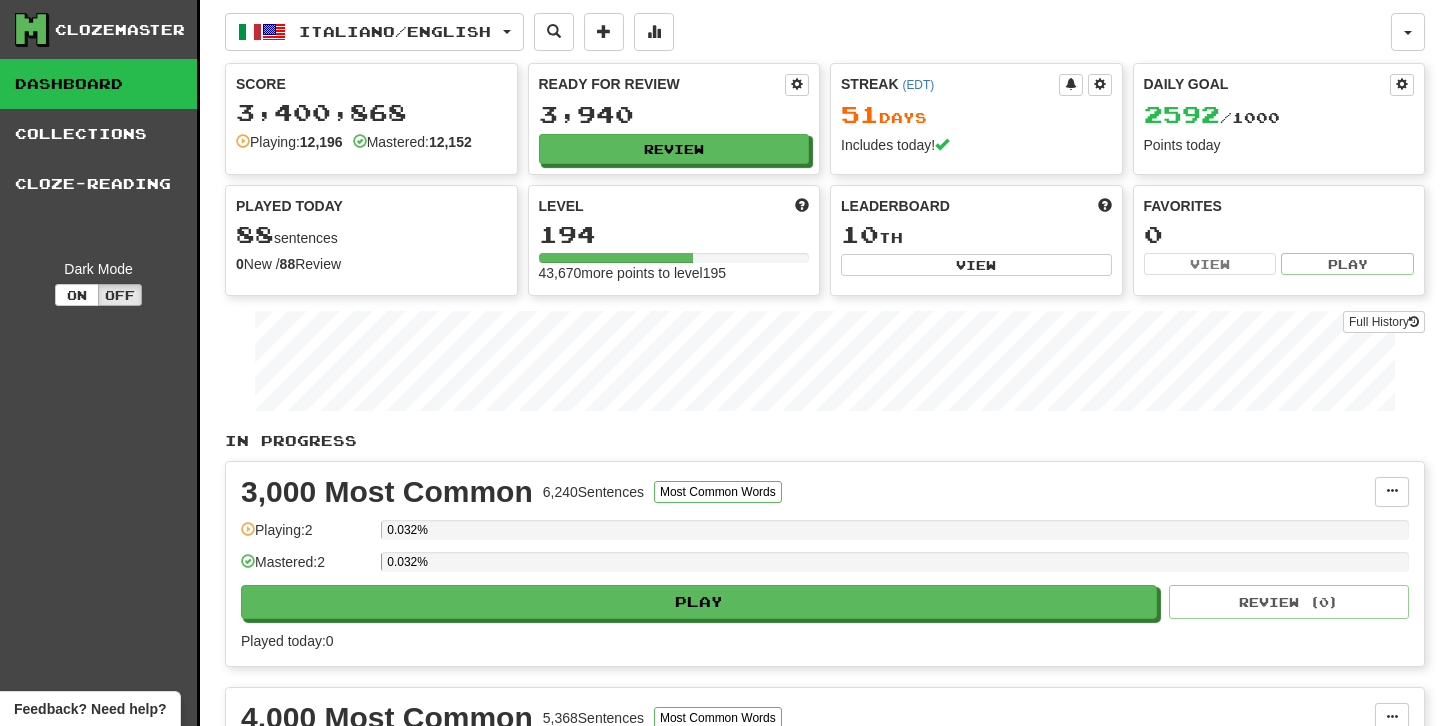 select on "********" 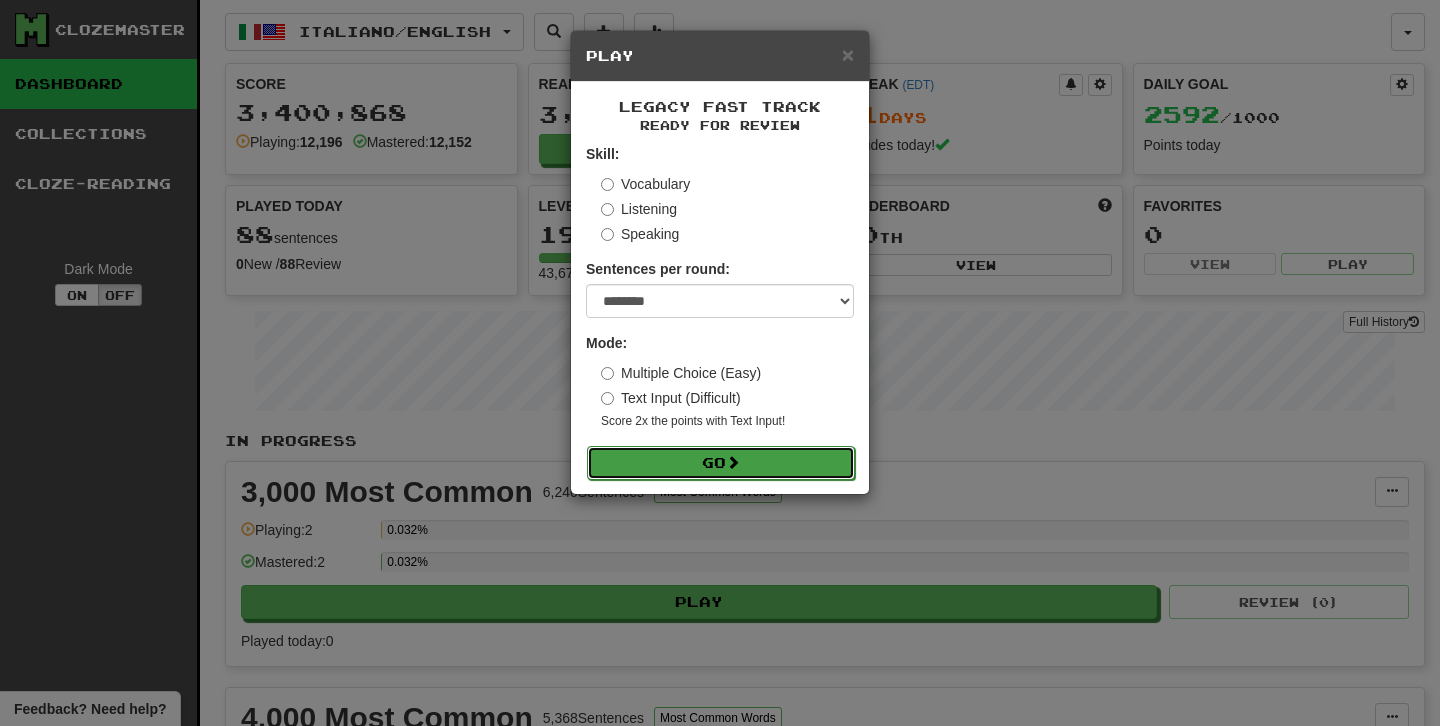 click on "Go" at bounding box center [721, 463] 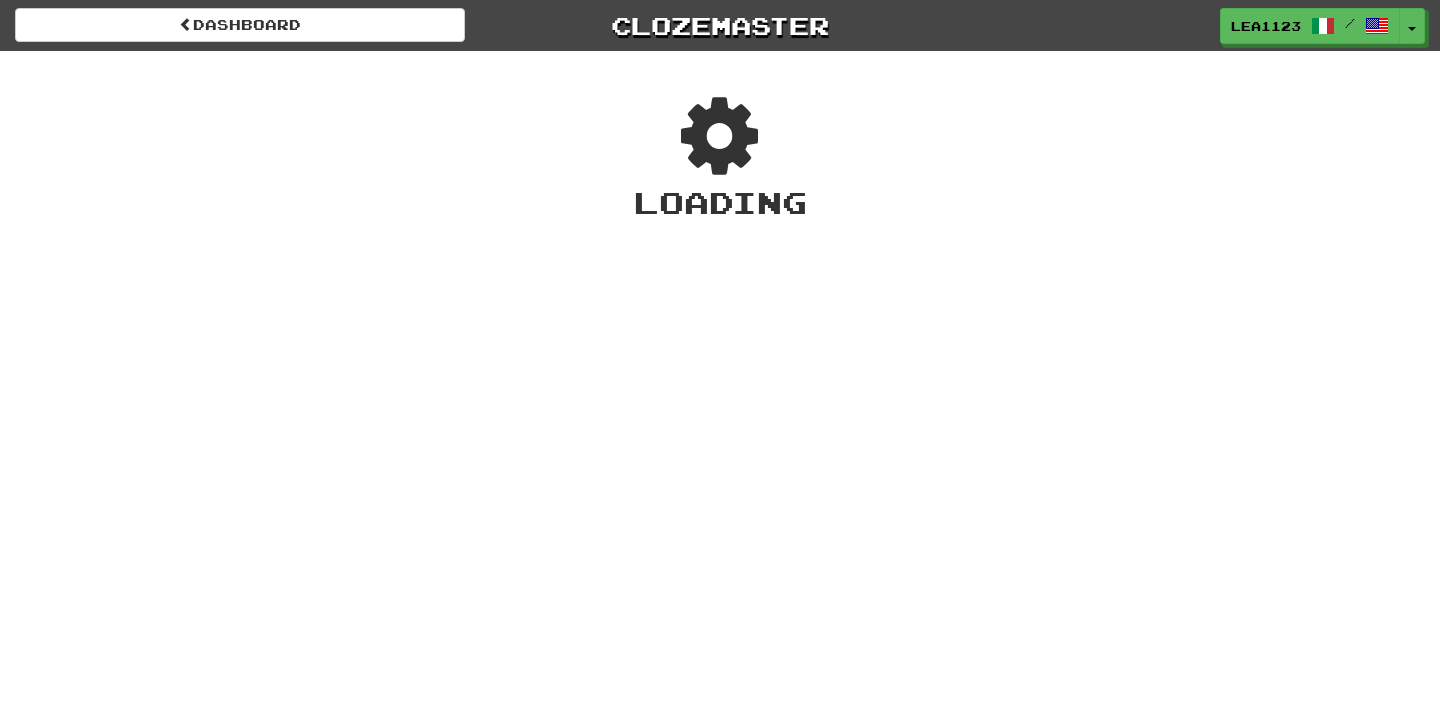 scroll, scrollTop: 0, scrollLeft: 0, axis: both 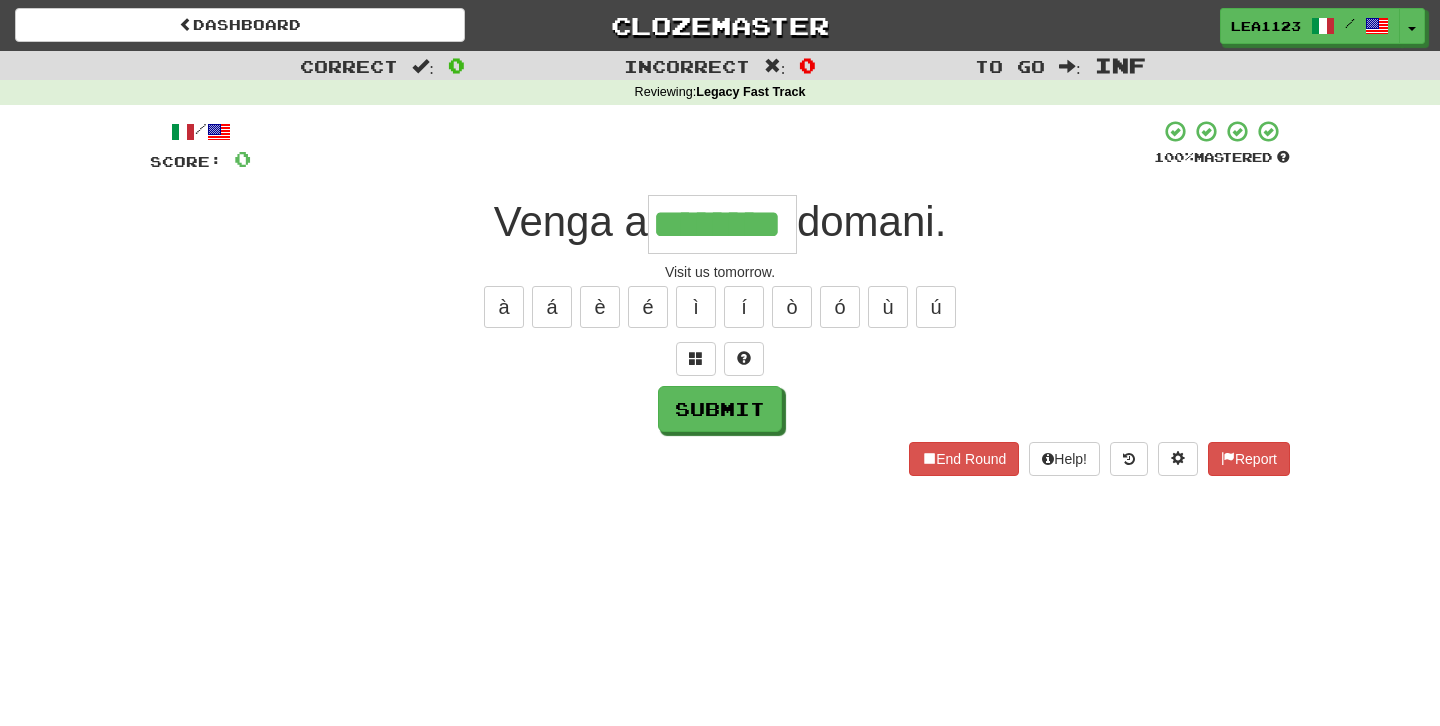 type on "********" 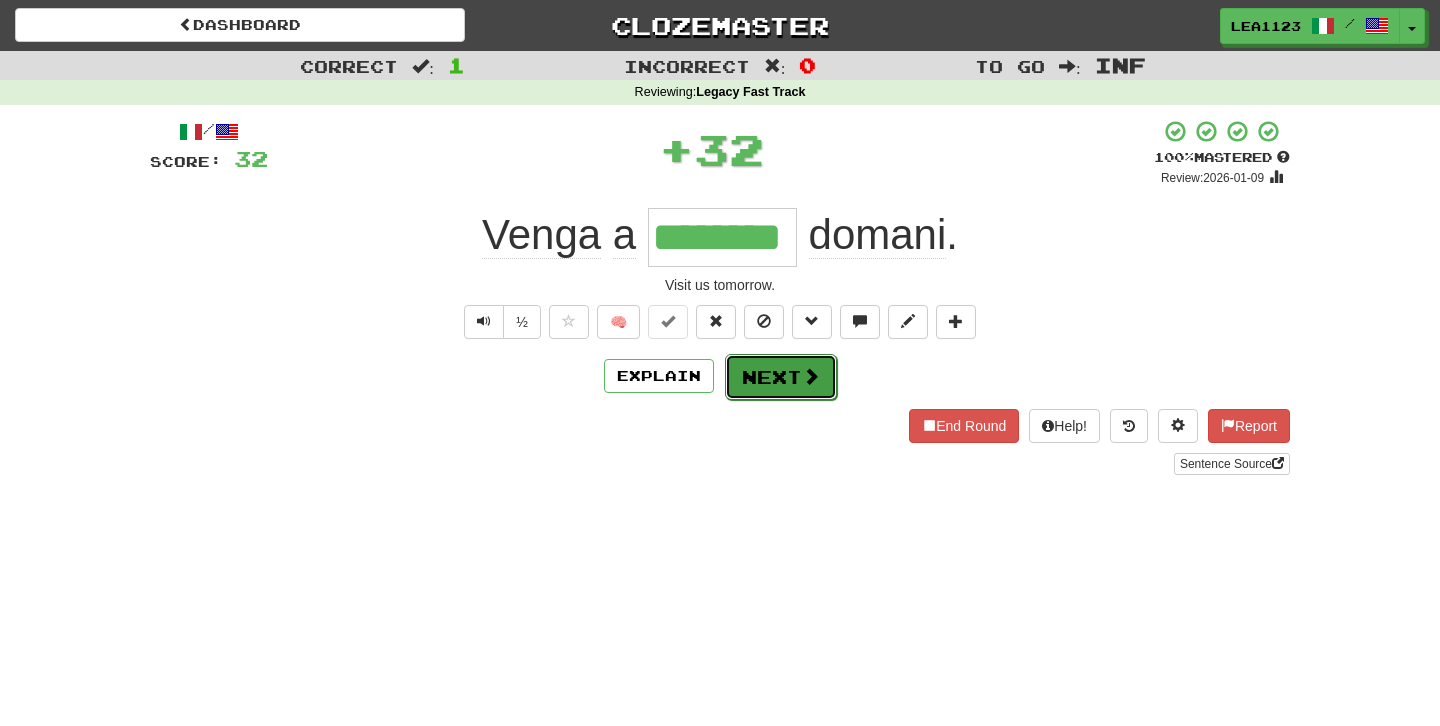 click on "Next" at bounding box center [781, 377] 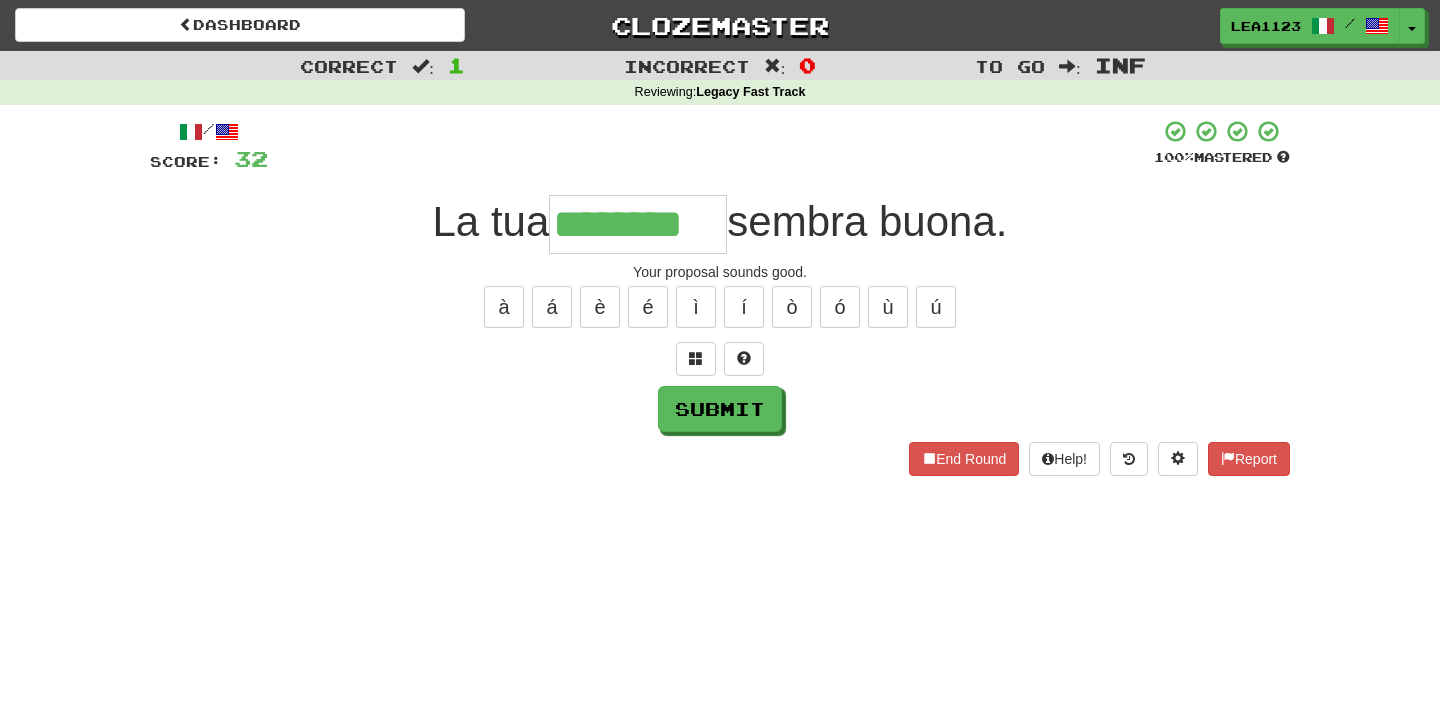 type on "********" 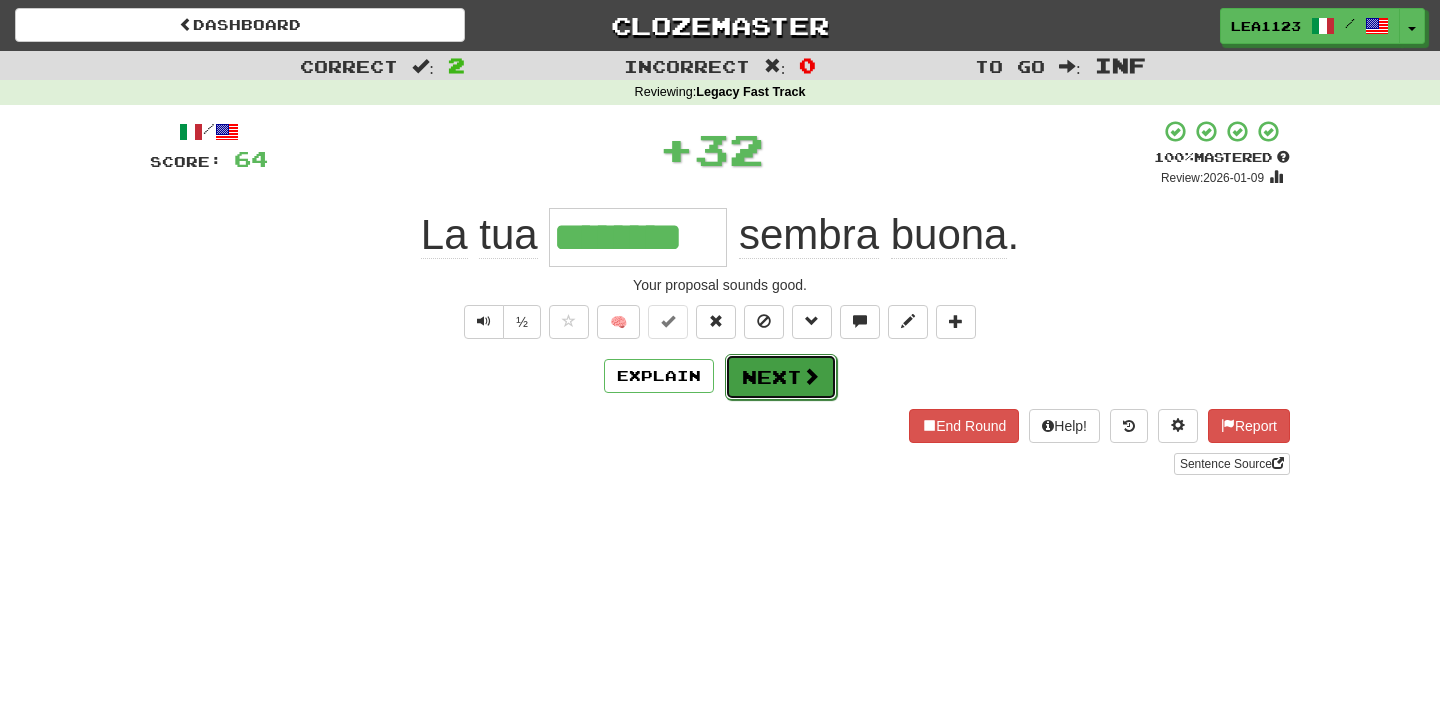click on "Next" at bounding box center [781, 377] 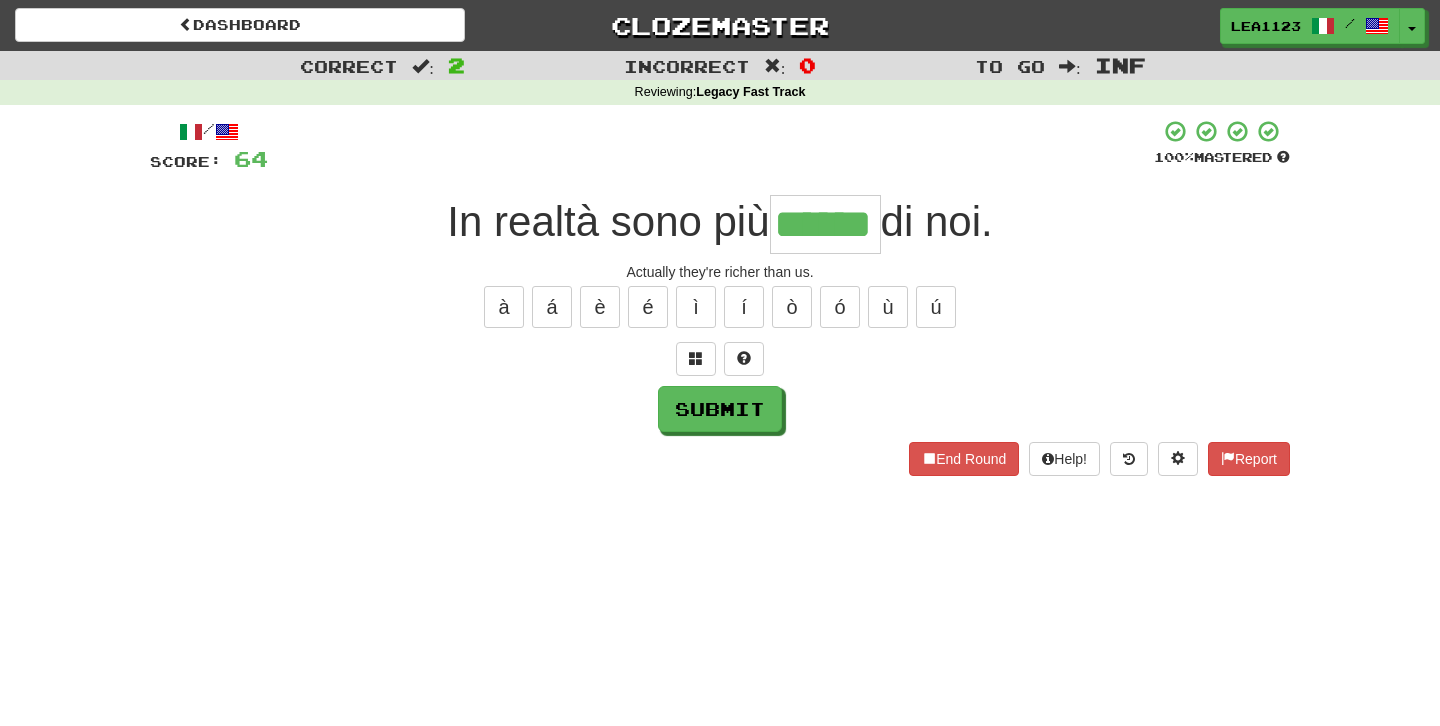 type on "******" 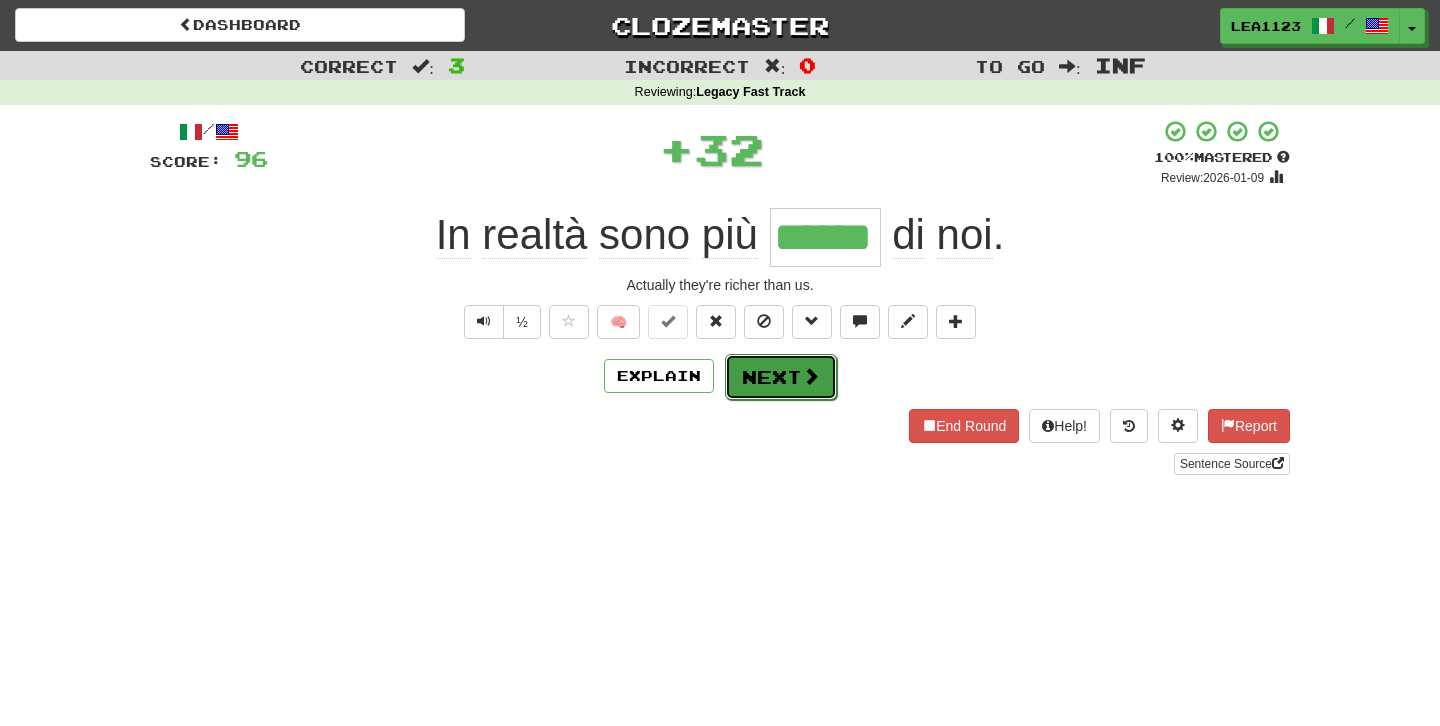 click on "Next" at bounding box center (781, 377) 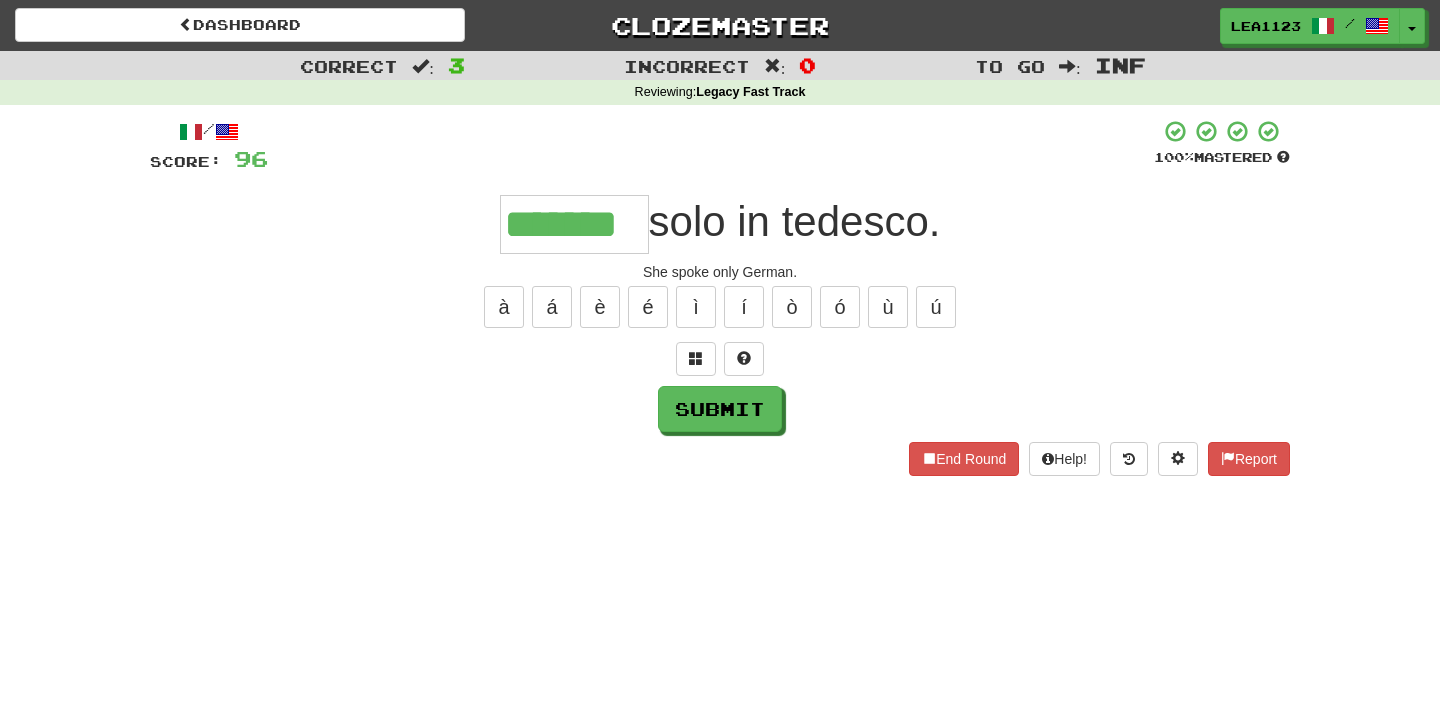 type on "*******" 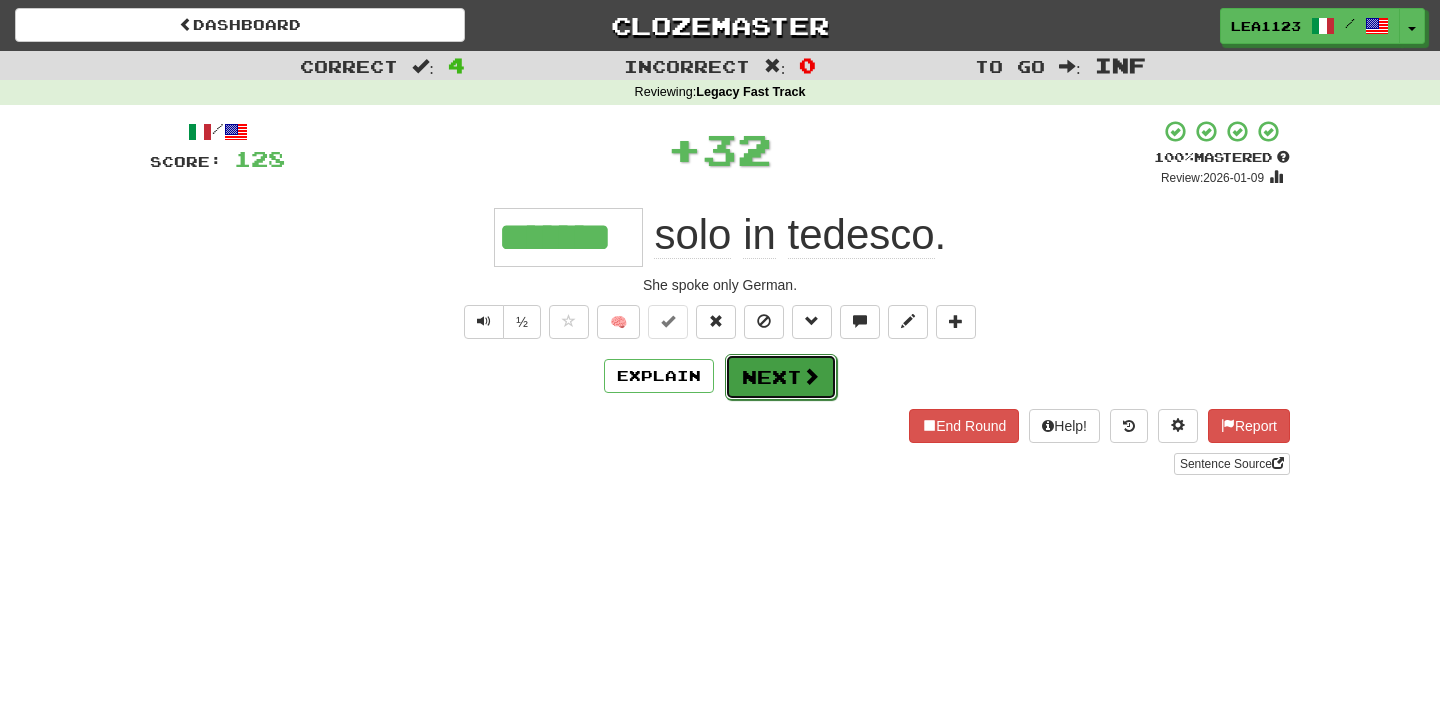 click on "Next" at bounding box center (781, 377) 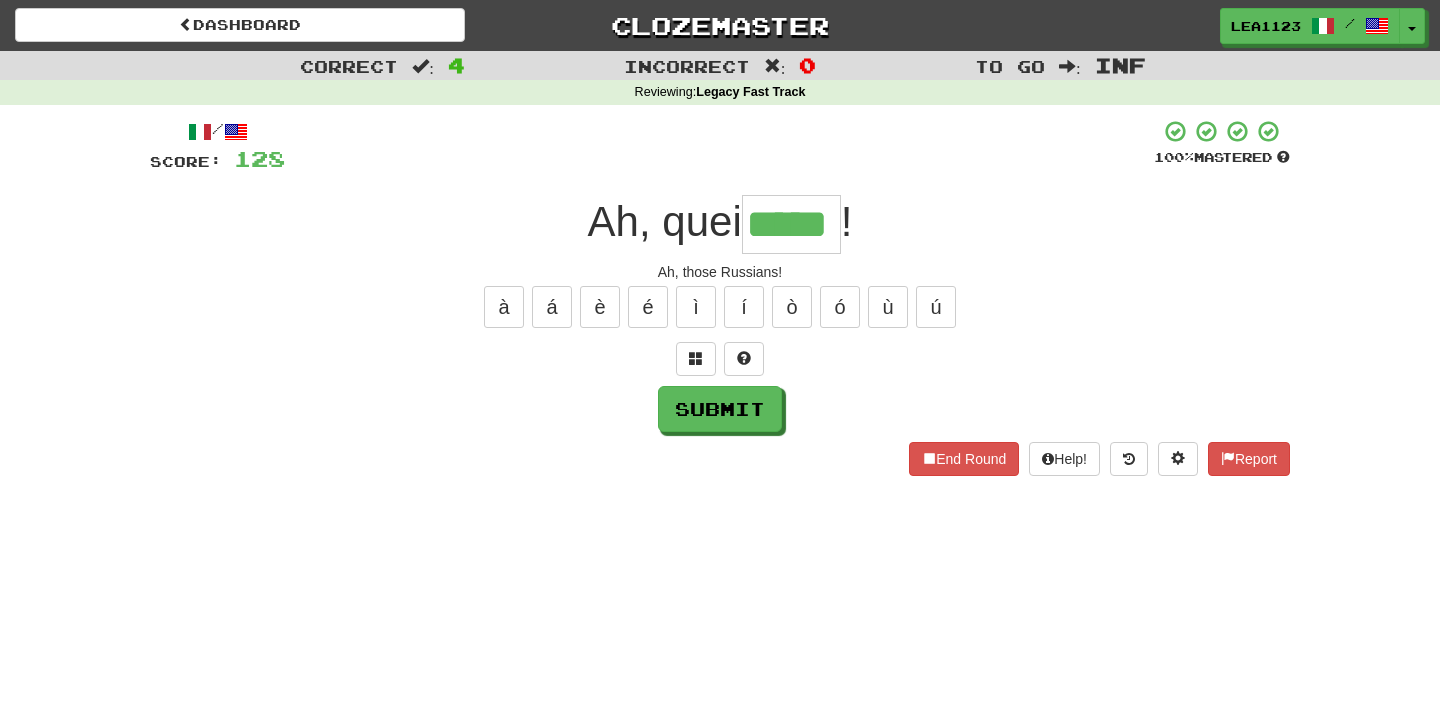 type on "*****" 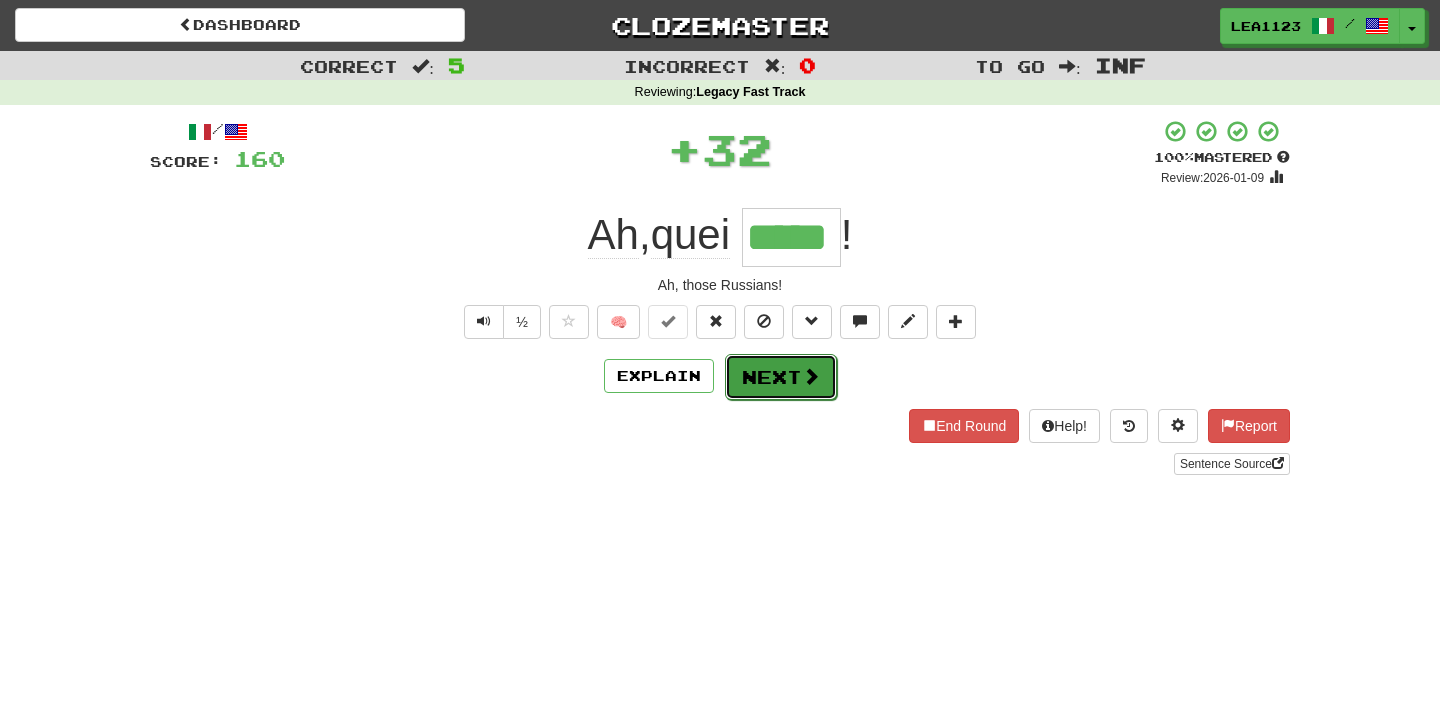 click on "Next" at bounding box center (781, 377) 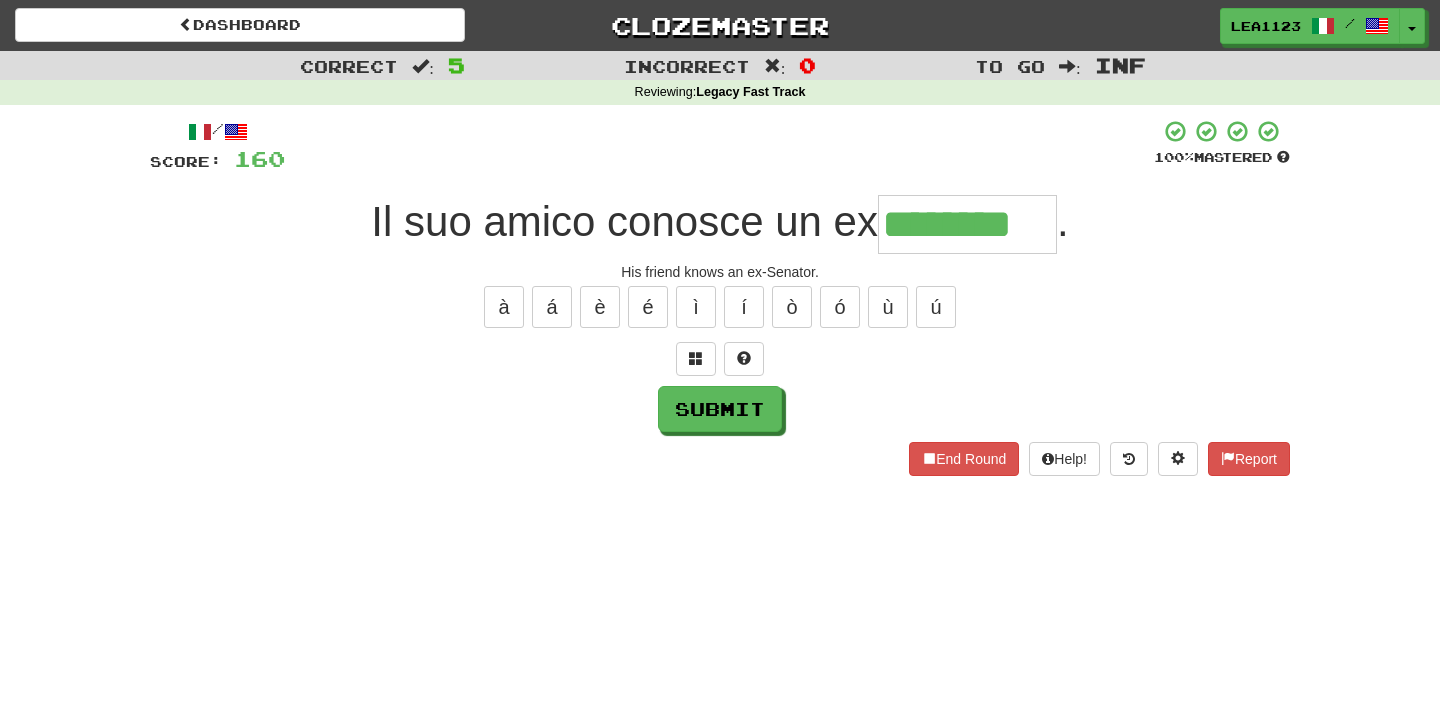 type on "********" 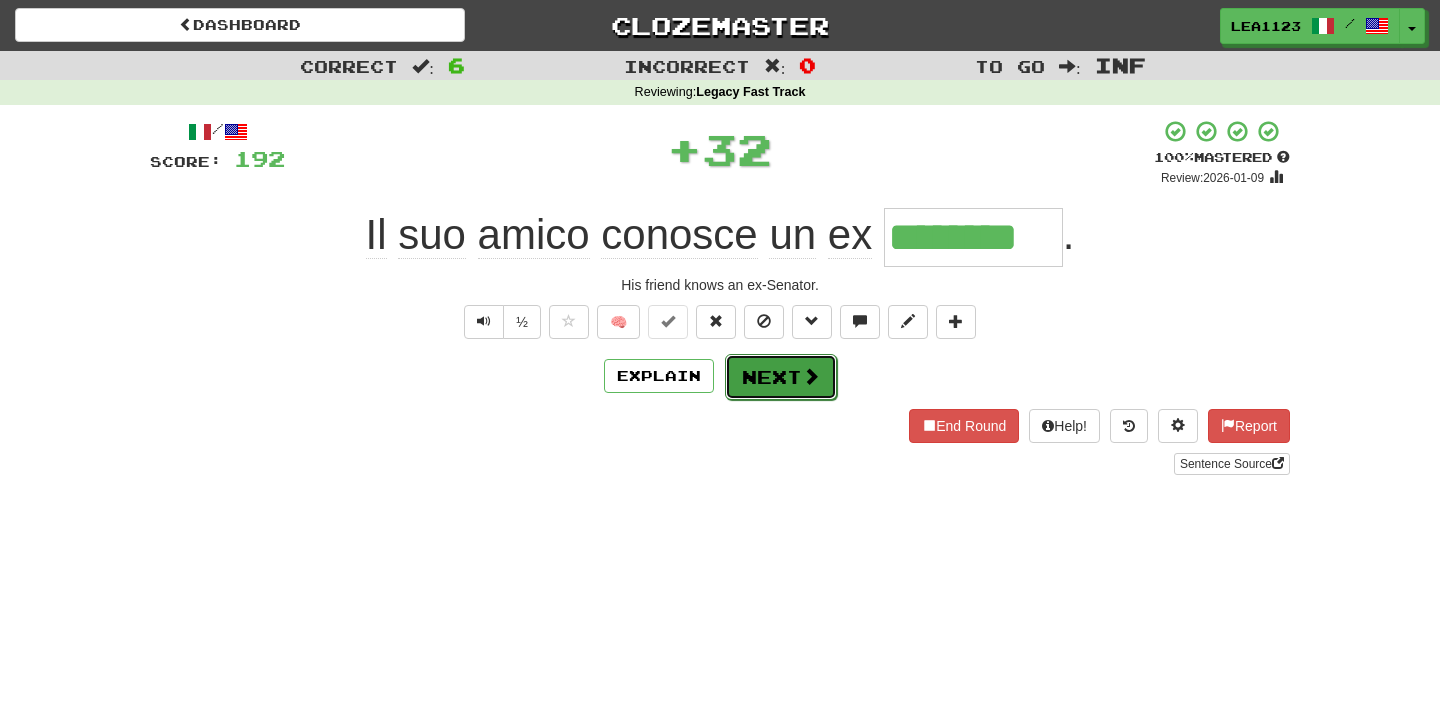 click on "Next" at bounding box center [781, 377] 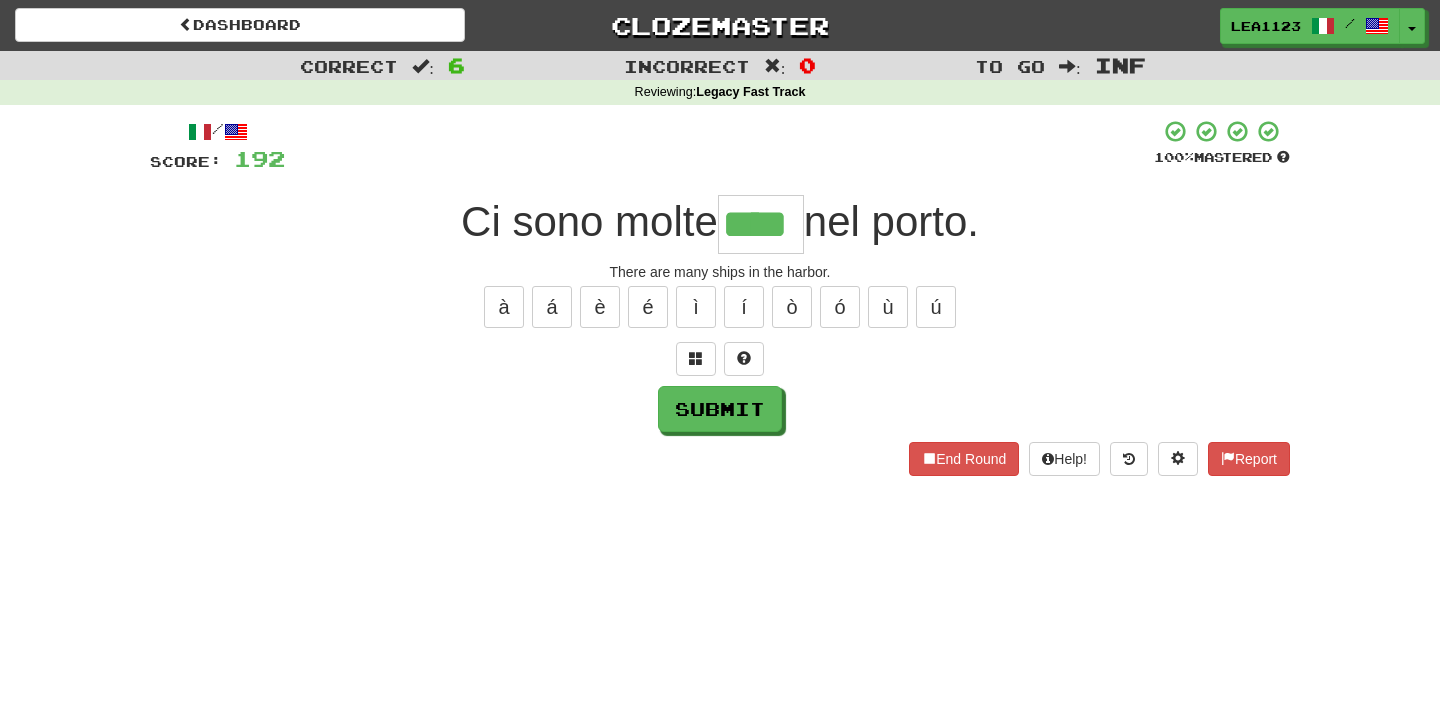 type on "****" 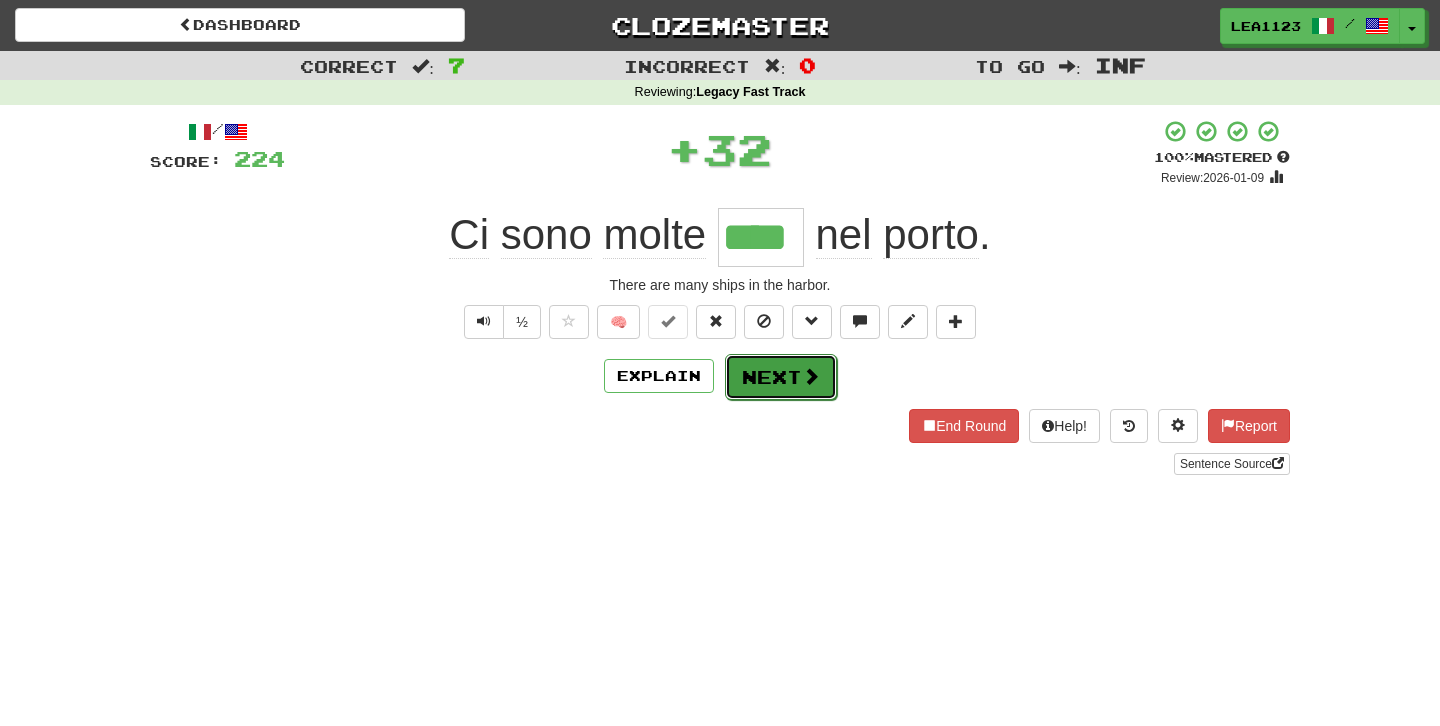 click on "Next" at bounding box center (781, 377) 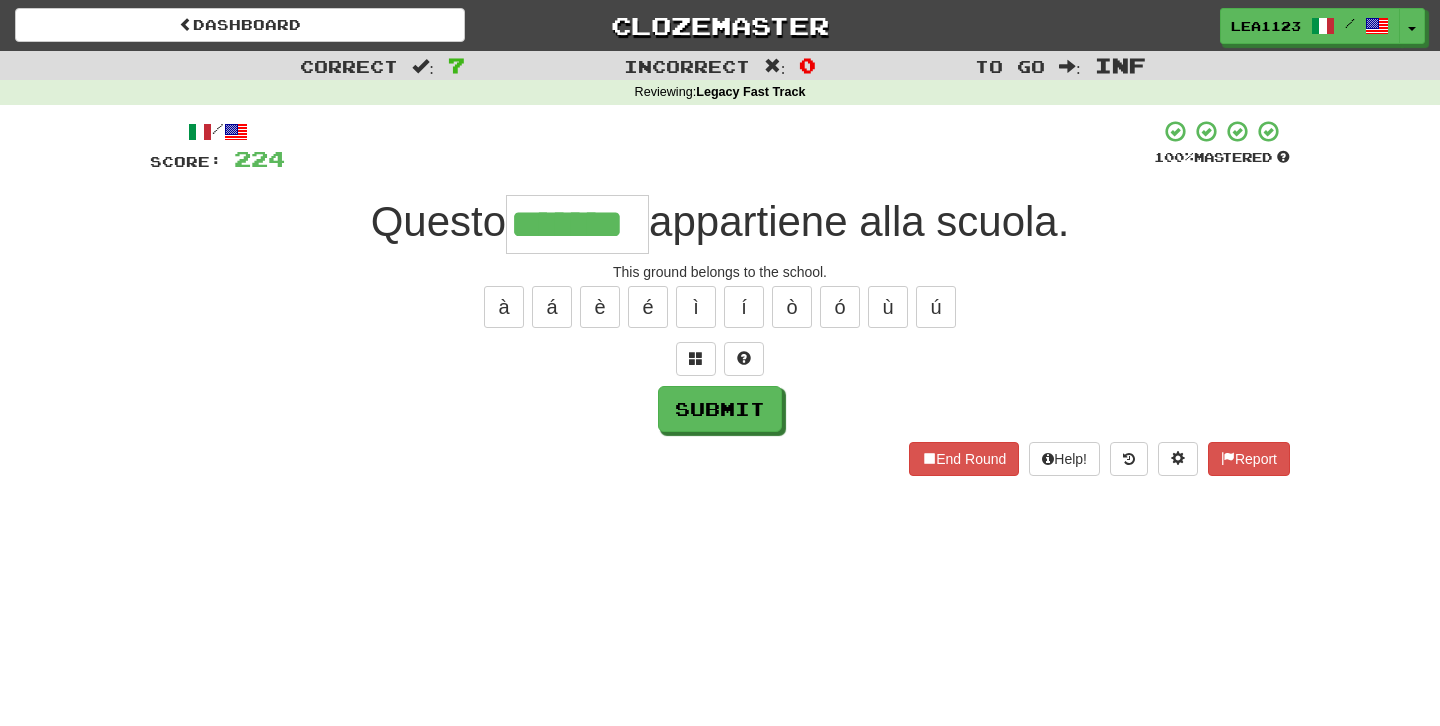 type on "*******" 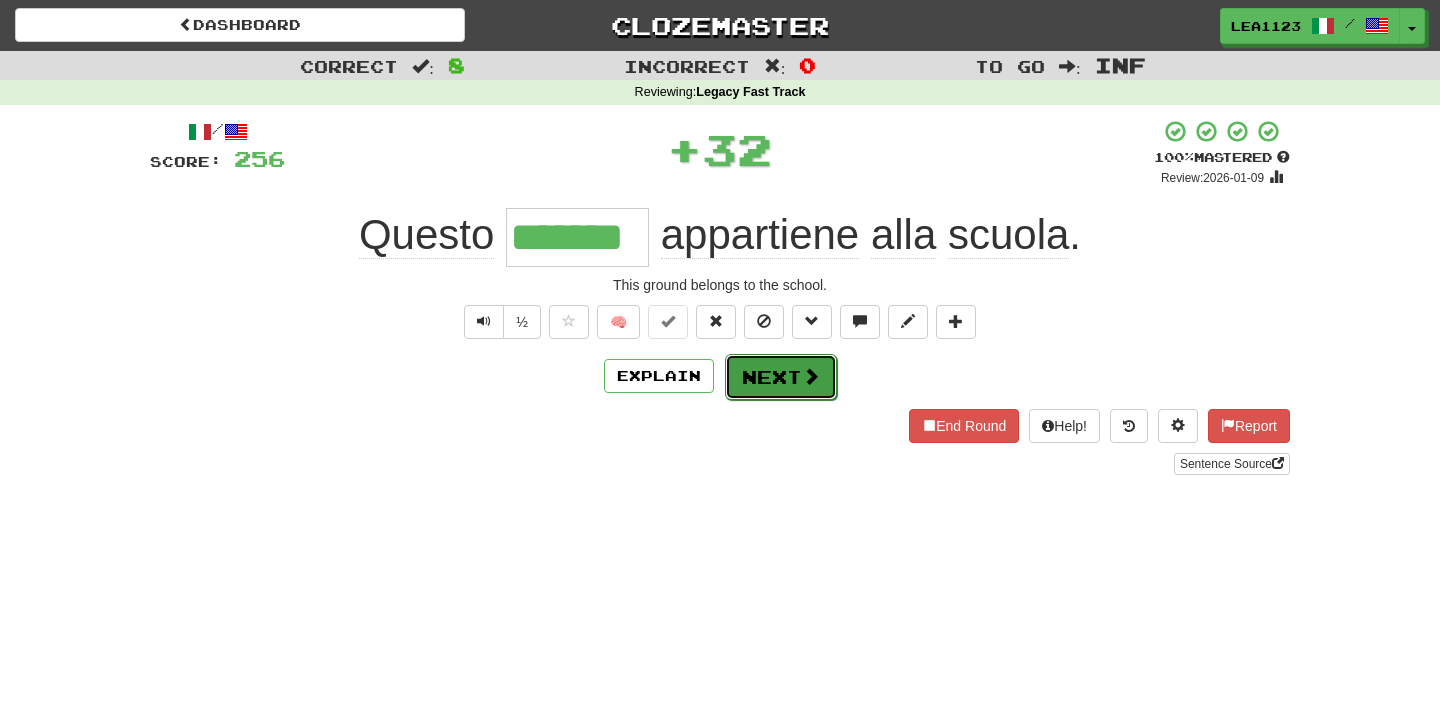 click on "Next" at bounding box center (781, 377) 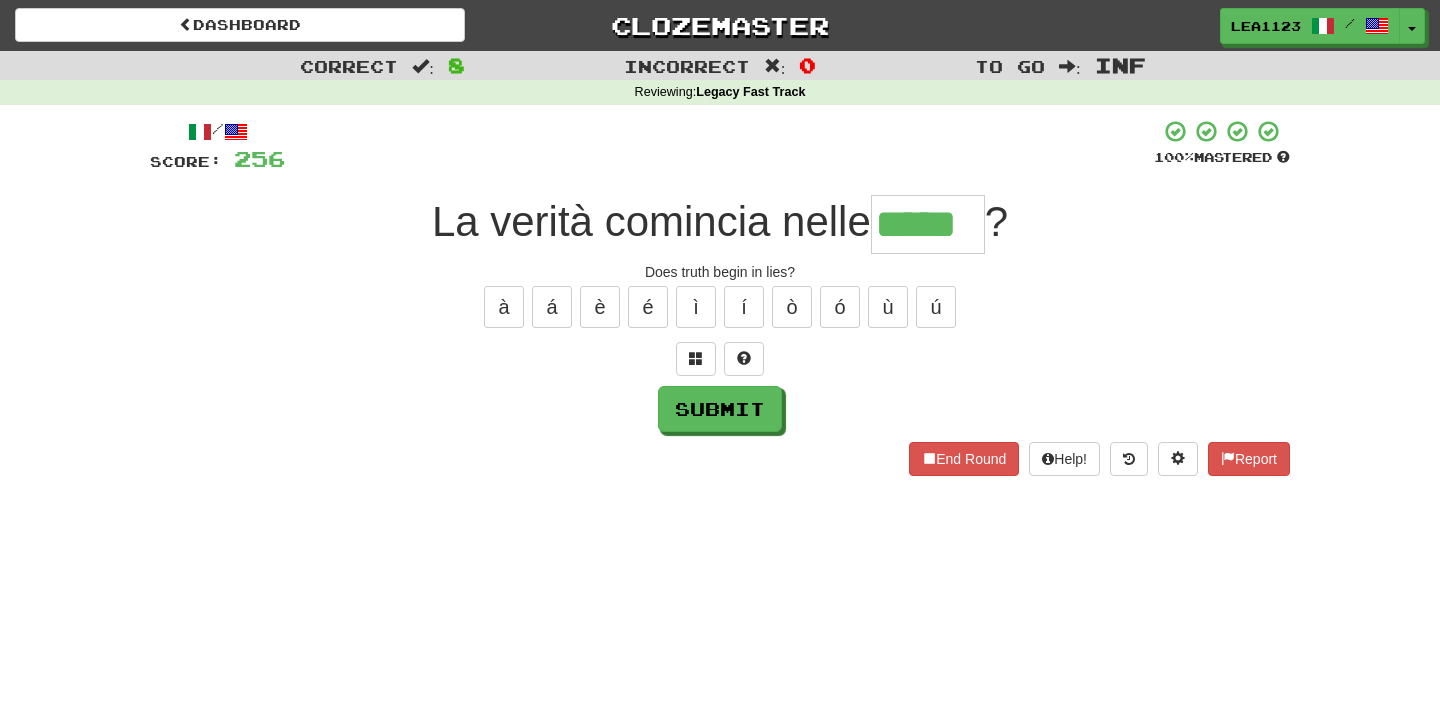 type on "*****" 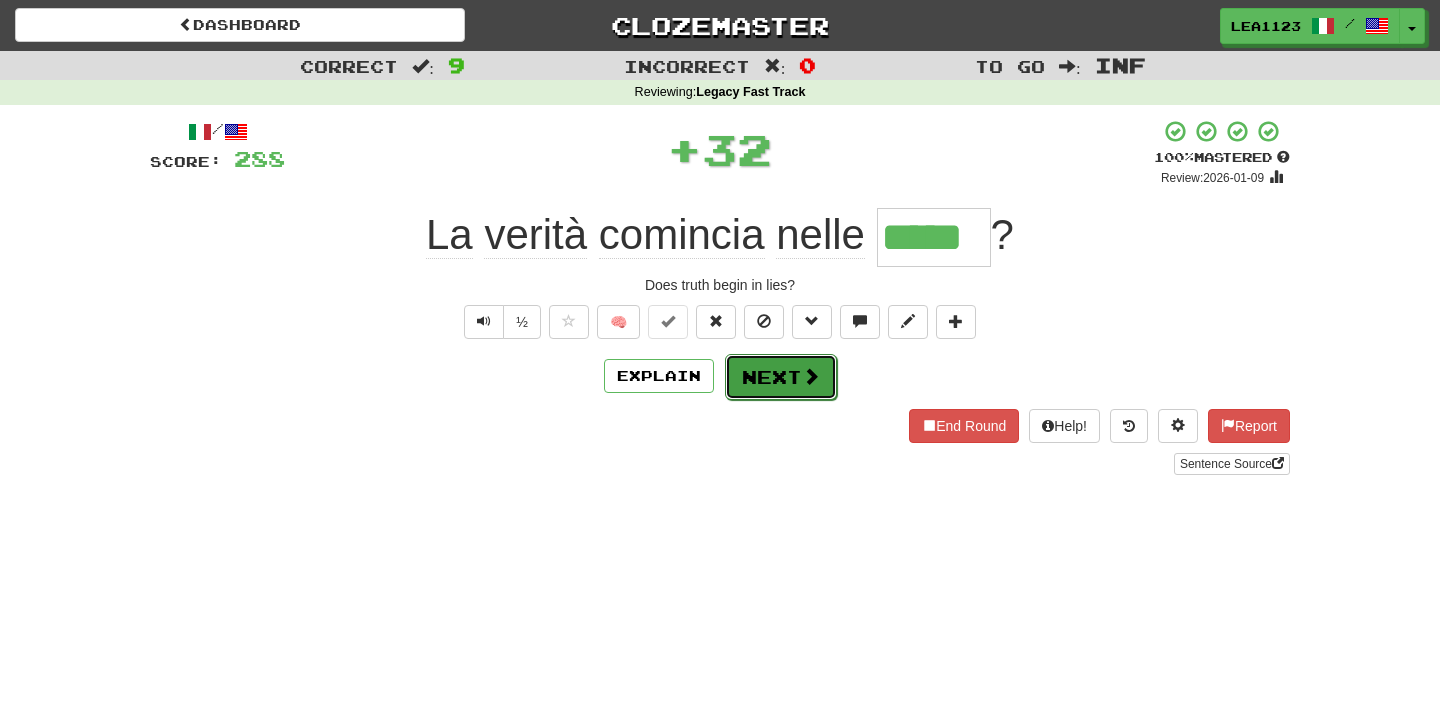 click on "Next" at bounding box center (781, 377) 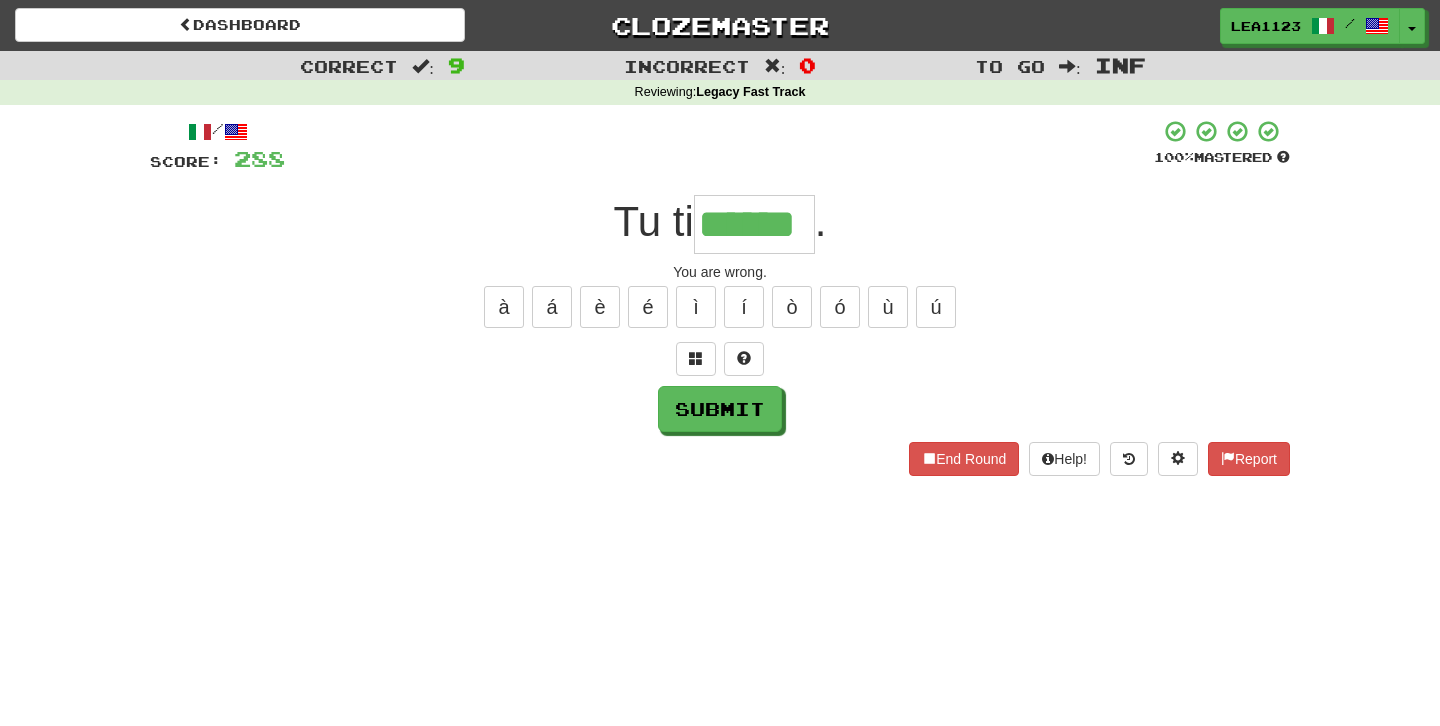 type on "******" 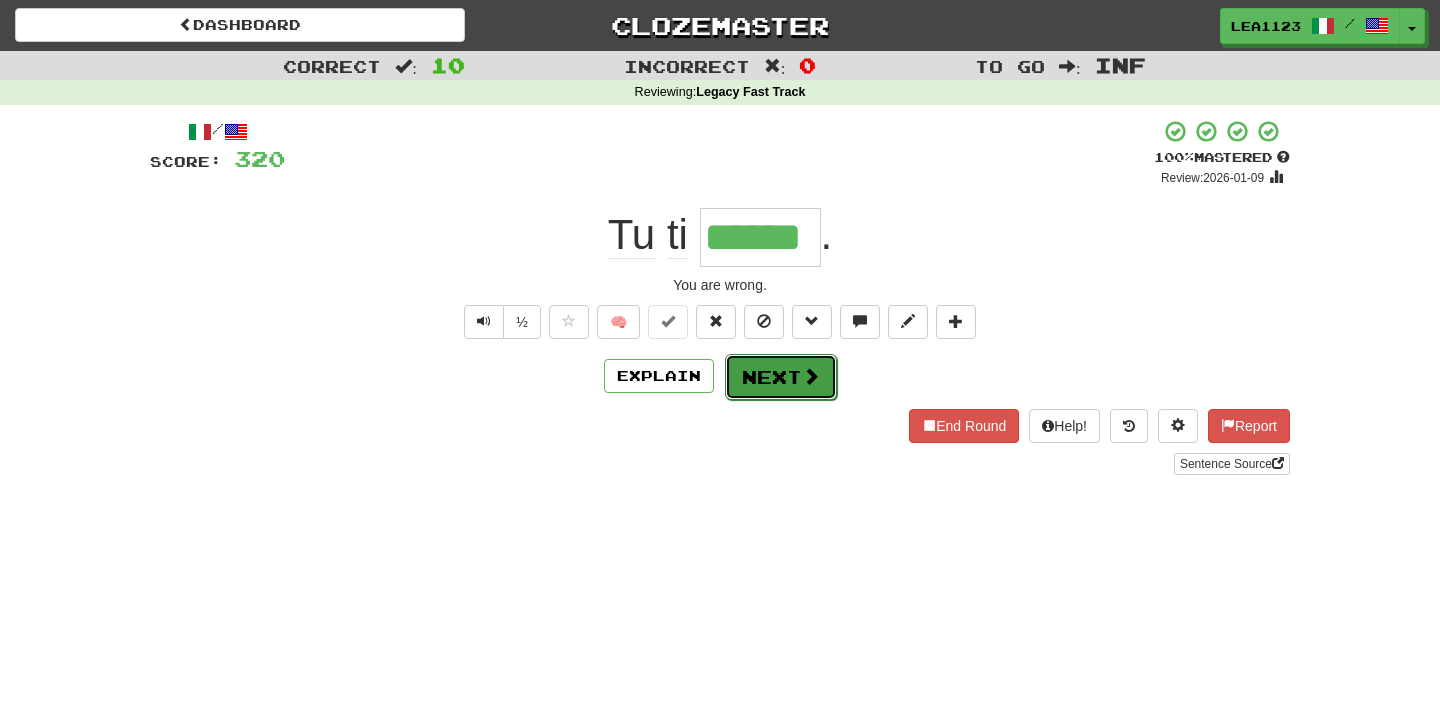 click on "Next" at bounding box center [781, 377] 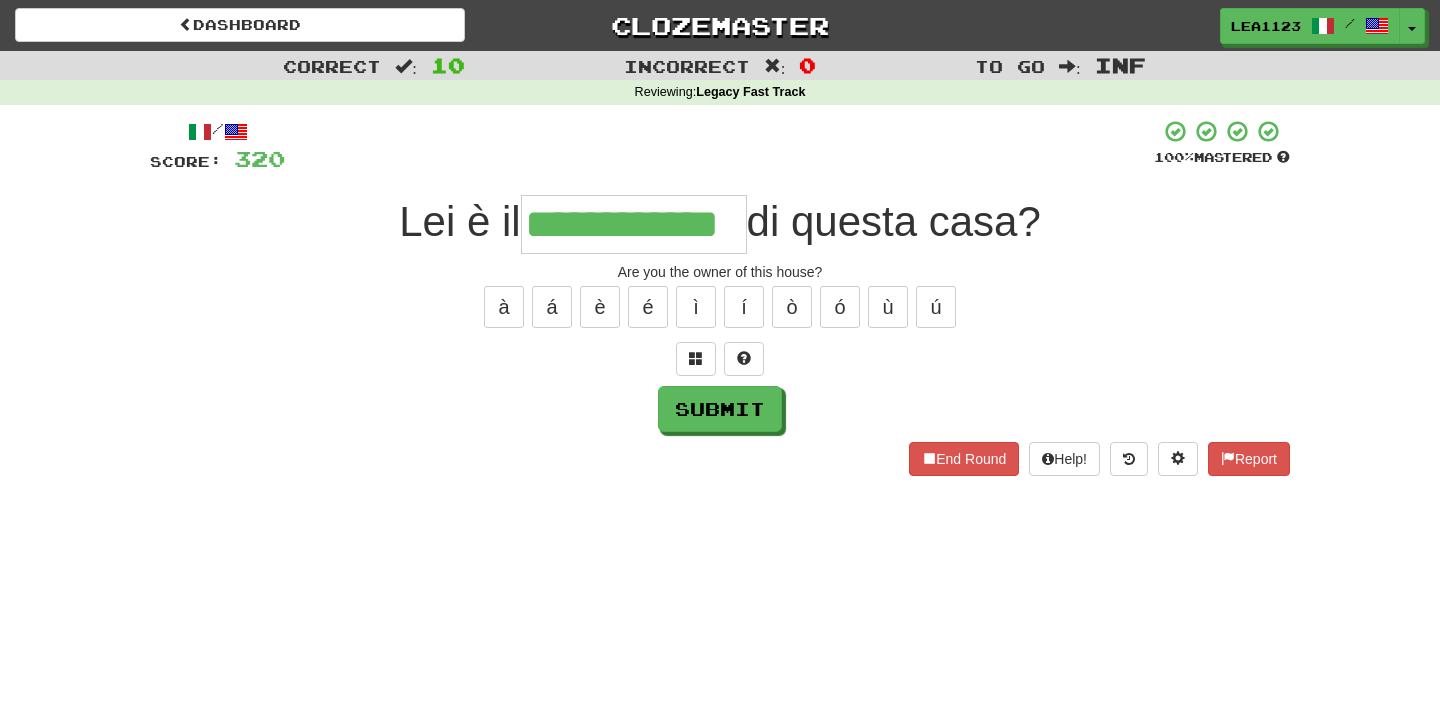 type on "**********" 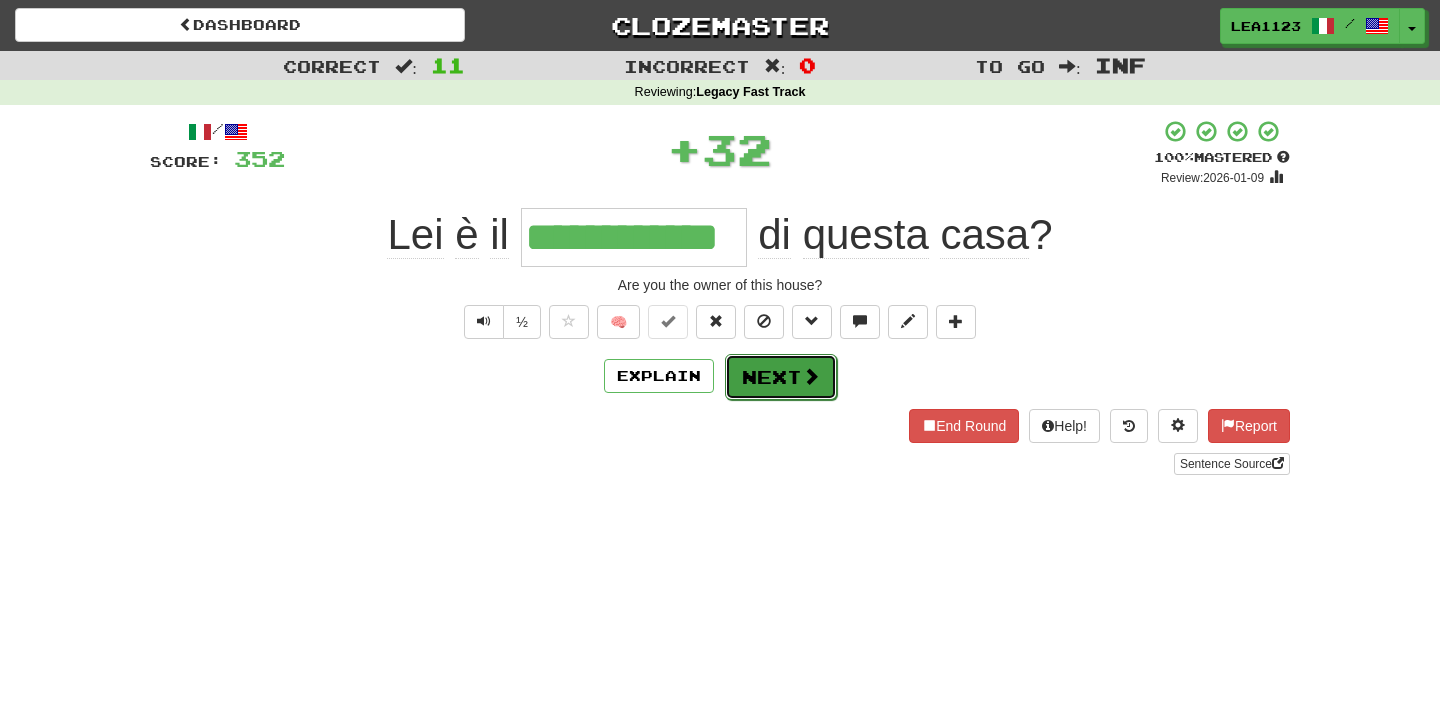 click on "Next" at bounding box center (781, 377) 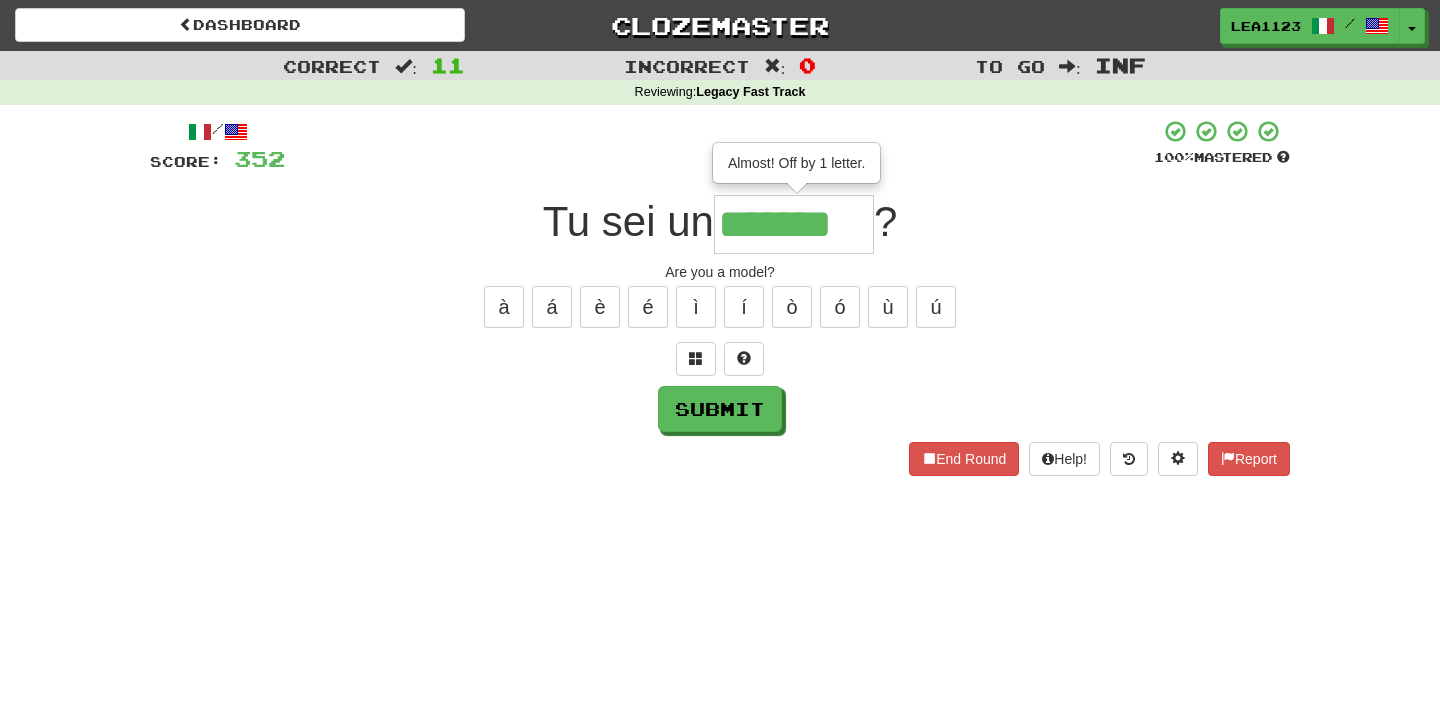 type on "*******" 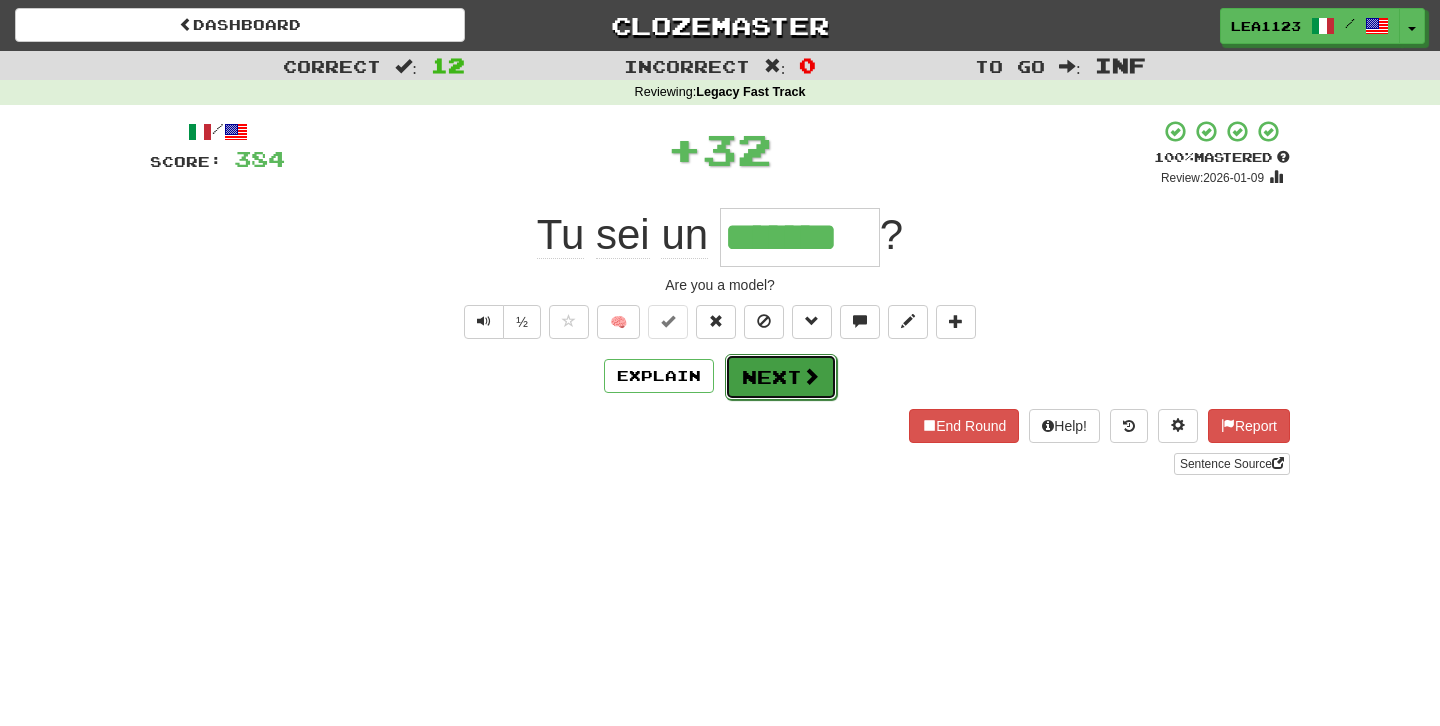 click on "Next" at bounding box center (781, 377) 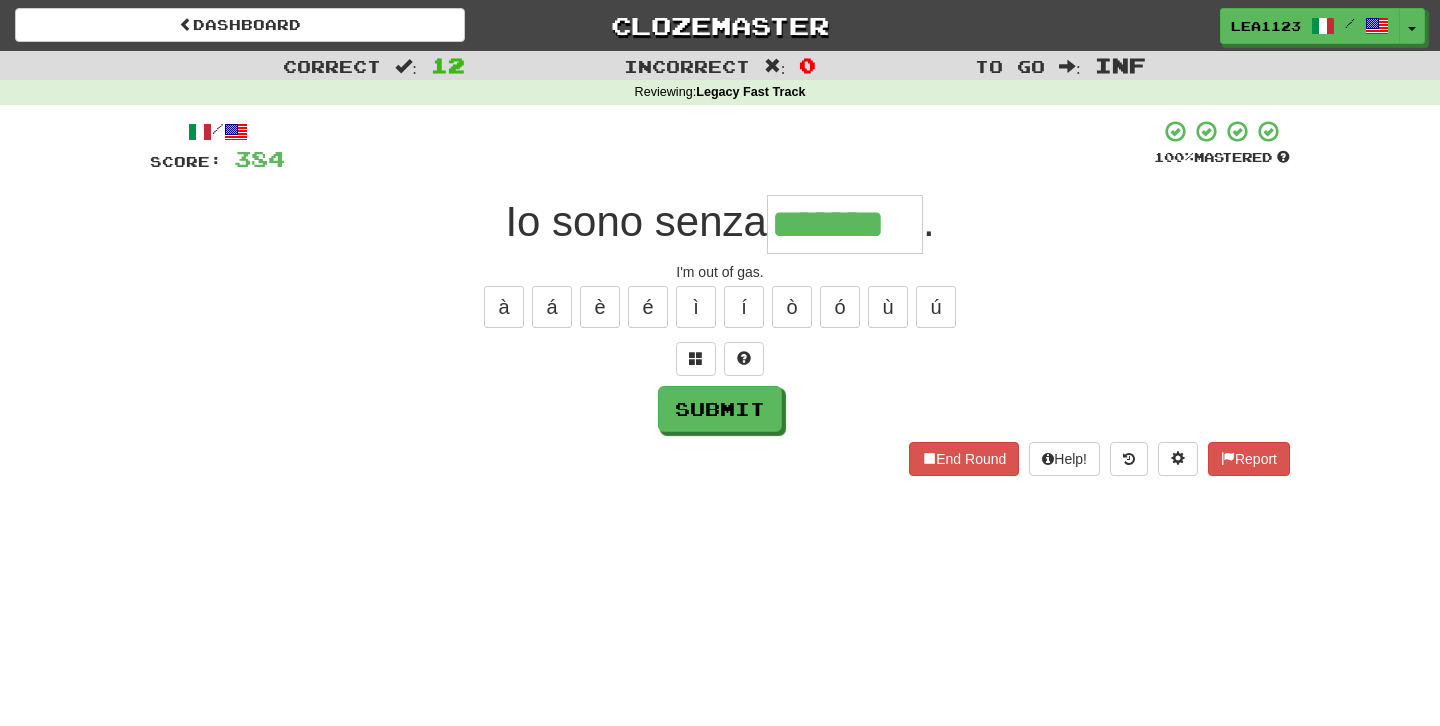 type on "*******" 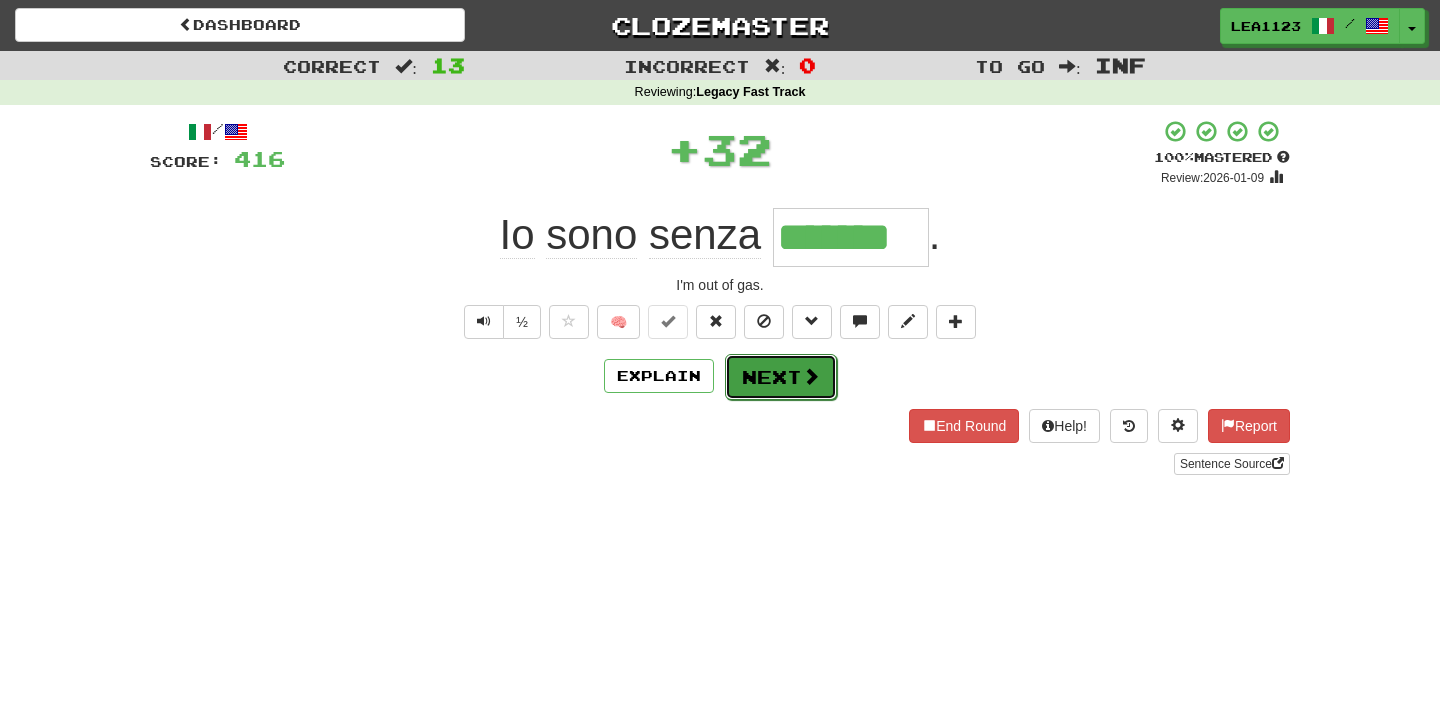 click on "Next" at bounding box center [781, 377] 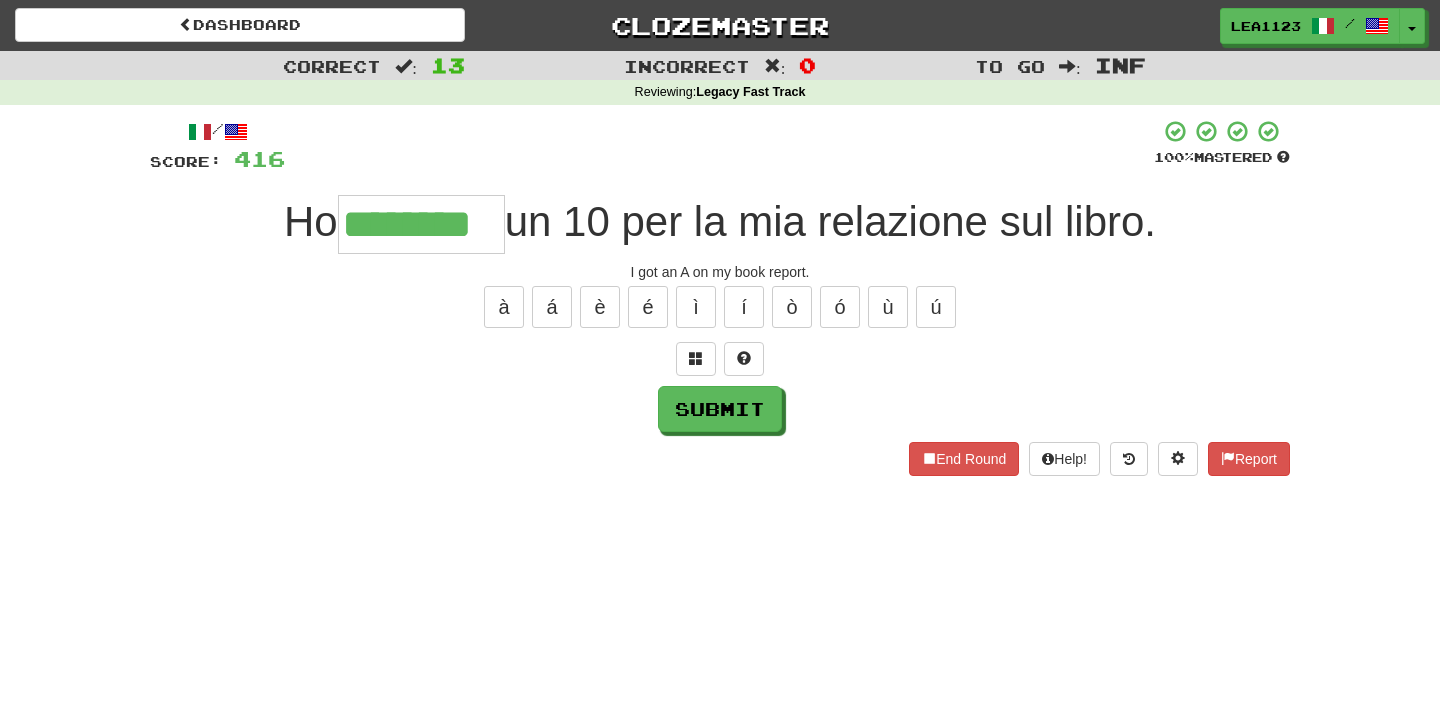 type on "********" 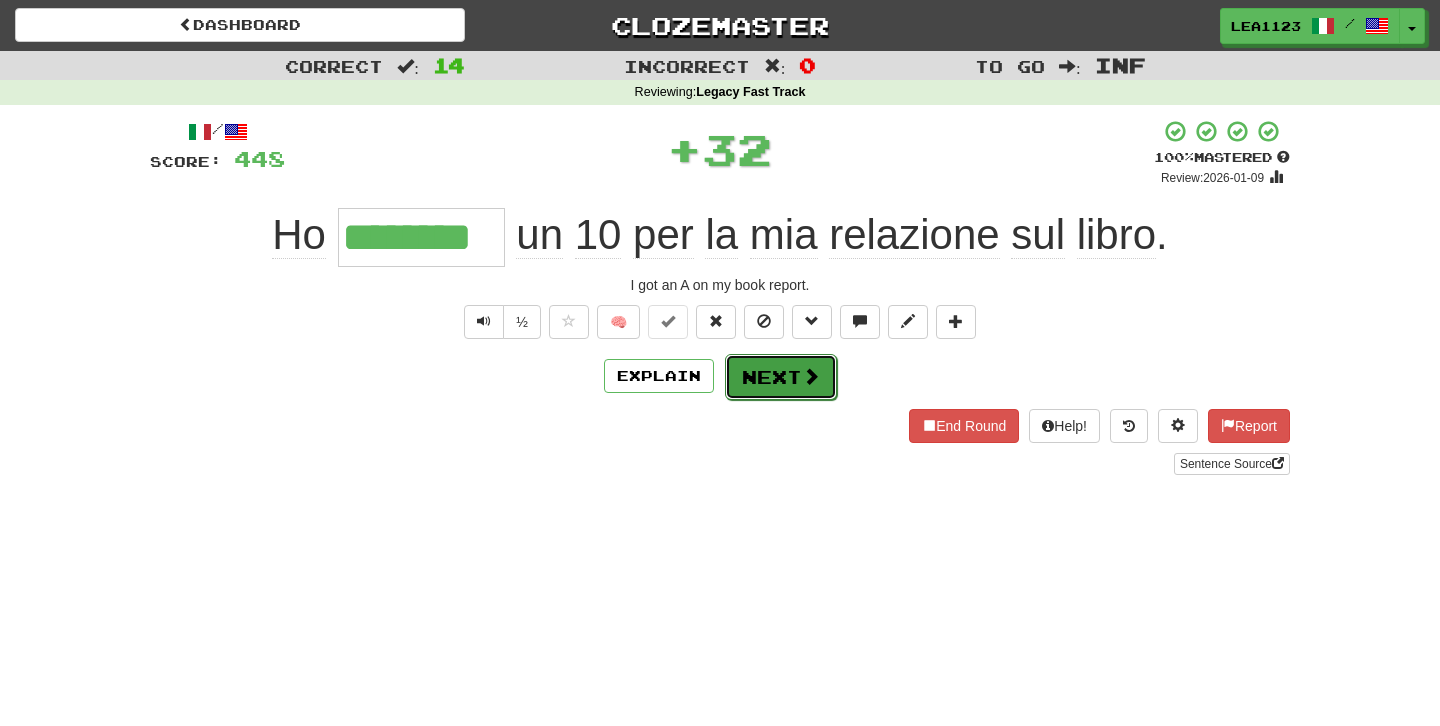 click on "Next" at bounding box center (781, 377) 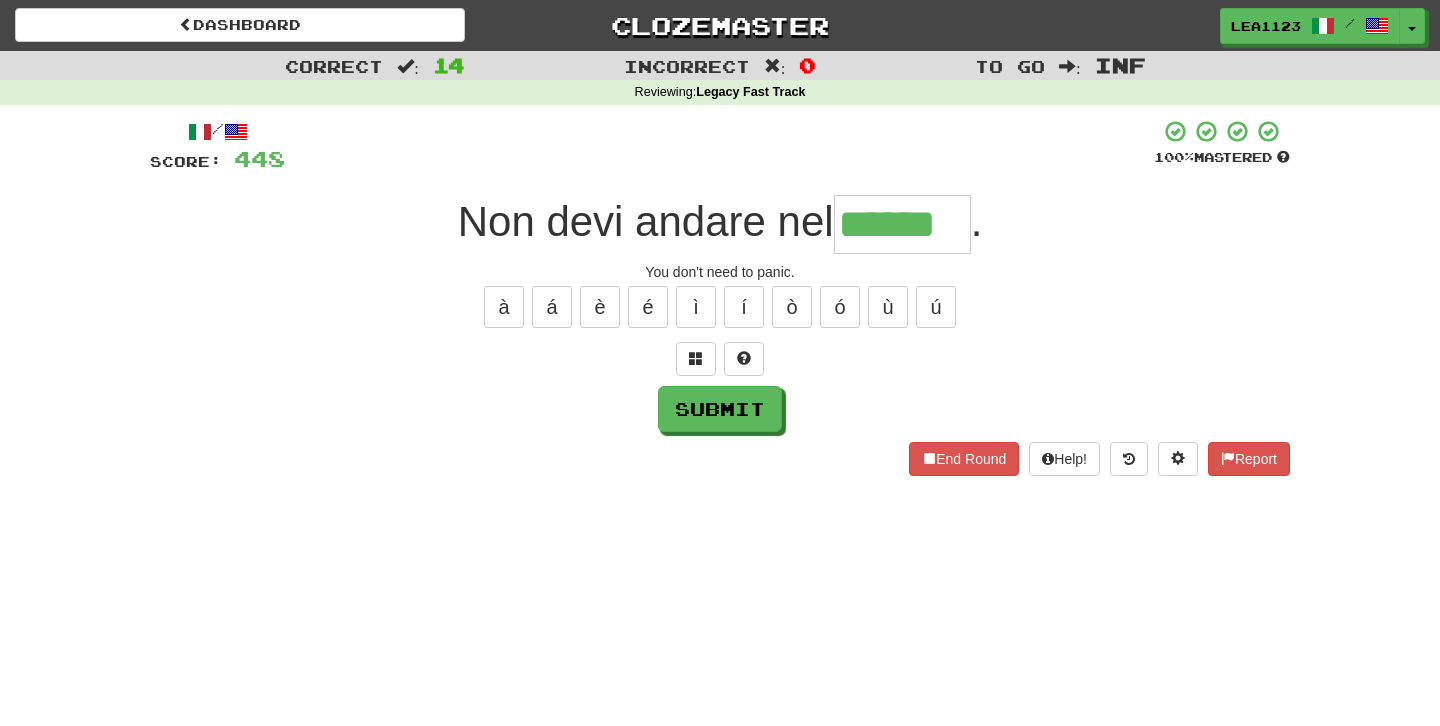 type on "******" 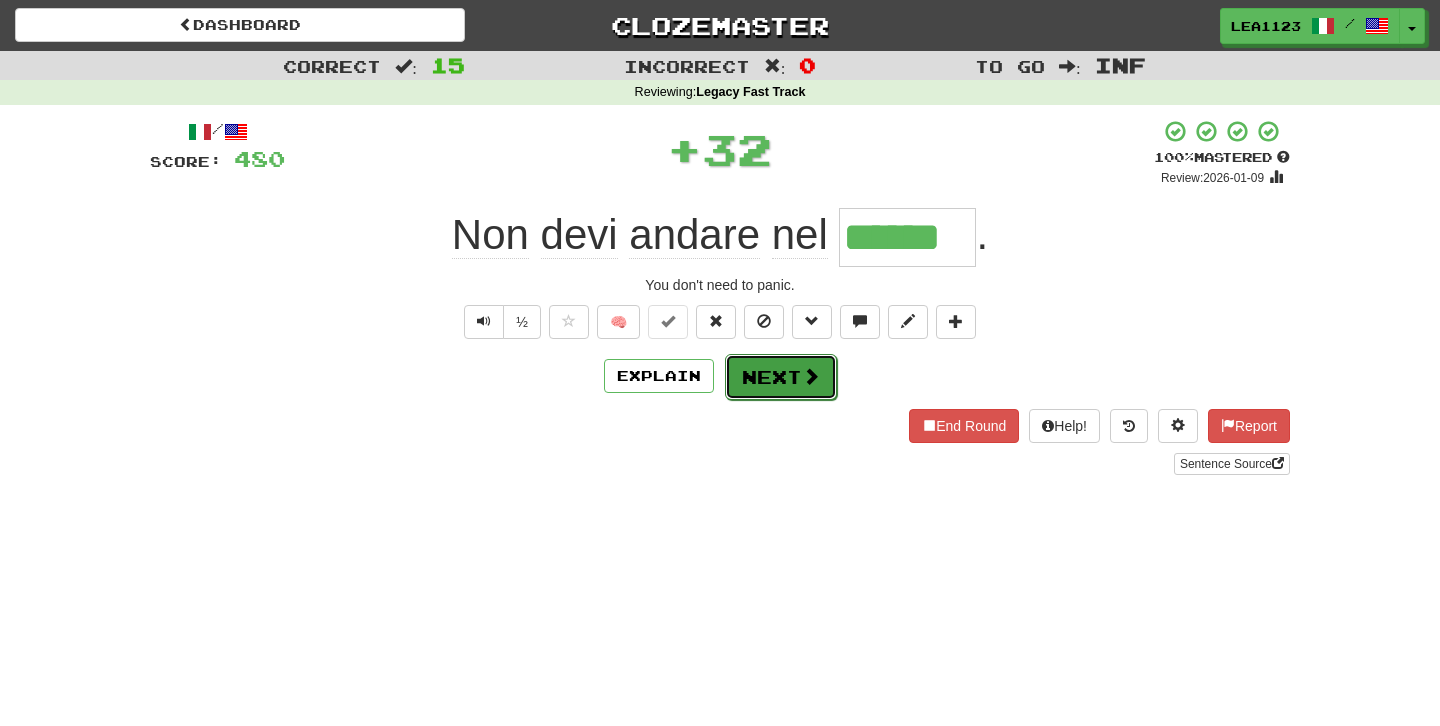 click on "Next" at bounding box center (781, 377) 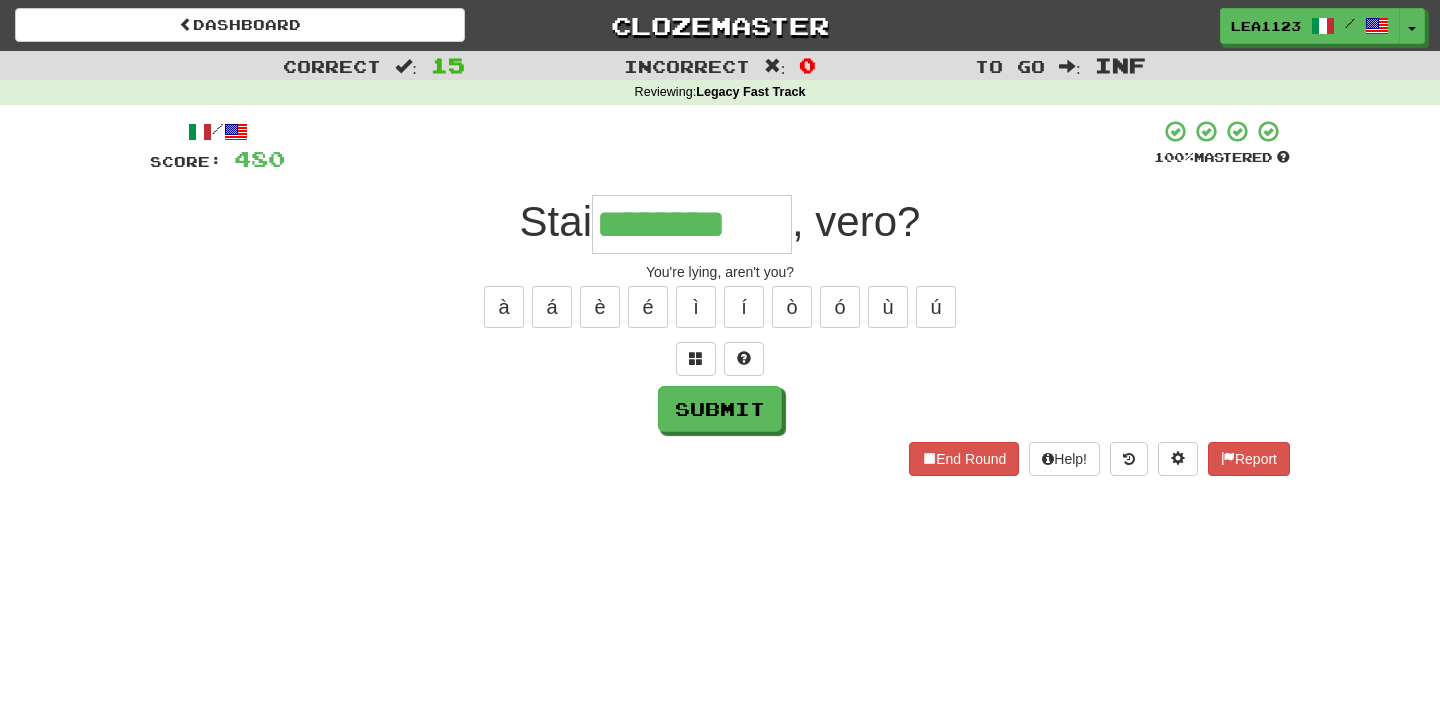 type on "********" 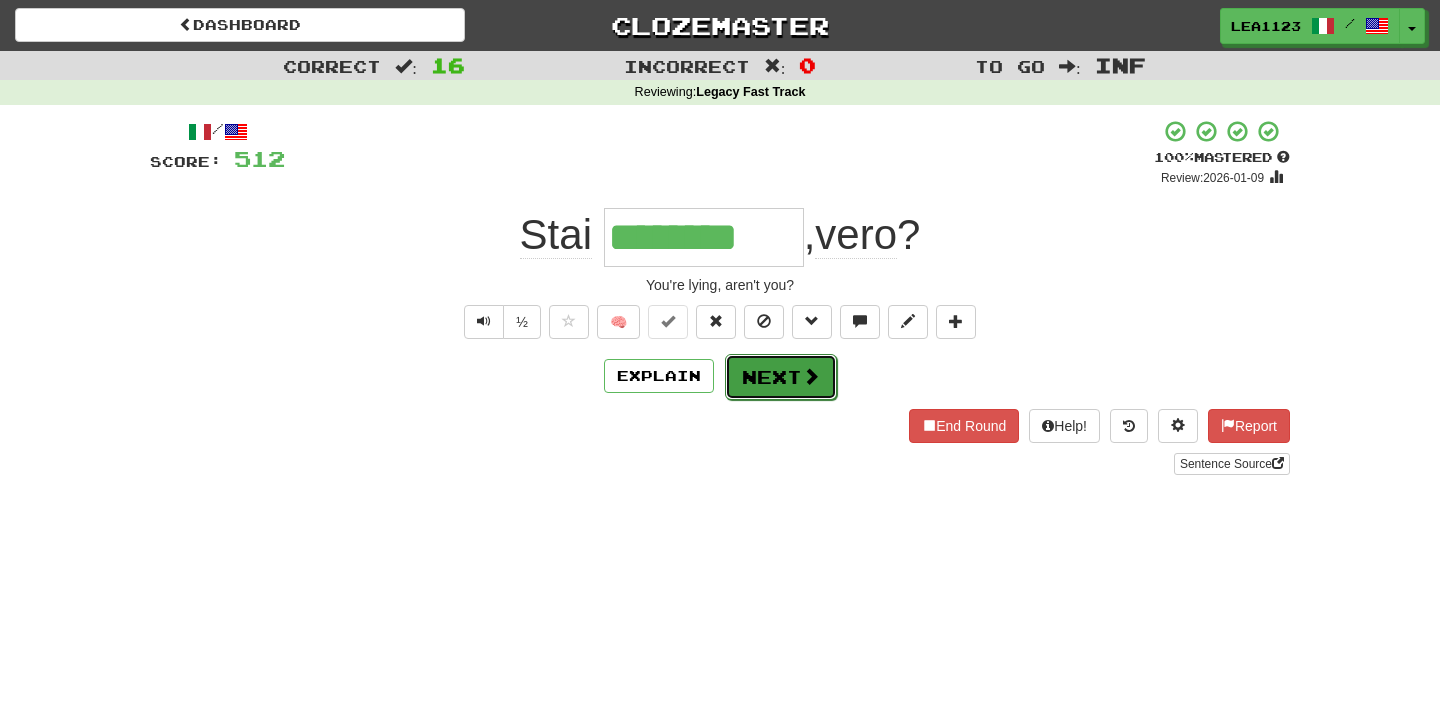 click on "Next" at bounding box center [781, 377] 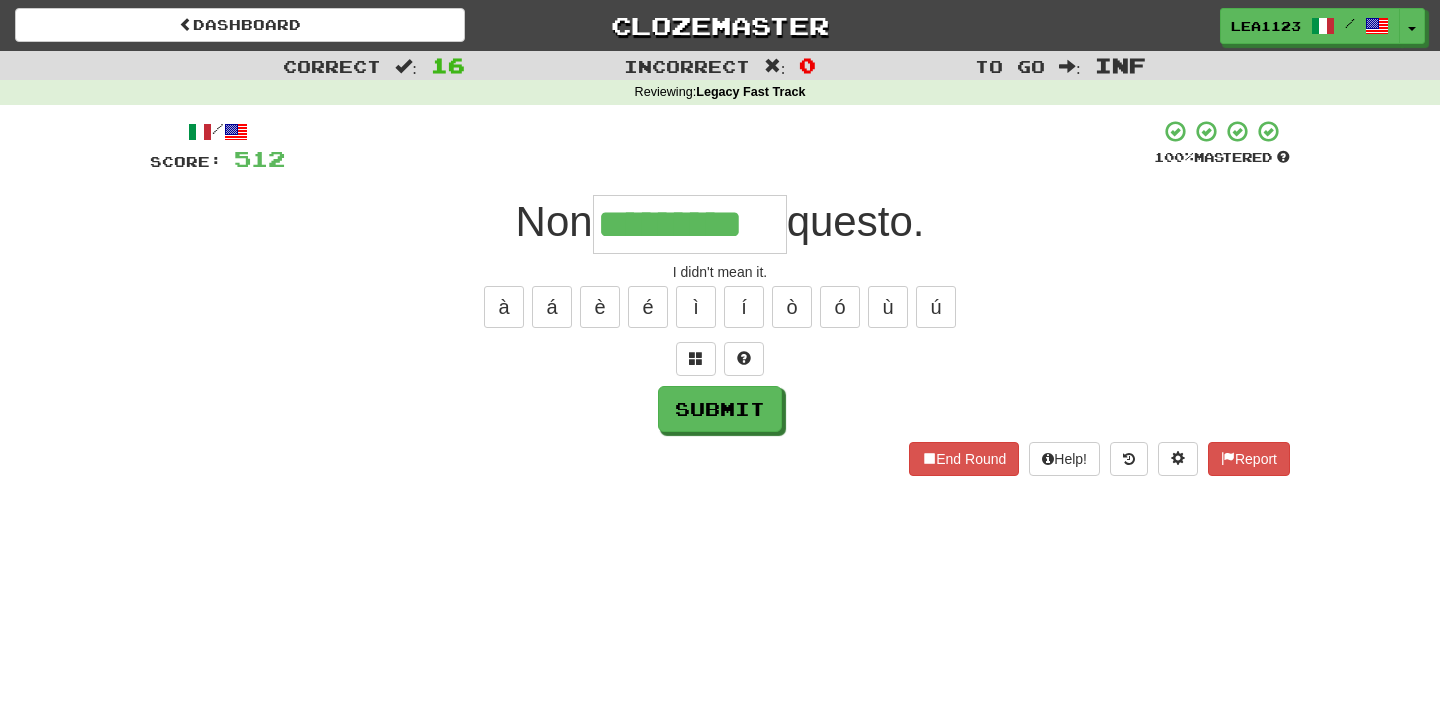 type on "*********" 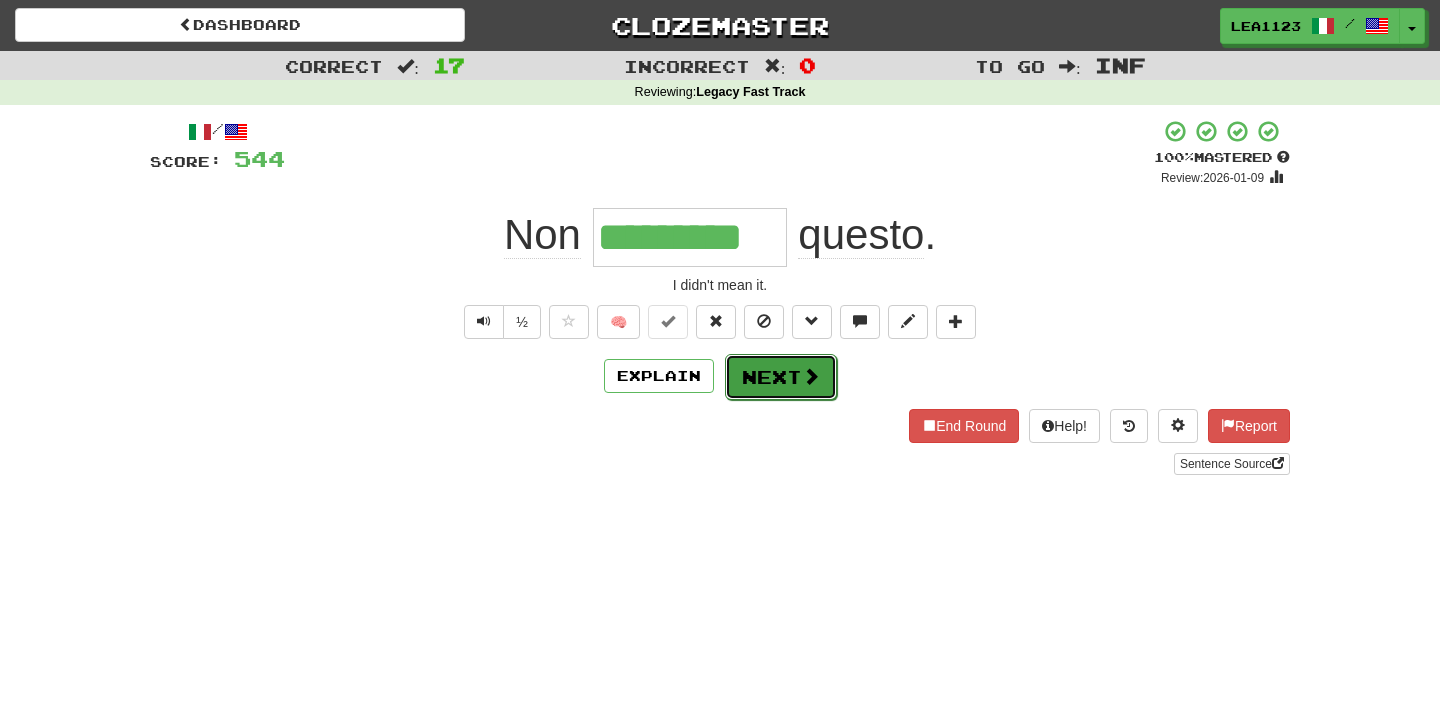 click on "Next" at bounding box center [781, 377] 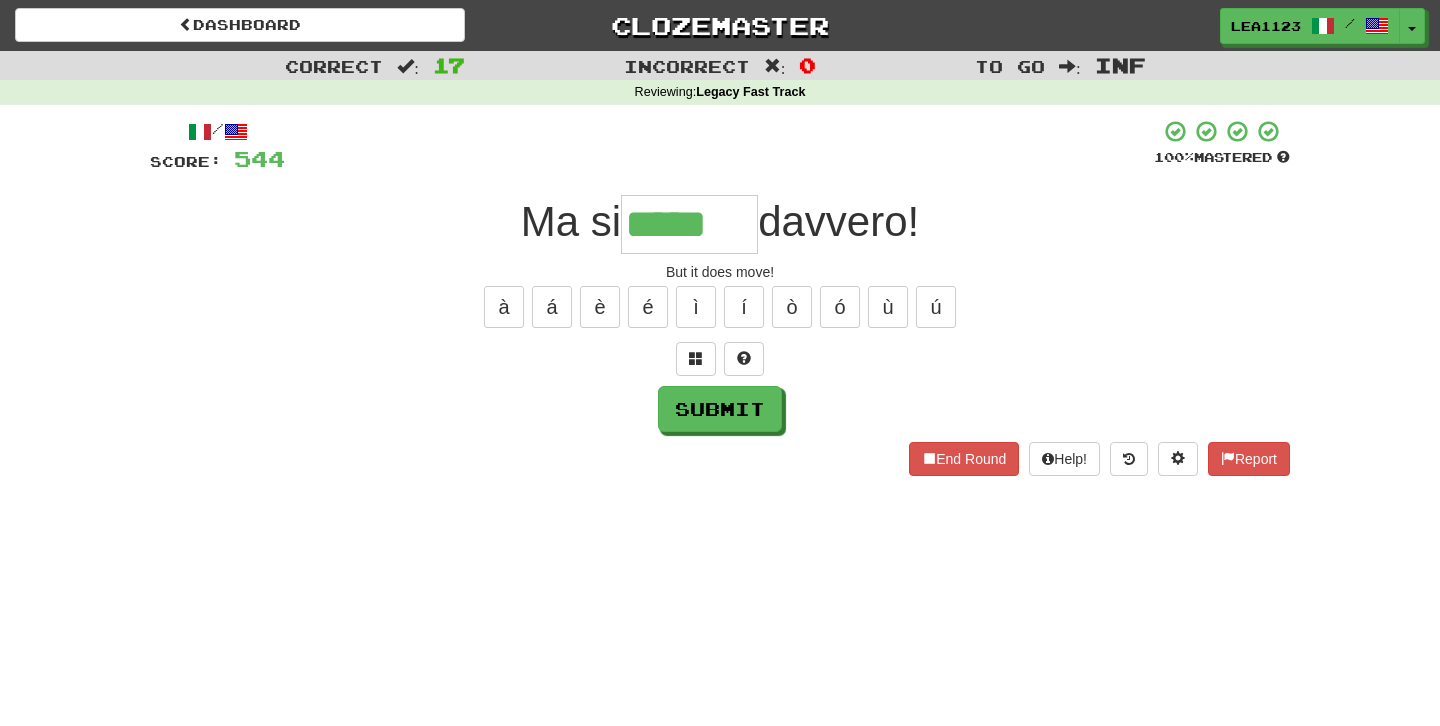 type on "*****" 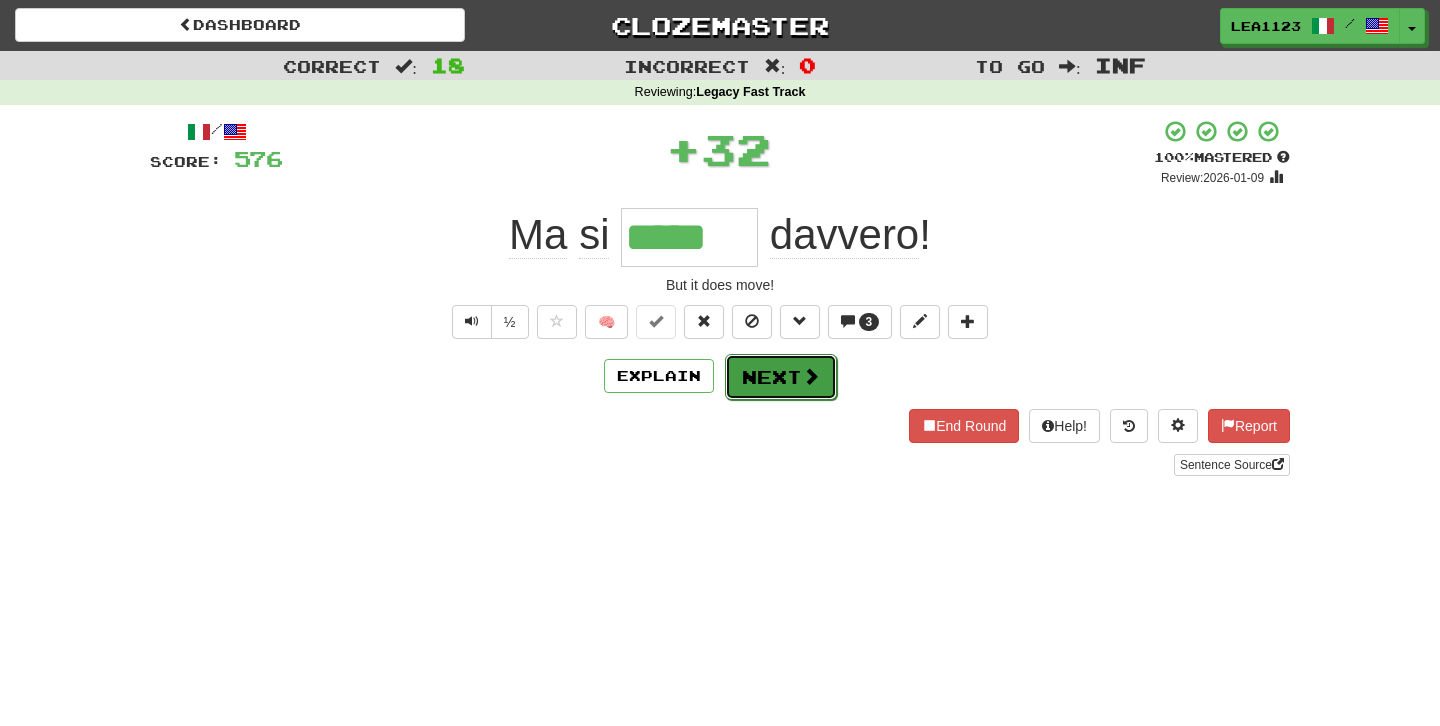 click on "Next" at bounding box center [781, 377] 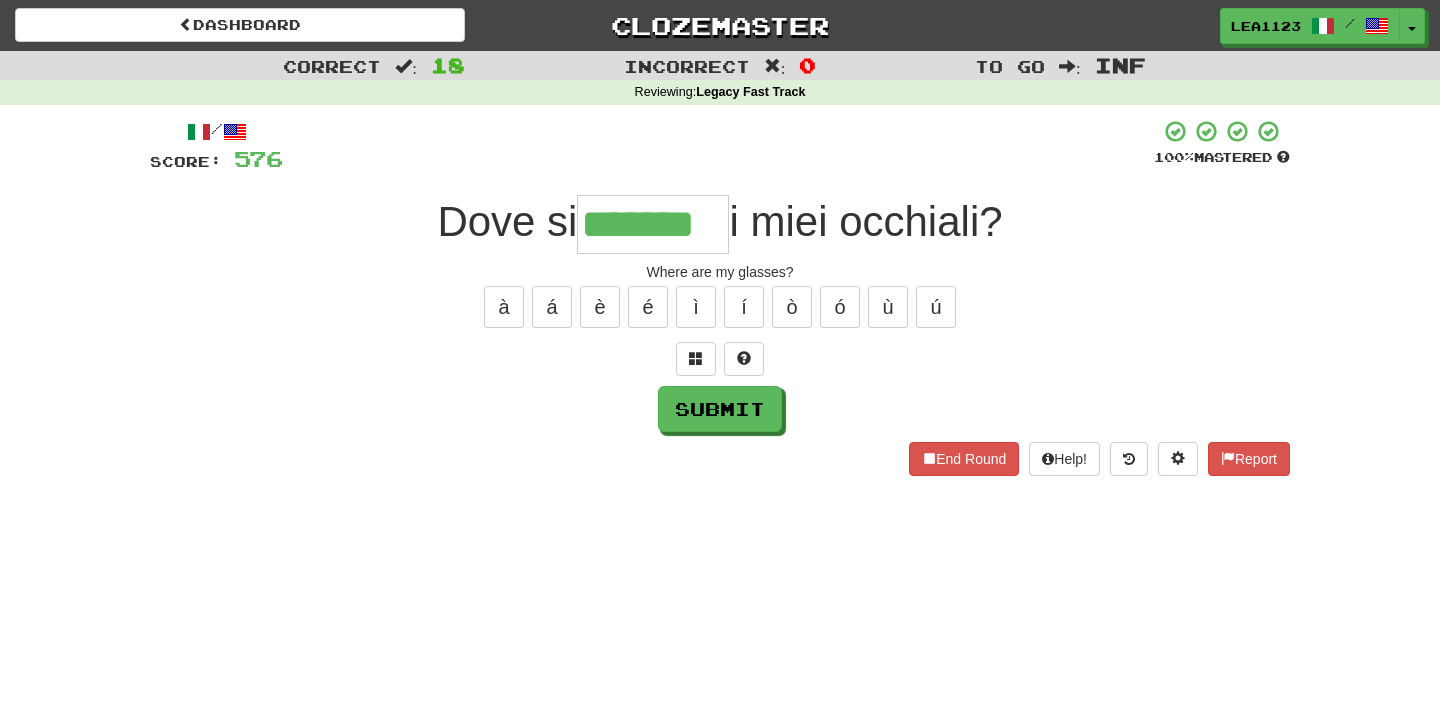 type on "*******" 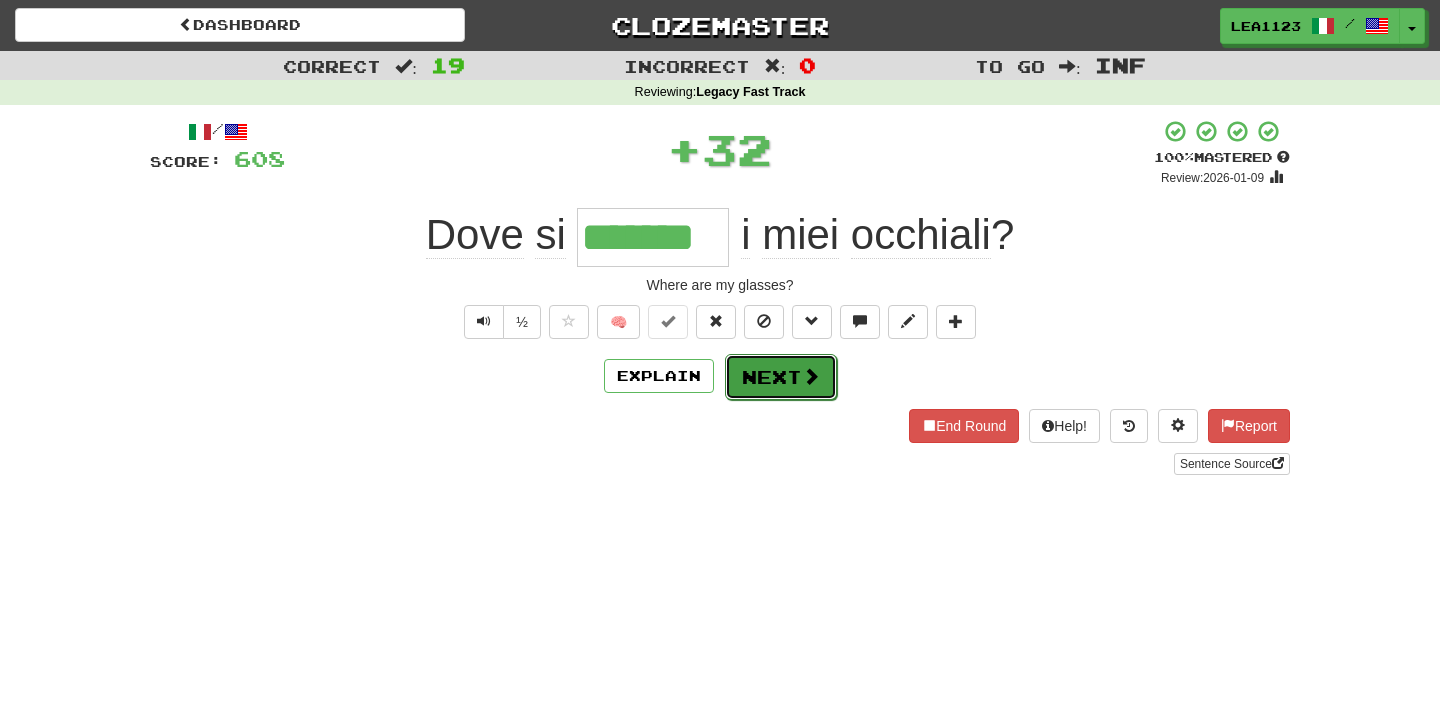 click at bounding box center [811, 376] 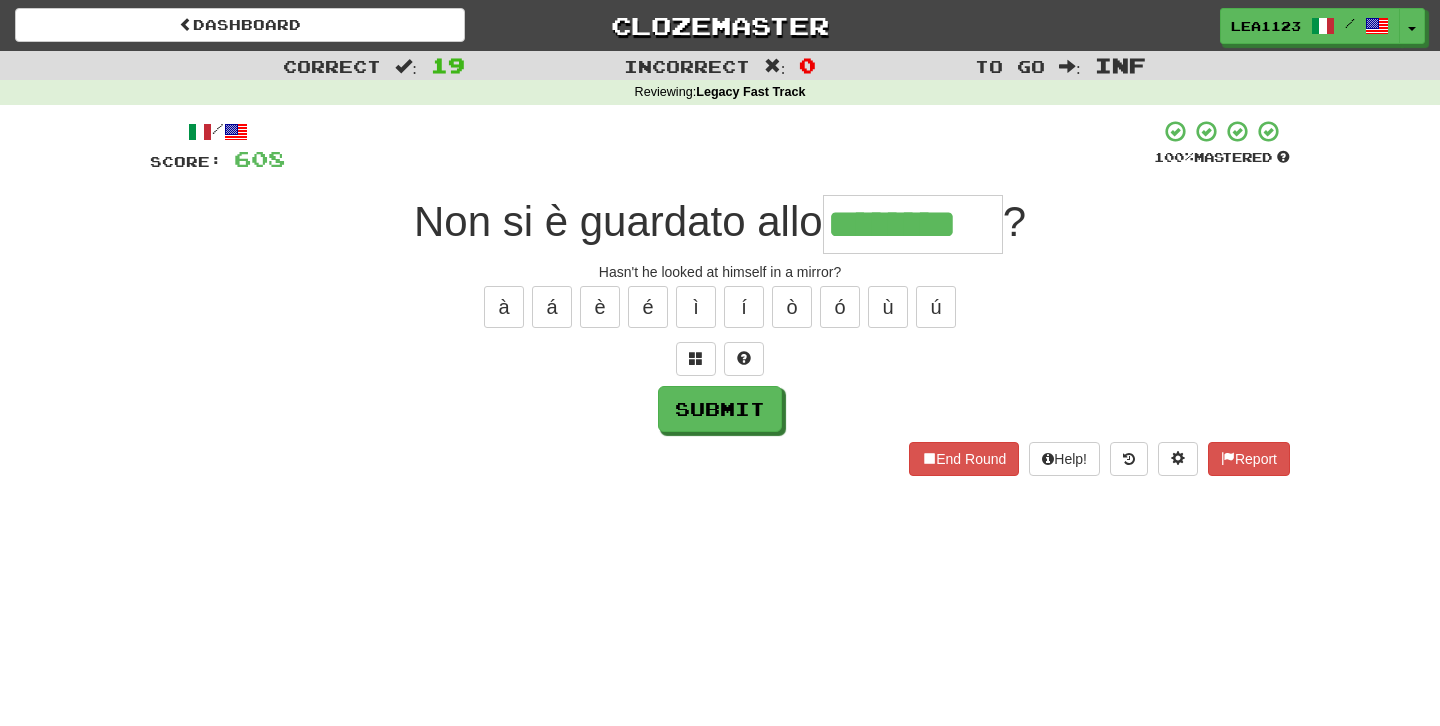 type on "********" 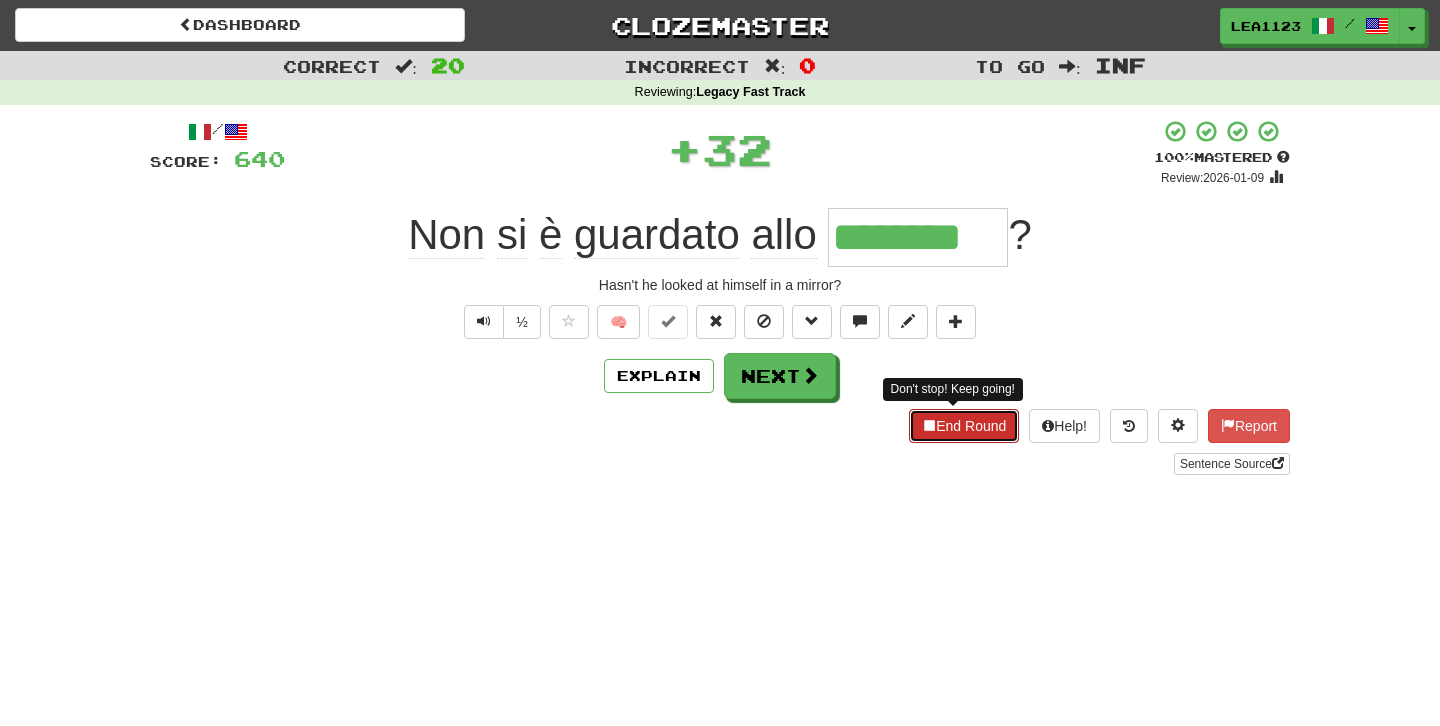 click on "End Round" at bounding box center [964, 426] 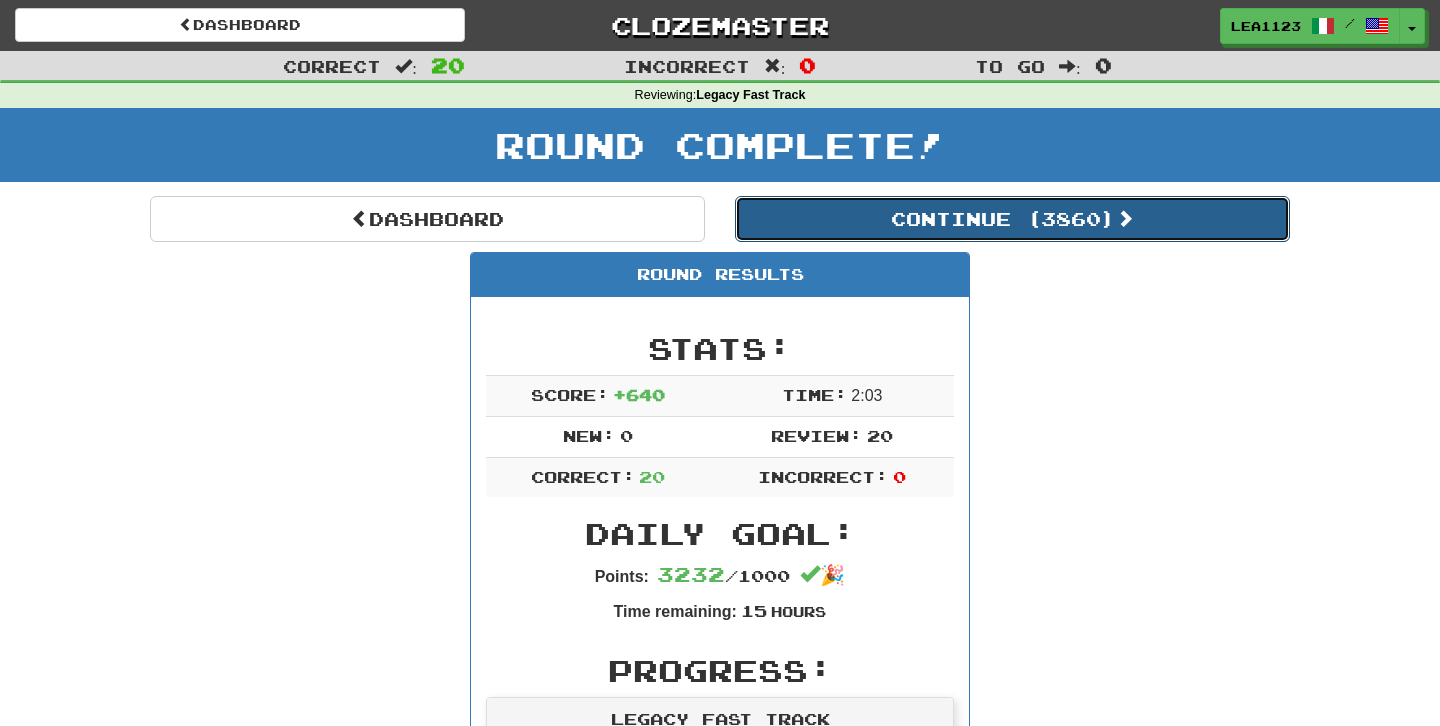 click on "Continue ( 3860 )" at bounding box center [1012, 219] 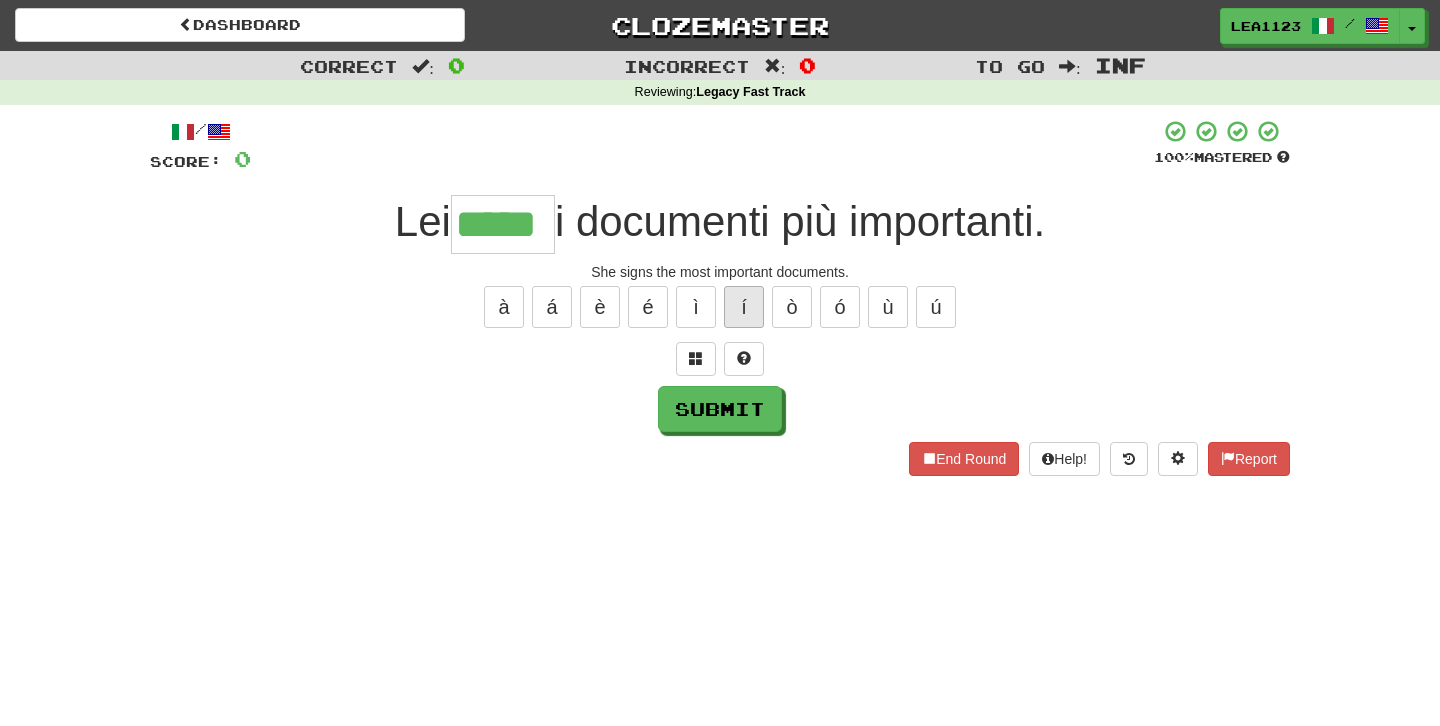 type on "*****" 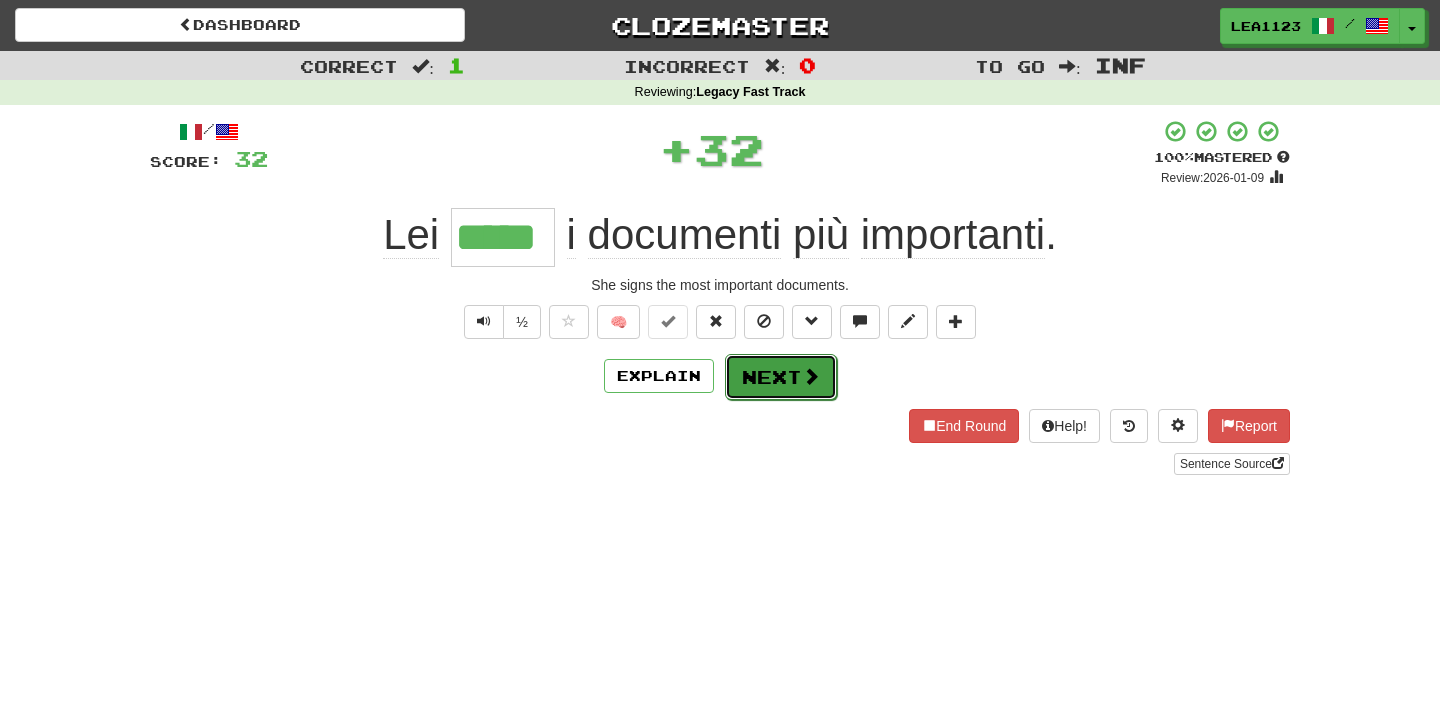 click on "Next" at bounding box center [781, 377] 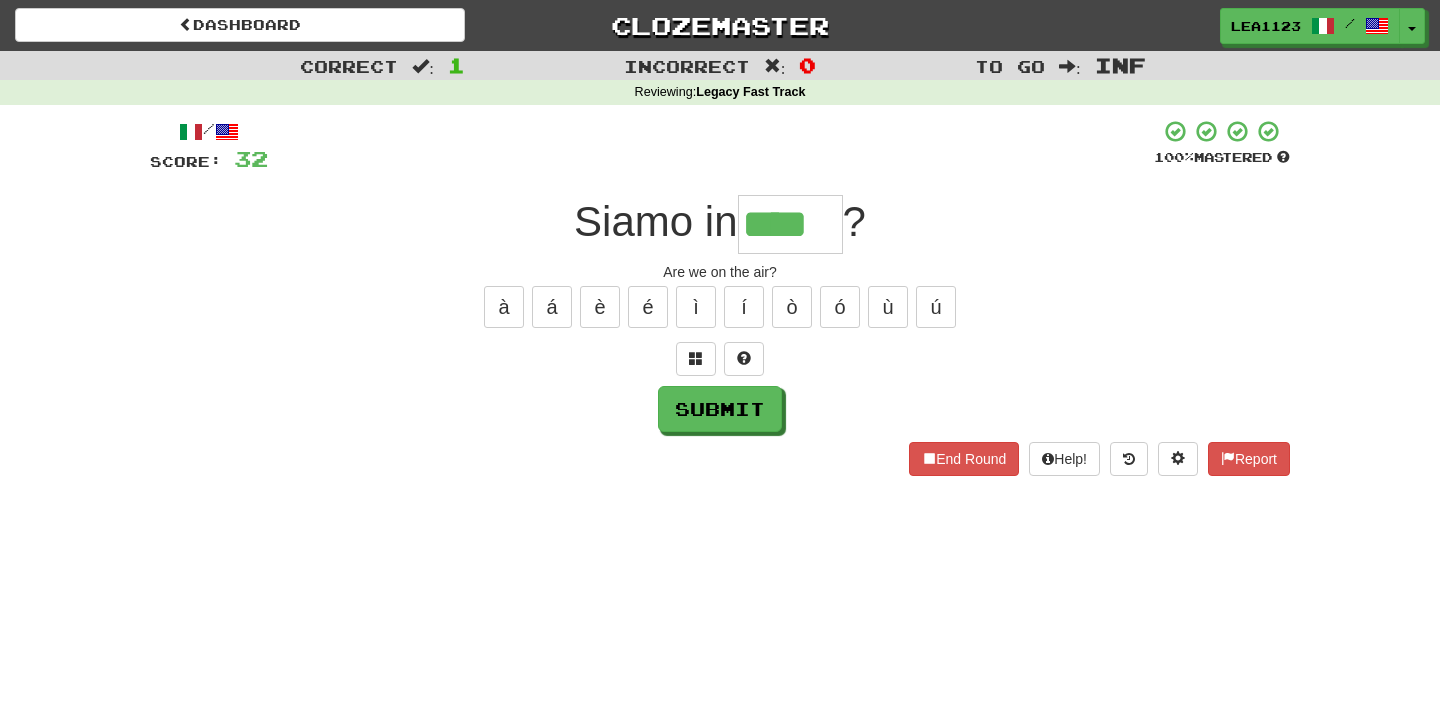 type on "****" 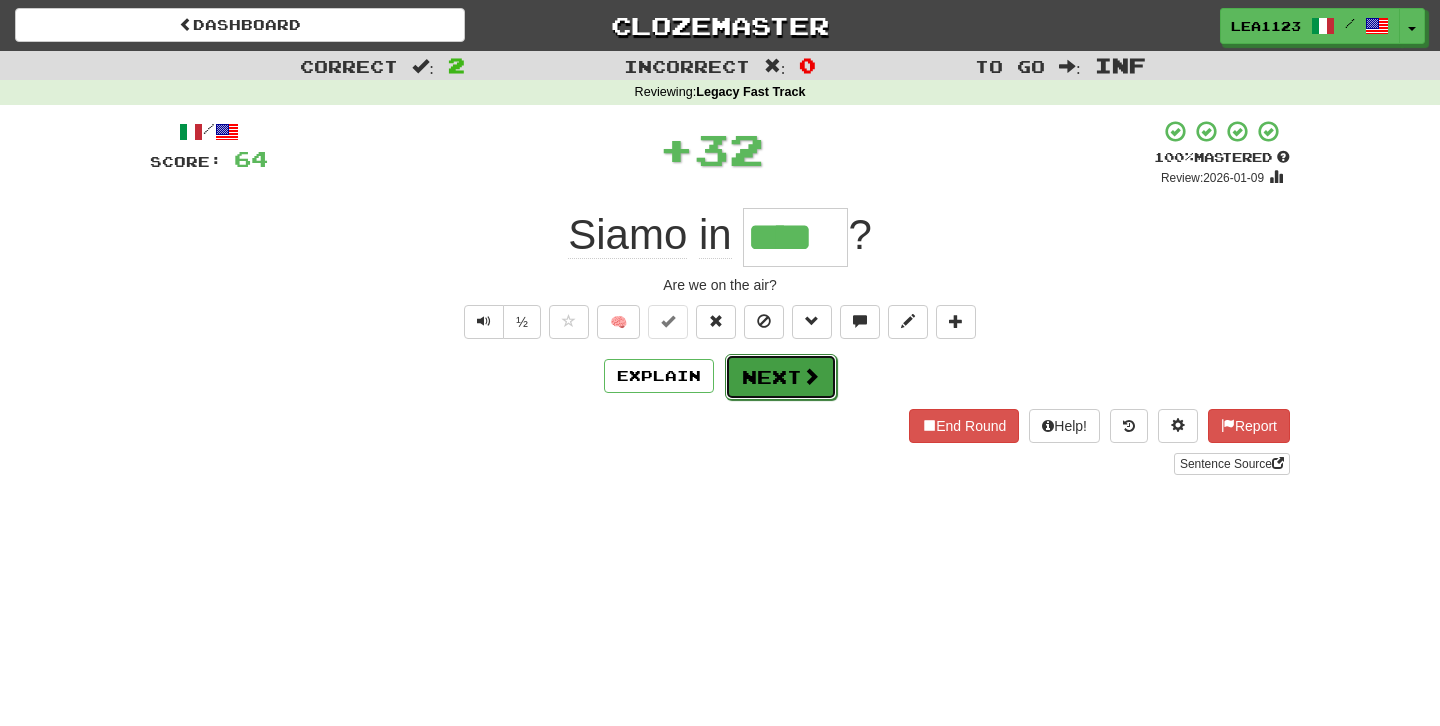 click on "Next" at bounding box center (781, 377) 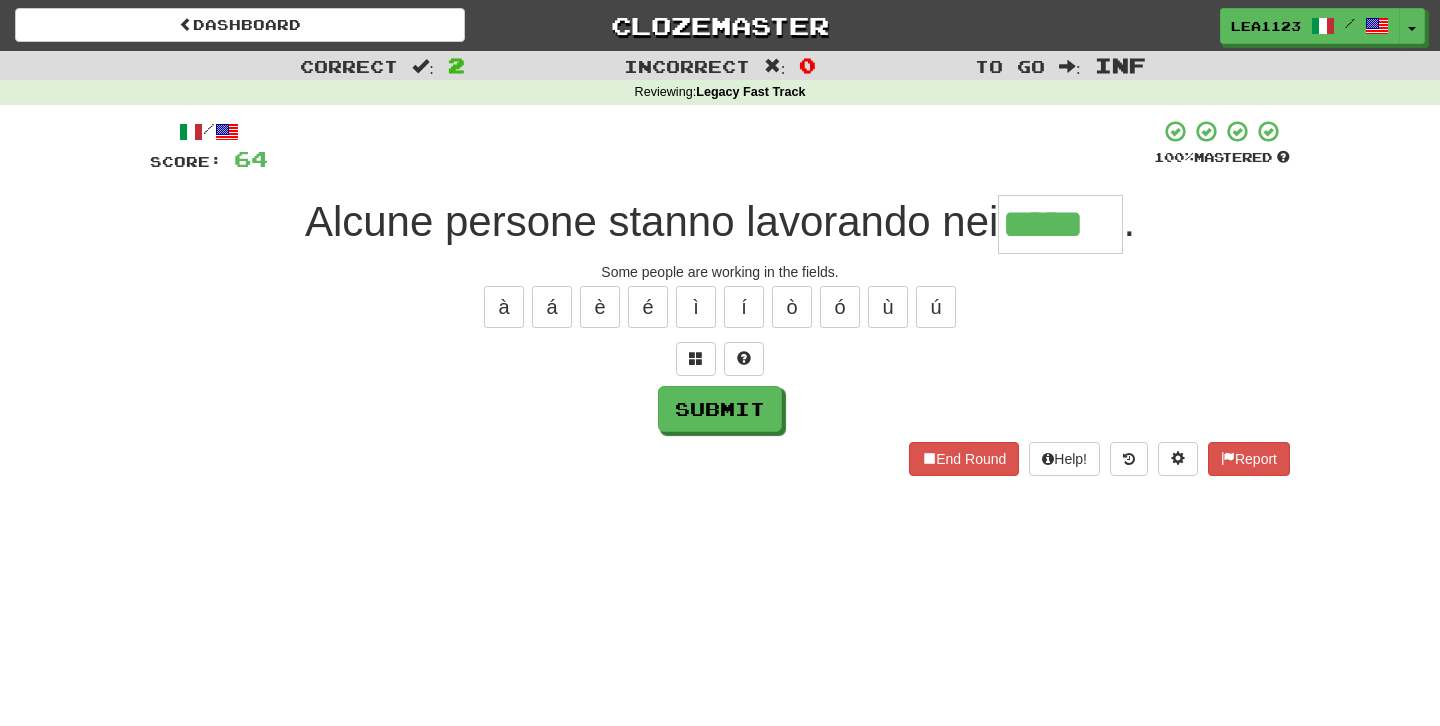 type on "*****" 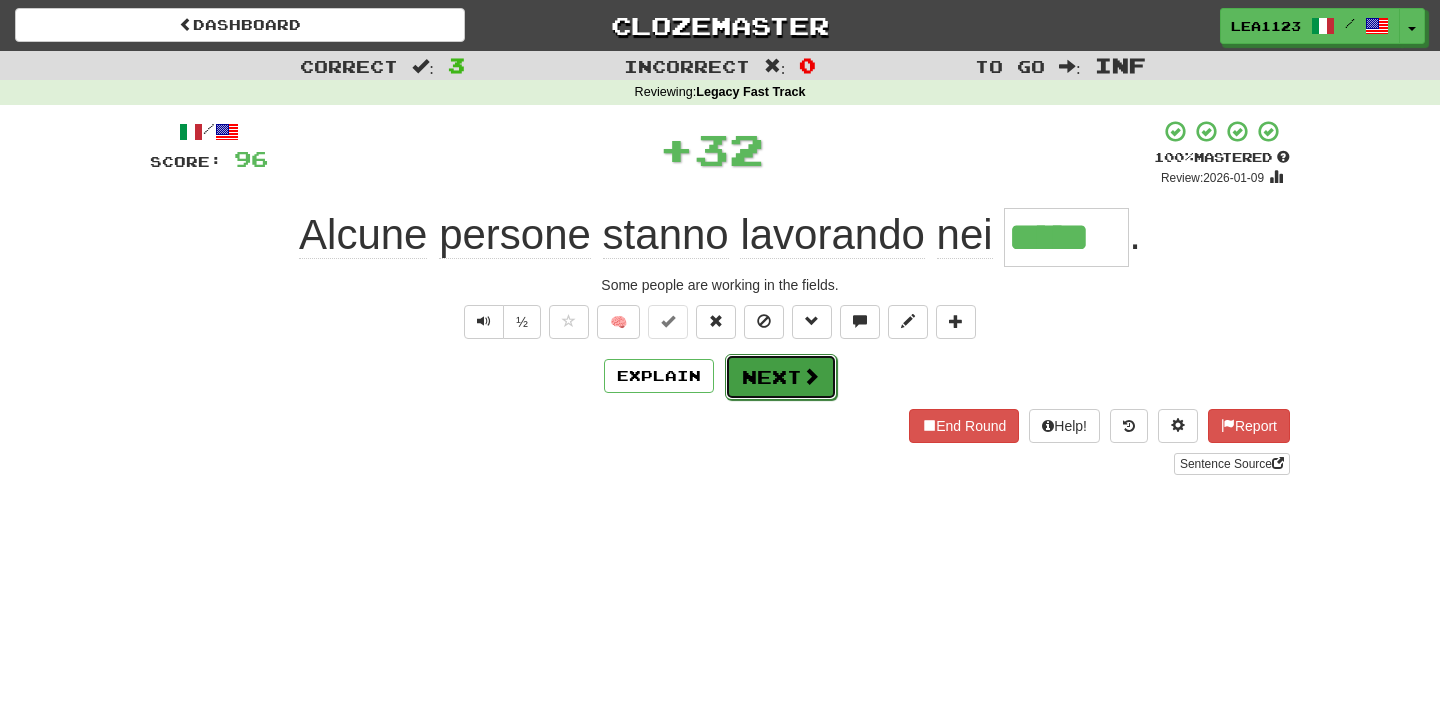 click on "Next" at bounding box center (781, 377) 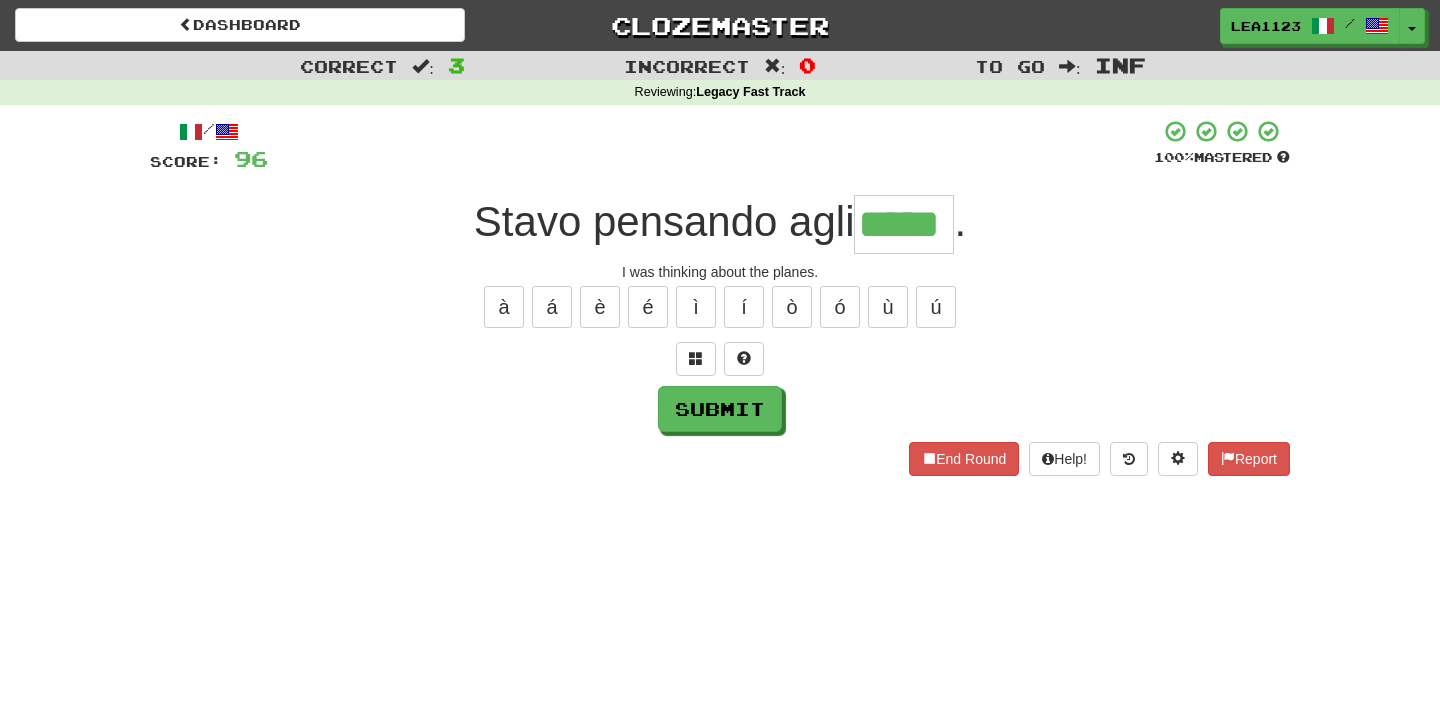type on "*****" 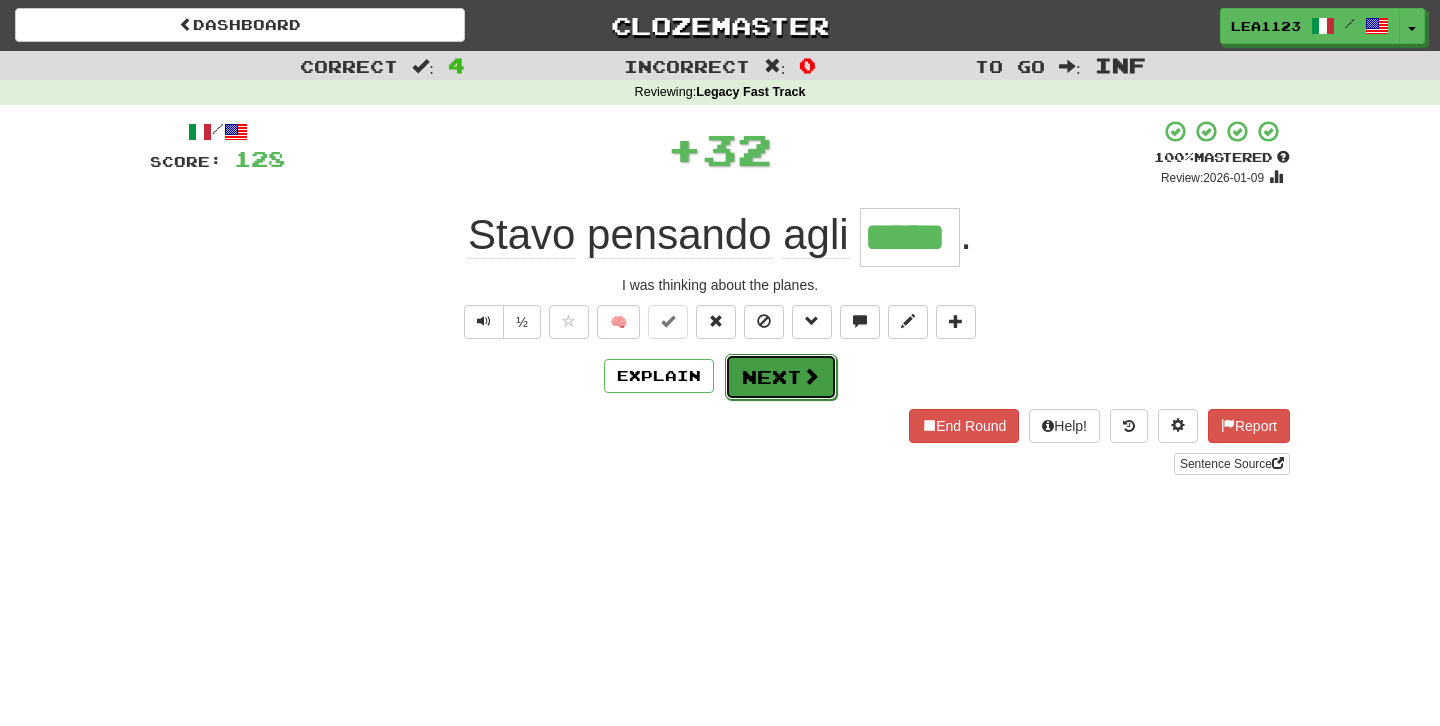 click on "Next" at bounding box center (781, 377) 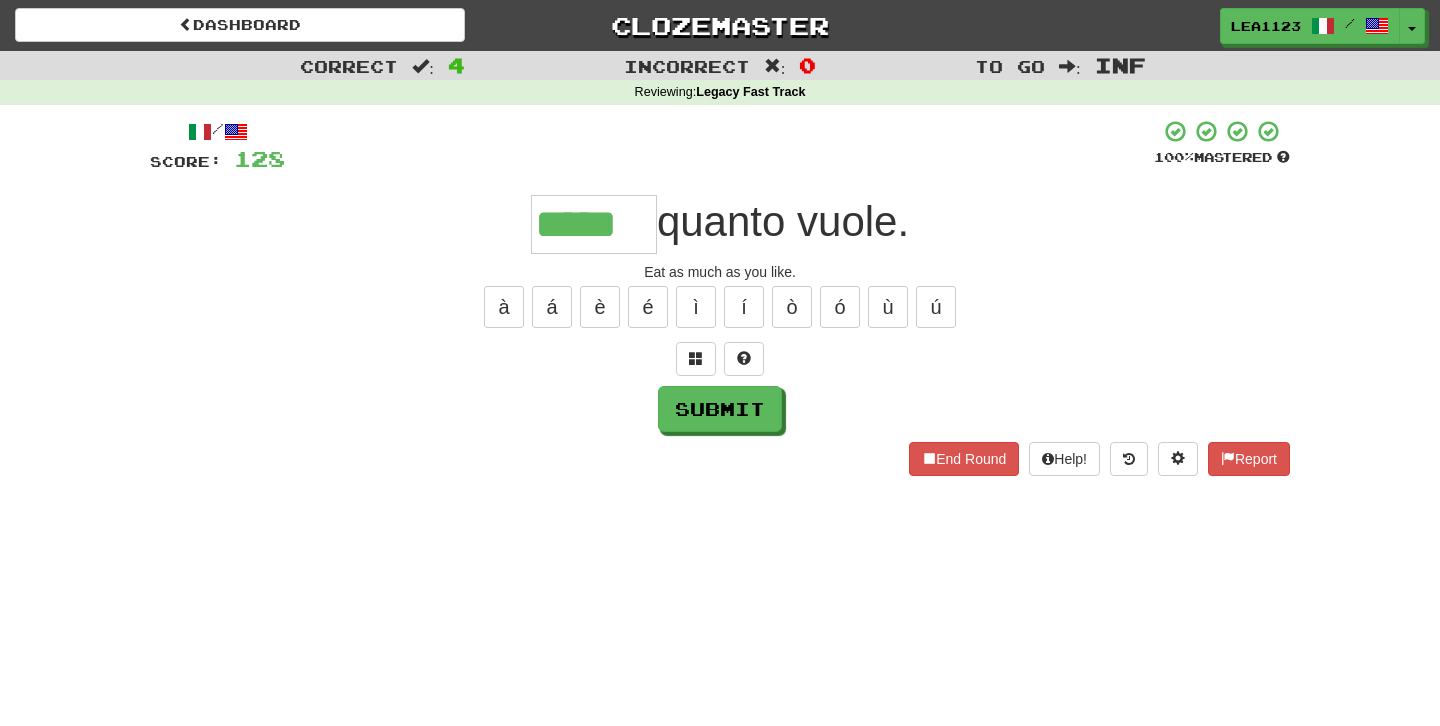 type on "*****" 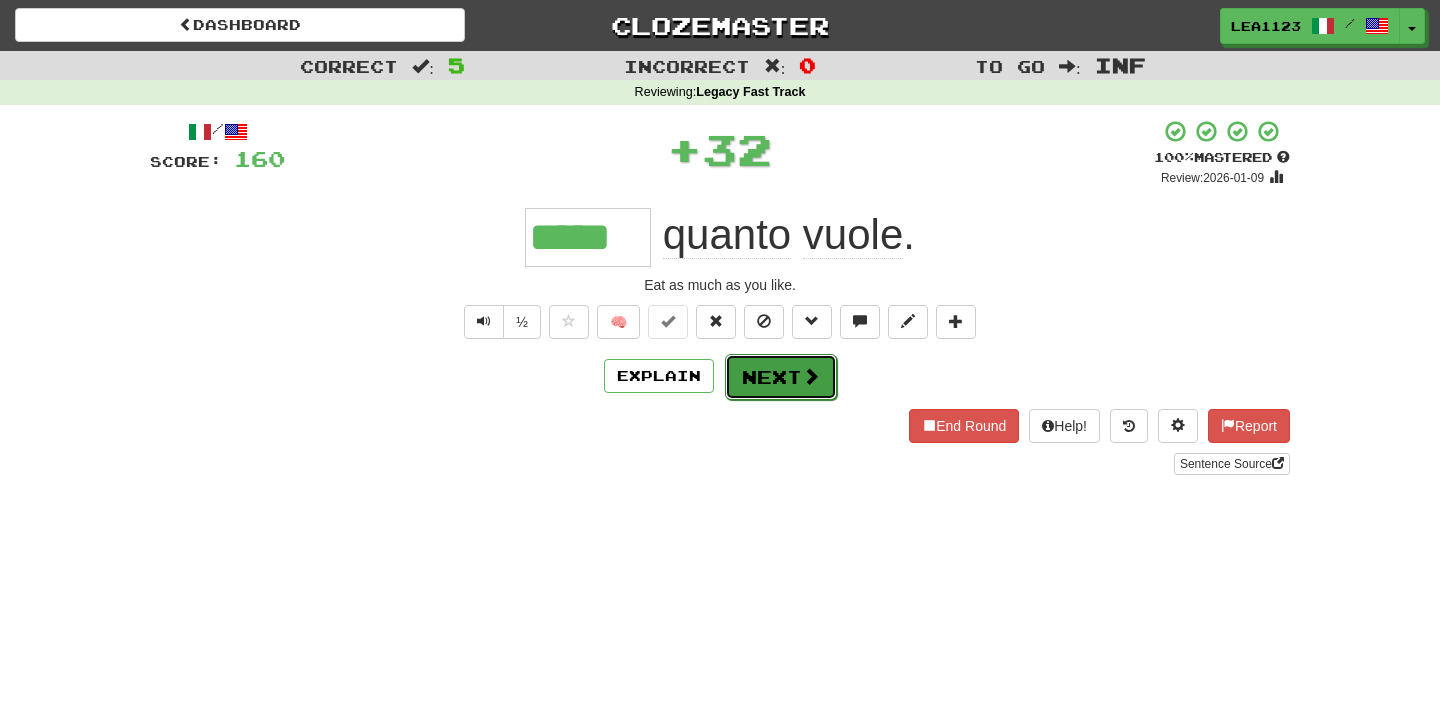 click on "Next" at bounding box center (781, 377) 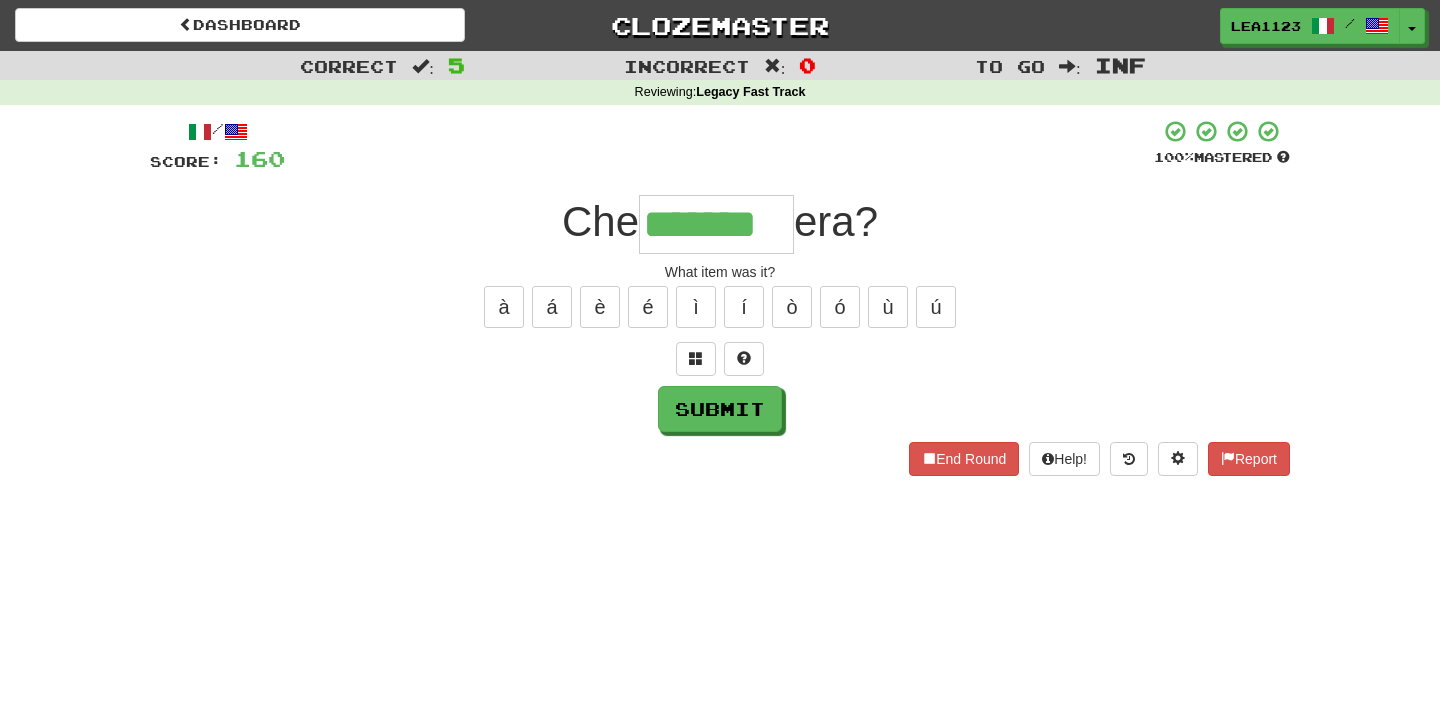 type on "*******" 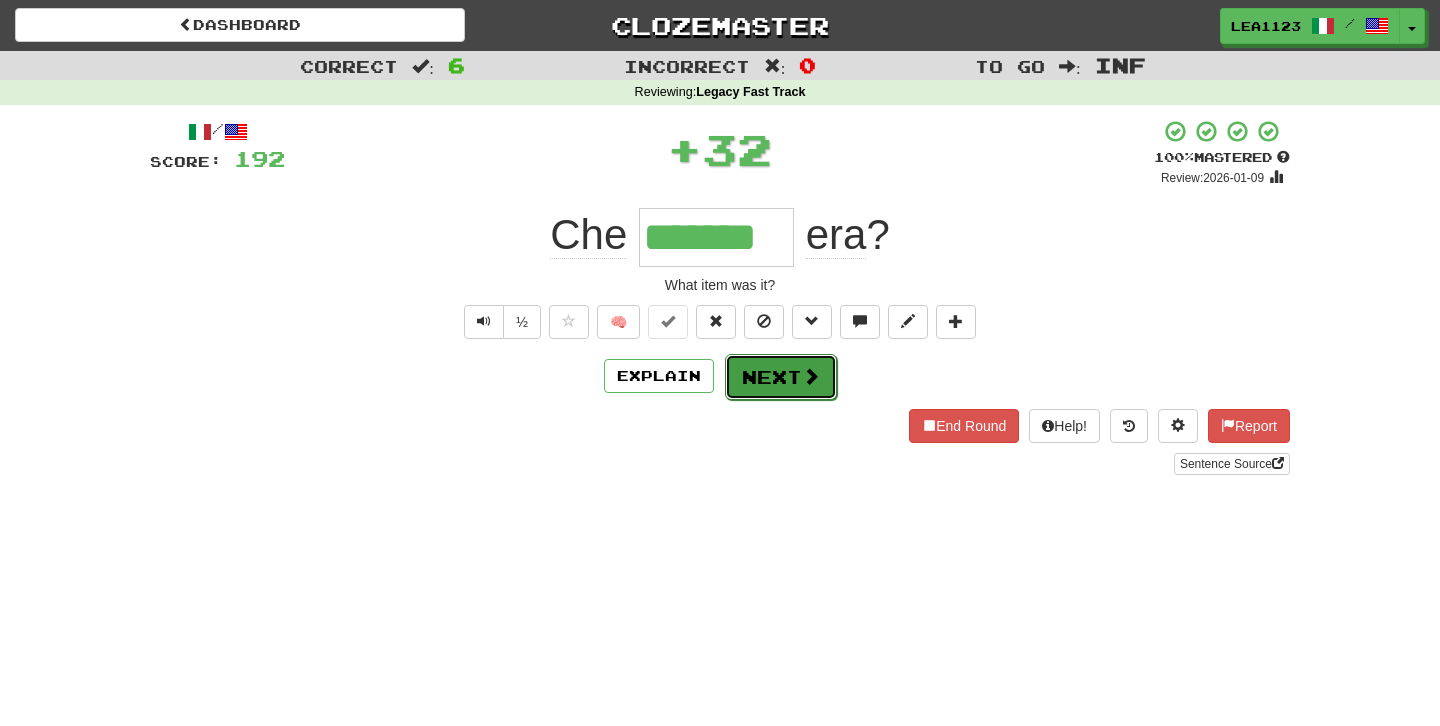 click on "Next" at bounding box center (781, 377) 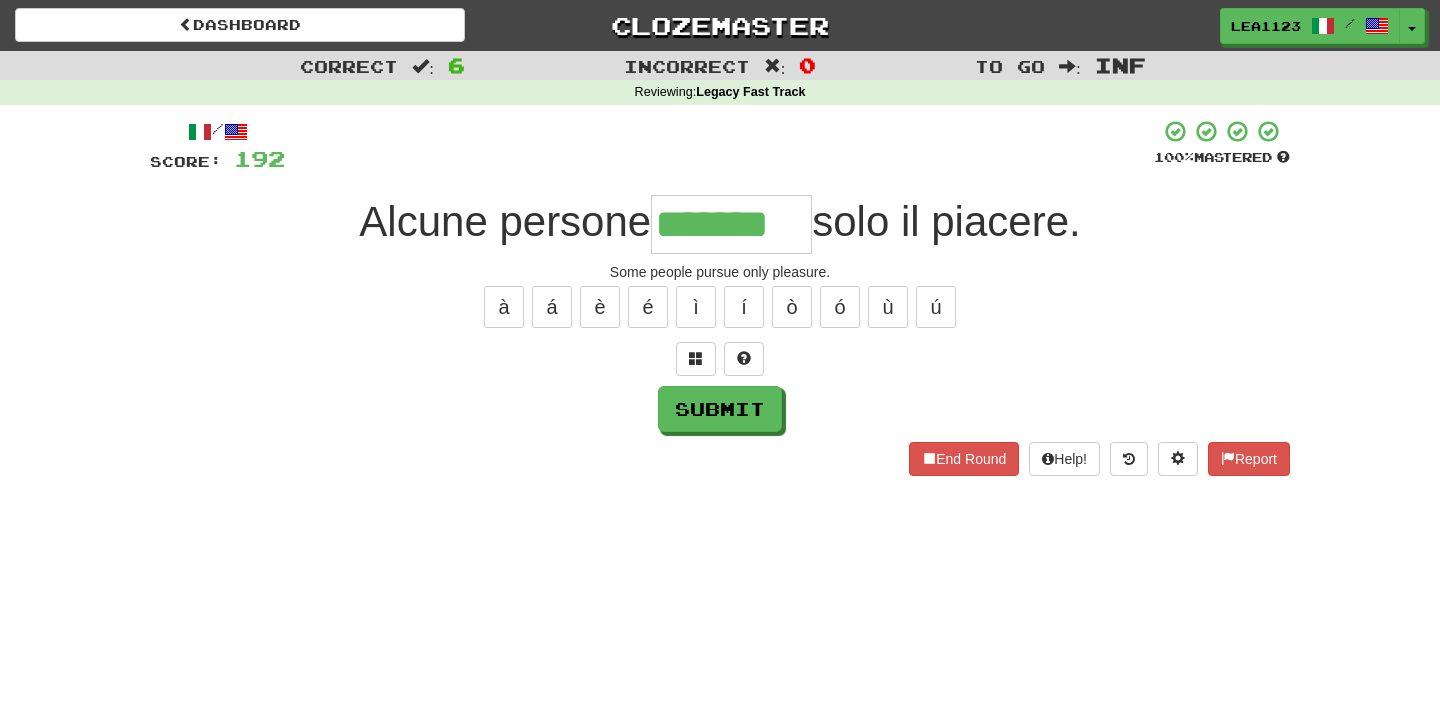 type on "*******" 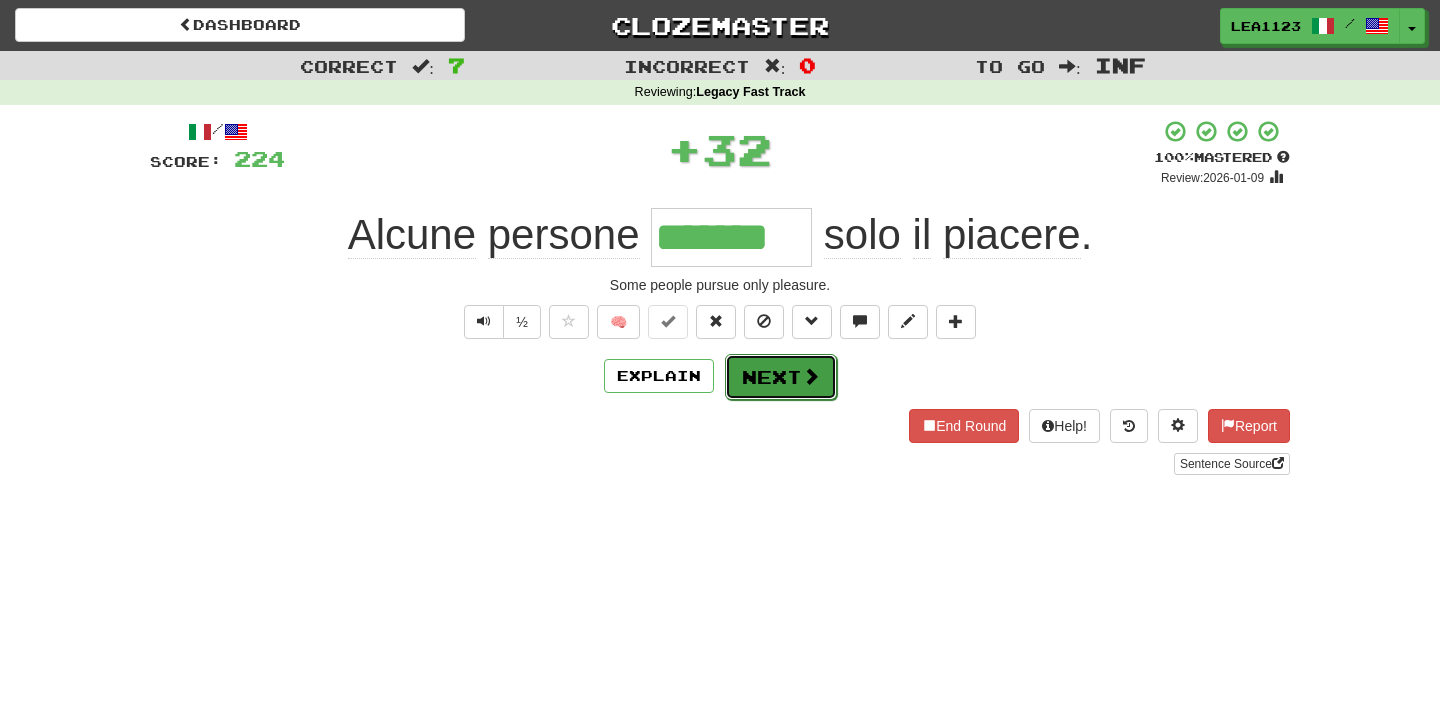 click on "Next" at bounding box center (781, 377) 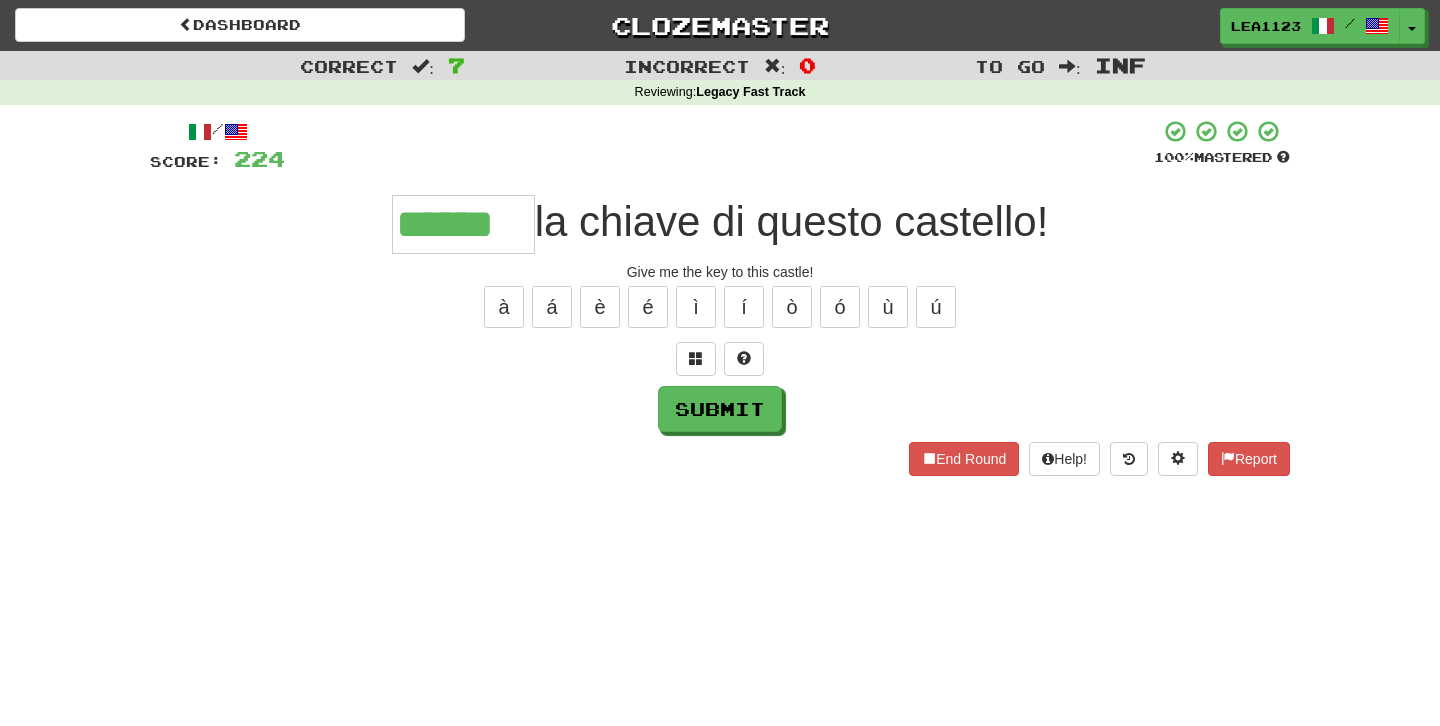 type on "******" 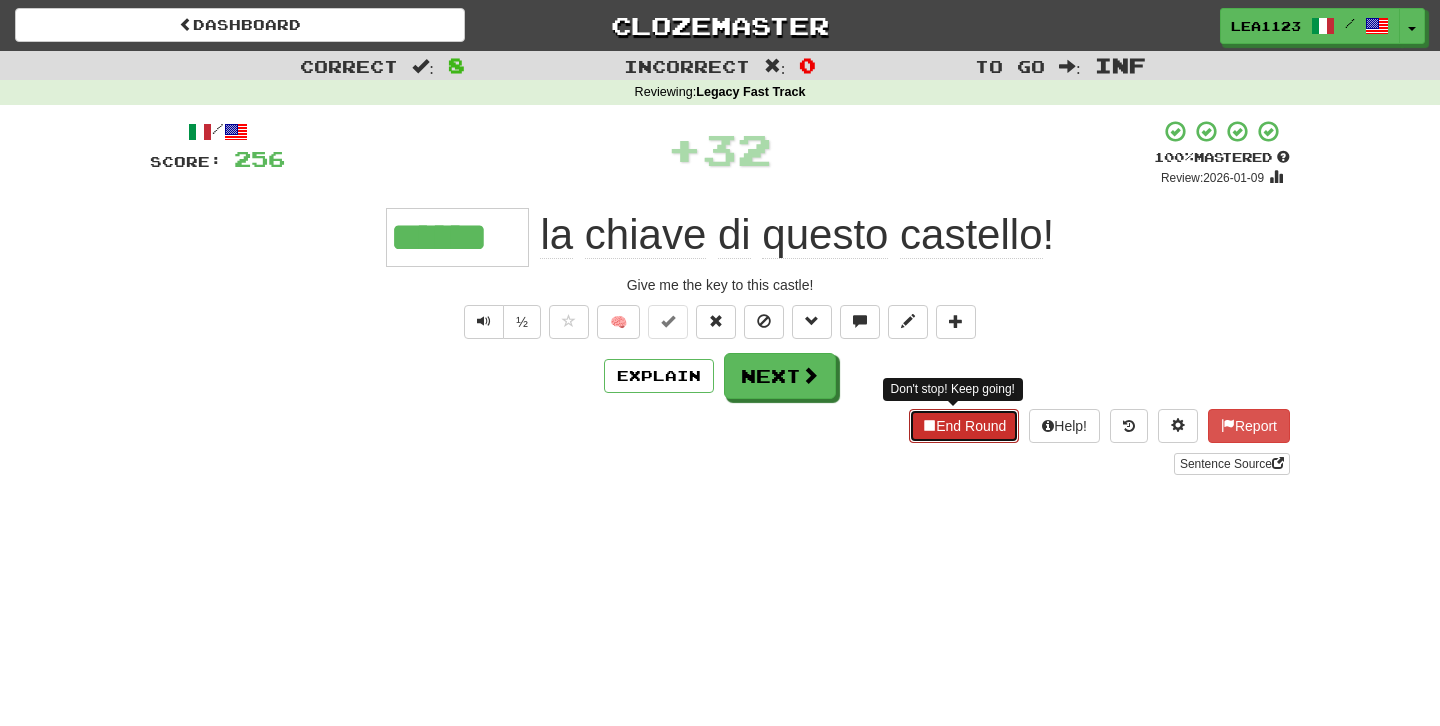 click on "End Round" at bounding box center [964, 426] 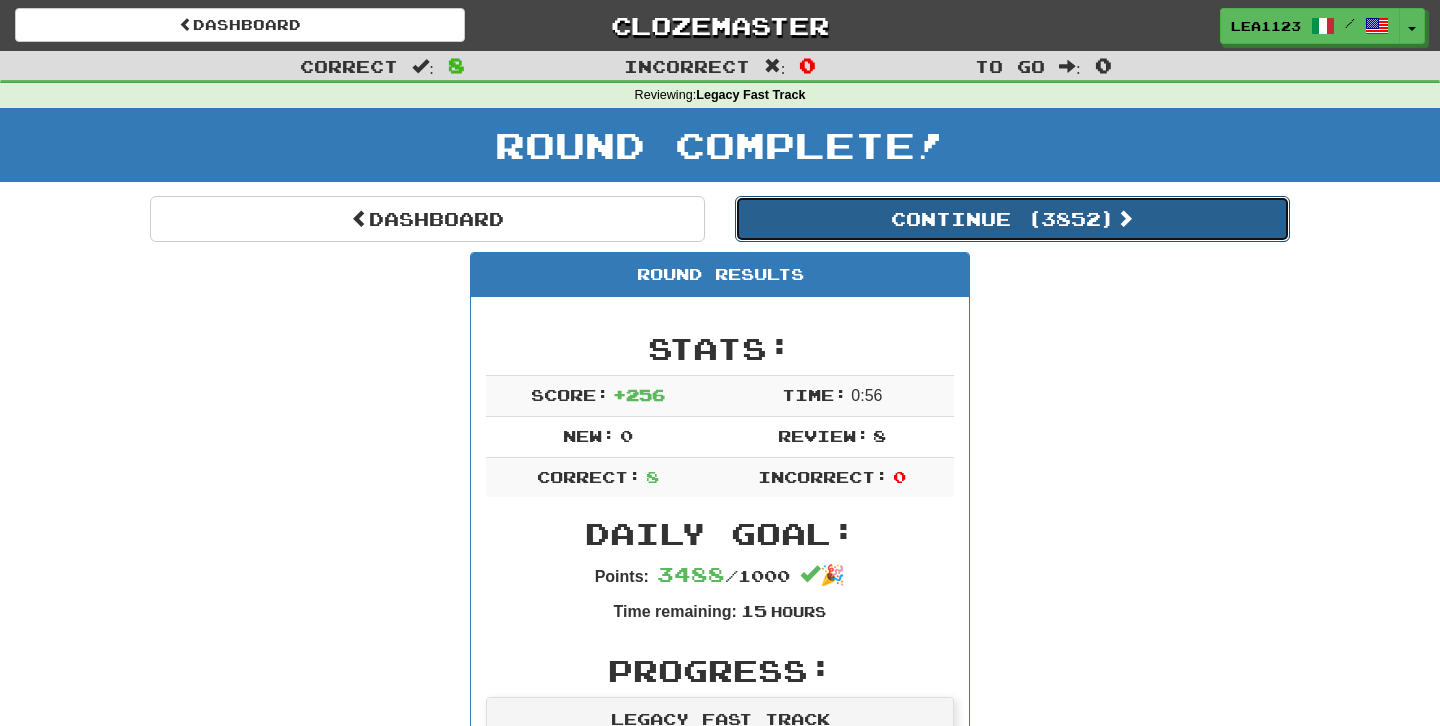 click on "Continue ( 3852 )" at bounding box center [1012, 219] 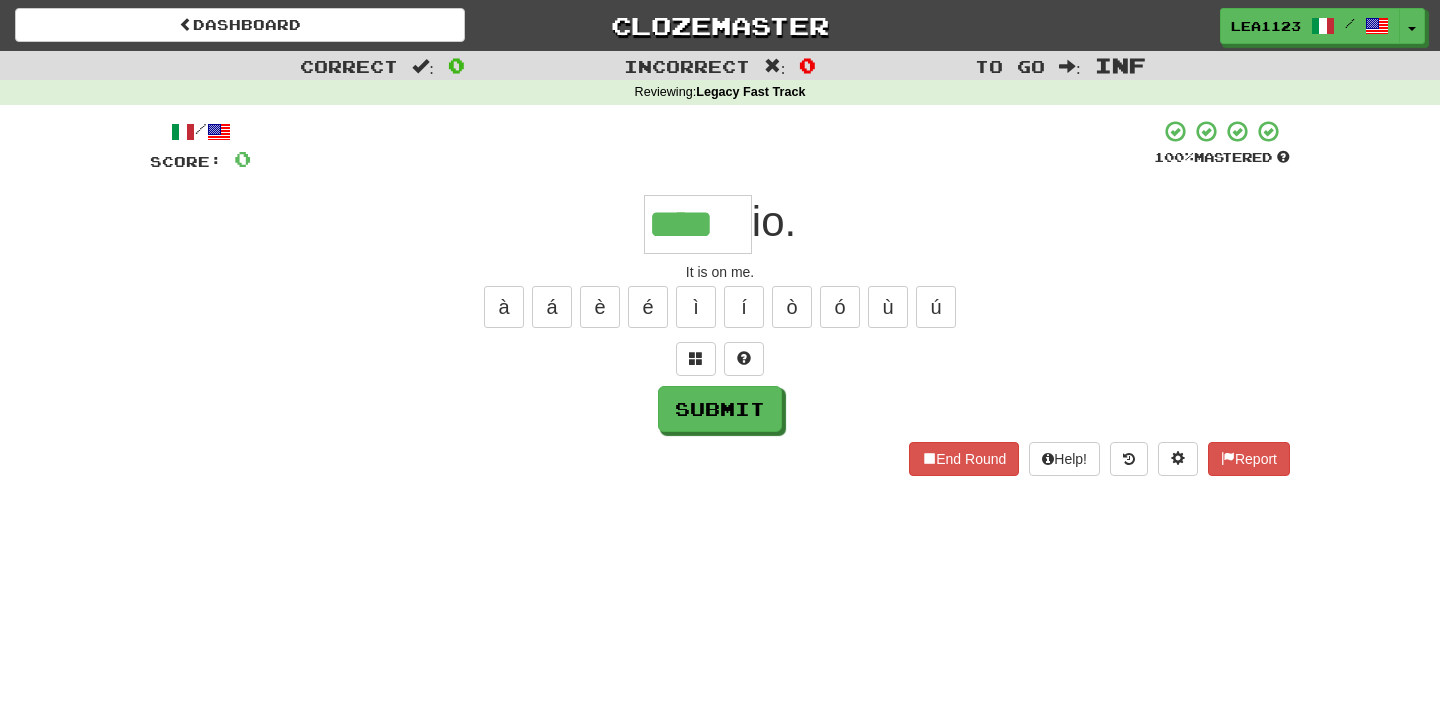 type on "****" 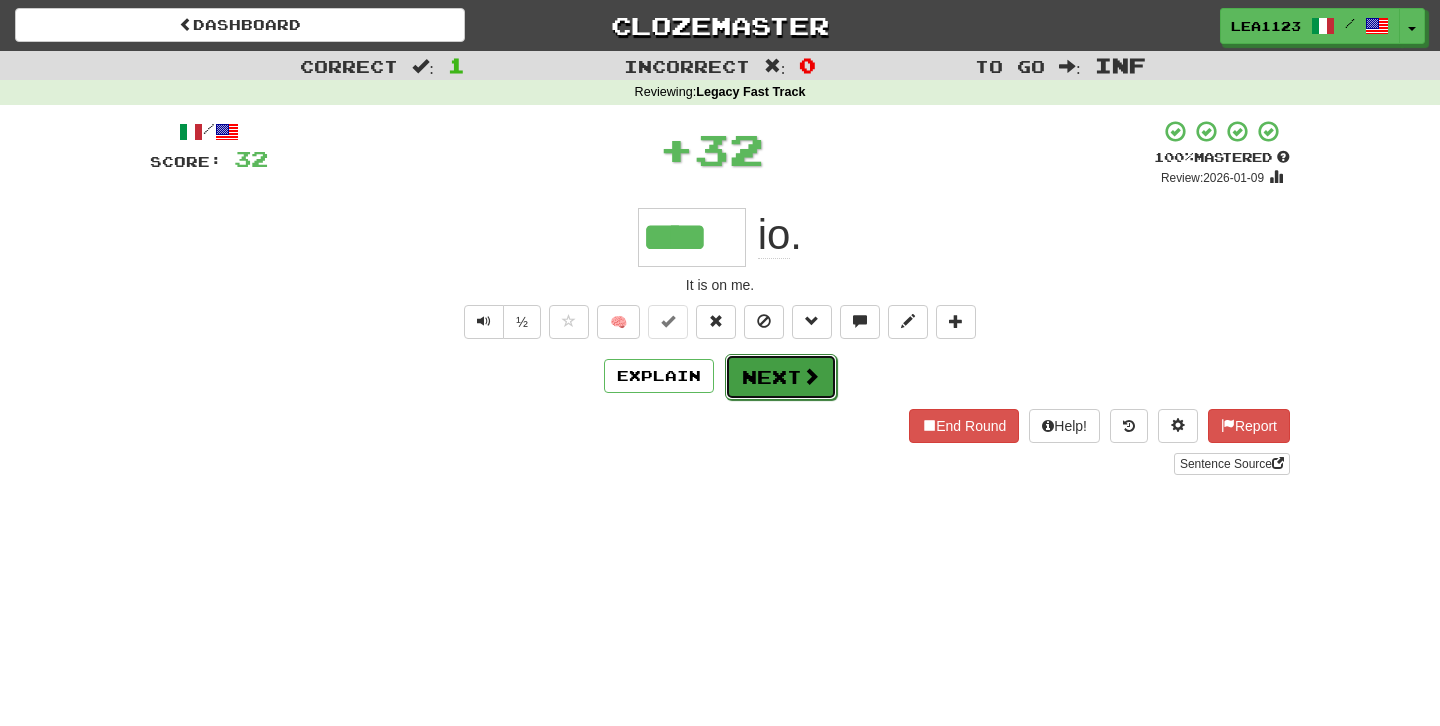 click on "Next" at bounding box center (781, 377) 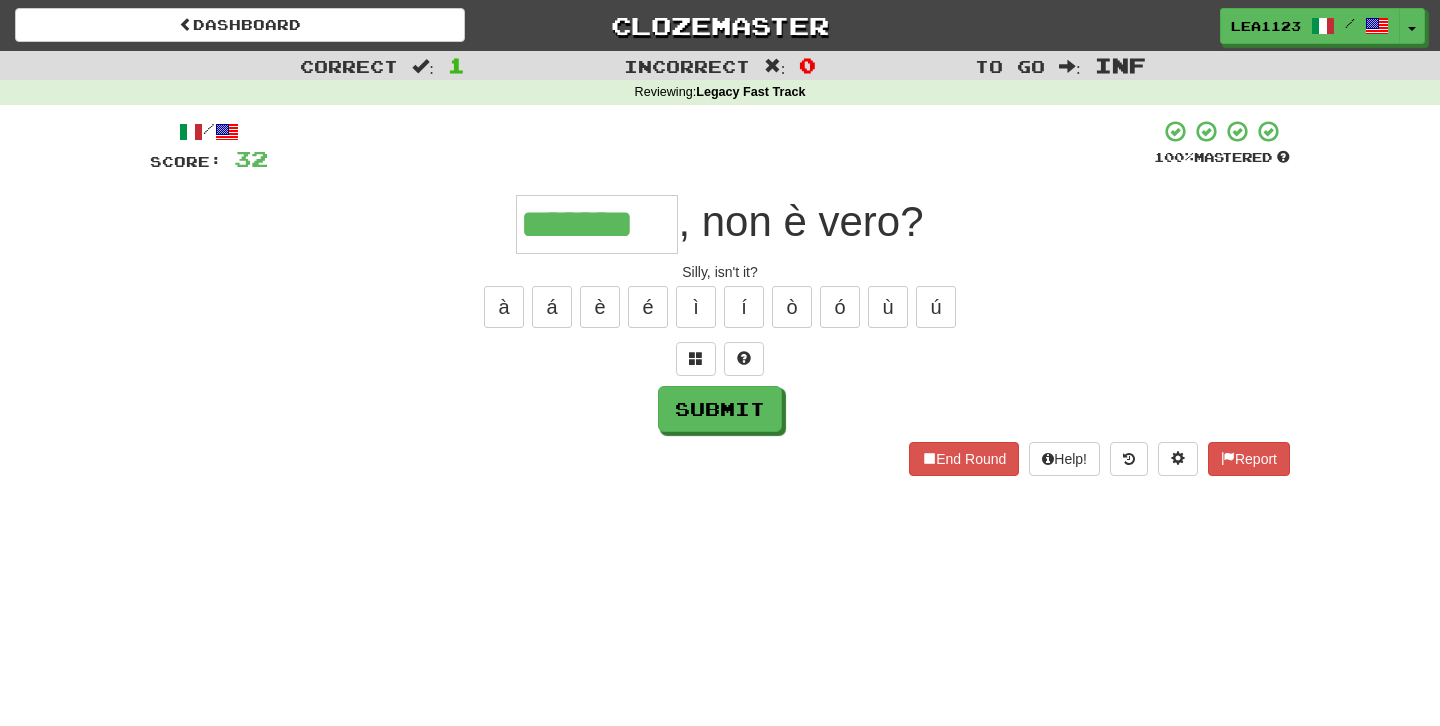 type on "*******" 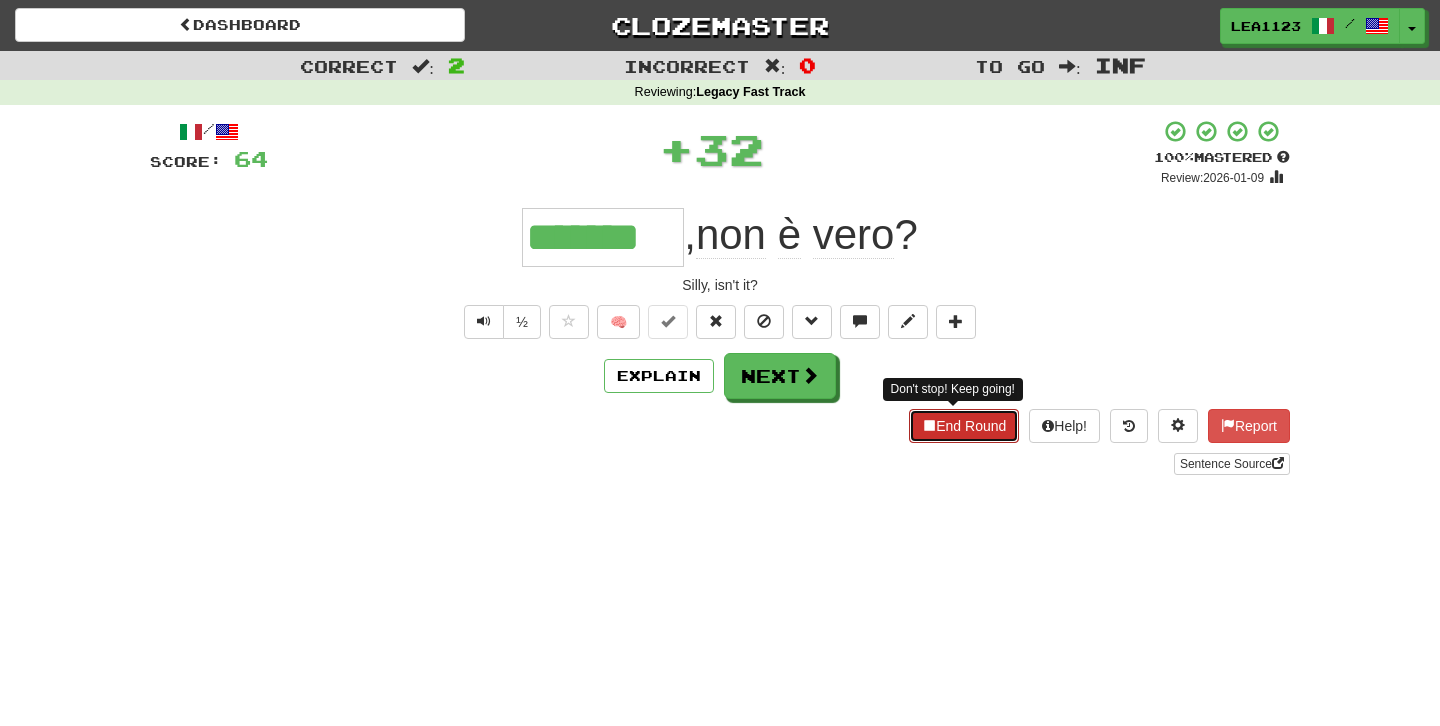 click on "End Round" at bounding box center [964, 426] 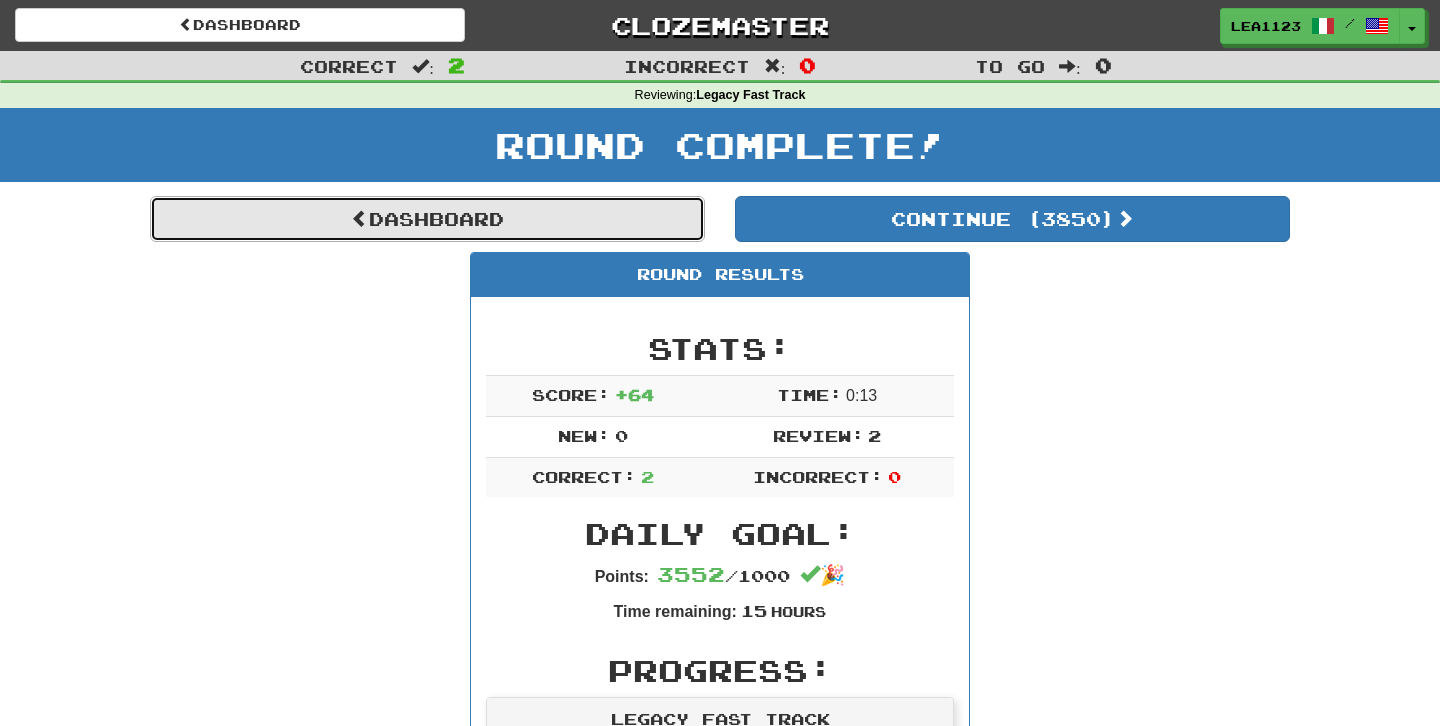click on "Dashboard" at bounding box center [427, 219] 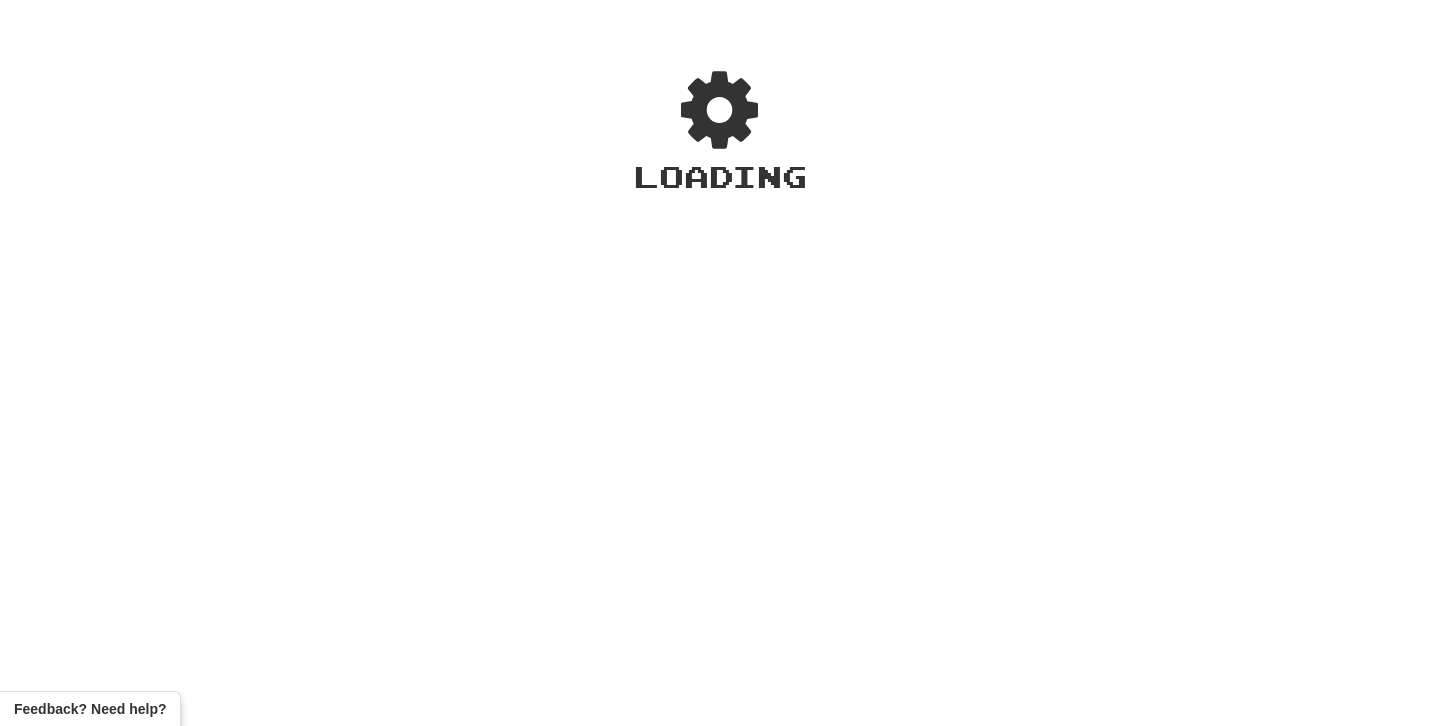scroll, scrollTop: 0, scrollLeft: 0, axis: both 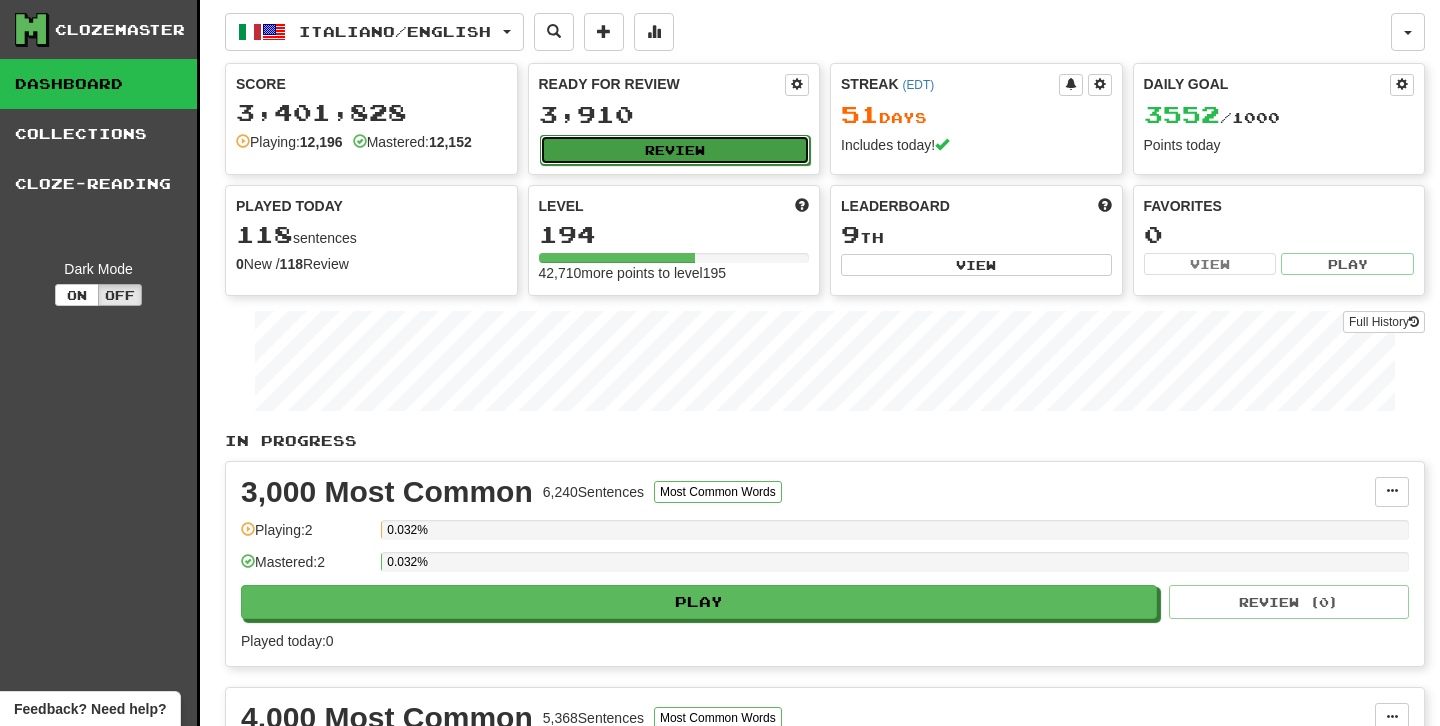 click on "Review" at bounding box center [675, 150] 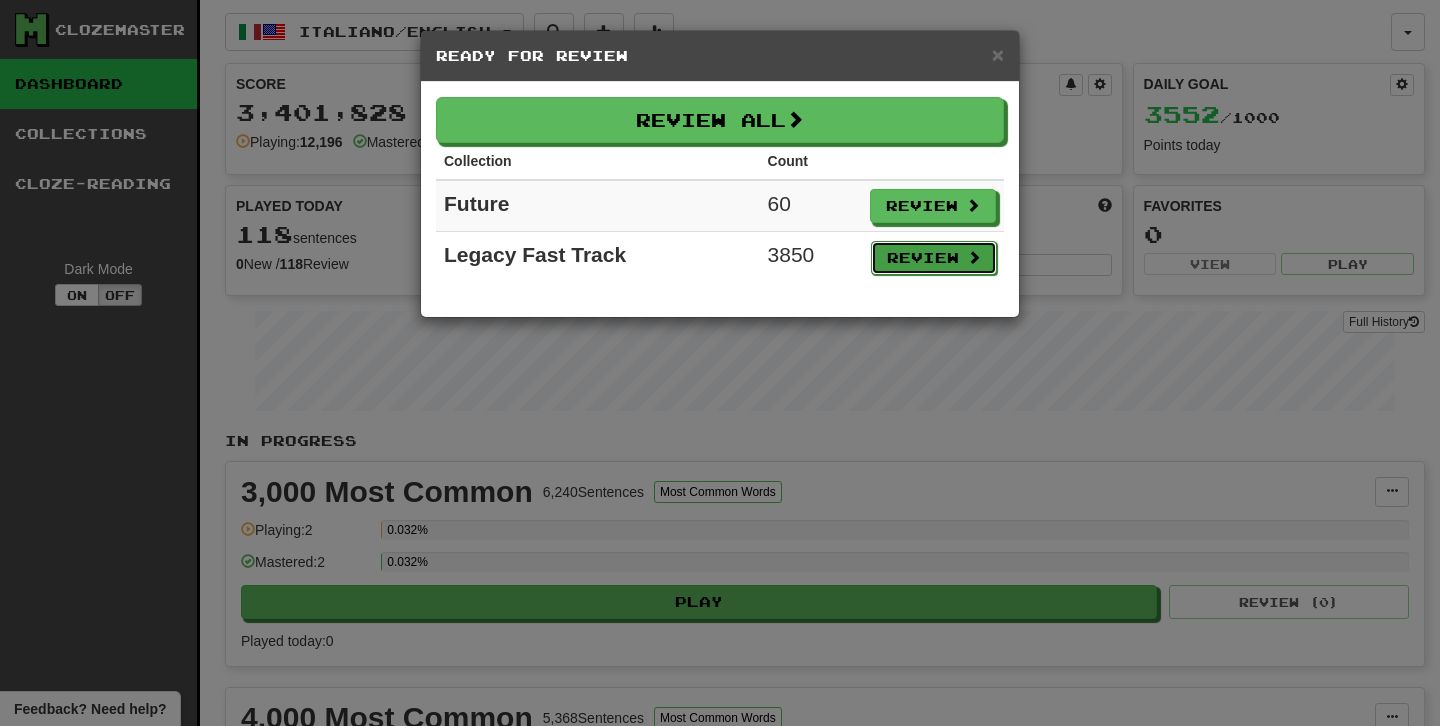 click on "Review" at bounding box center (934, 258) 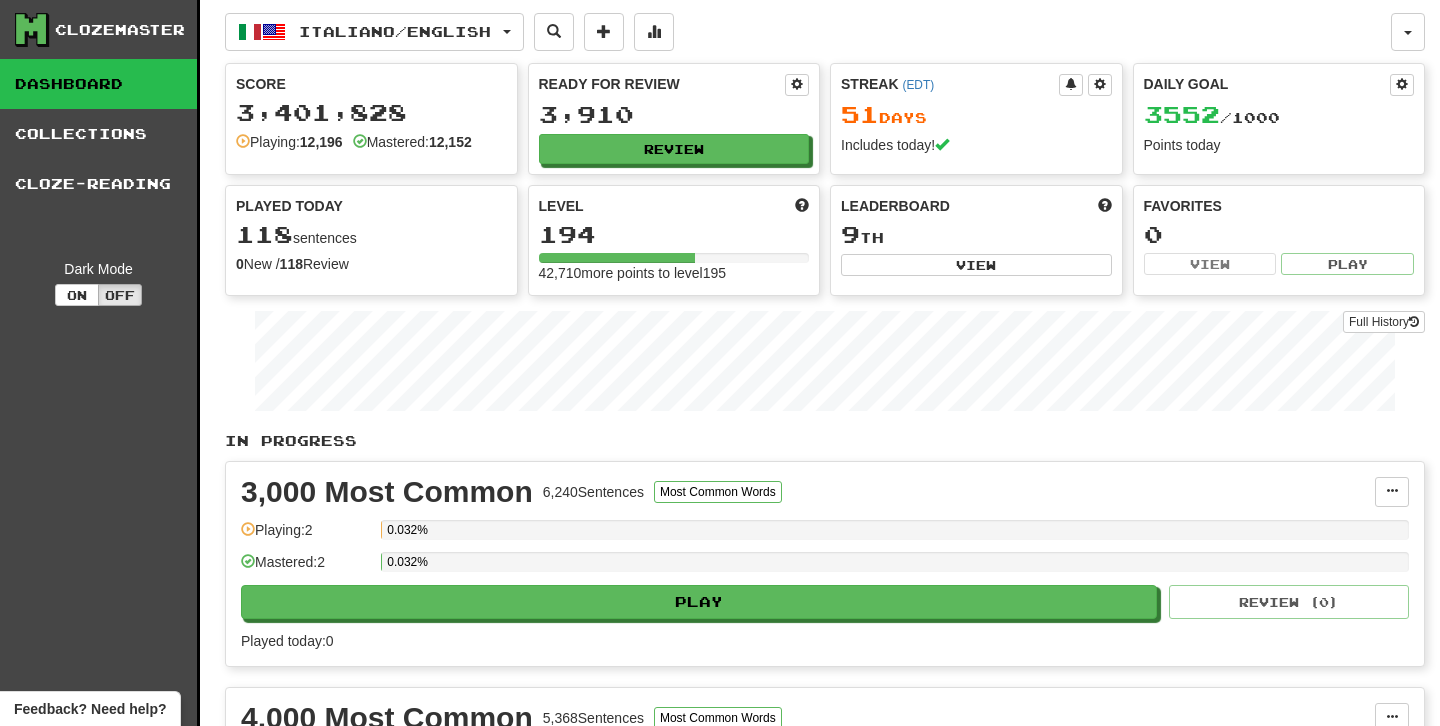 select on "********" 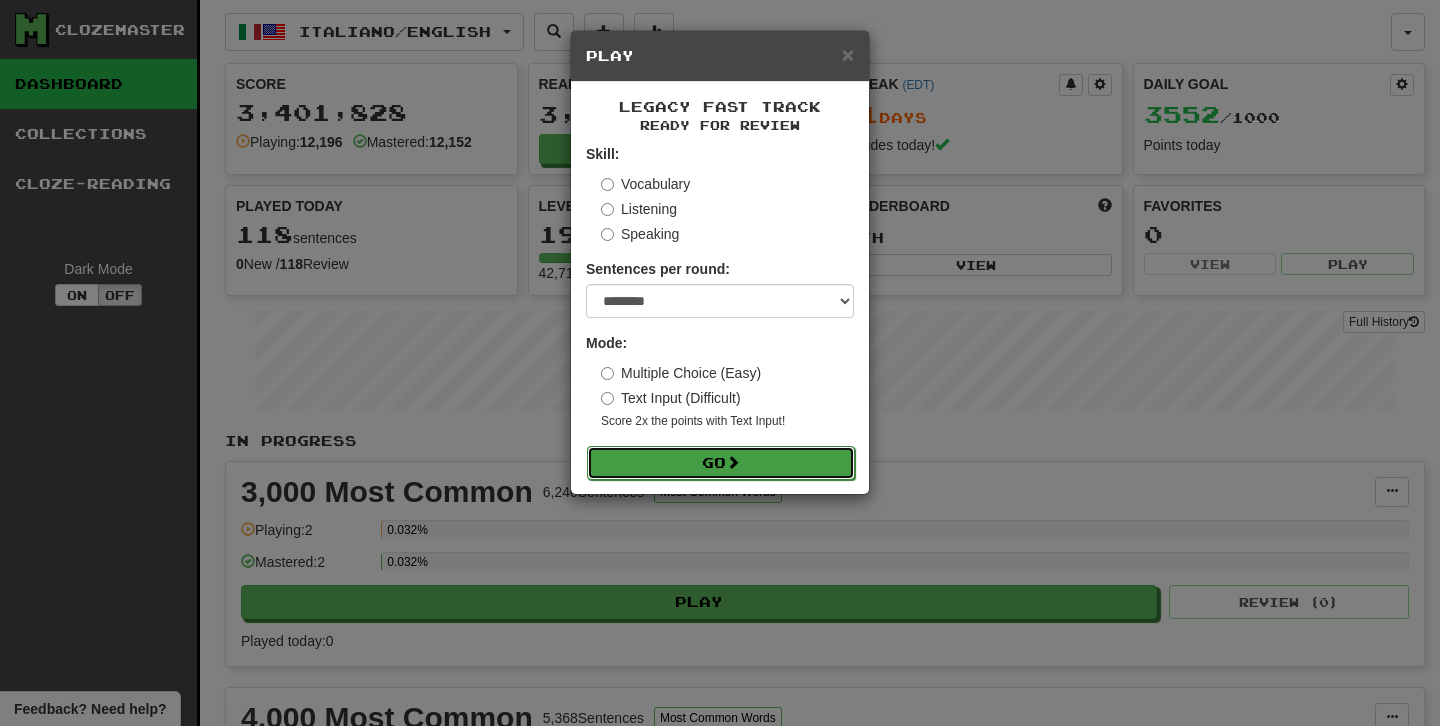 click on "Go" at bounding box center (721, 463) 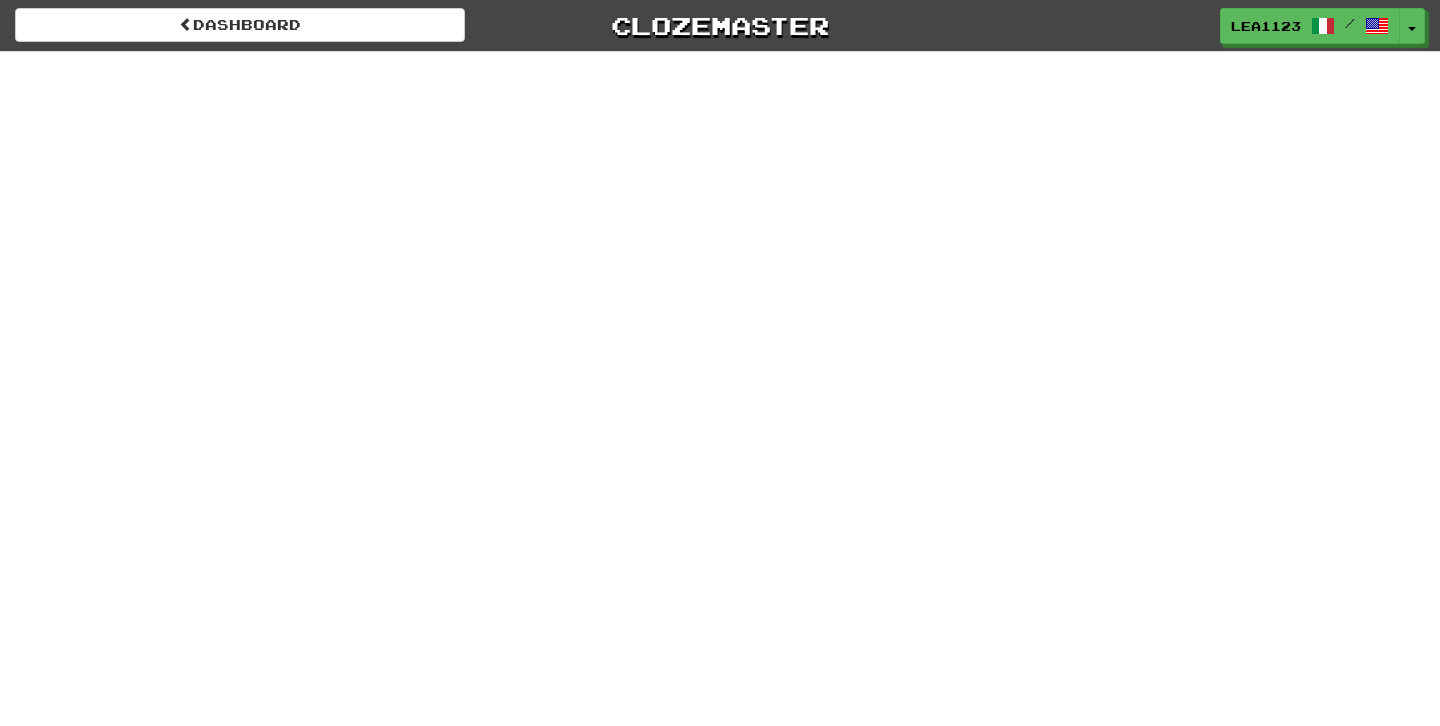 scroll, scrollTop: 0, scrollLeft: 0, axis: both 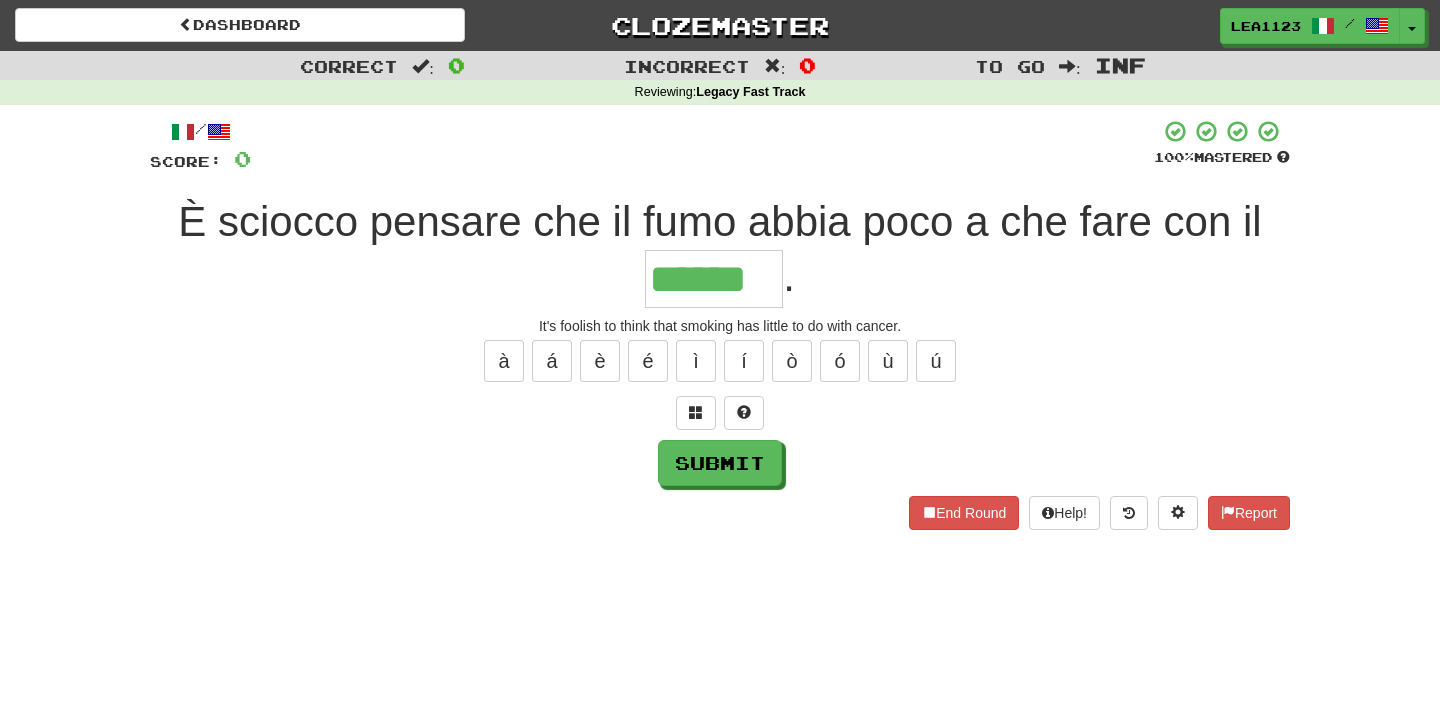 type on "******" 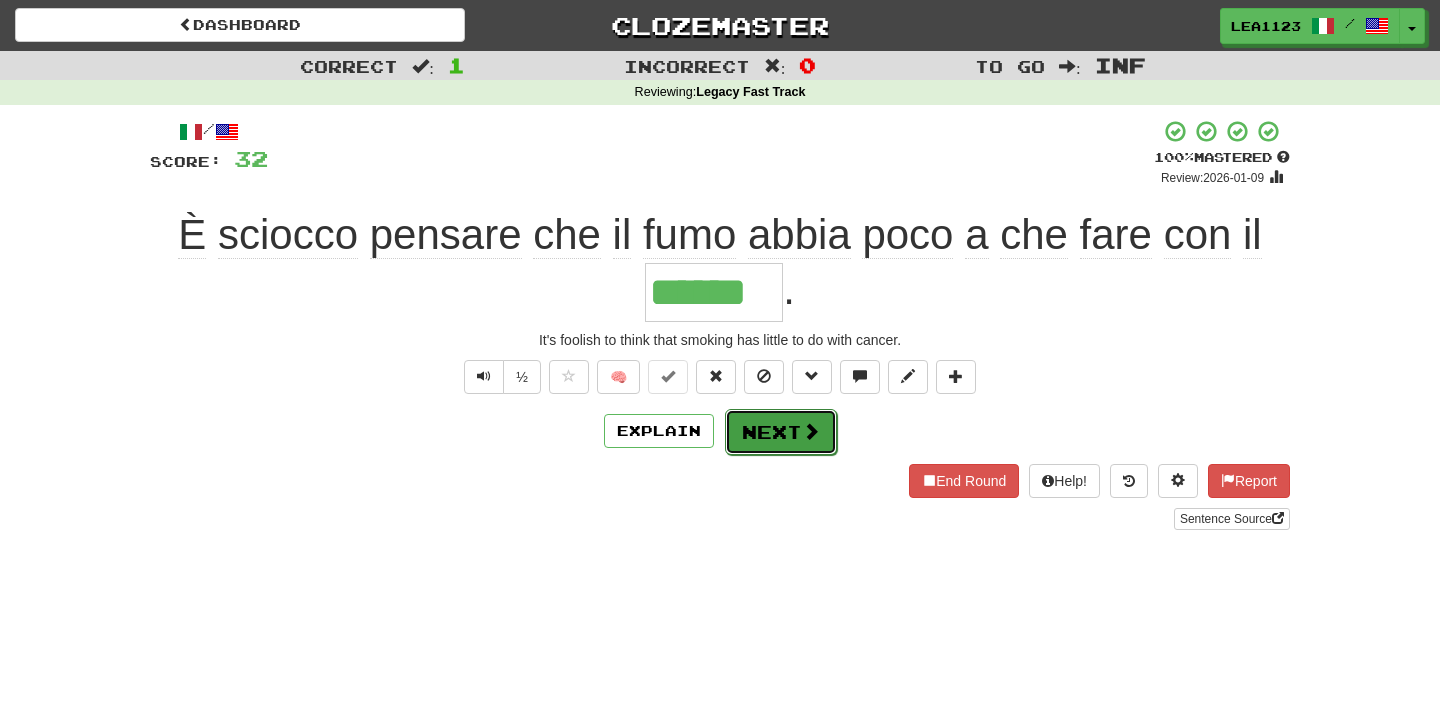 click on "Next" at bounding box center (781, 432) 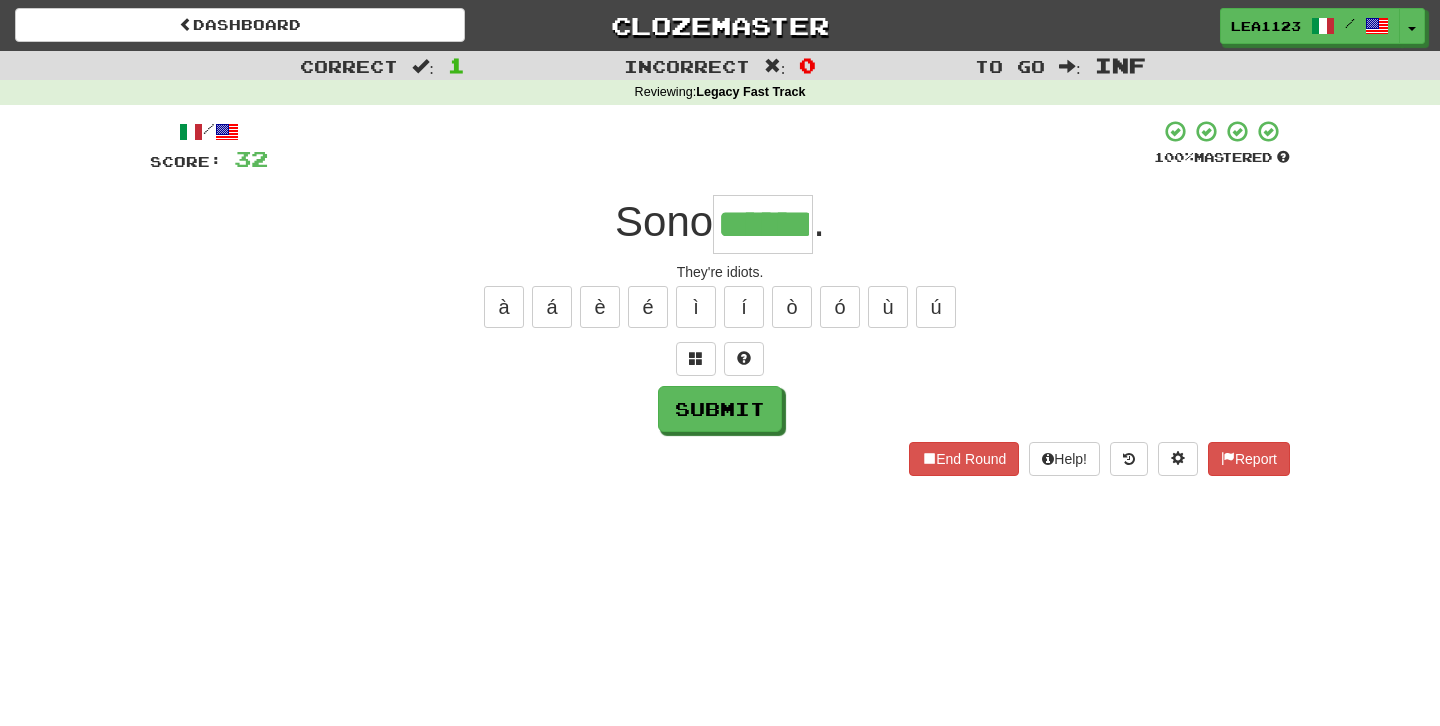 type on "******" 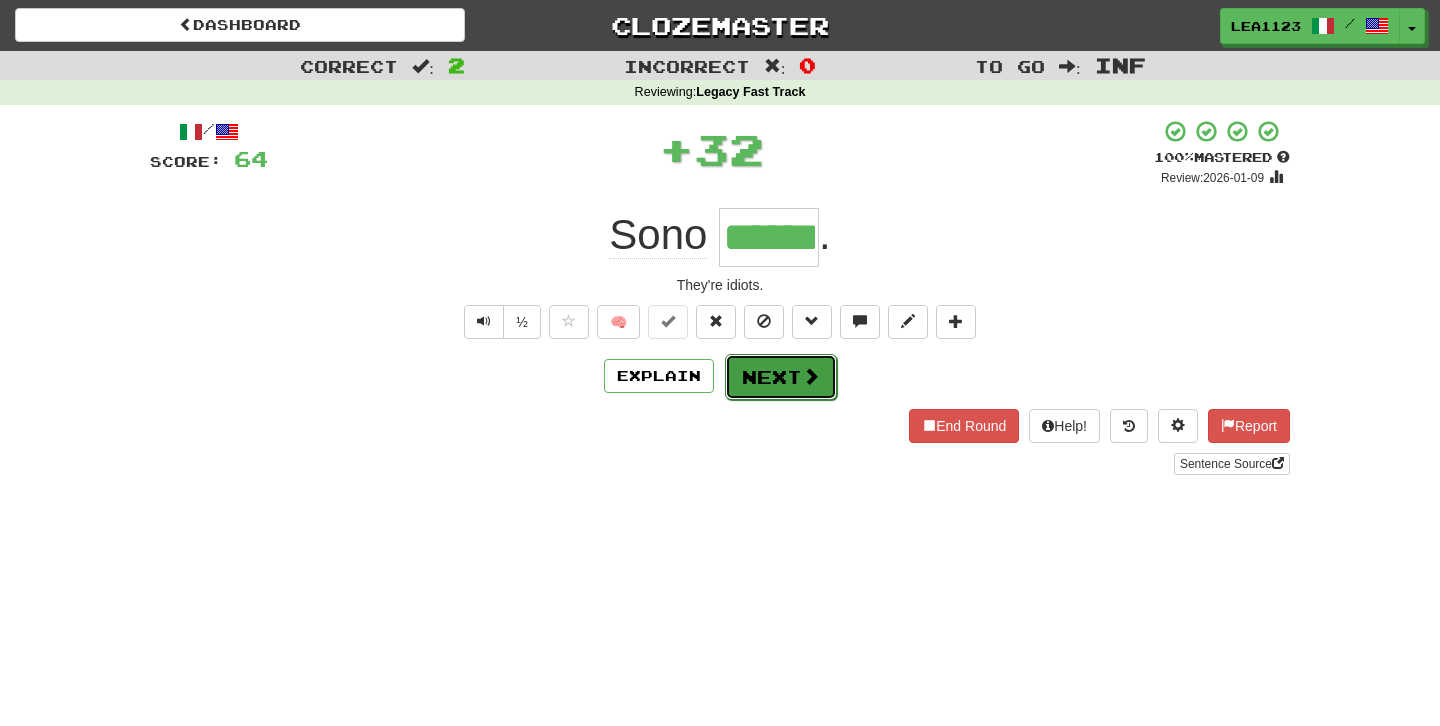 click on "Next" at bounding box center (781, 377) 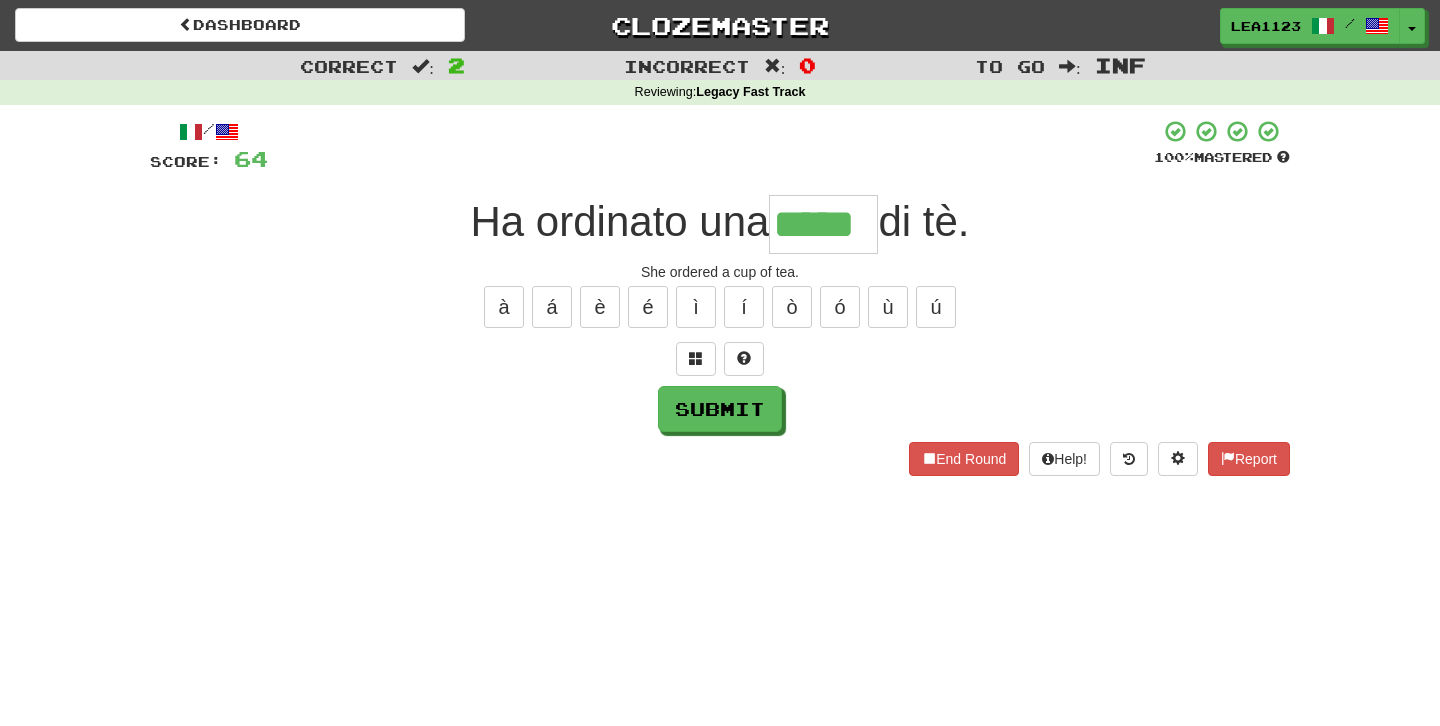 type on "*****" 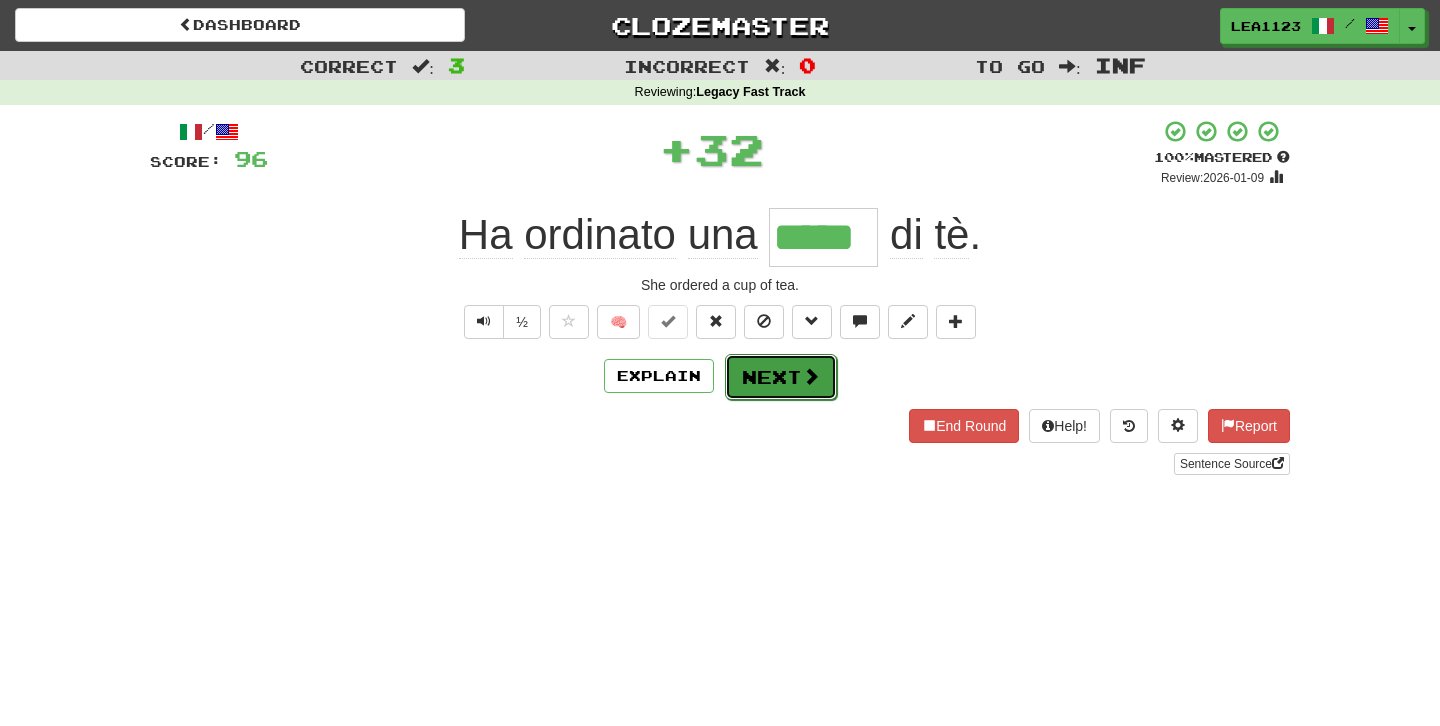 click on "Next" at bounding box center [781, 377] 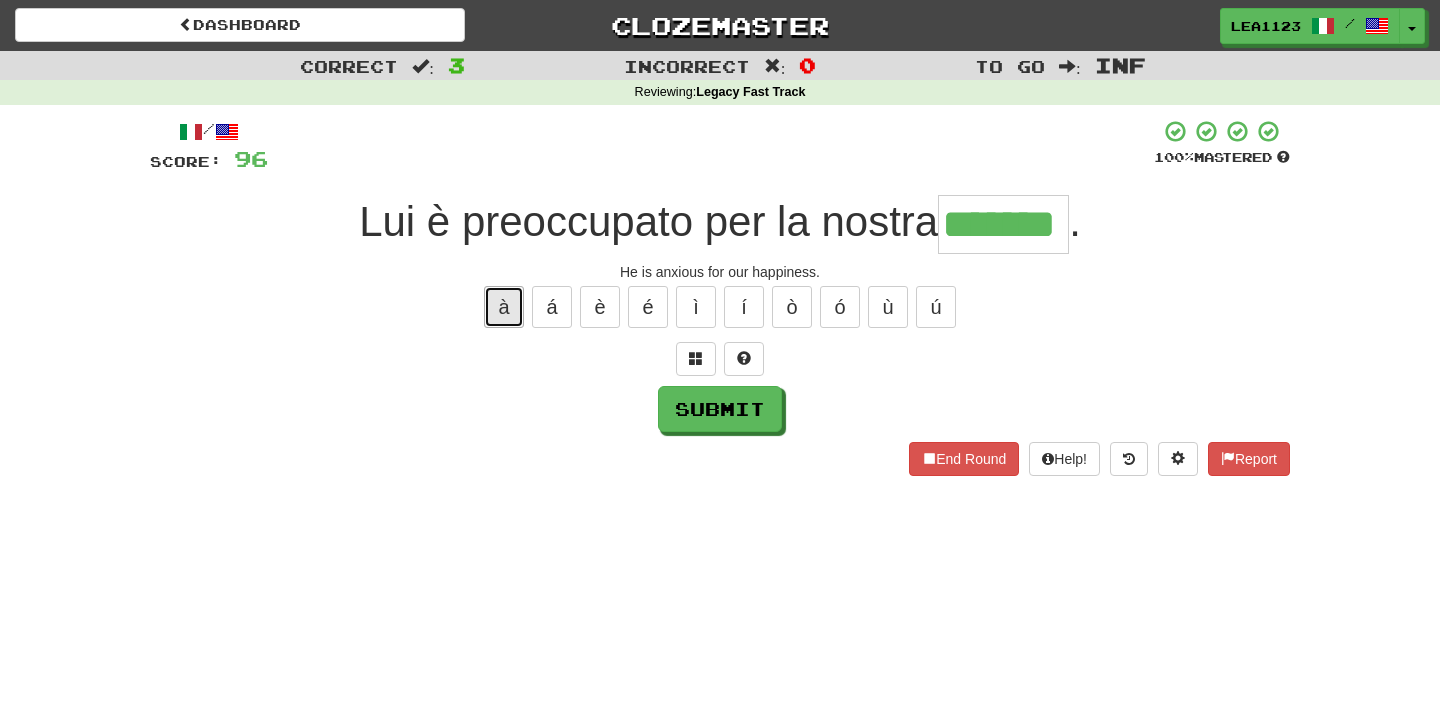 click on "à" at bounding box center (504, 307) 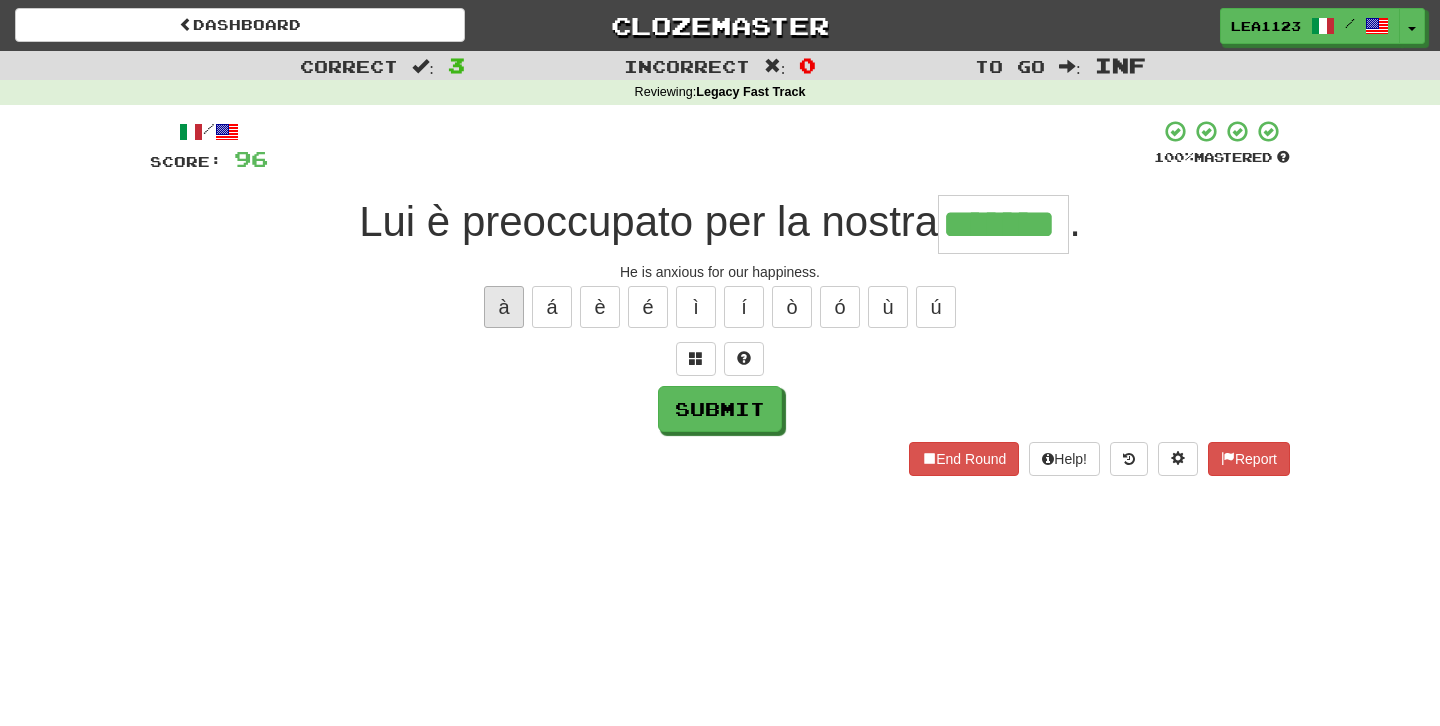 type on "********" 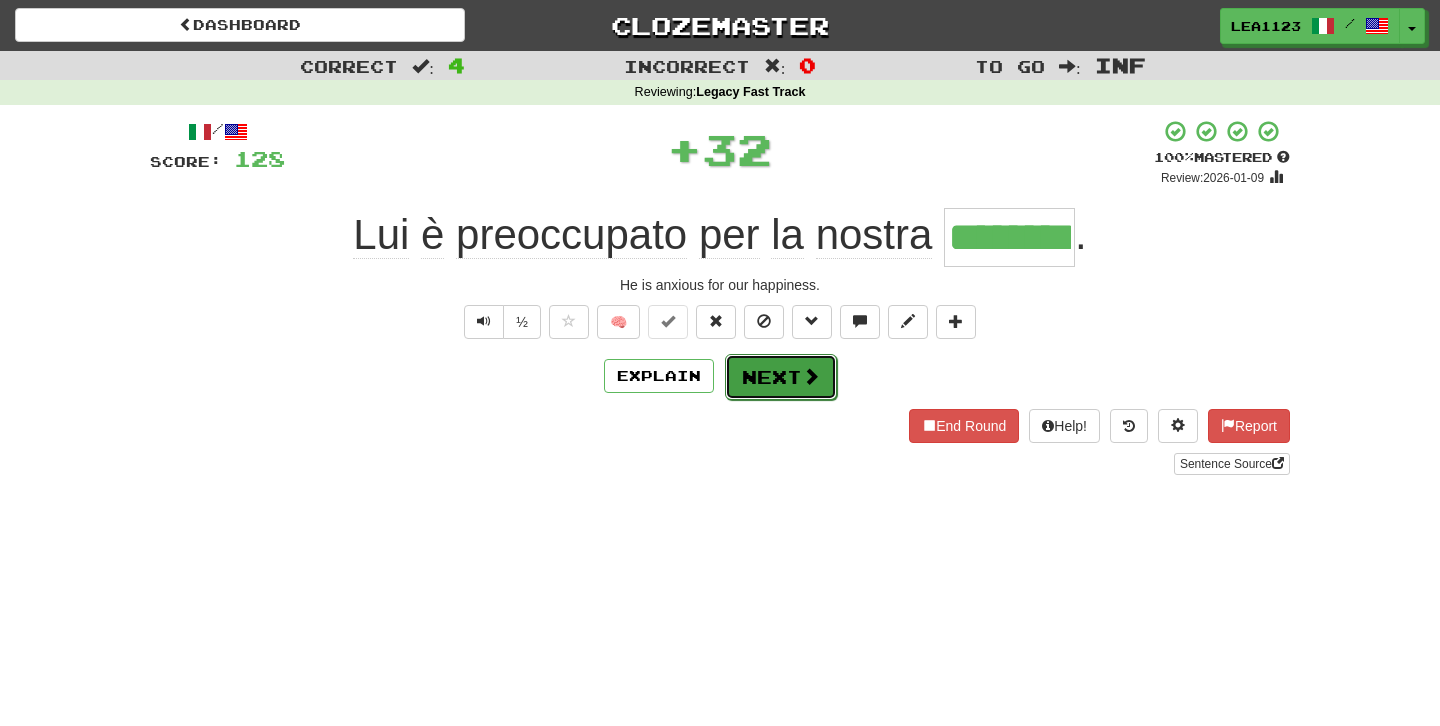 click on "Next" at bounding box center (781, 377) 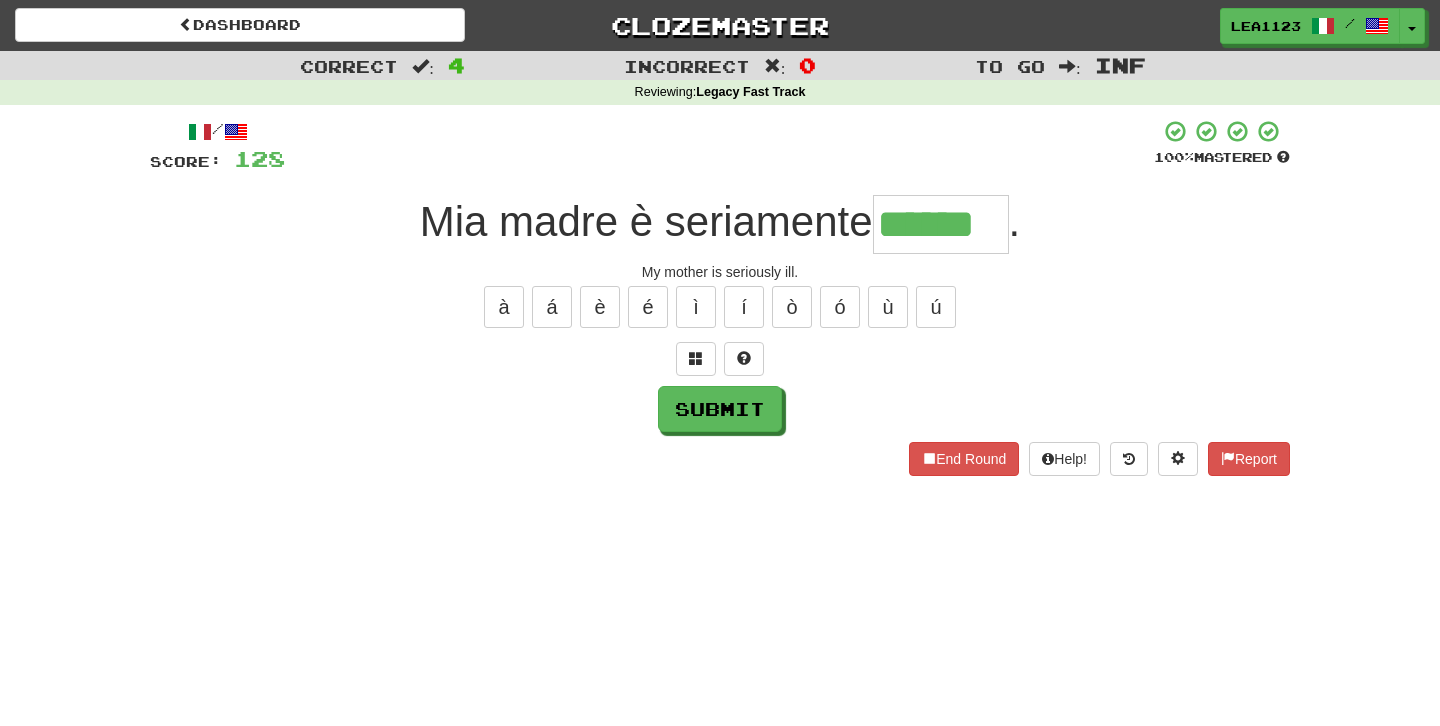 type on "******" 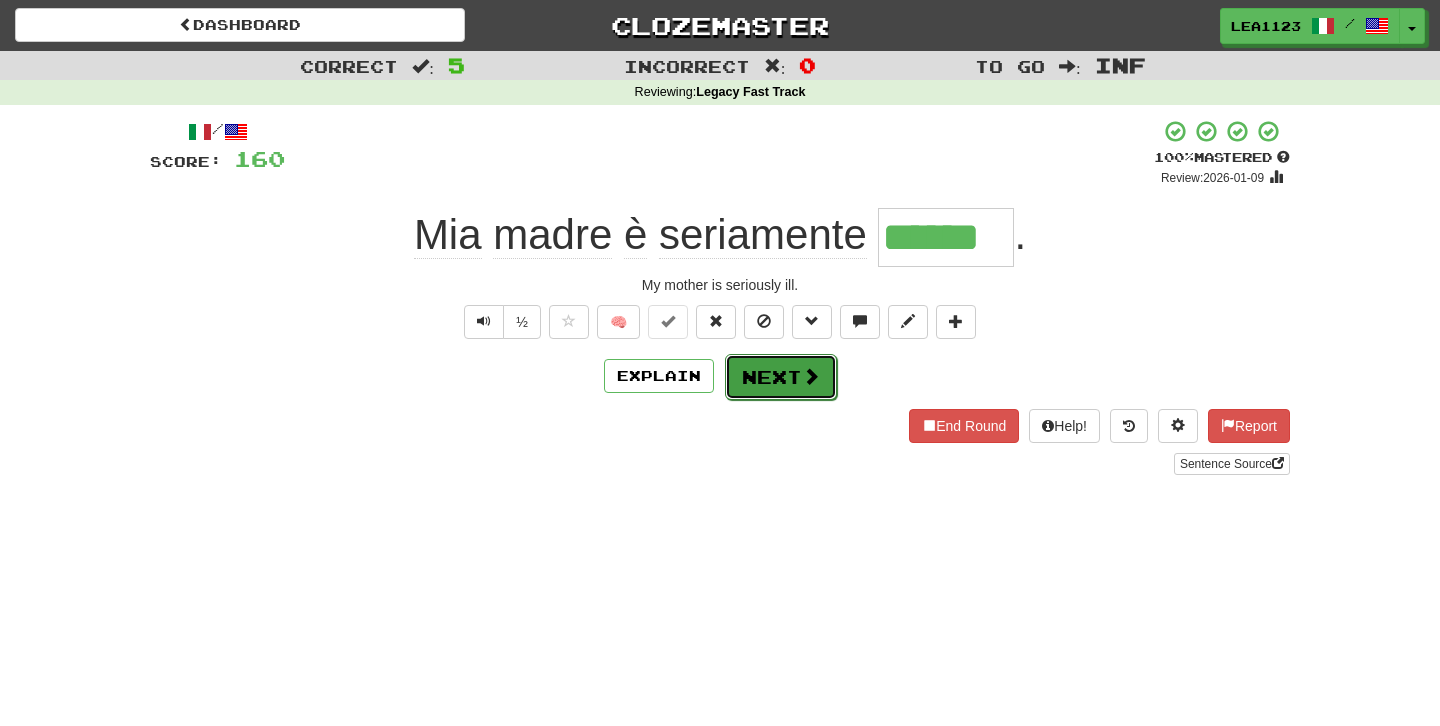 click on "Next" at bounding box center (781, 377) 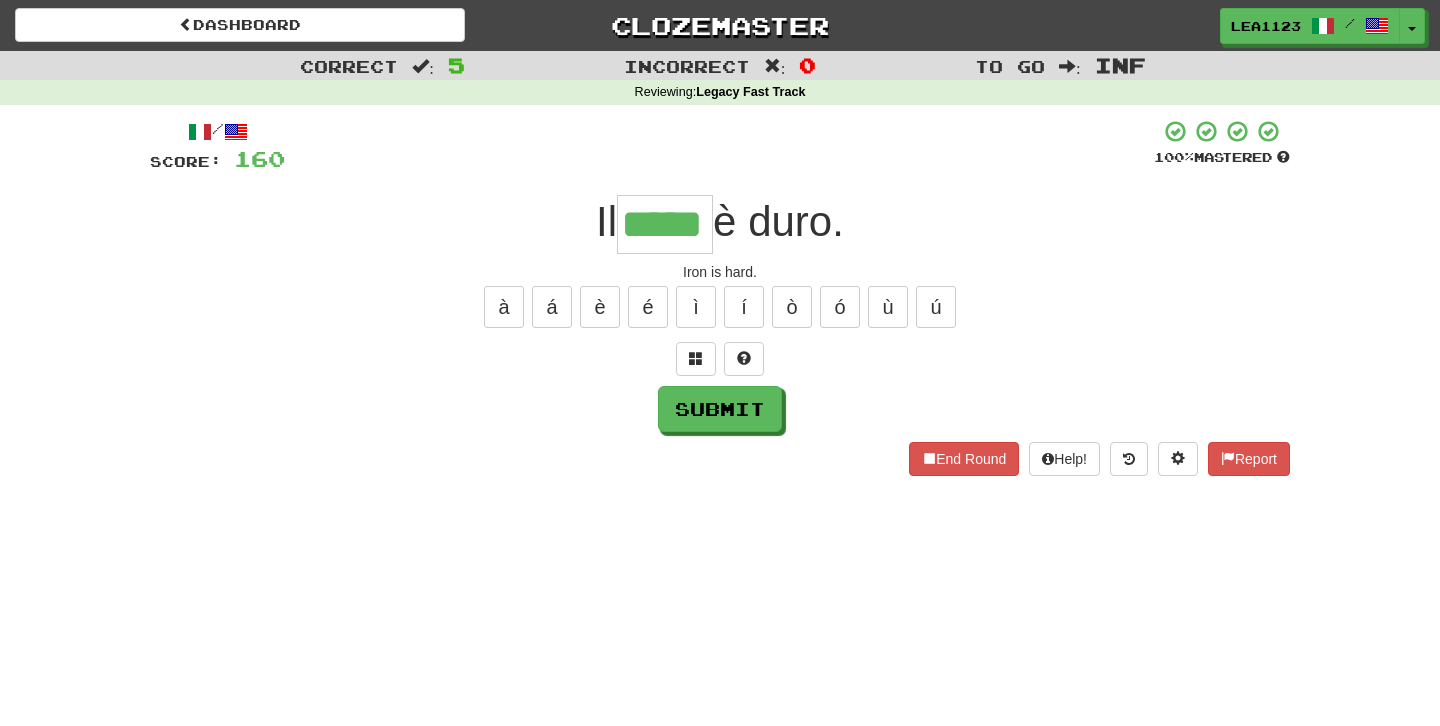 type on "*****" 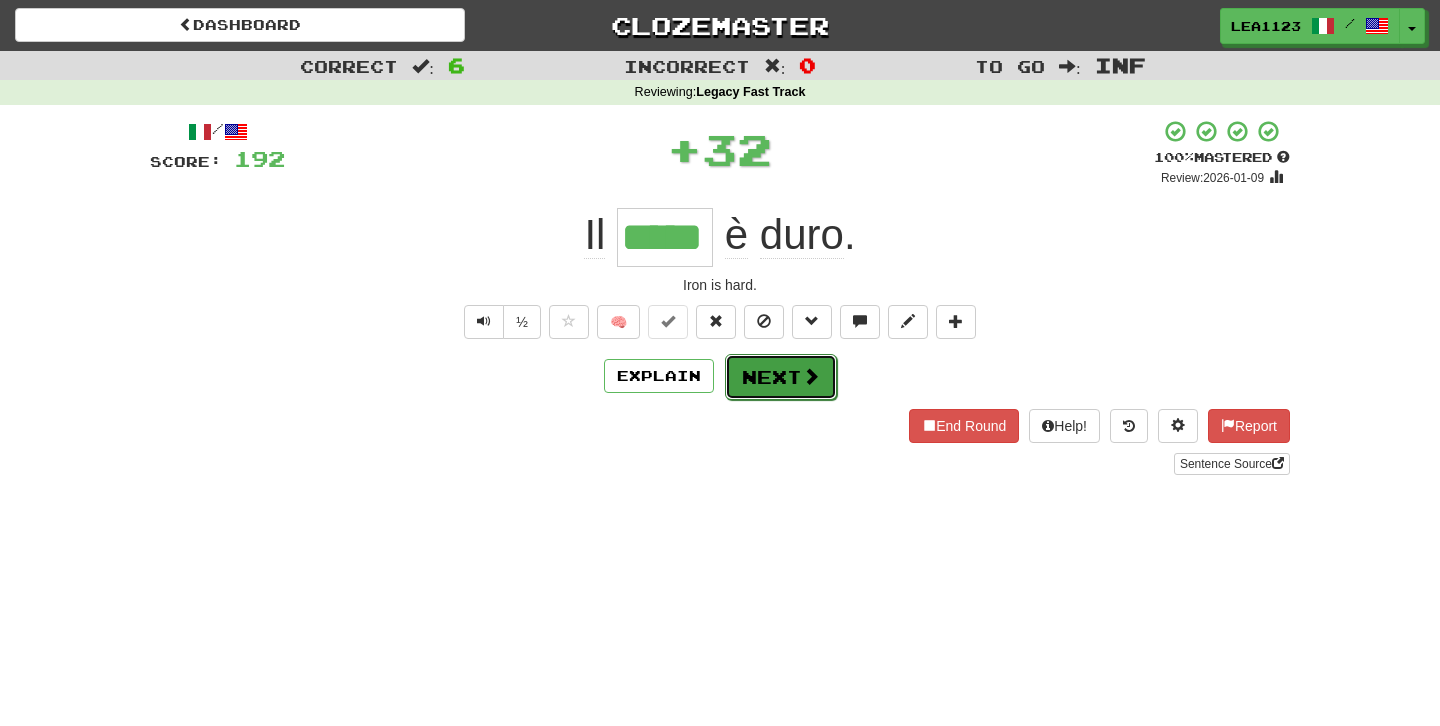 click on "Next" at bounding box center [781, 377] 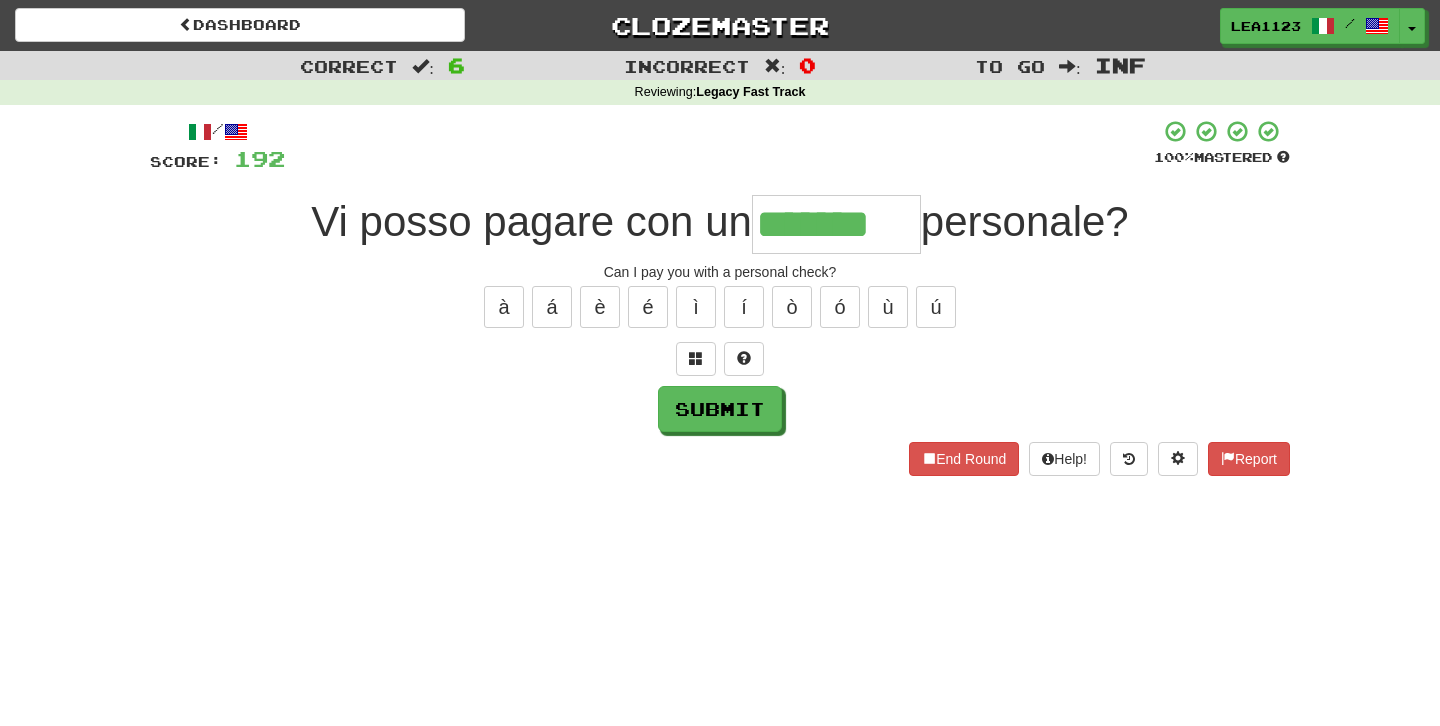 type on "*******" 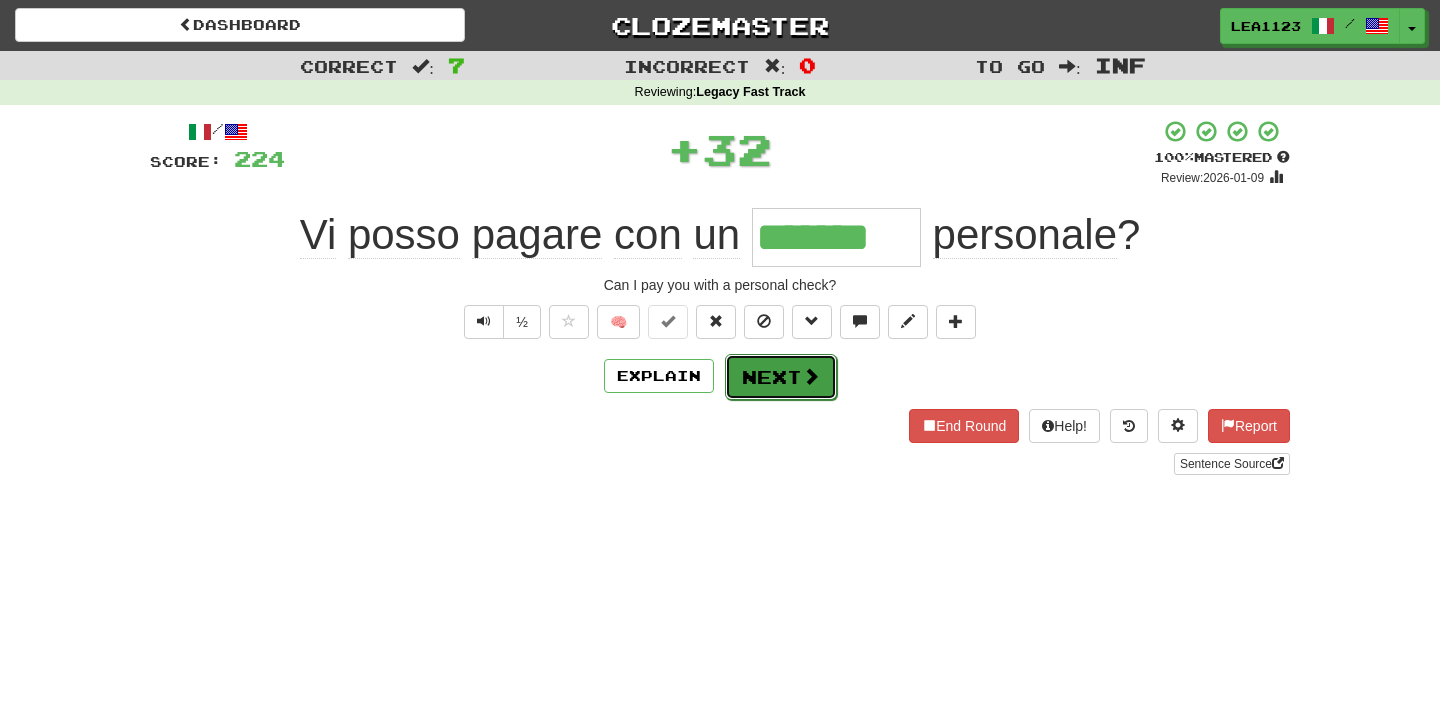 click on "Next" at bounding box center (781, 377) 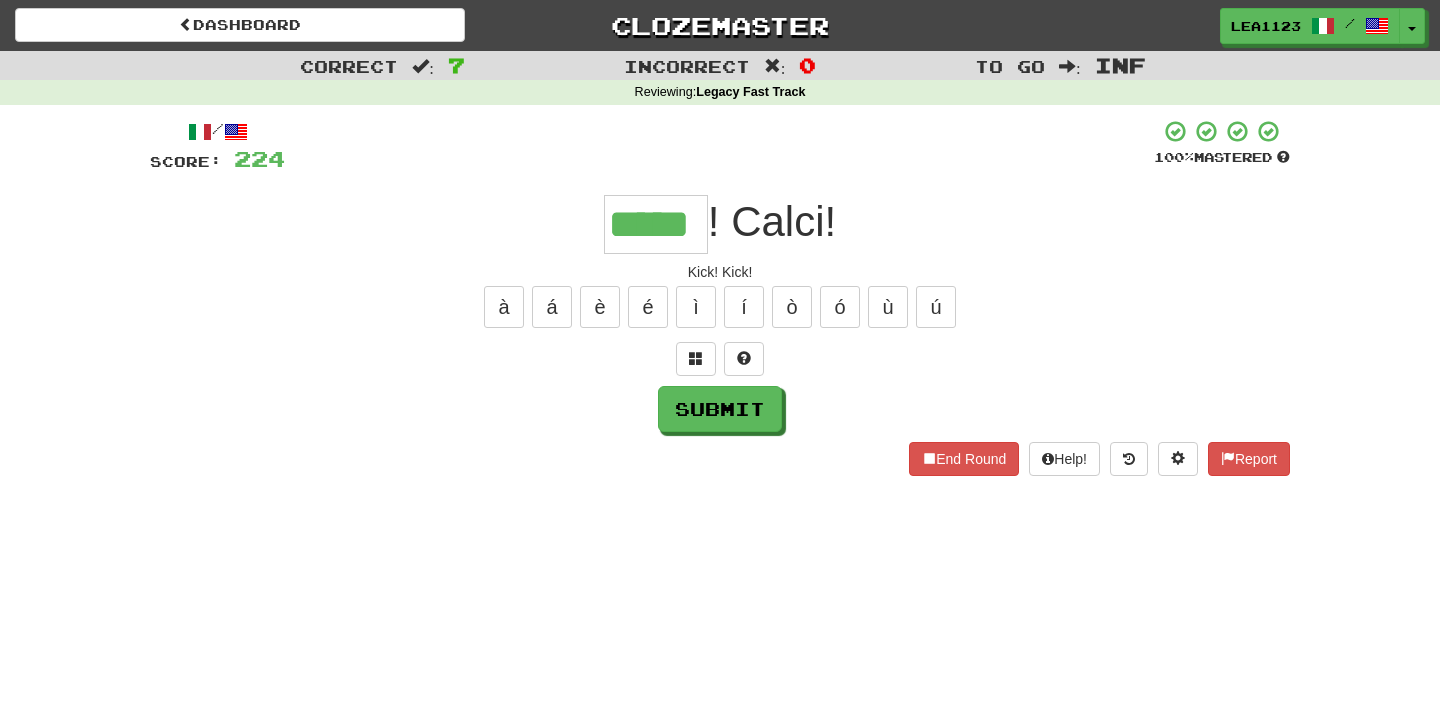 type on "*****" 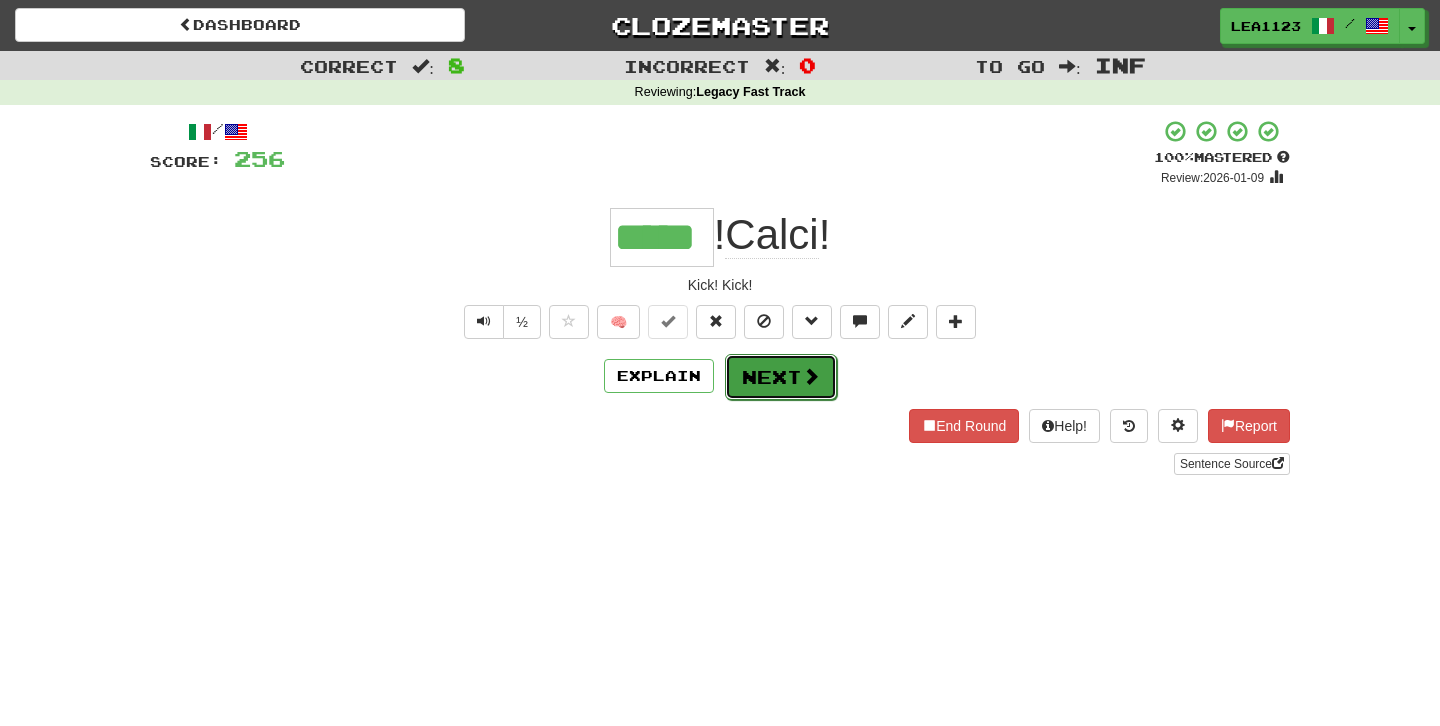 click at bounding box center (811, 376) 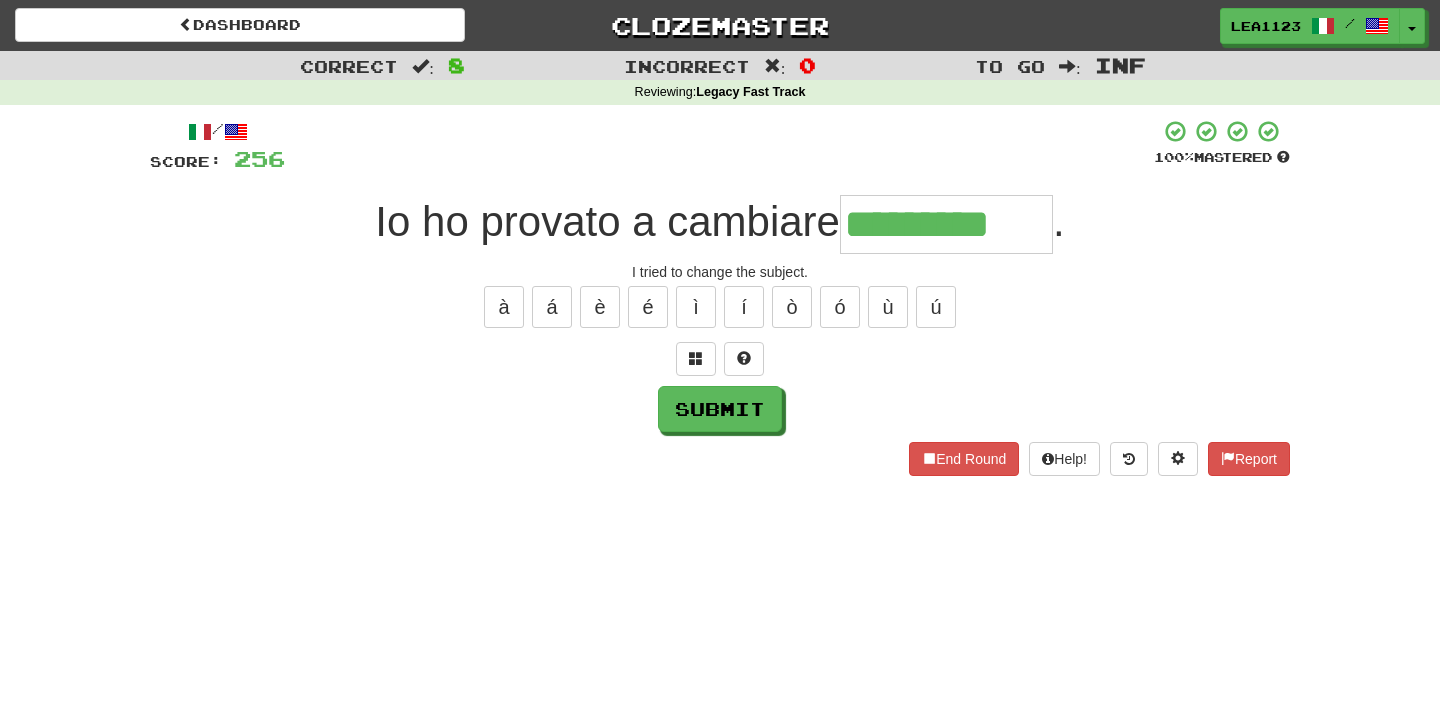 type on "*********" 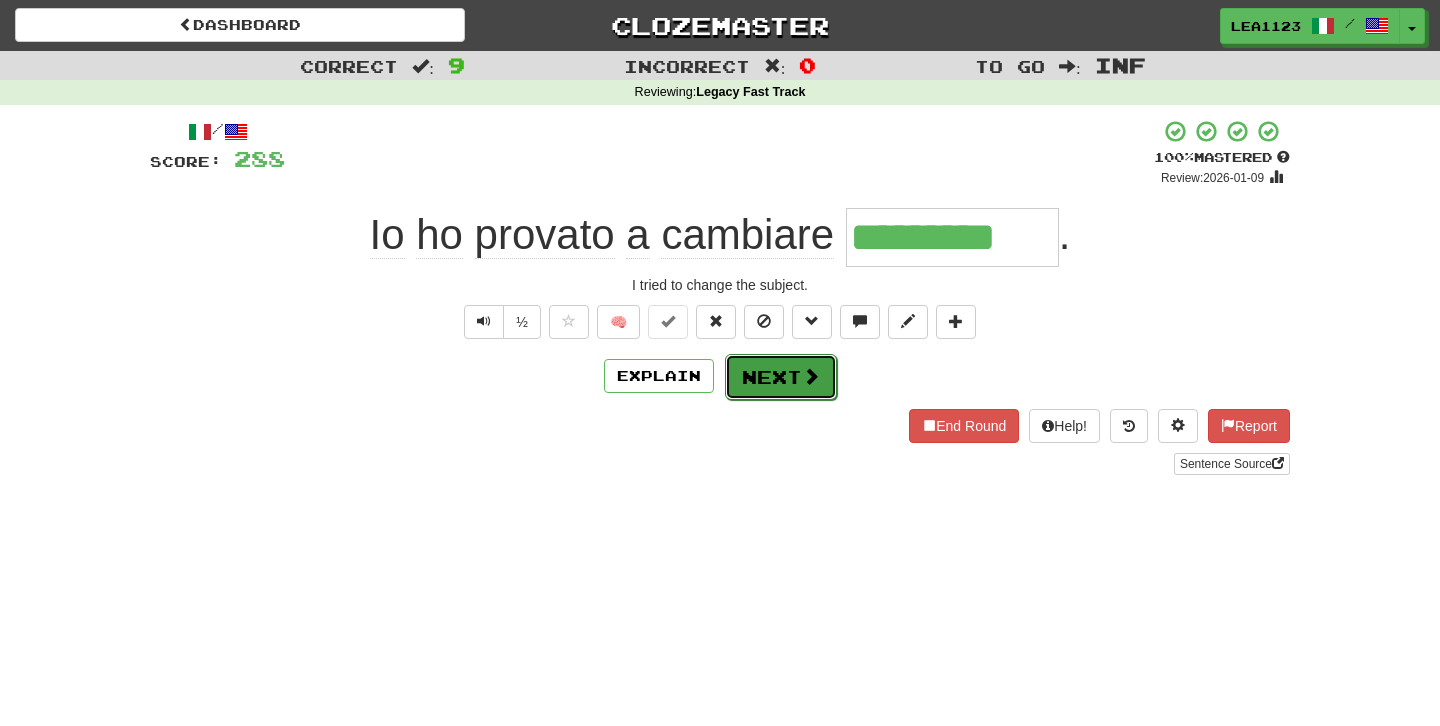 click on "Next" at bounding box center [781, 377] 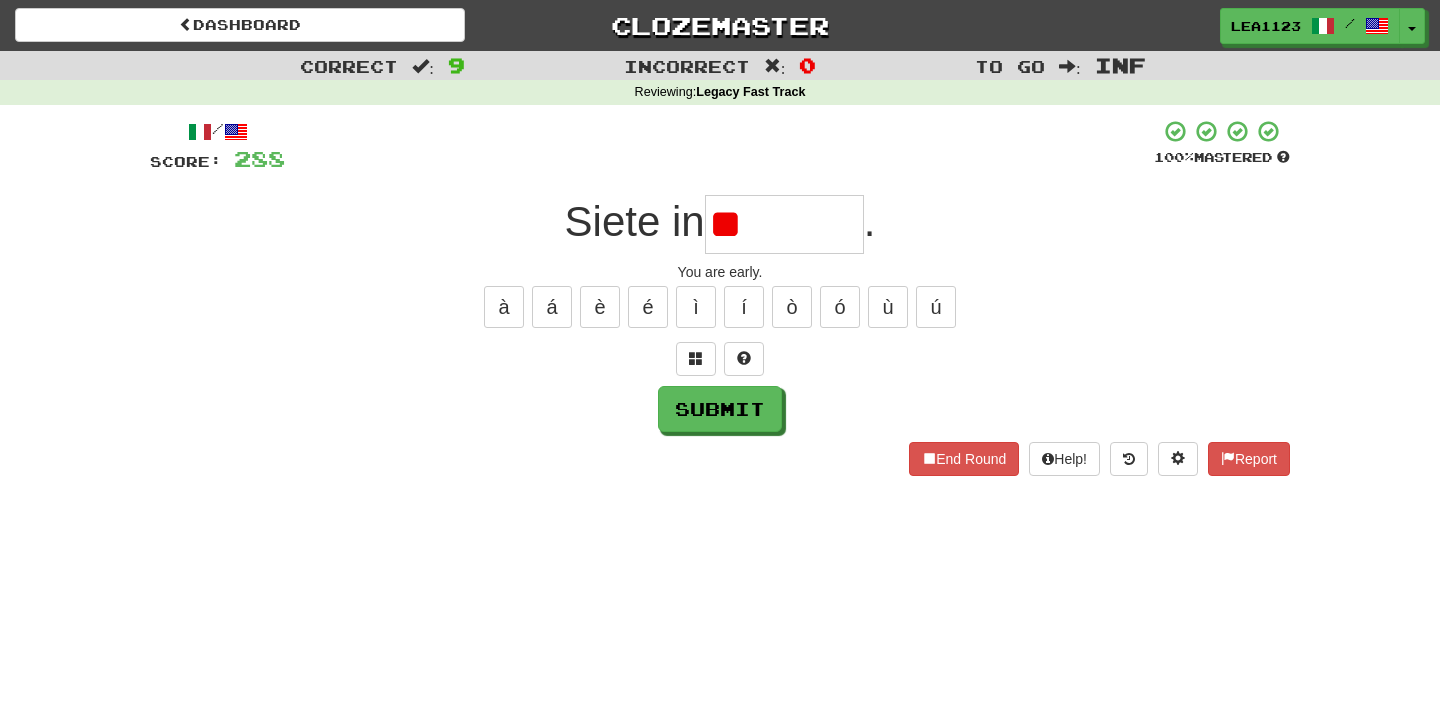 type on "*" 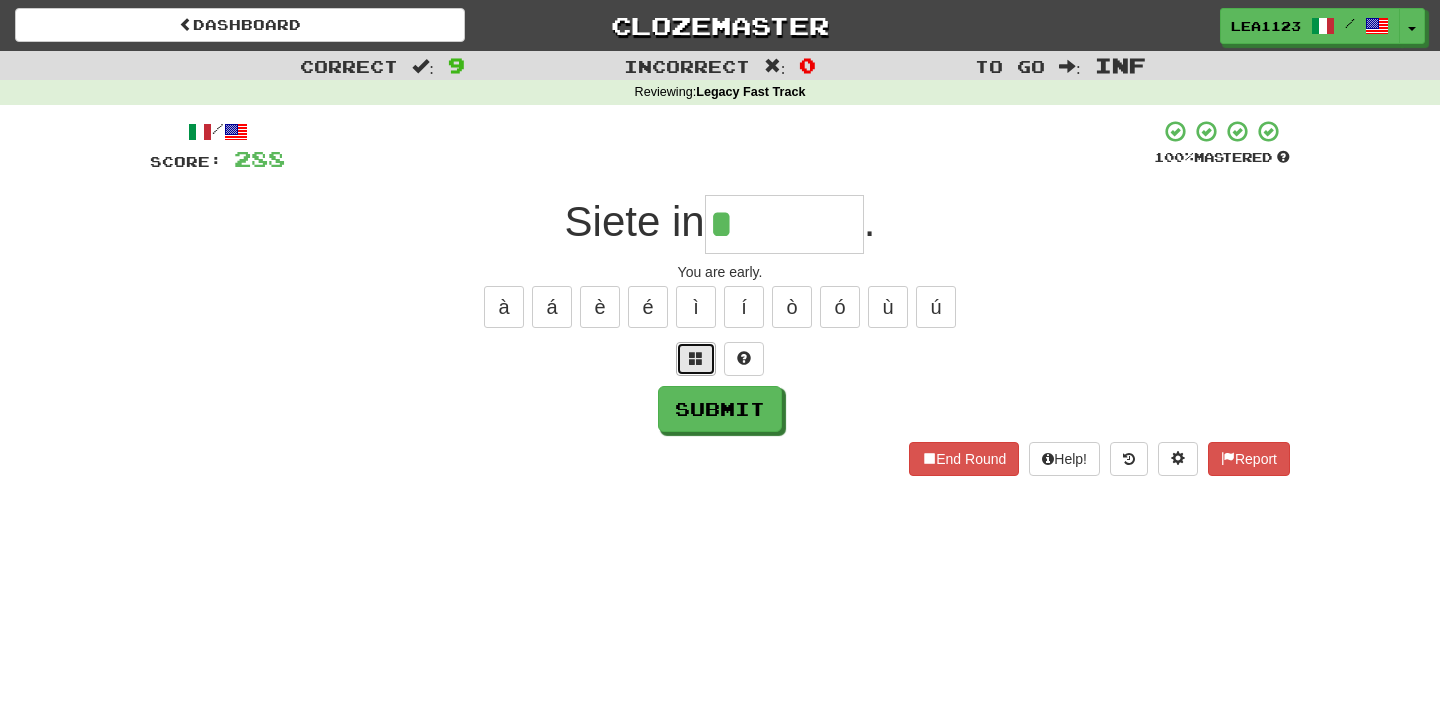 click at bounding box center [696, 358] 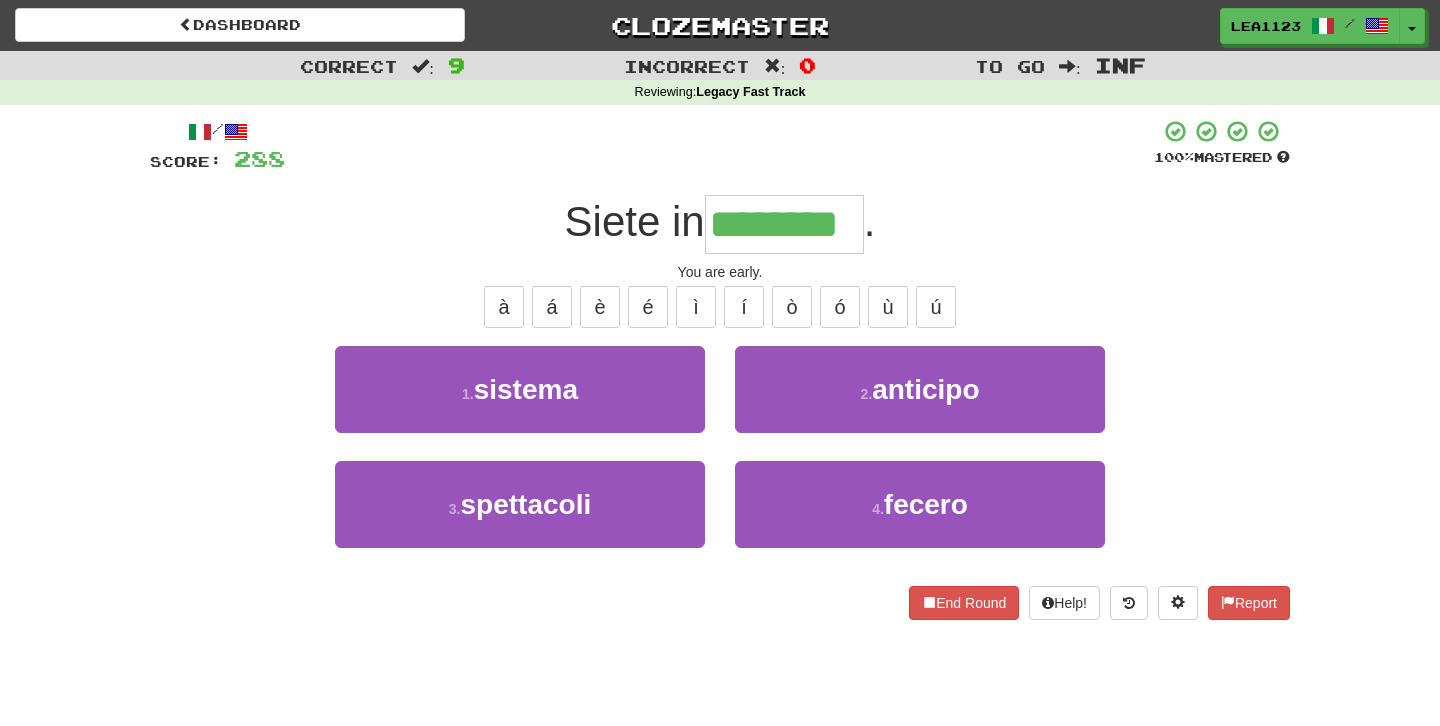 type on "********" 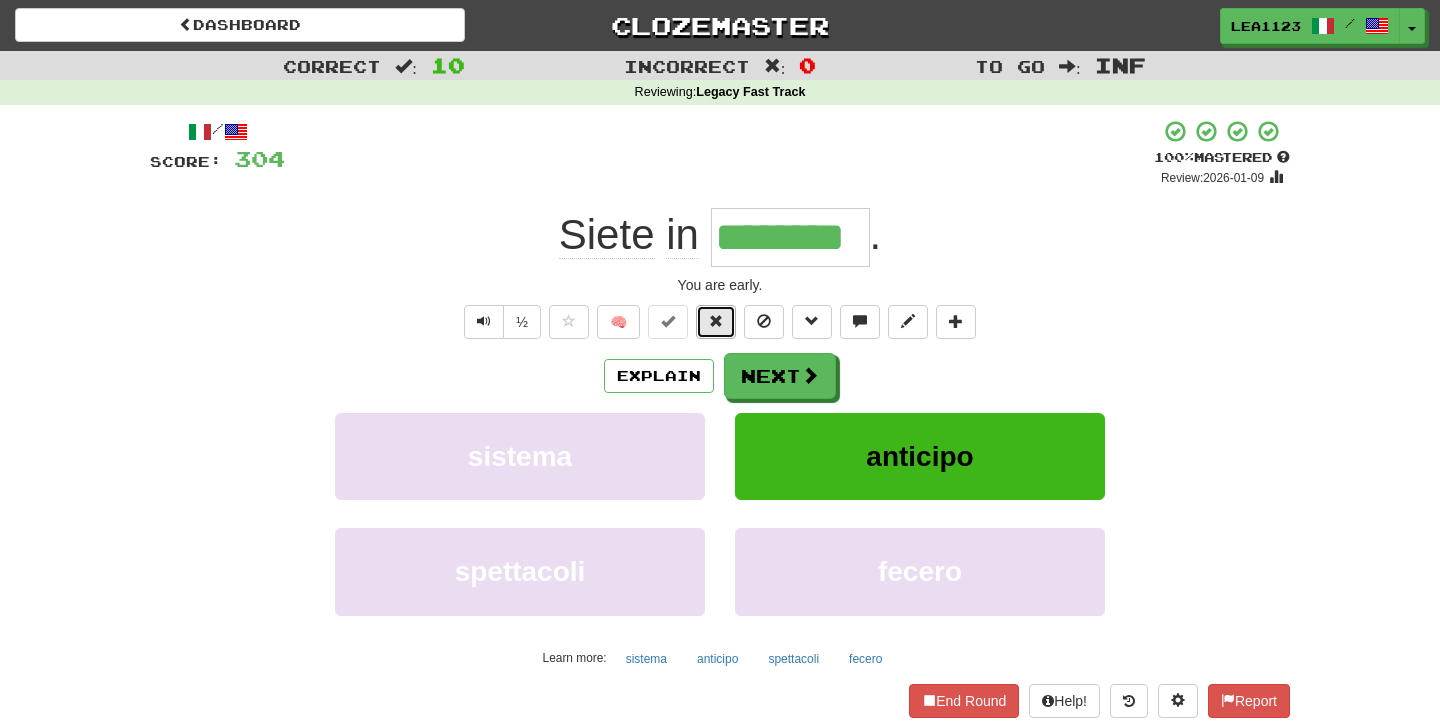 click at bounding box center [716, 321] 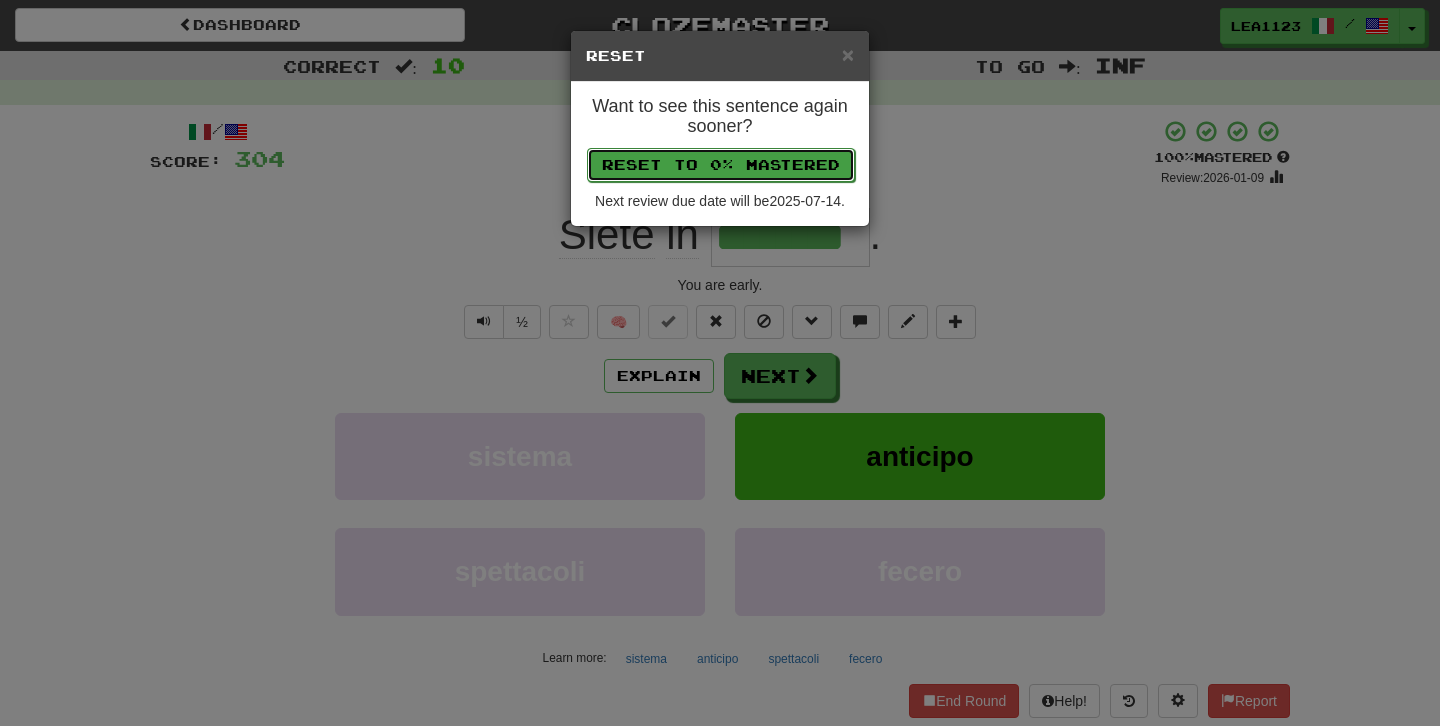 click on "Reset to 0% Mastered" at bounding box center [721, 165] 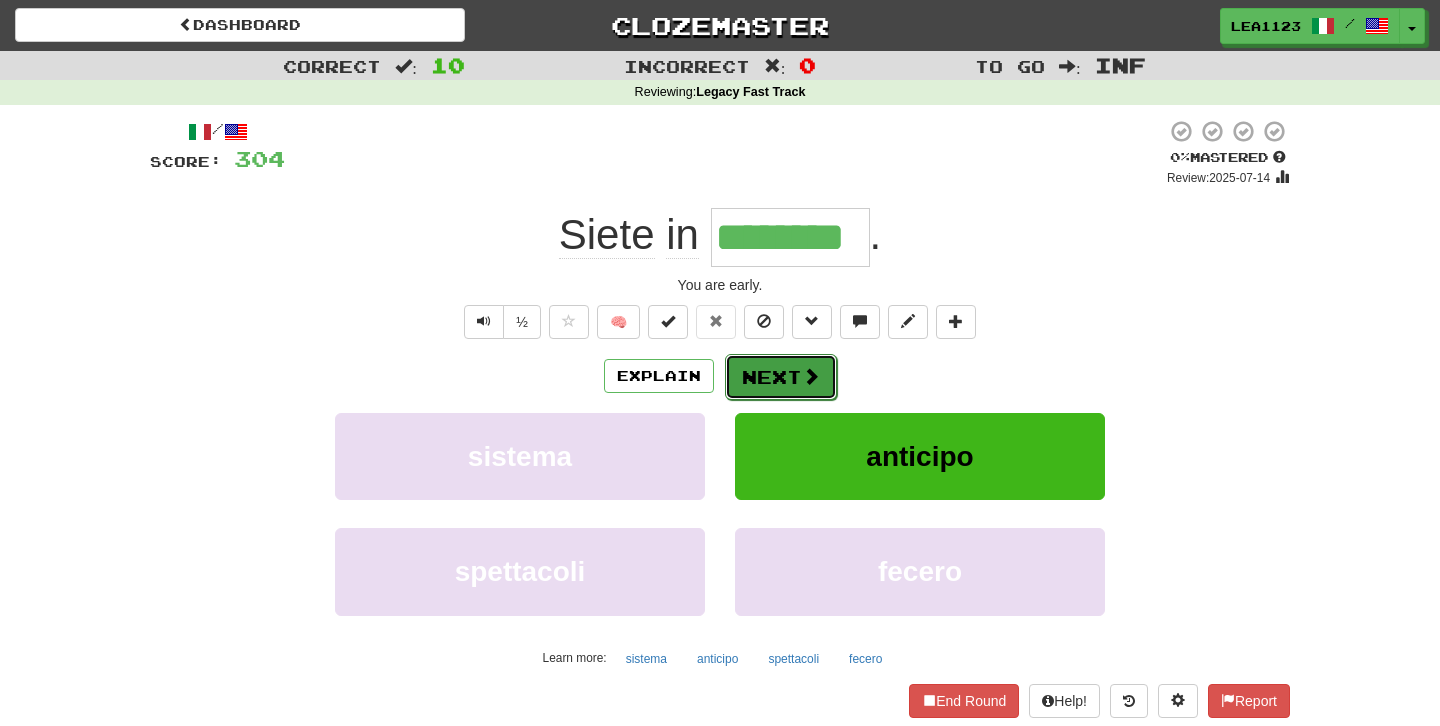 click on "Next" at bounding box center [781, 377] 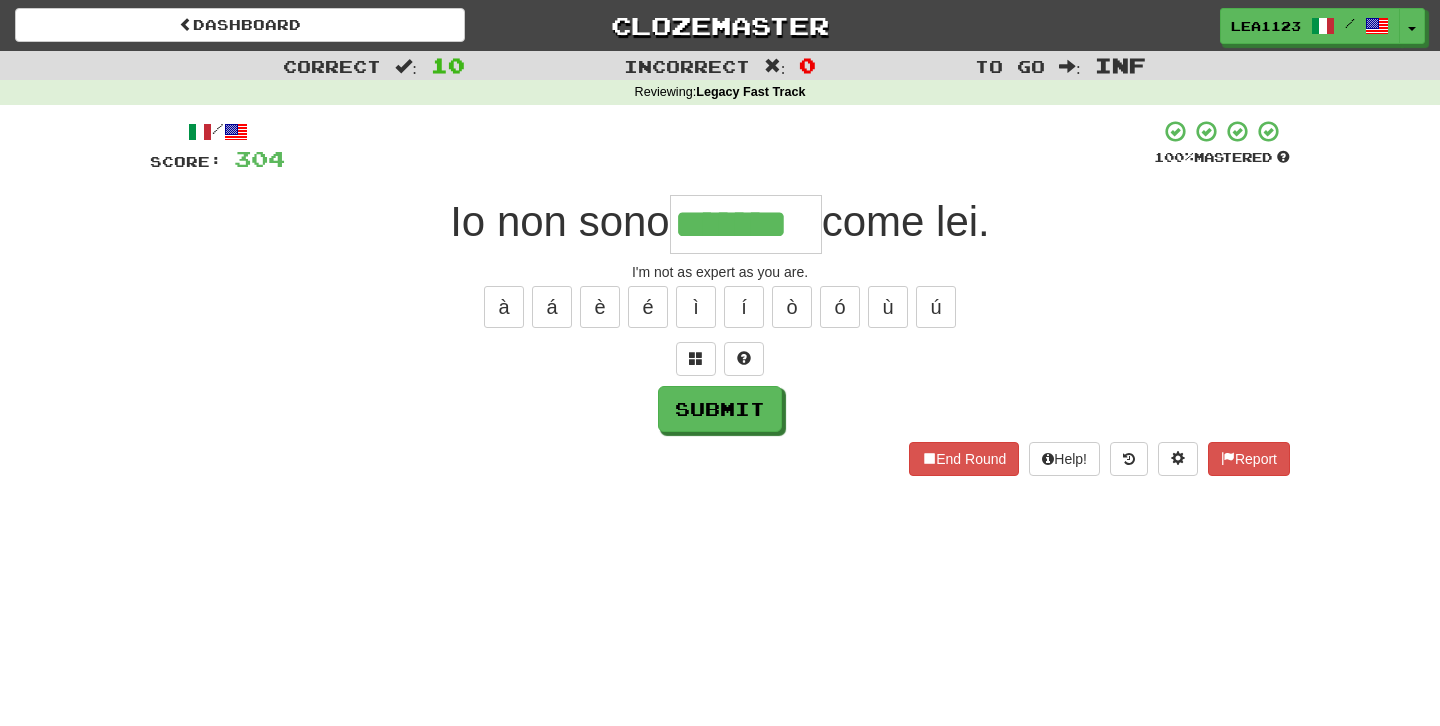 type on "*******" 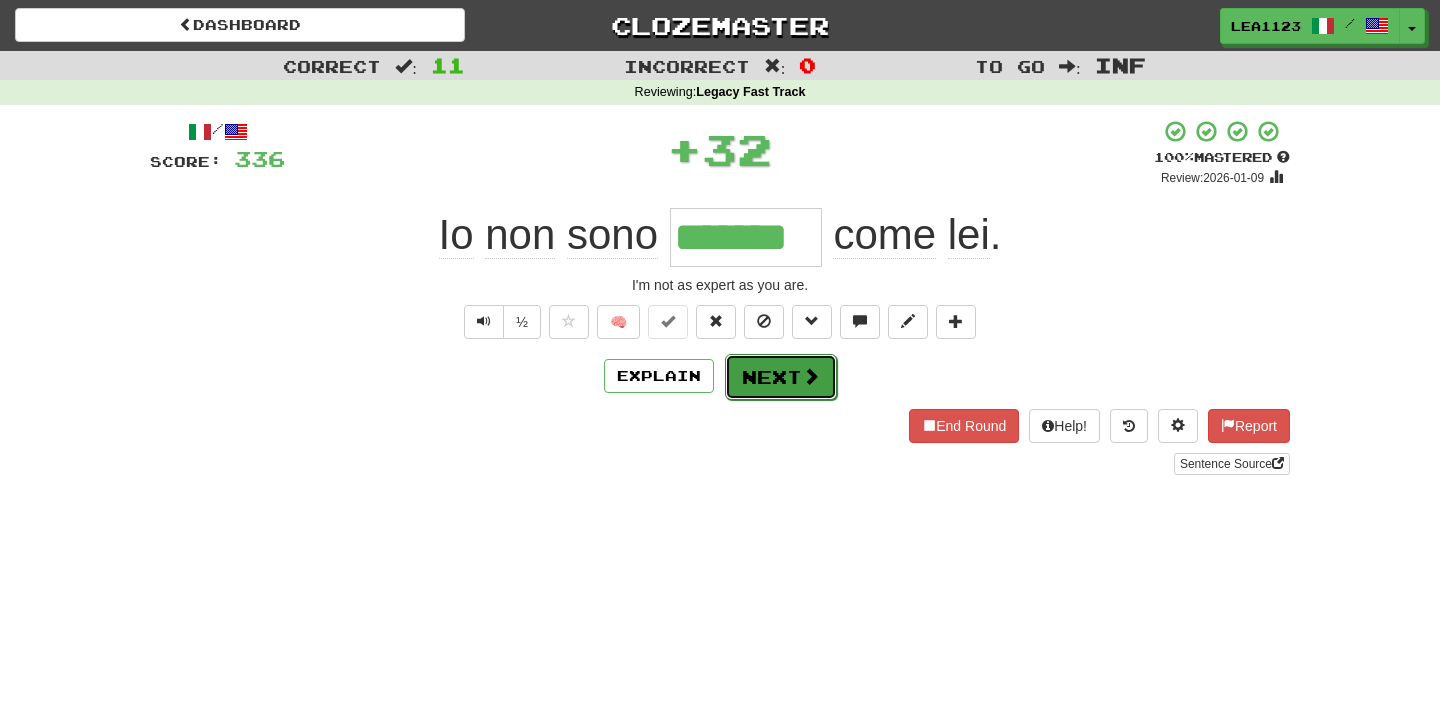 click on "Next" at bounding box center (781, 377) 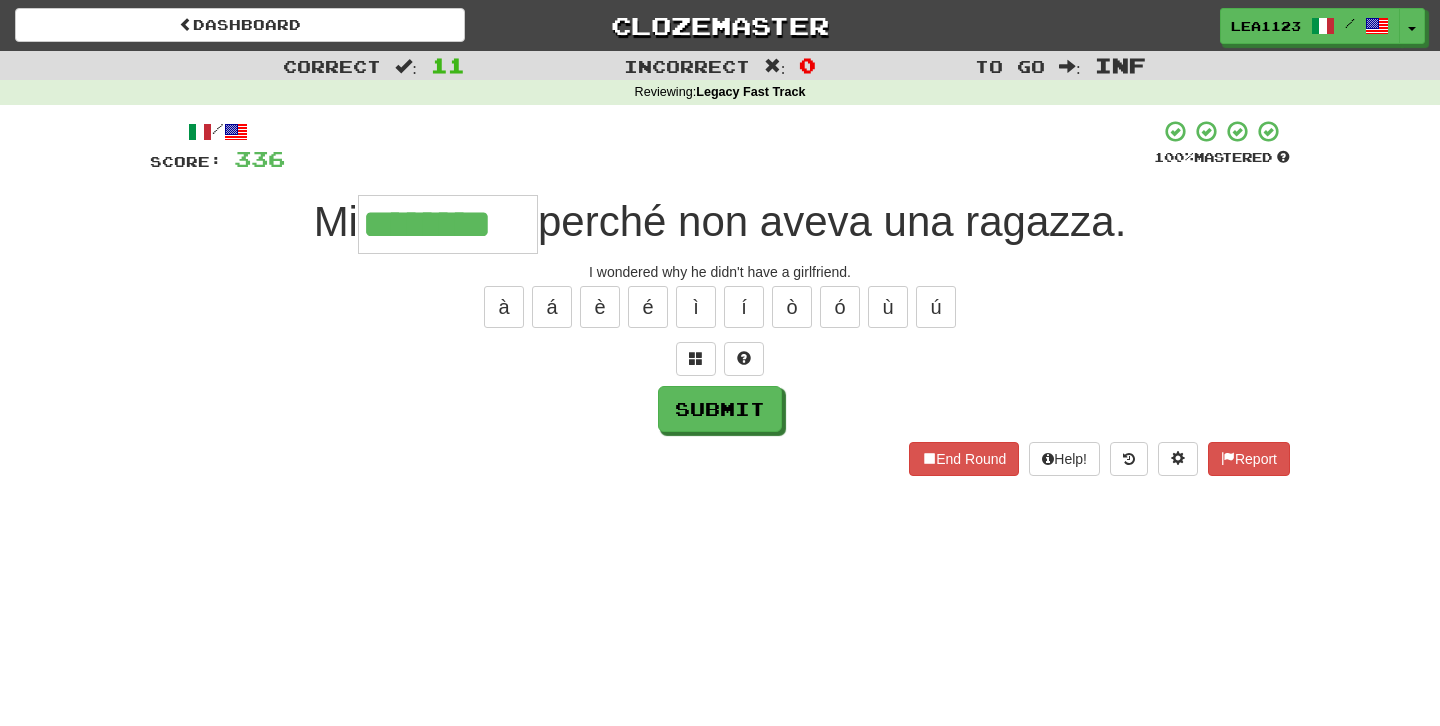type on "********" 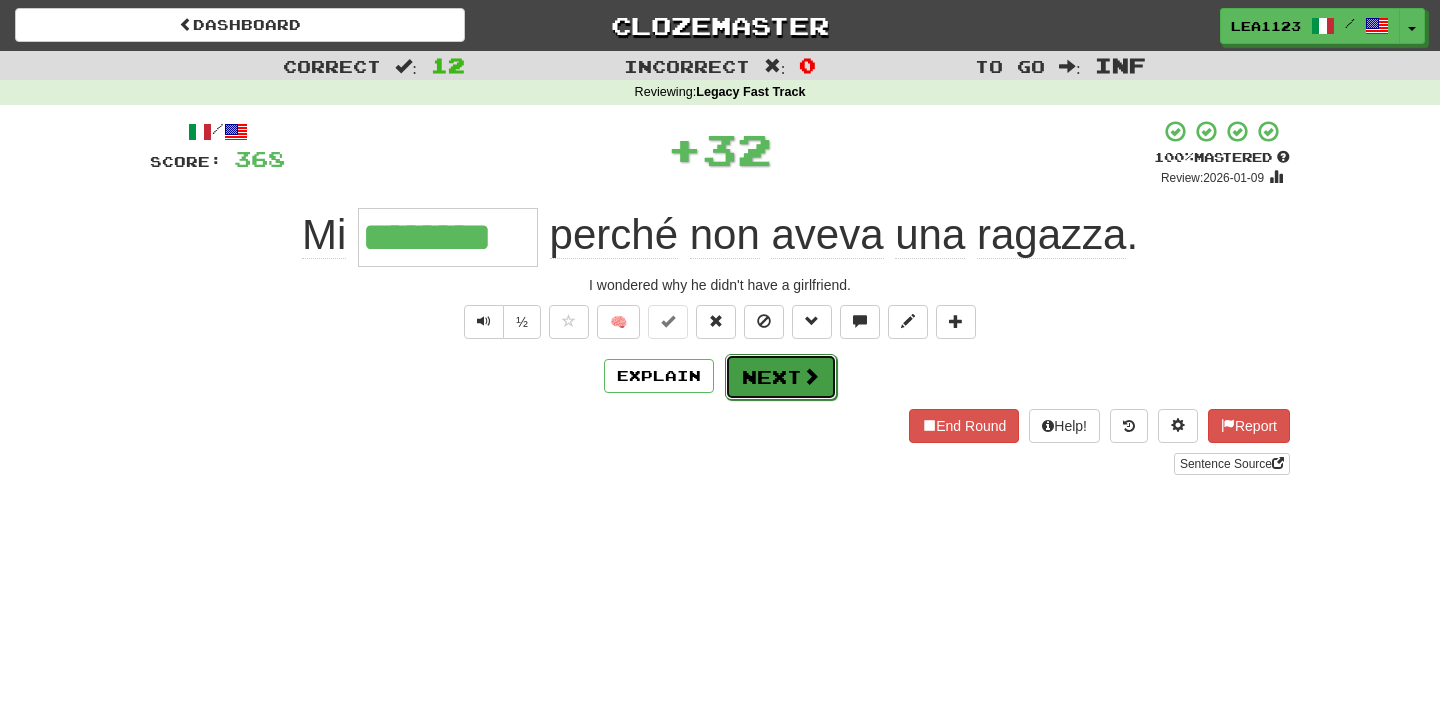 click at bounding box center (811, 376) 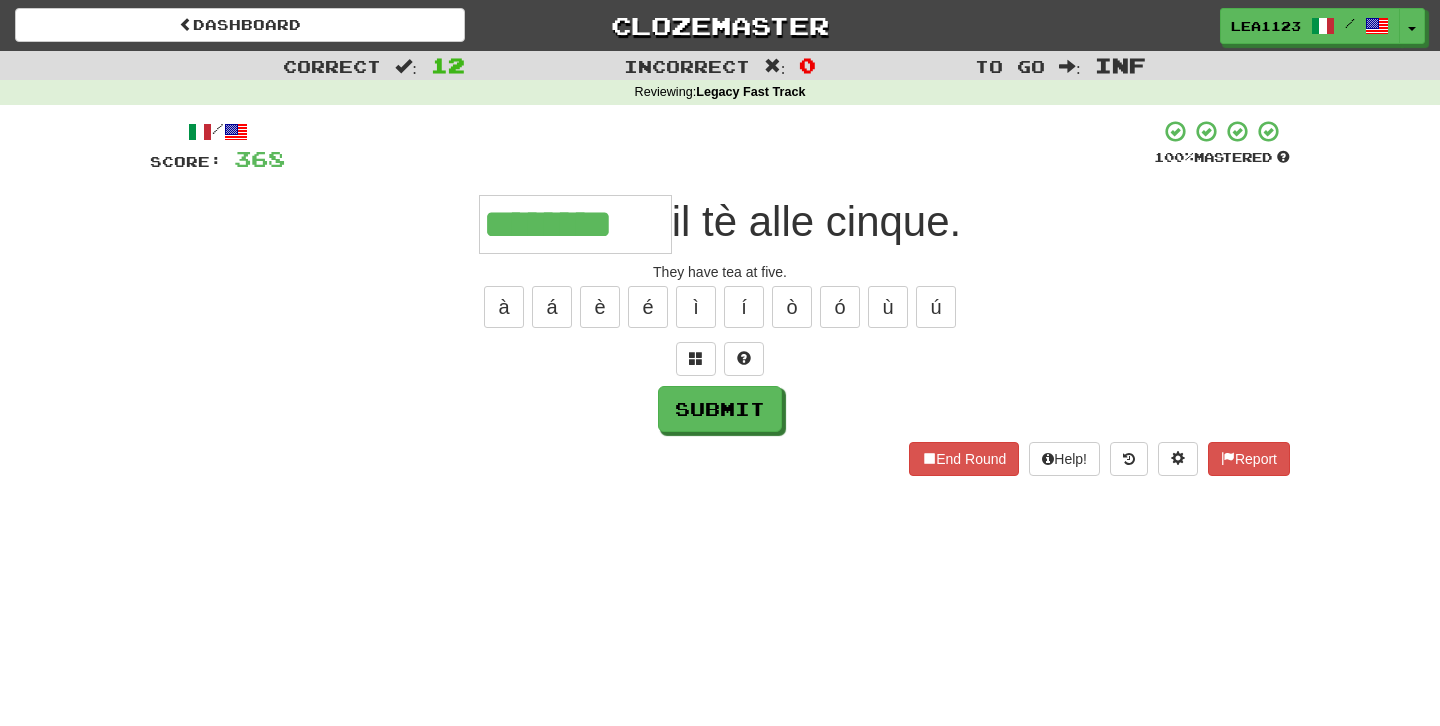 type on "********" 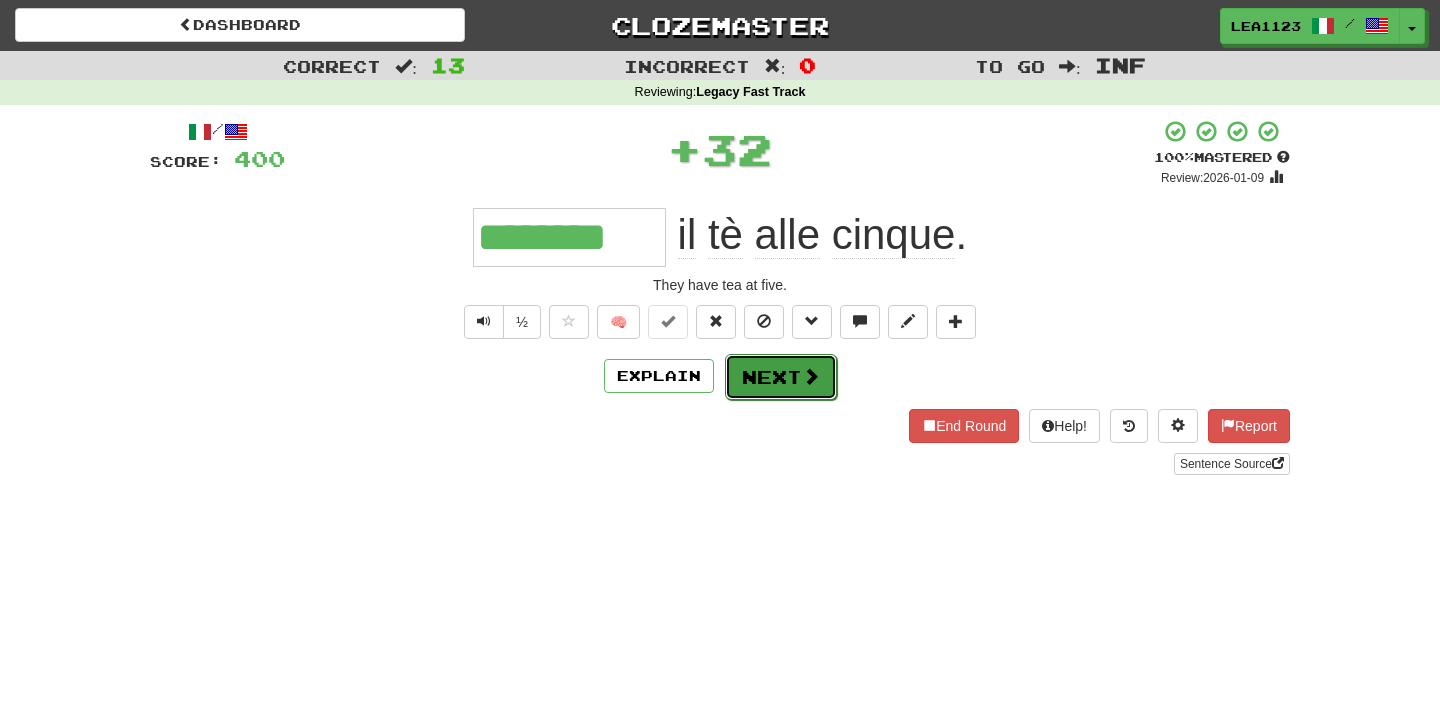 click at bounding box center [811, 376] 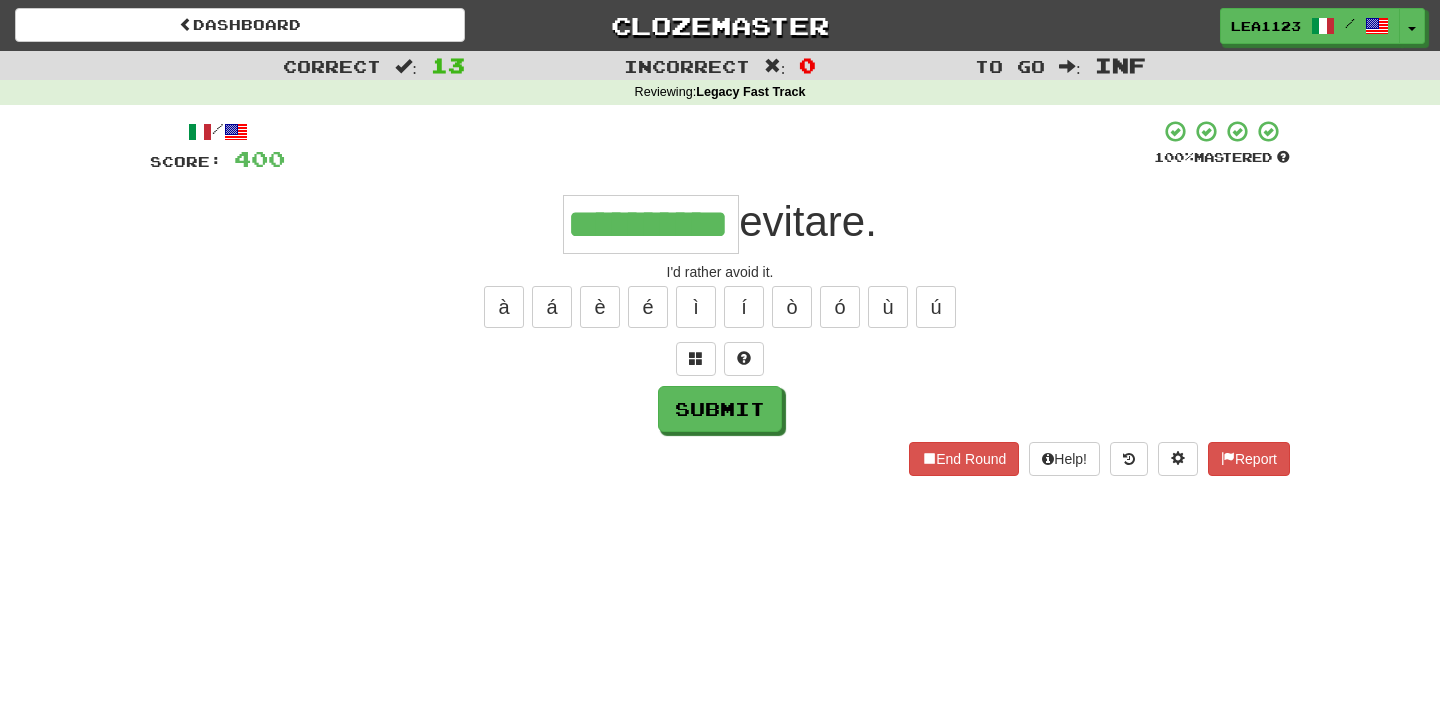 type on "**********" 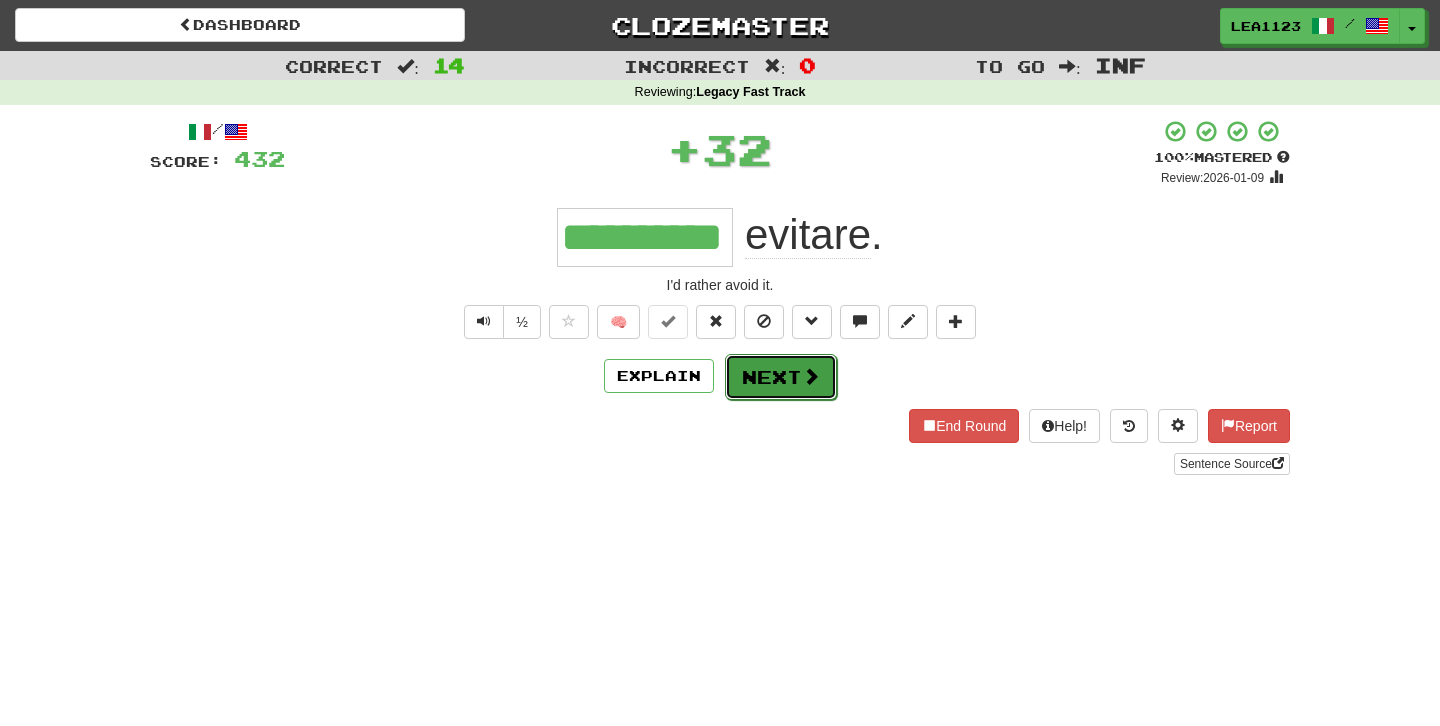 click on "Next" at bounding box center [781, 377] 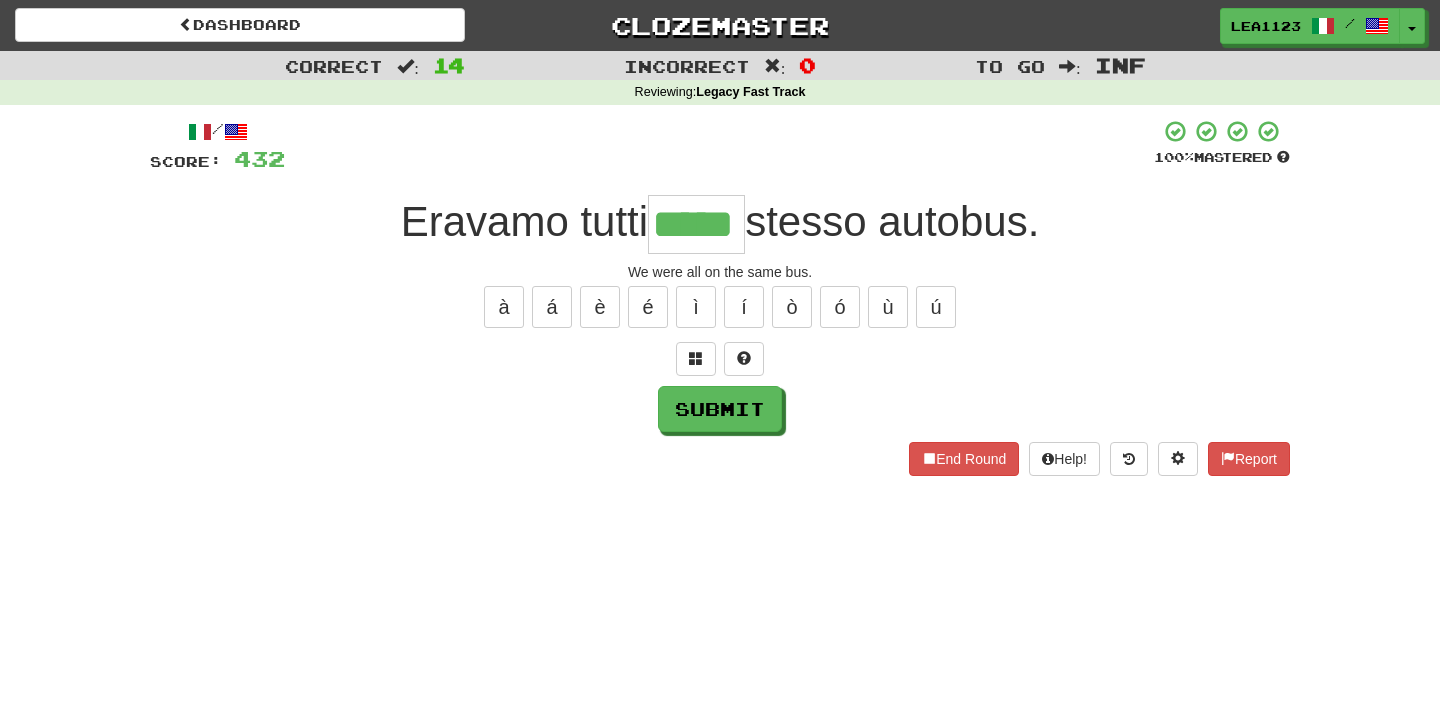 type on "*****" 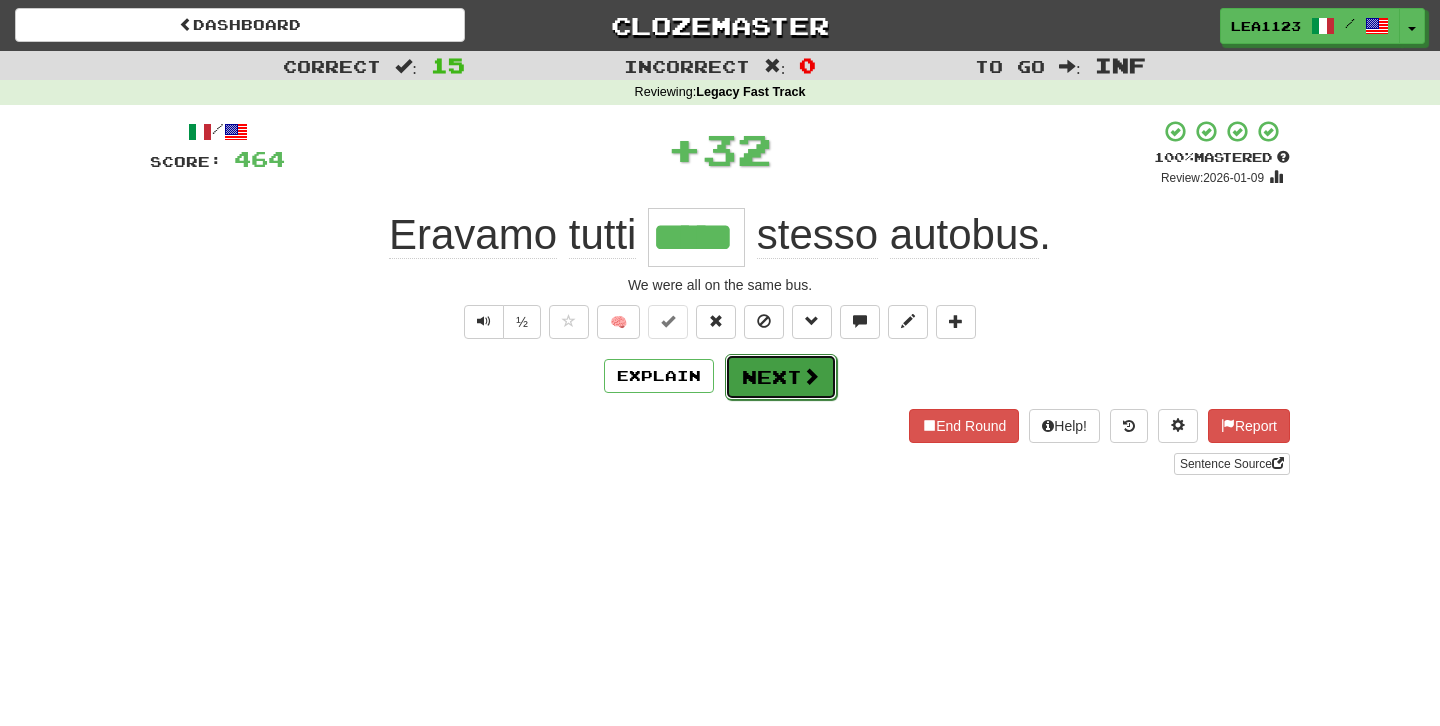 click on "Next" at bounding box center (781, 377) 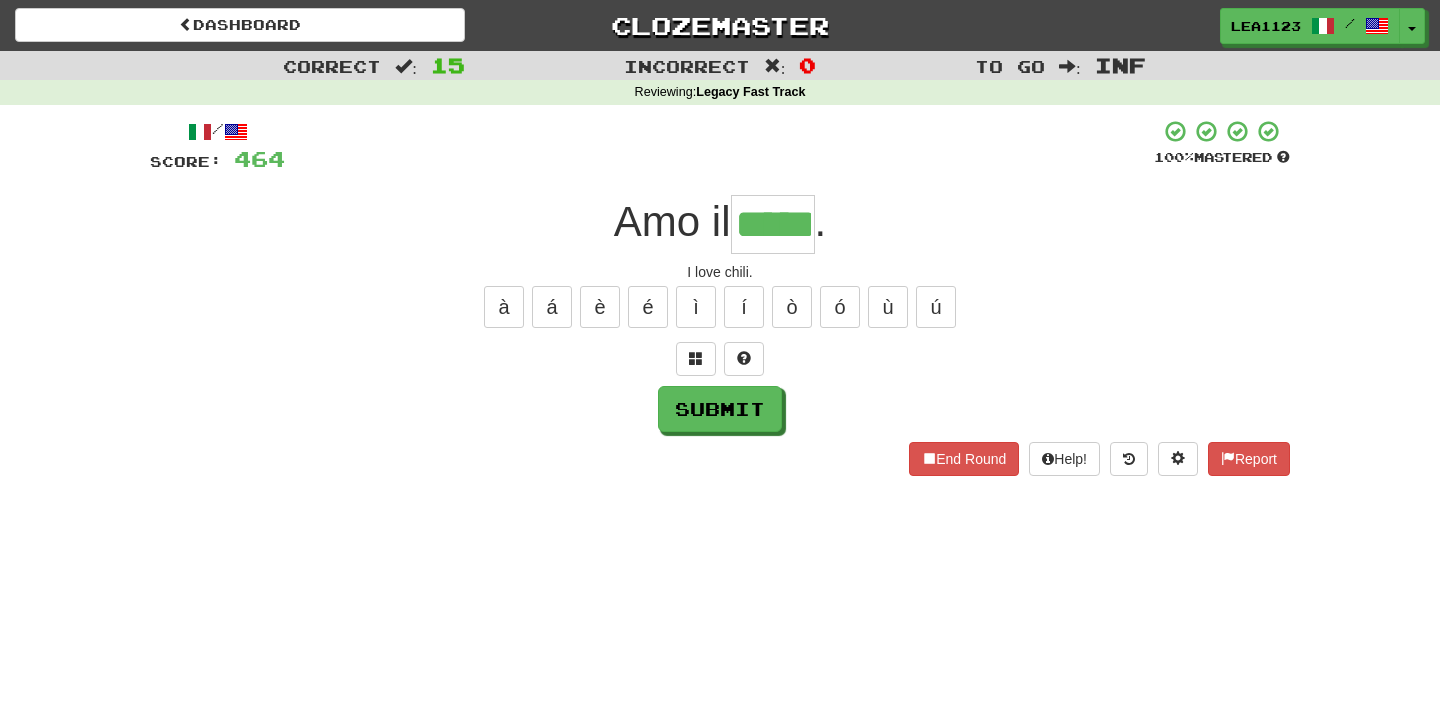 type on "*****" 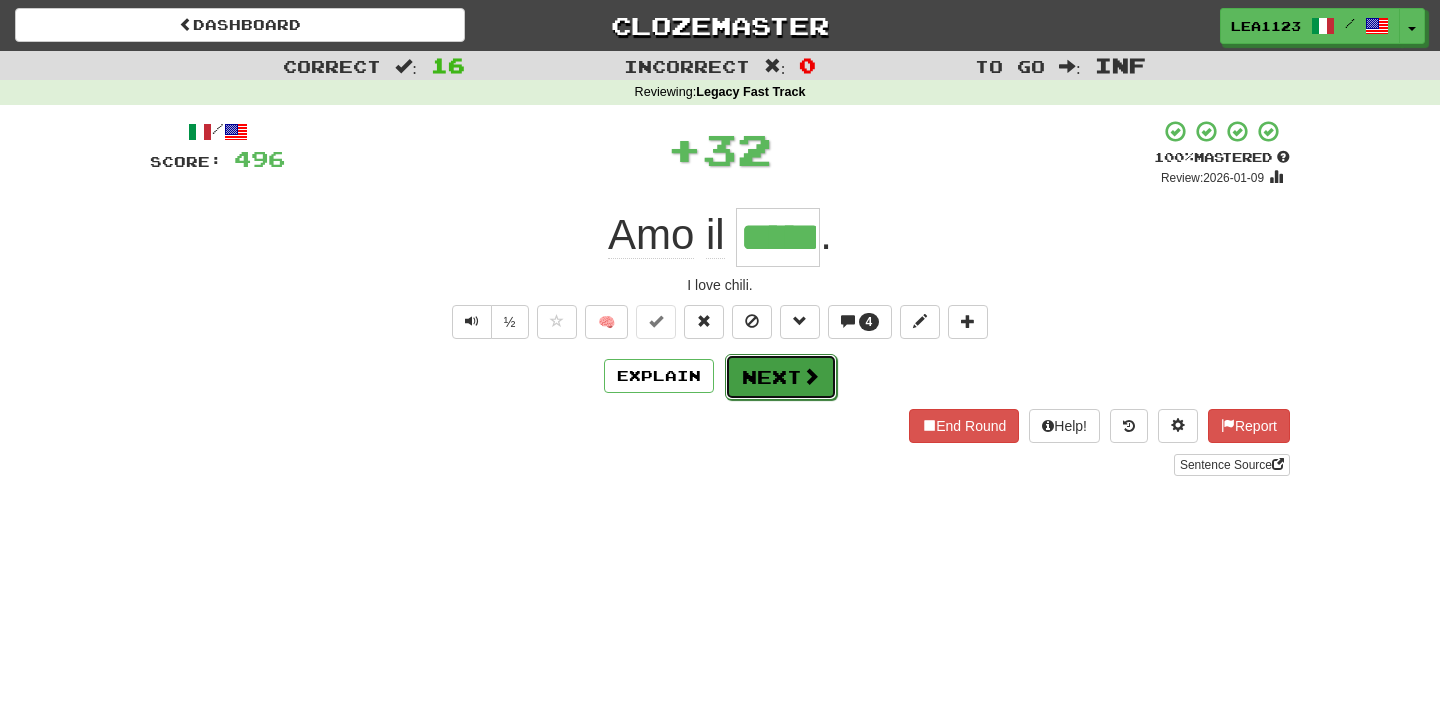 click on "Next" at bounding box center (781, 377) 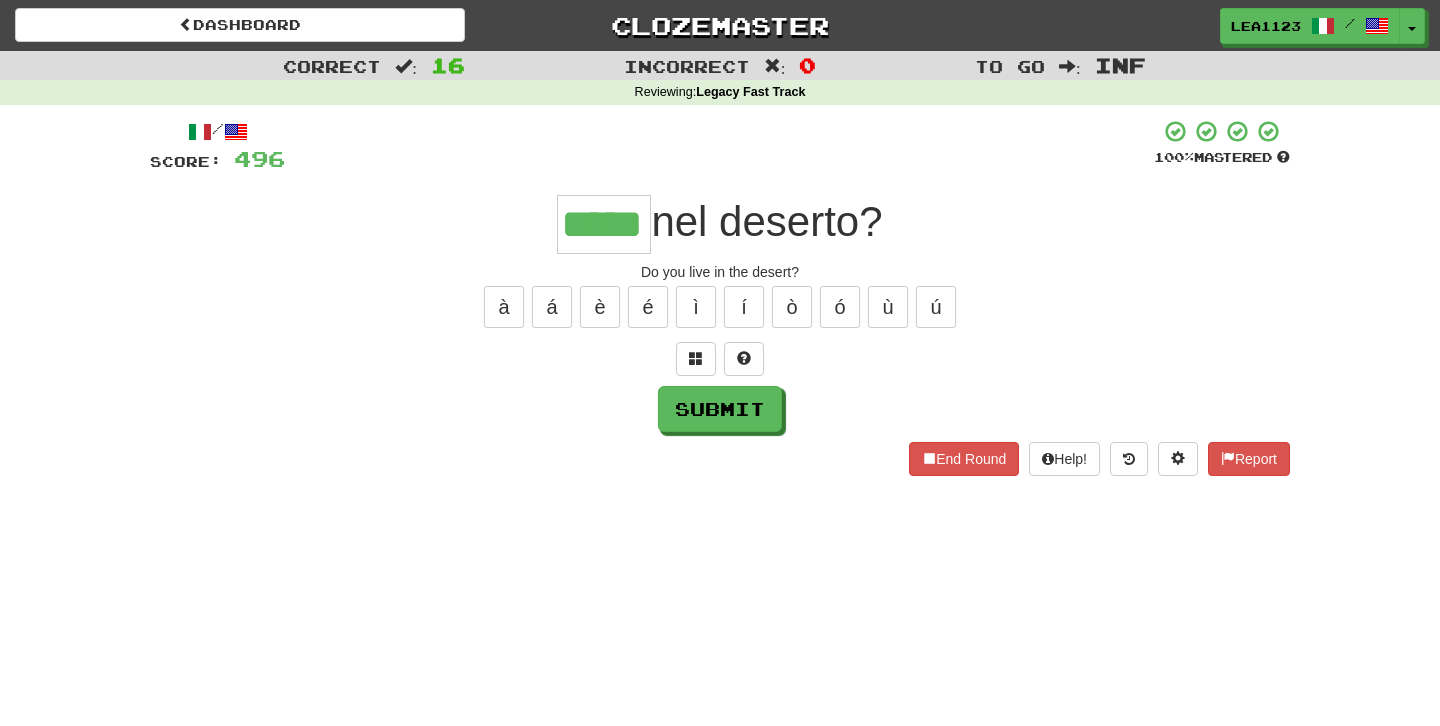 type on "*****" 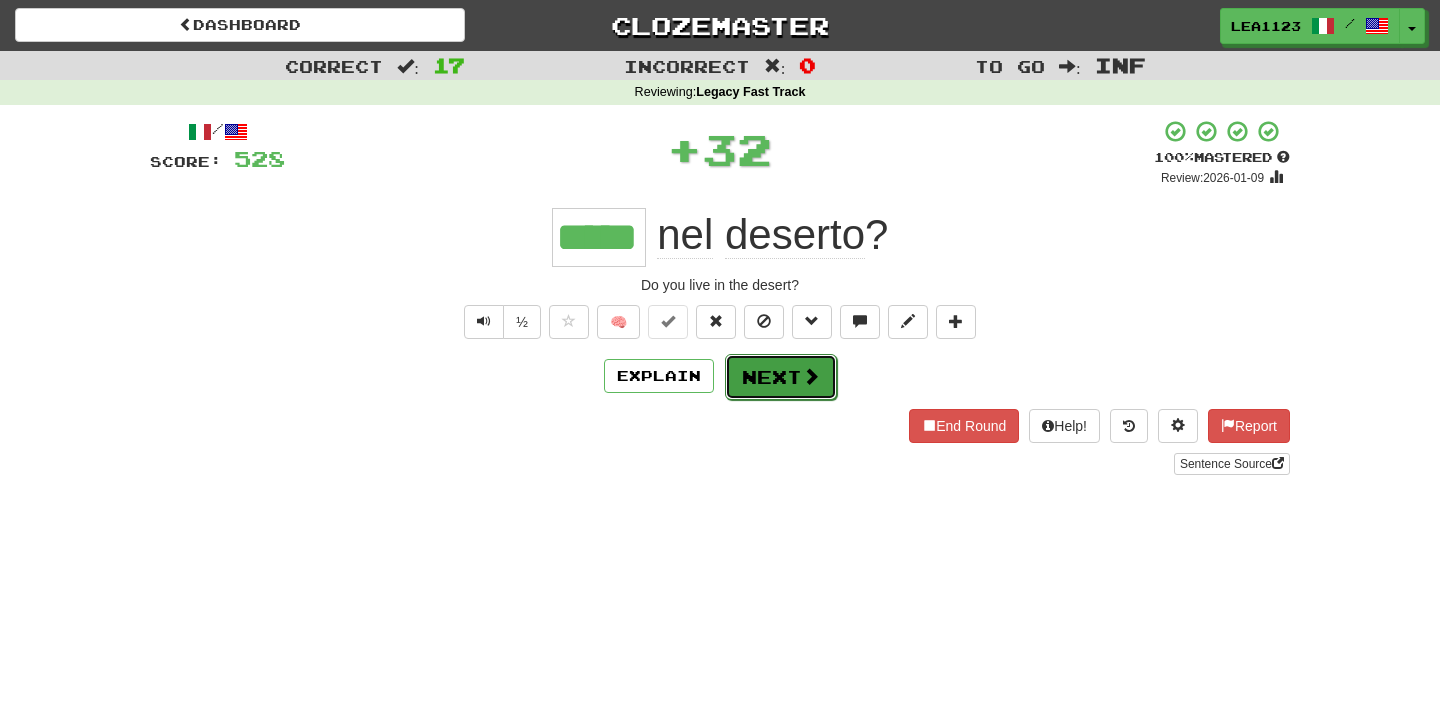 click on "Next" at bounding box center [781, 377] 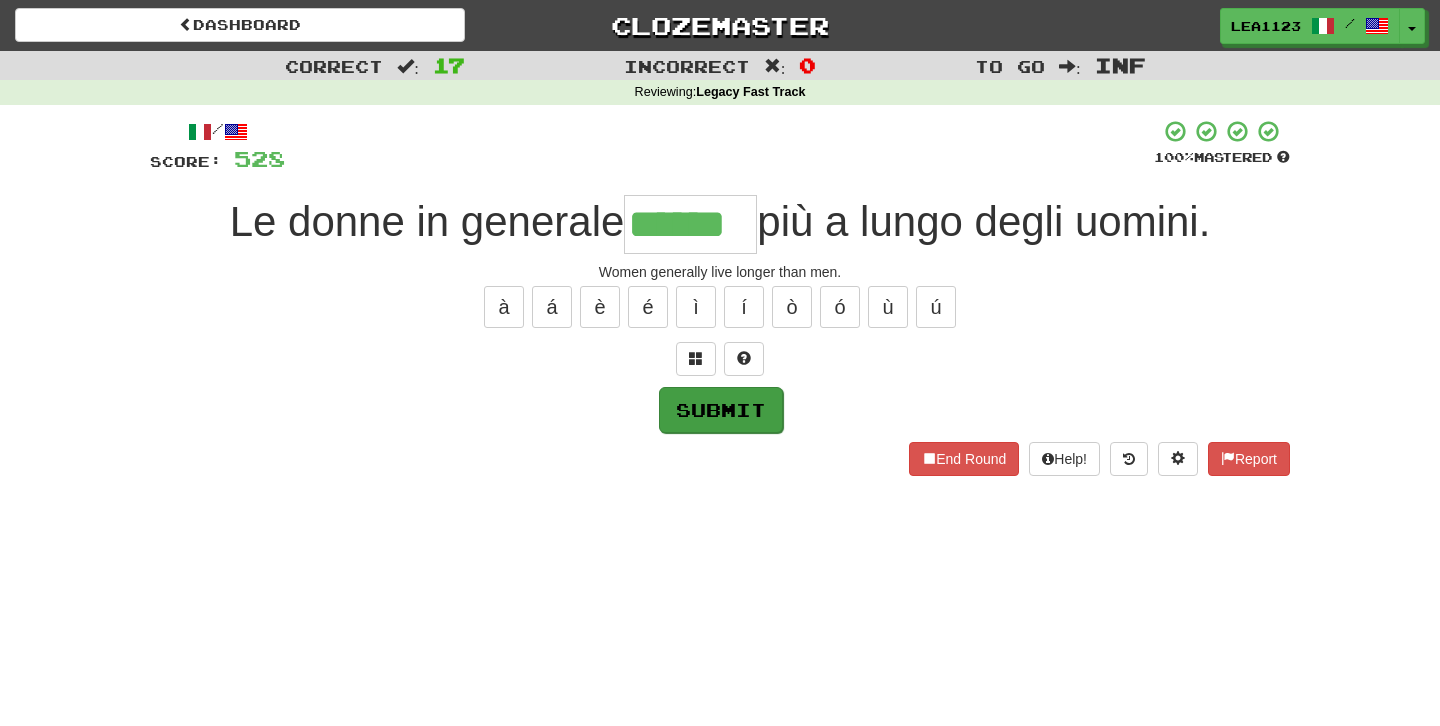 type on "******" 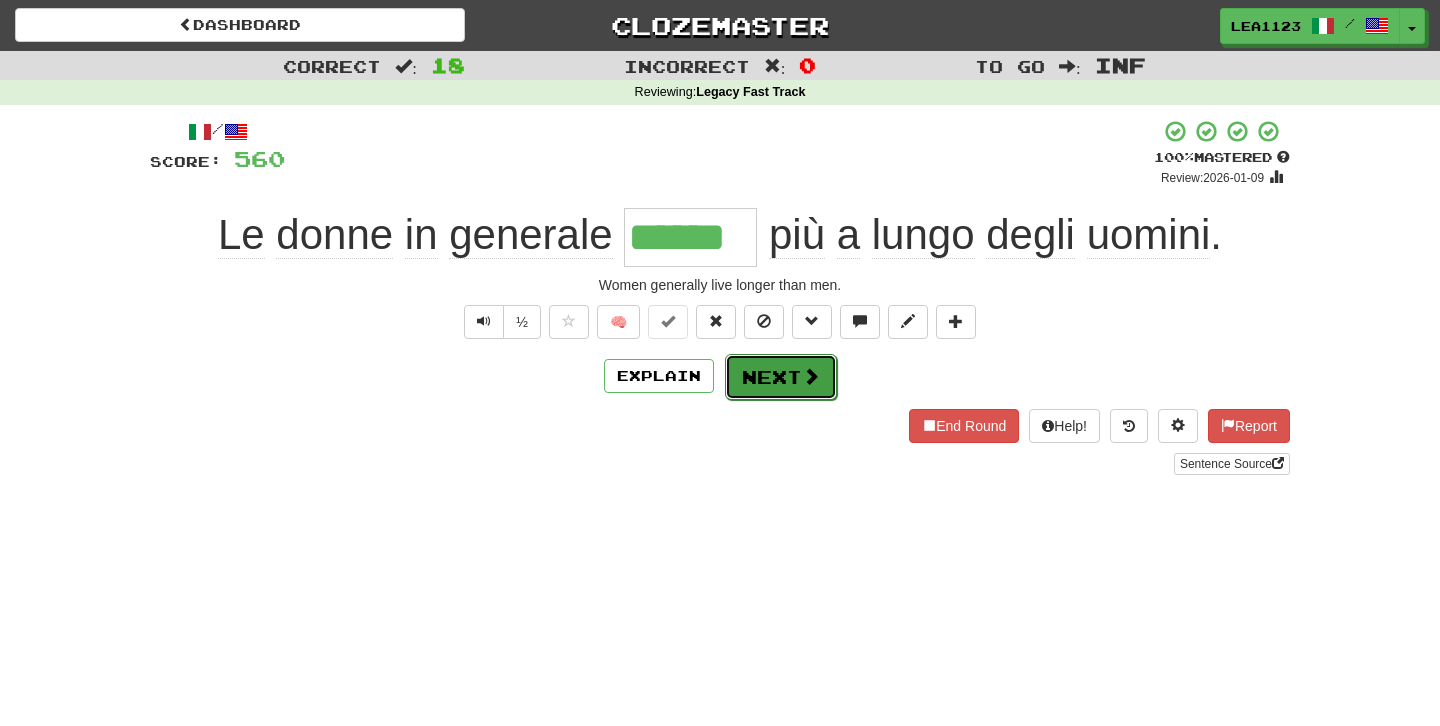 click on "Next" at bounding box center [781, 377] 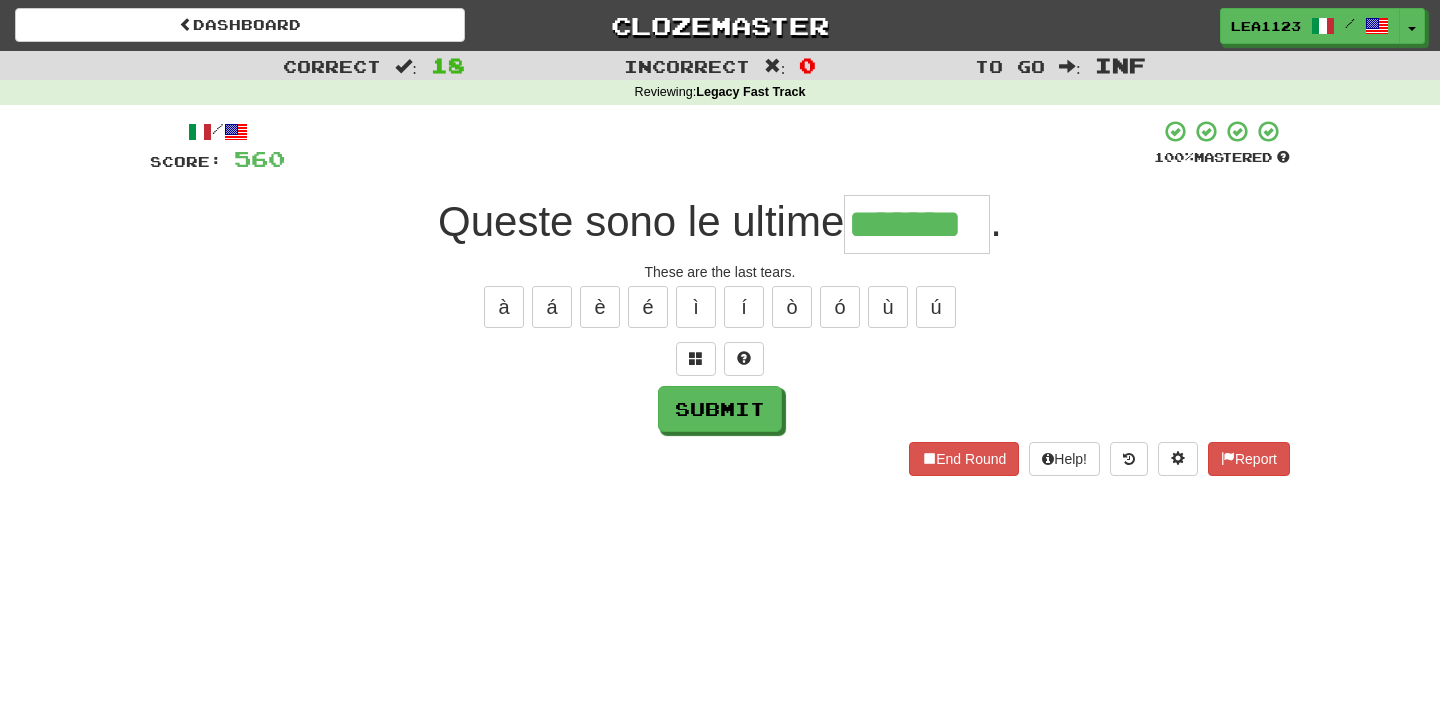 type on "*******" 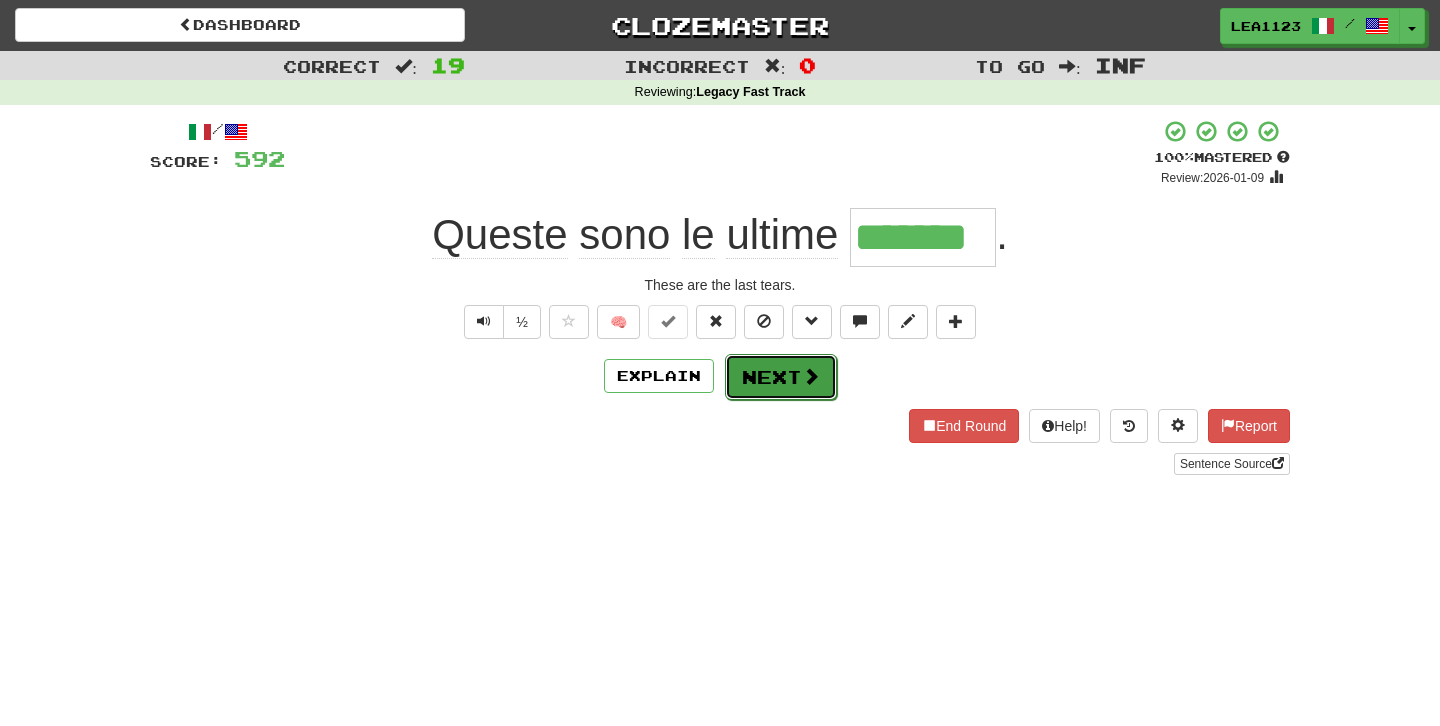 click on "Next" at bounding box center (781, 377) 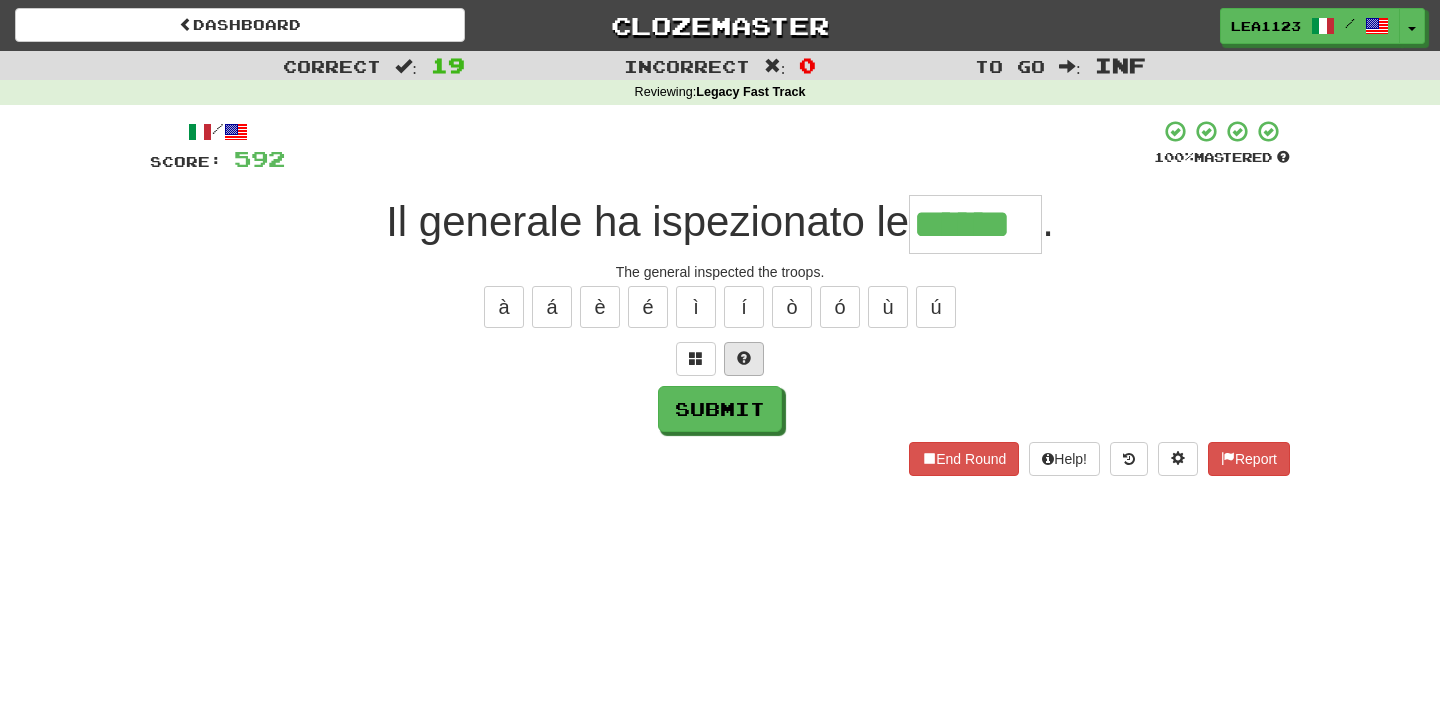 type on "******" 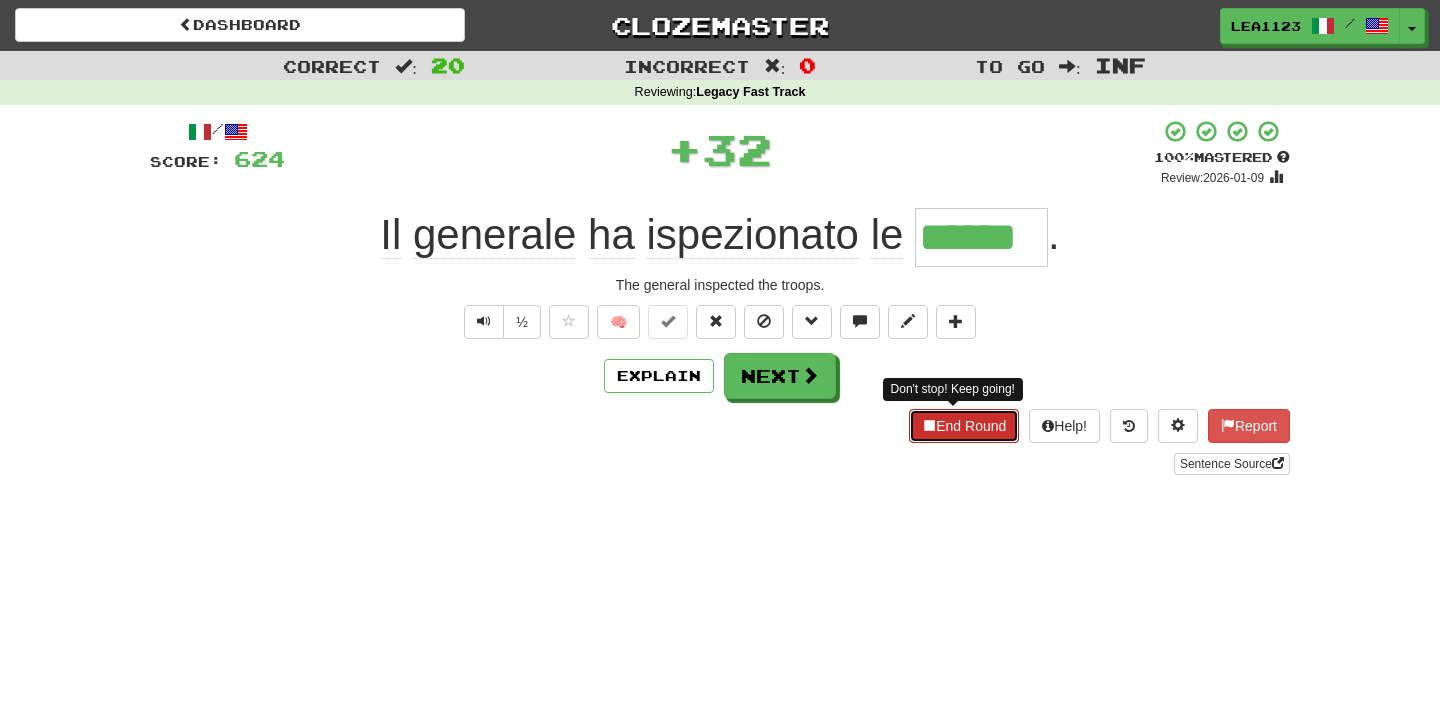 click on "End Round" at bounding box center [964, 426] 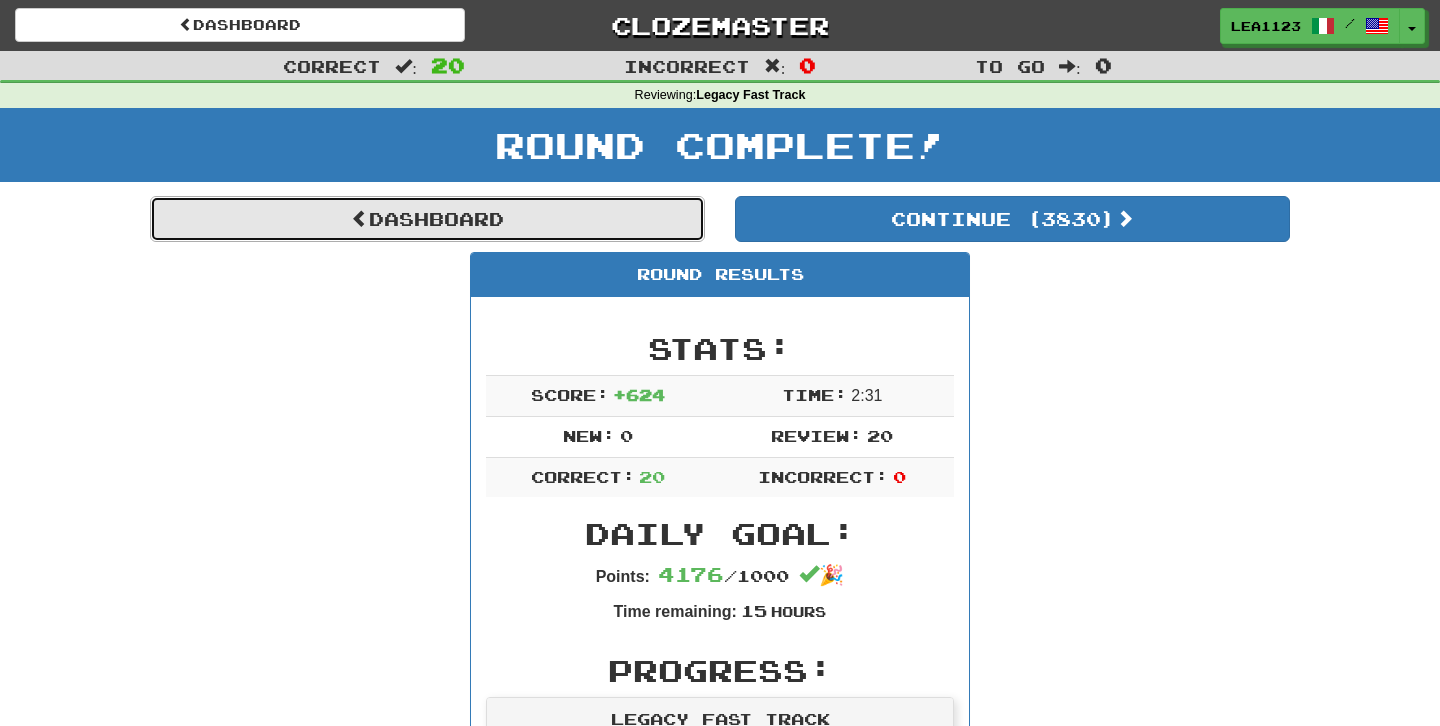 click on "Dashboard" at bounding box center [427, 219] 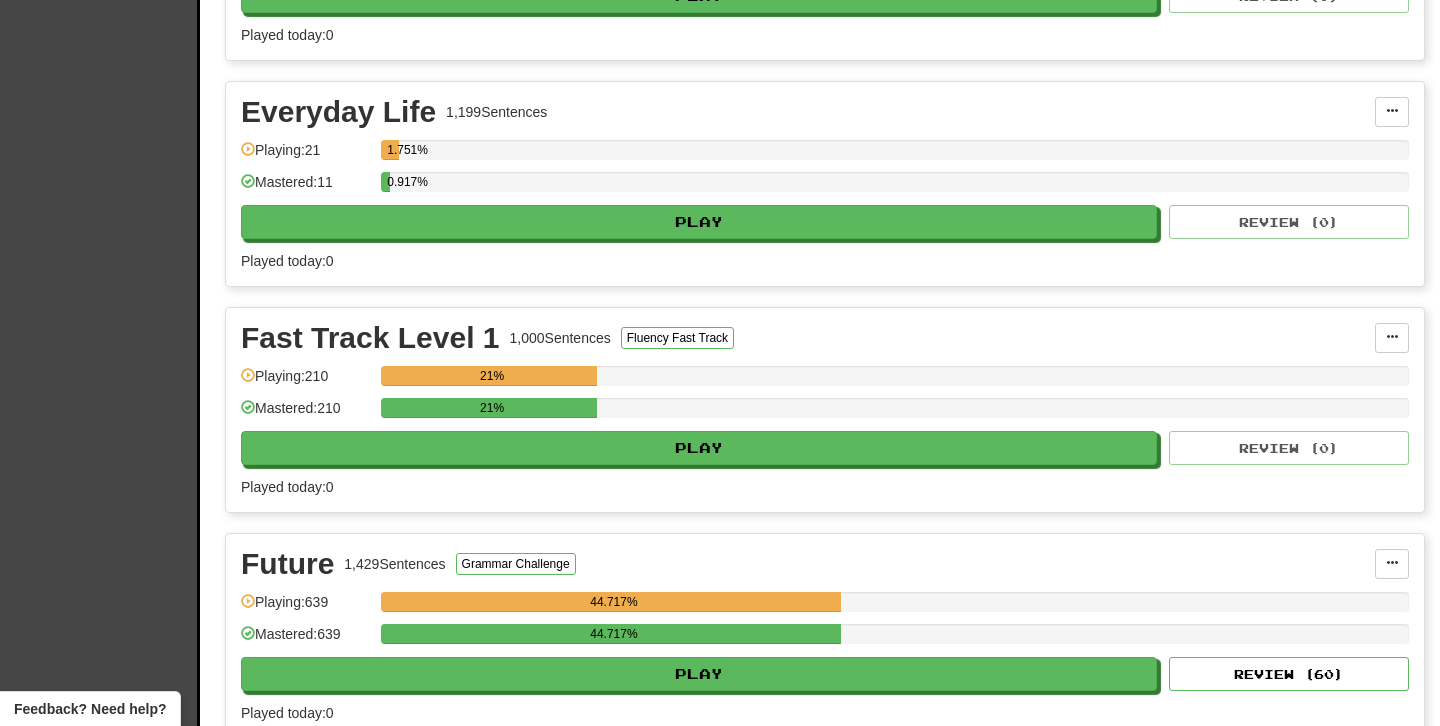 scroll, scrollTop: 2837, scrollLeft: 0, axis: vertical 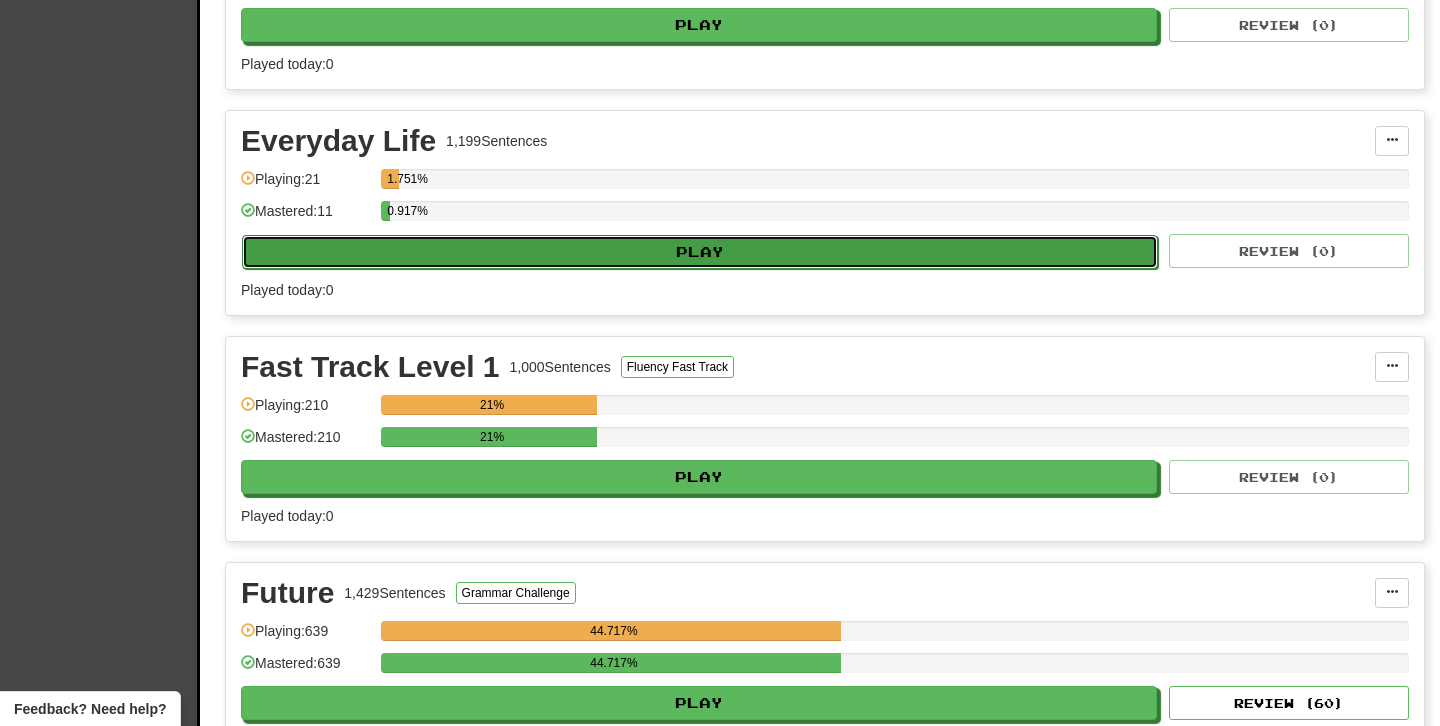 click on "Play" at bounding box center [700, 252] 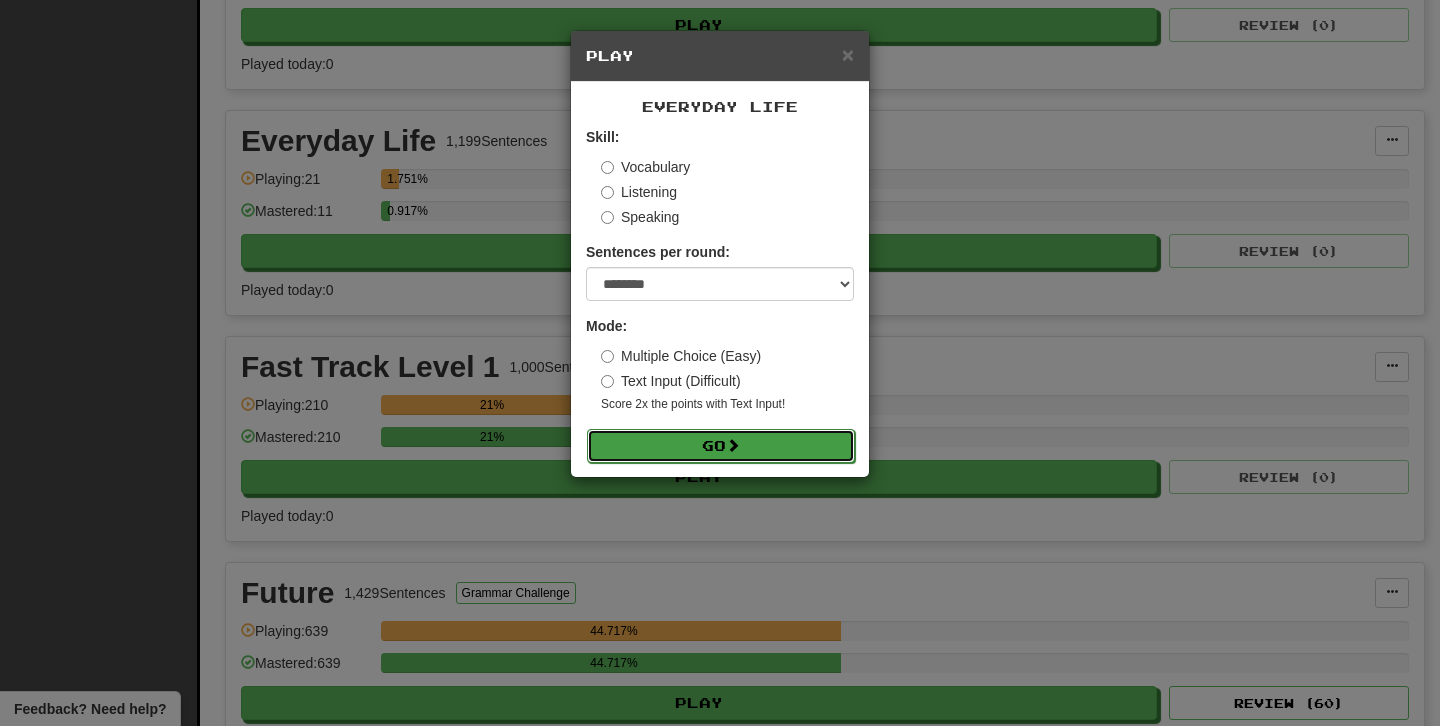 click on "Go" at bounding box center [721, 446] 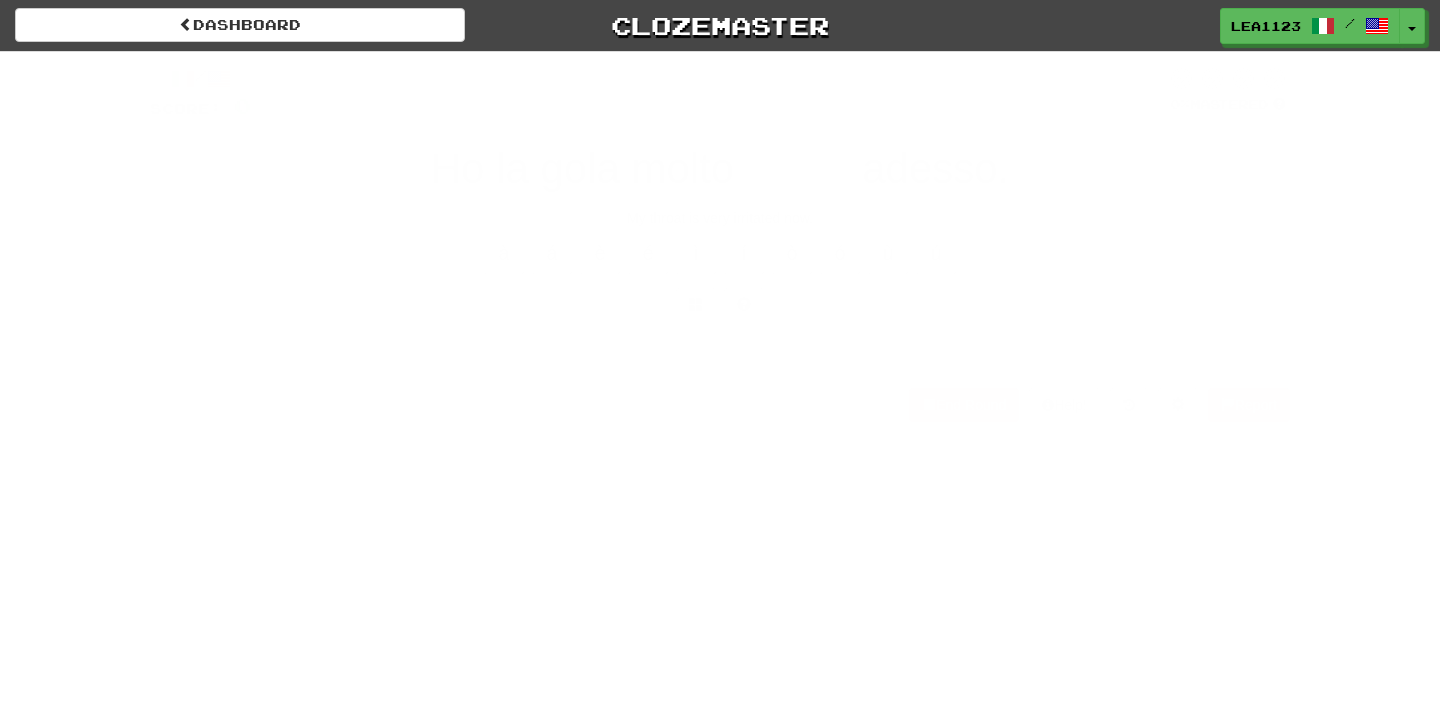 scroll, scrollTop: 0, scrollLeft: 0, axis: both 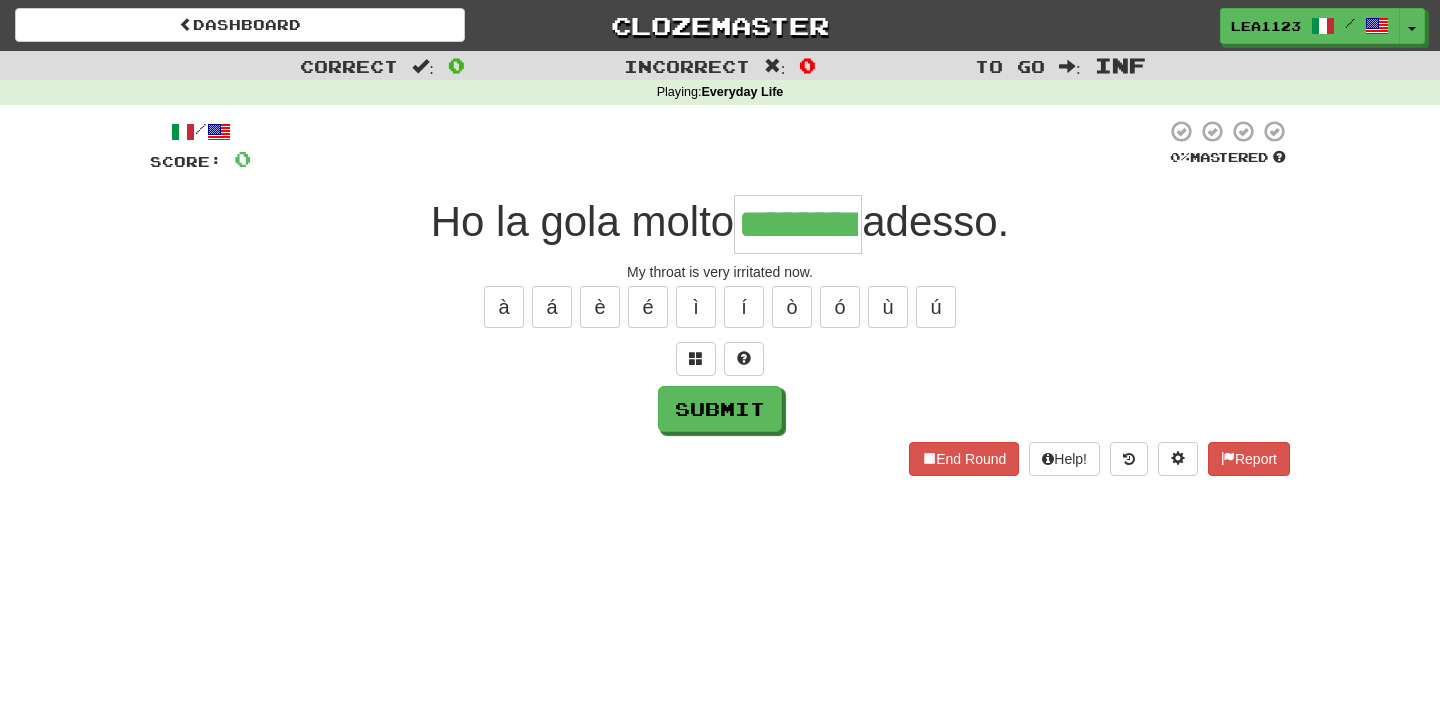 type on "********" 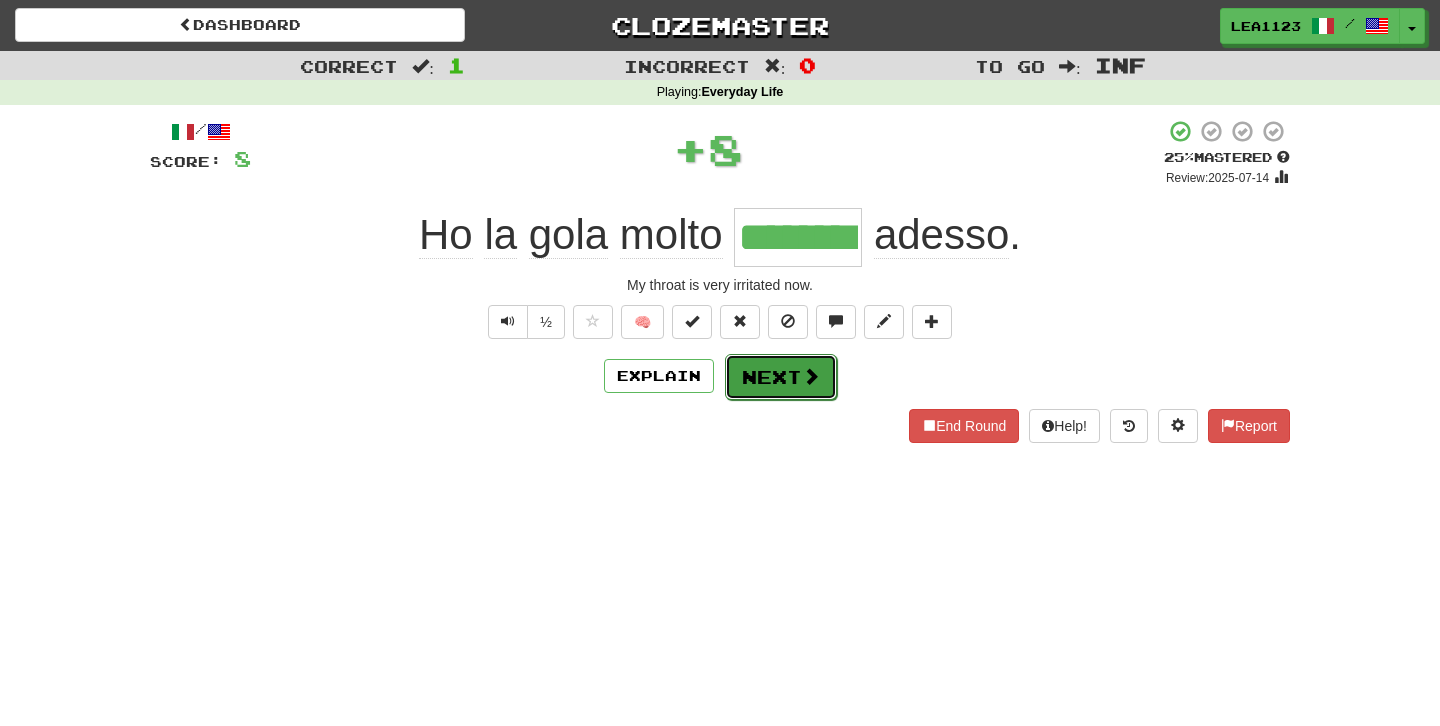 click on "Next" at bounding box center [781, 377] 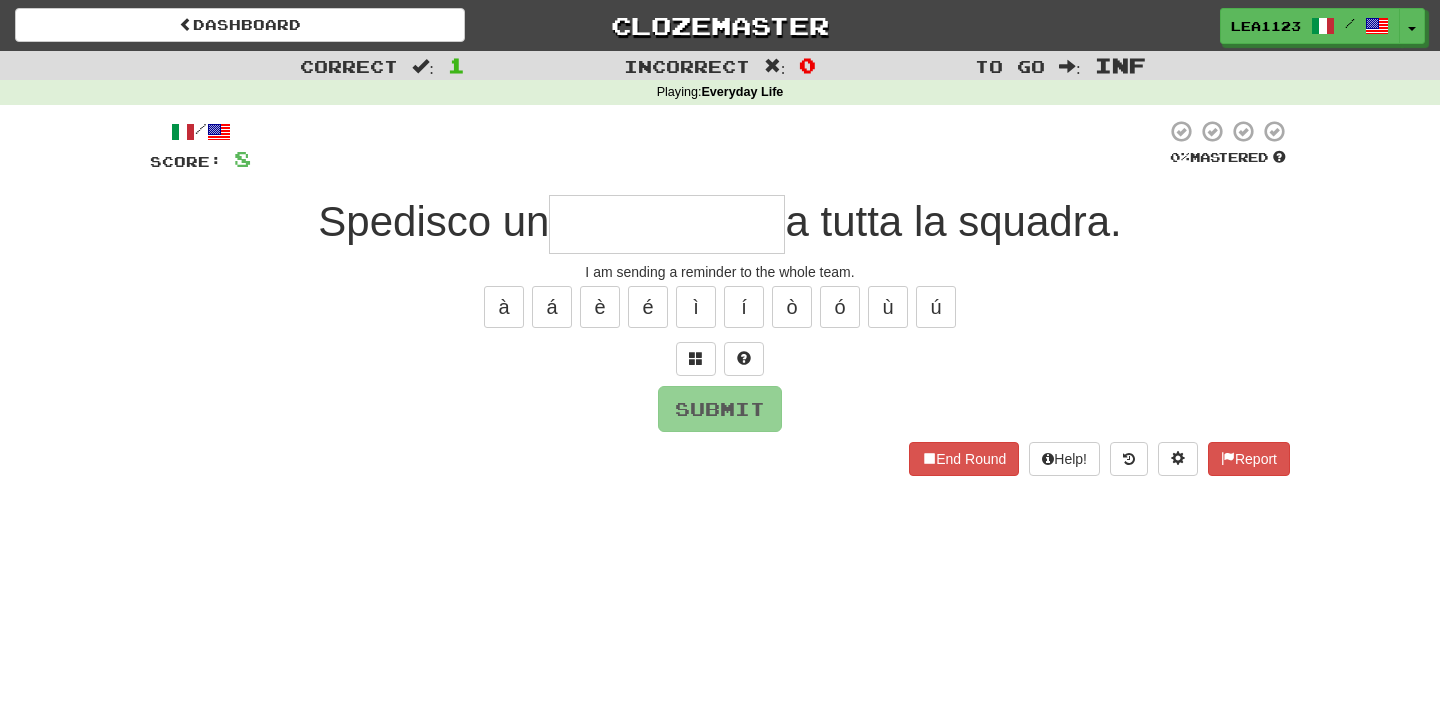type on "*" 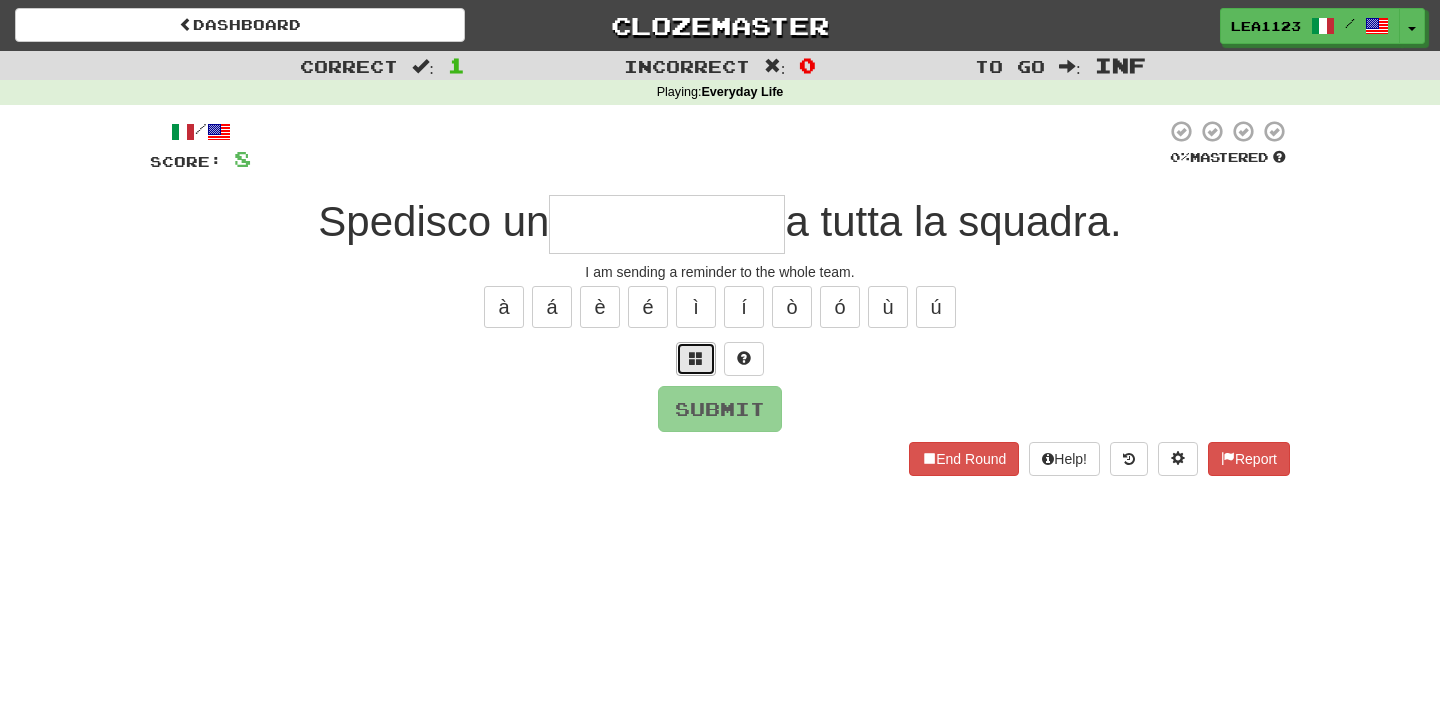 click at bounding box center [696, 359] 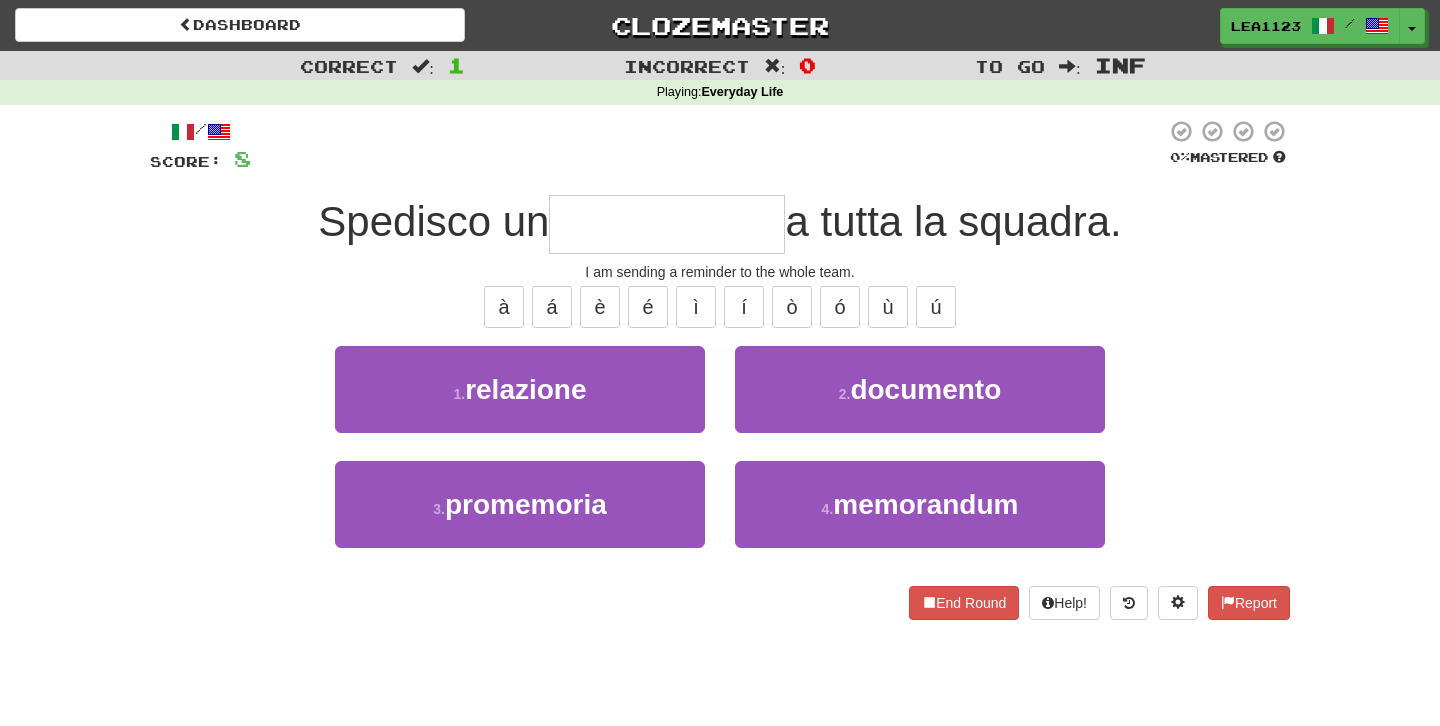 type on "*" 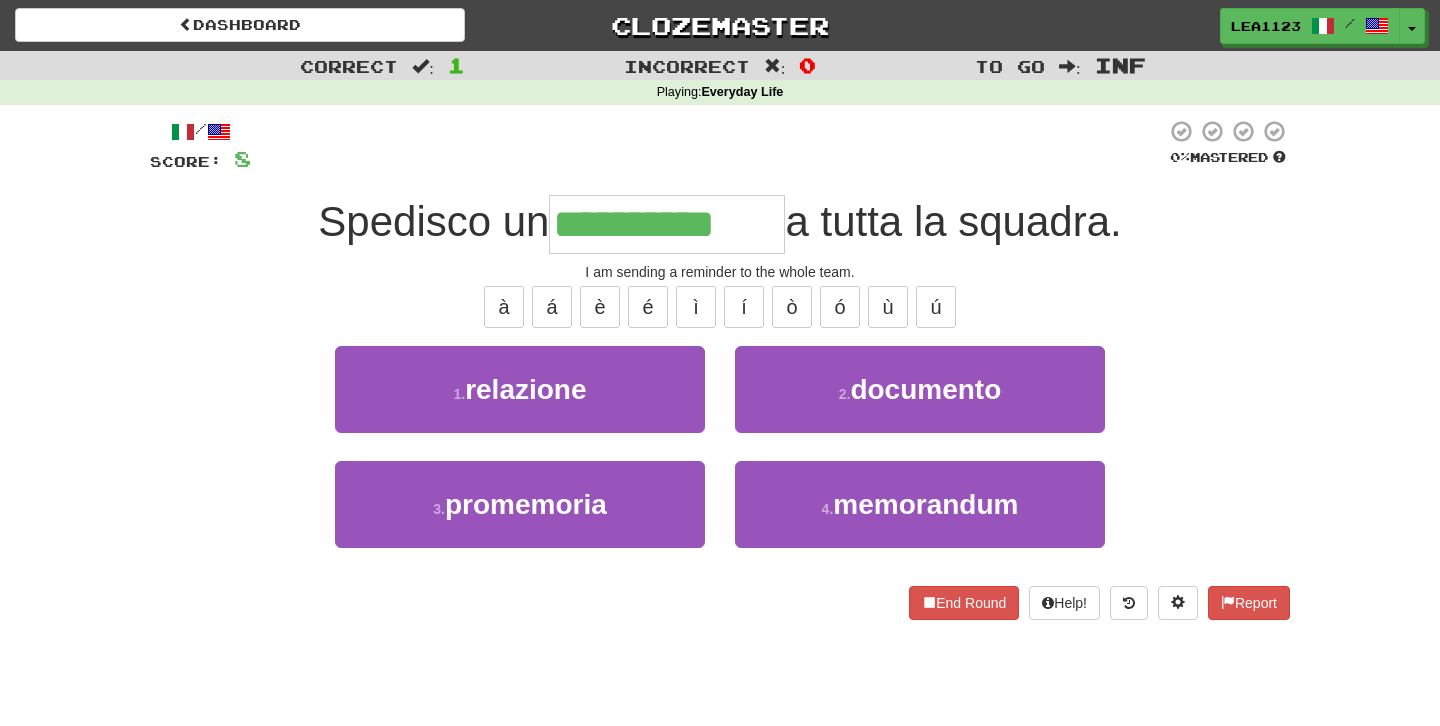 type on "**********" 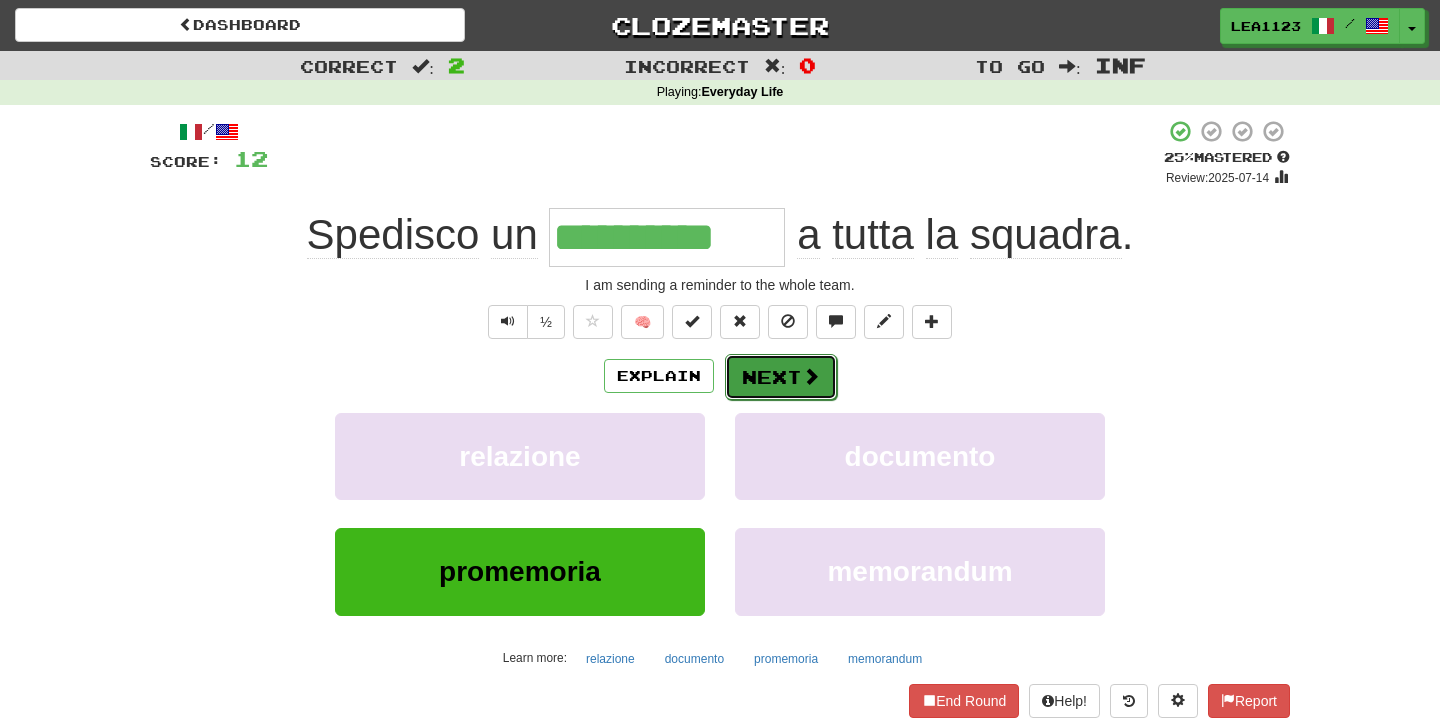 click on "Next" at bounding box center (781, 377) 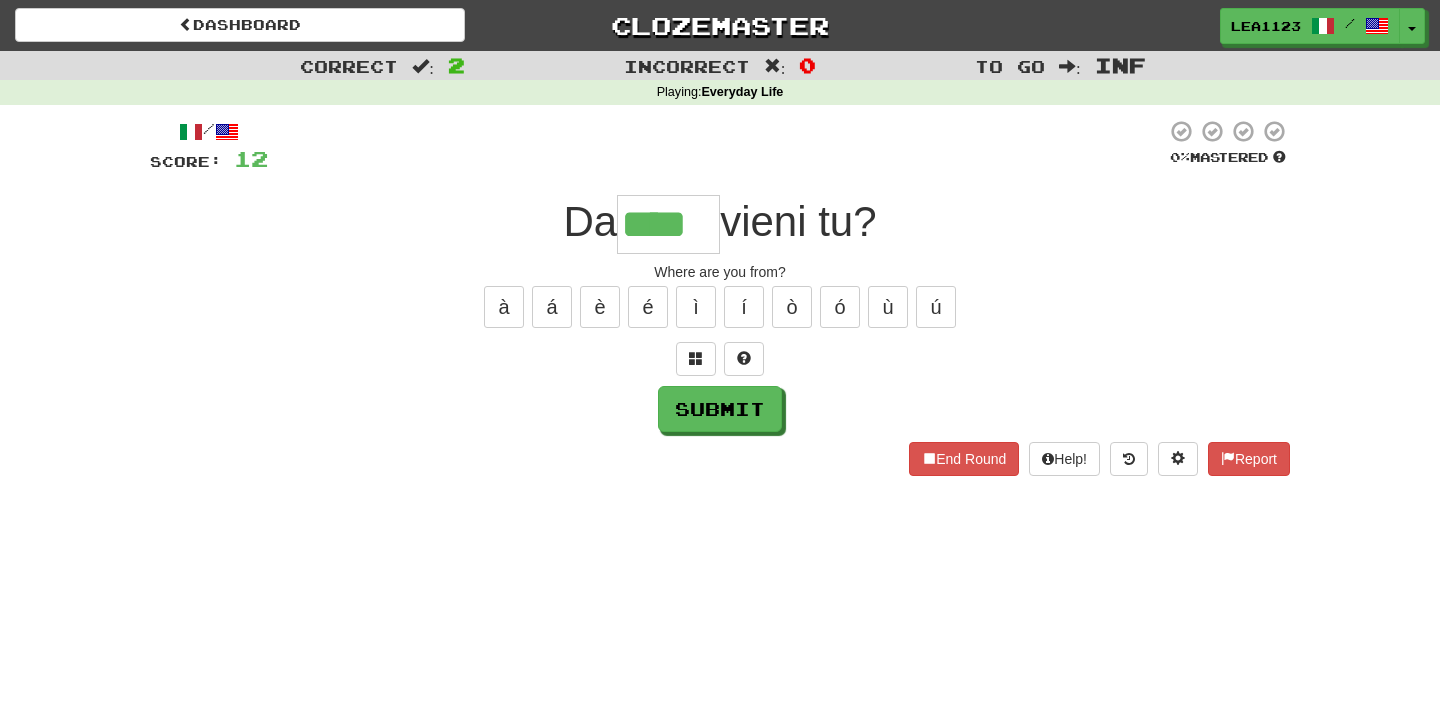 type on "****" 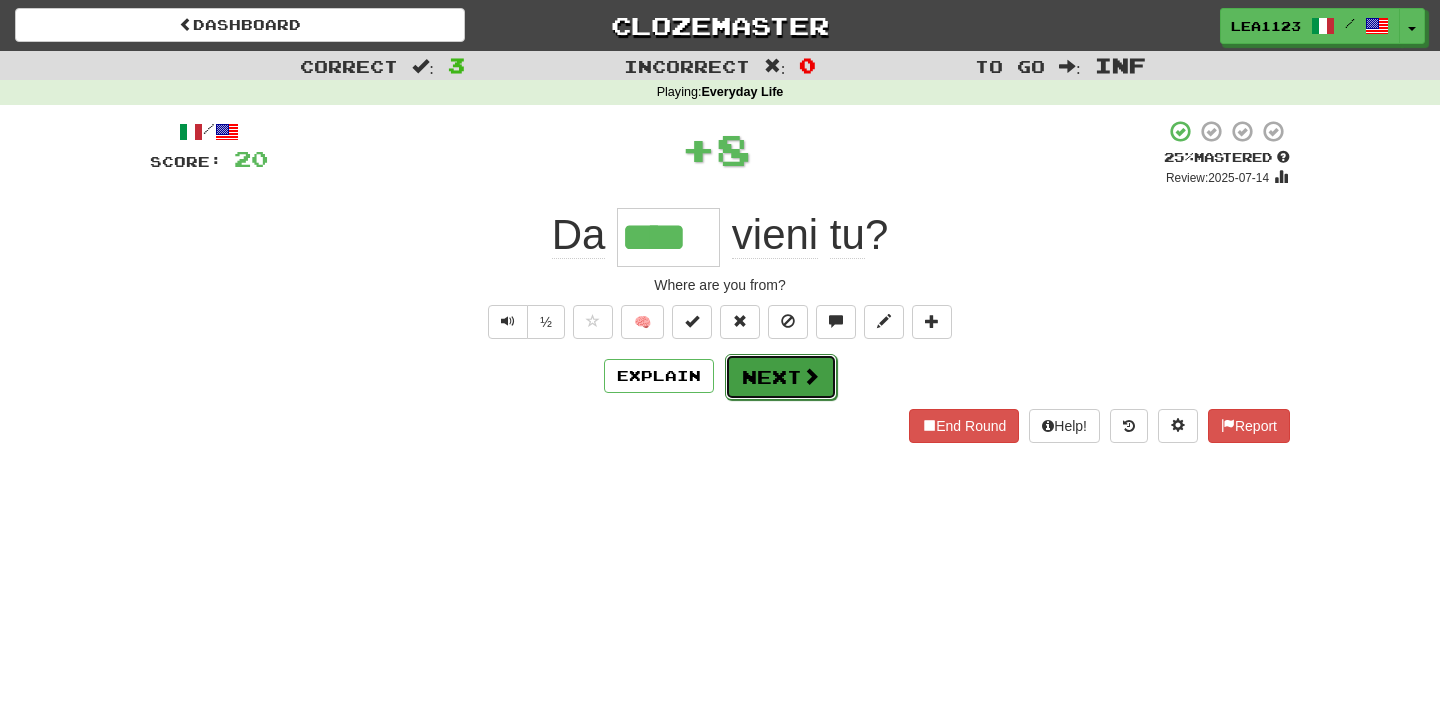 click on "Next" at bounding box center [781, 377] 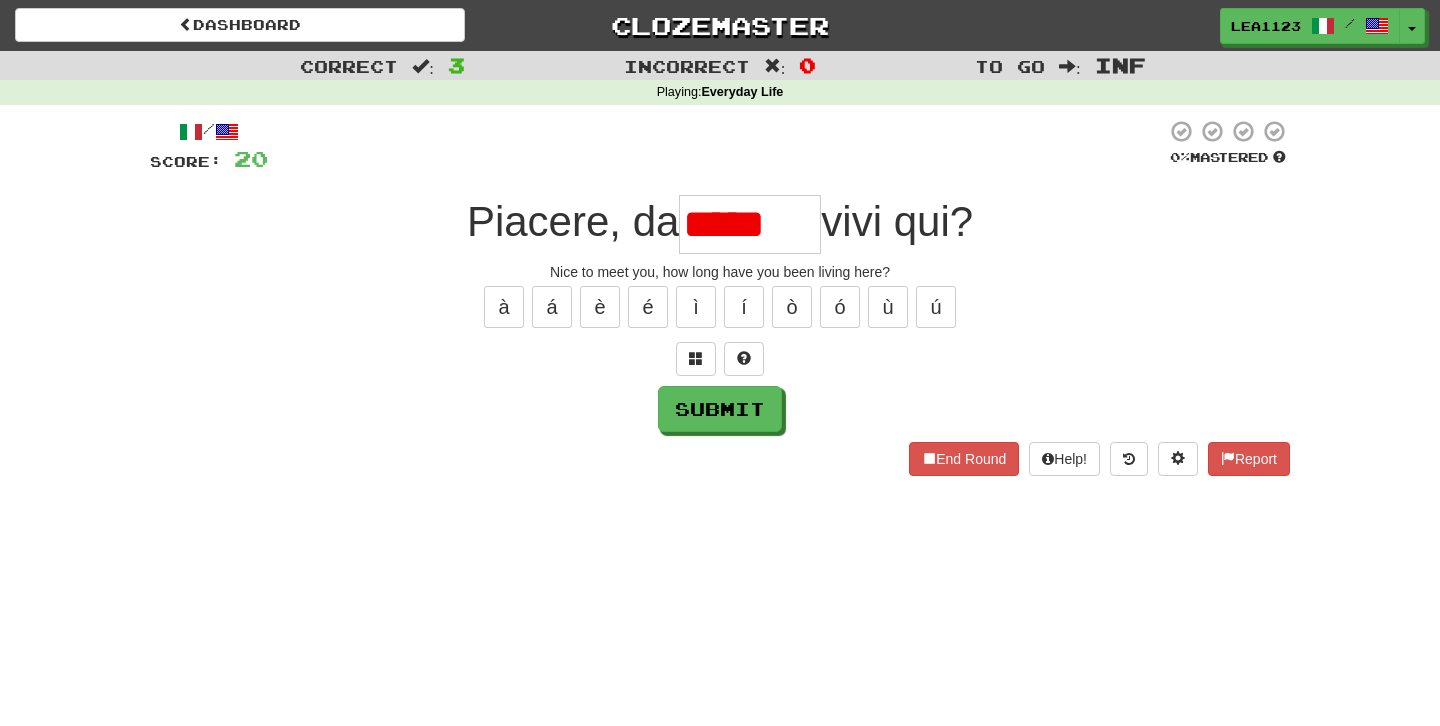 scroll, scrollTop: 0, scrollLeft: 0, axis: both 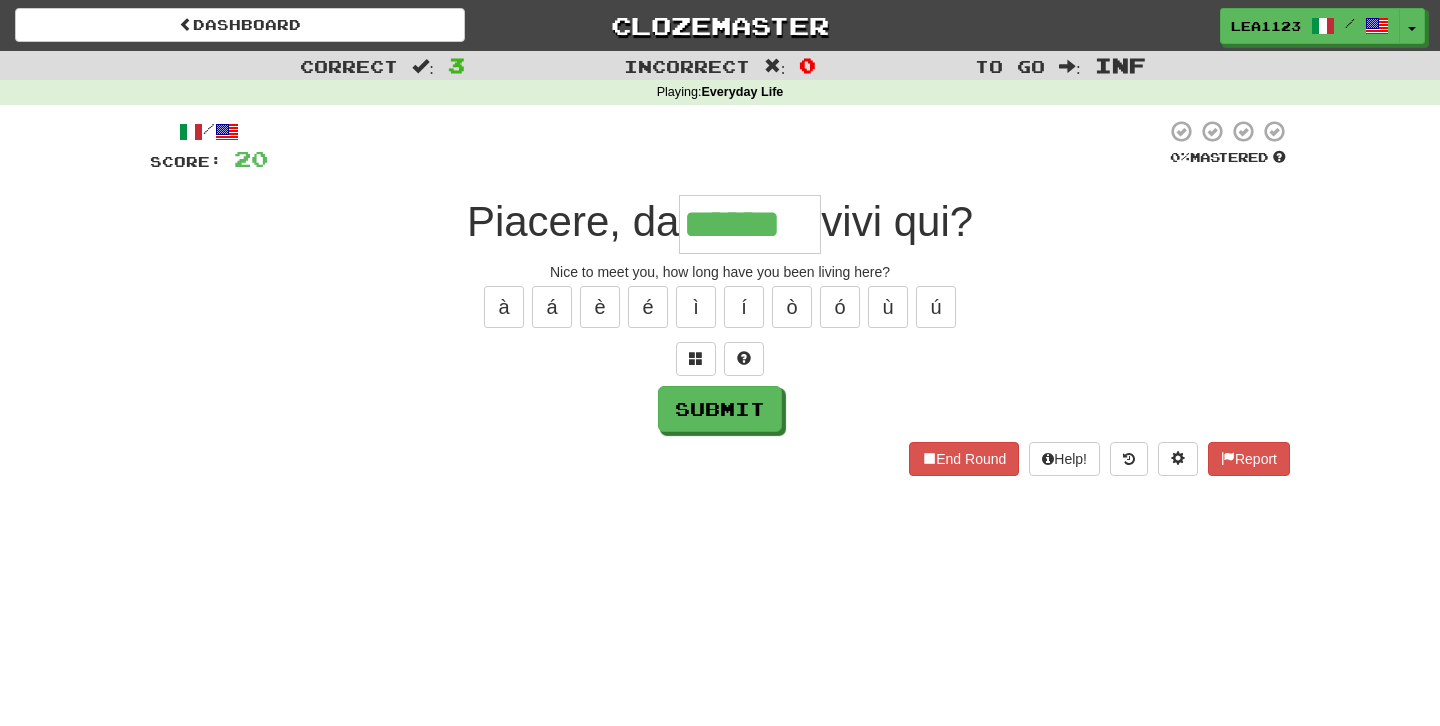 type on "******" 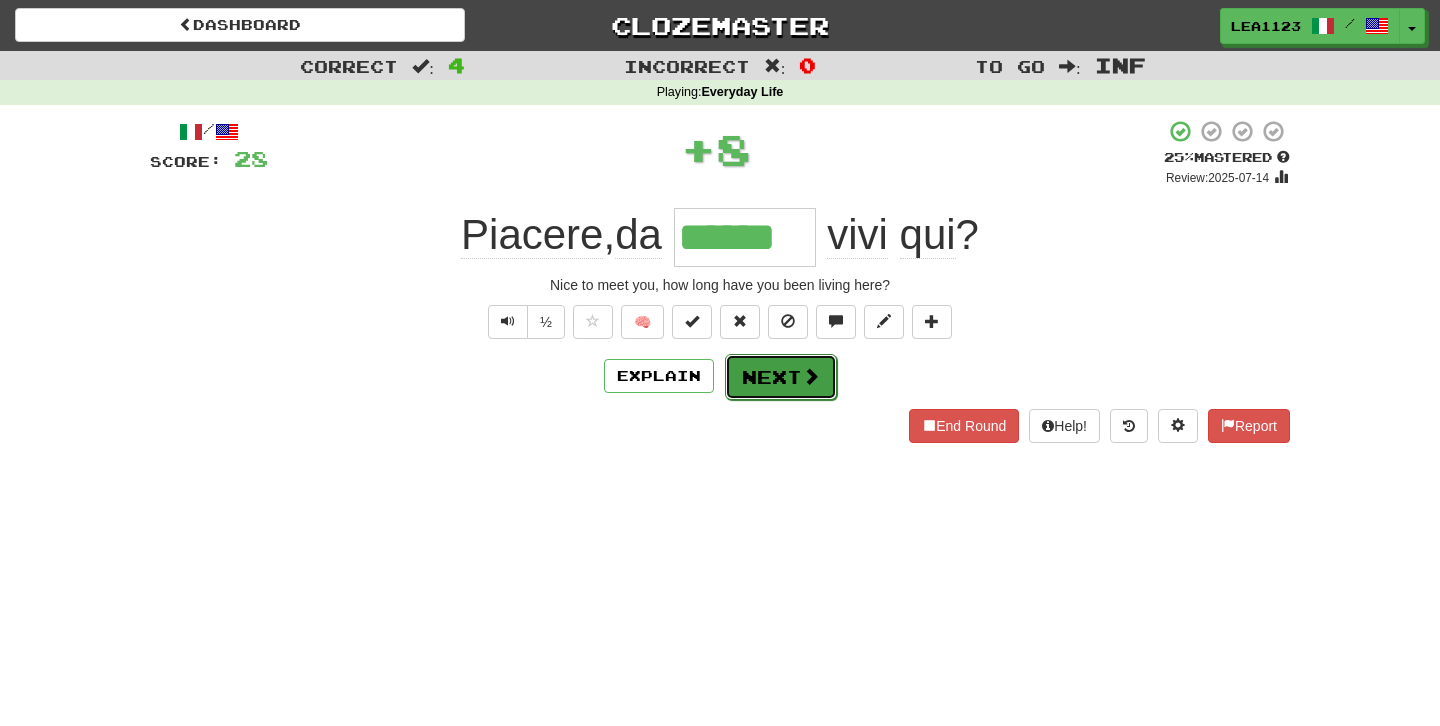 click on "Next" at bounding box center [781, 377] 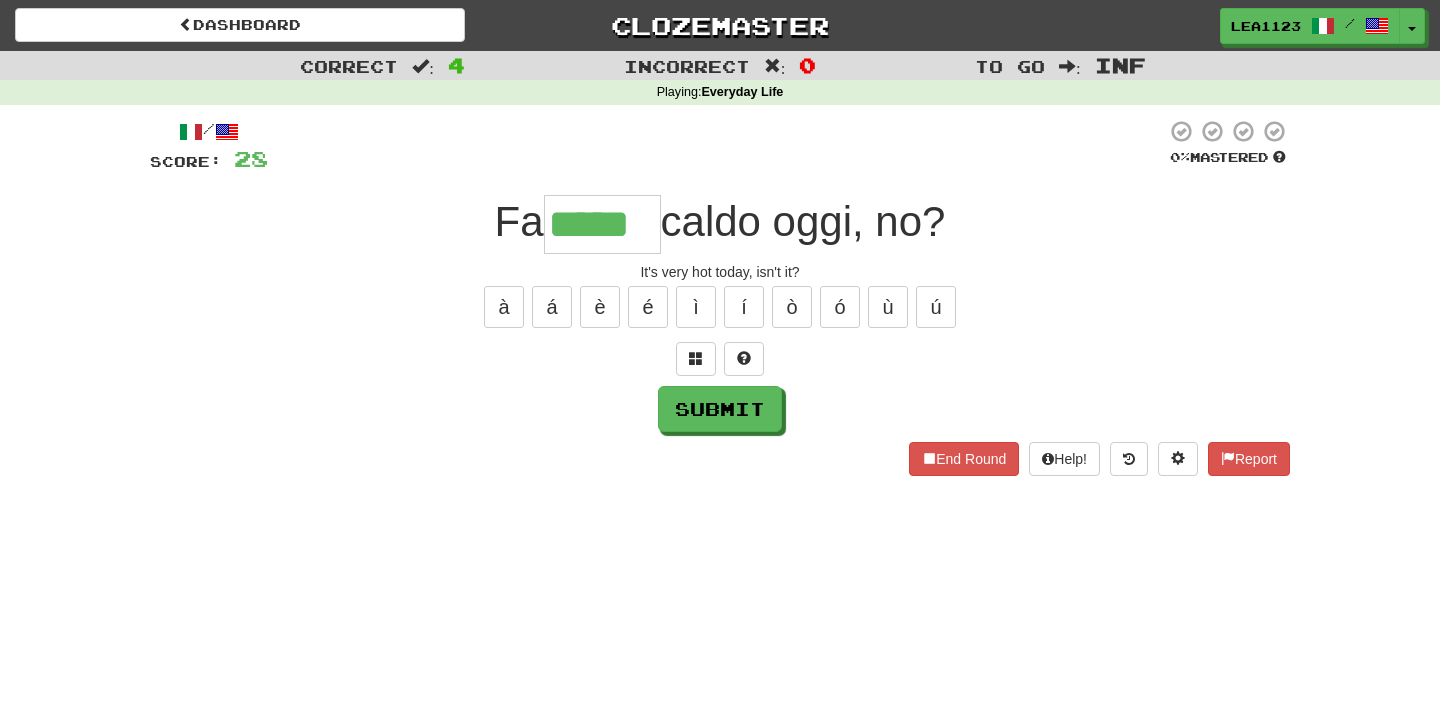 type on "*****" 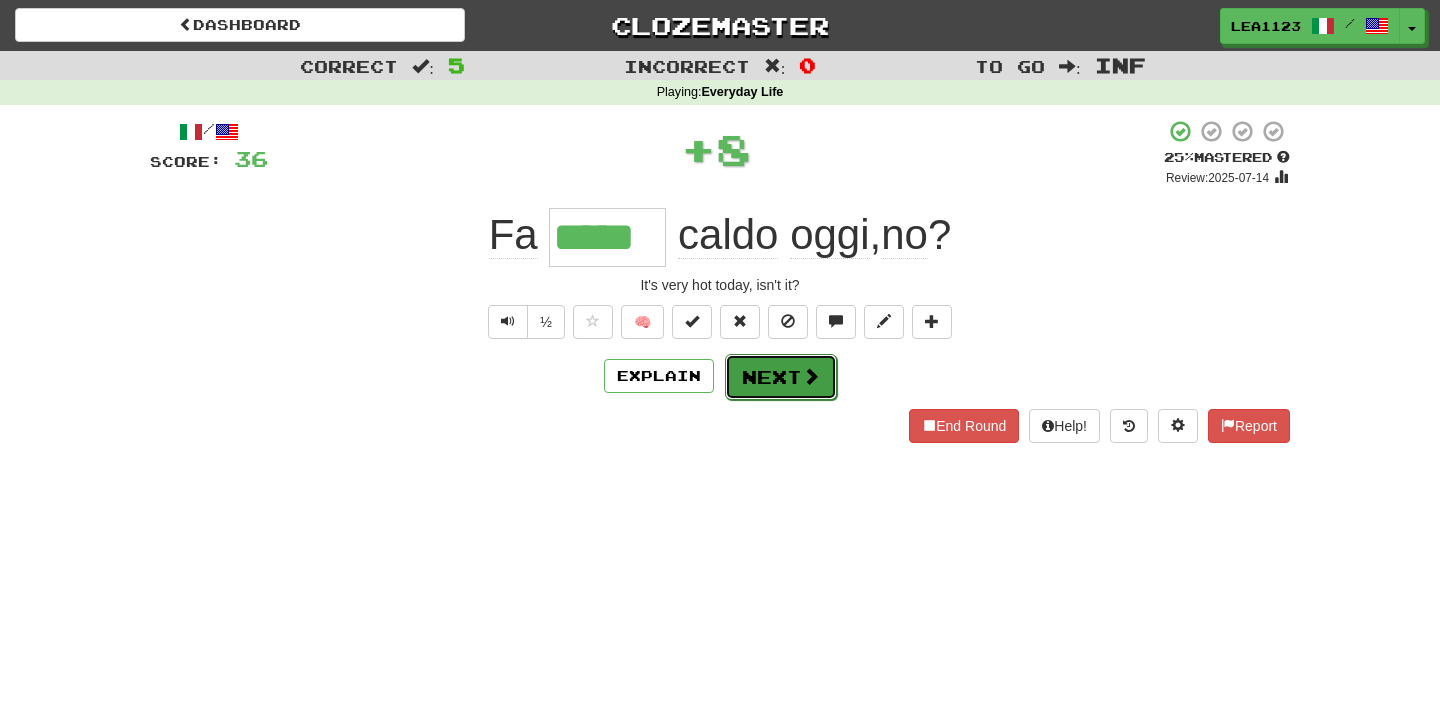 click on "Next" at bounding box center [781, 377] 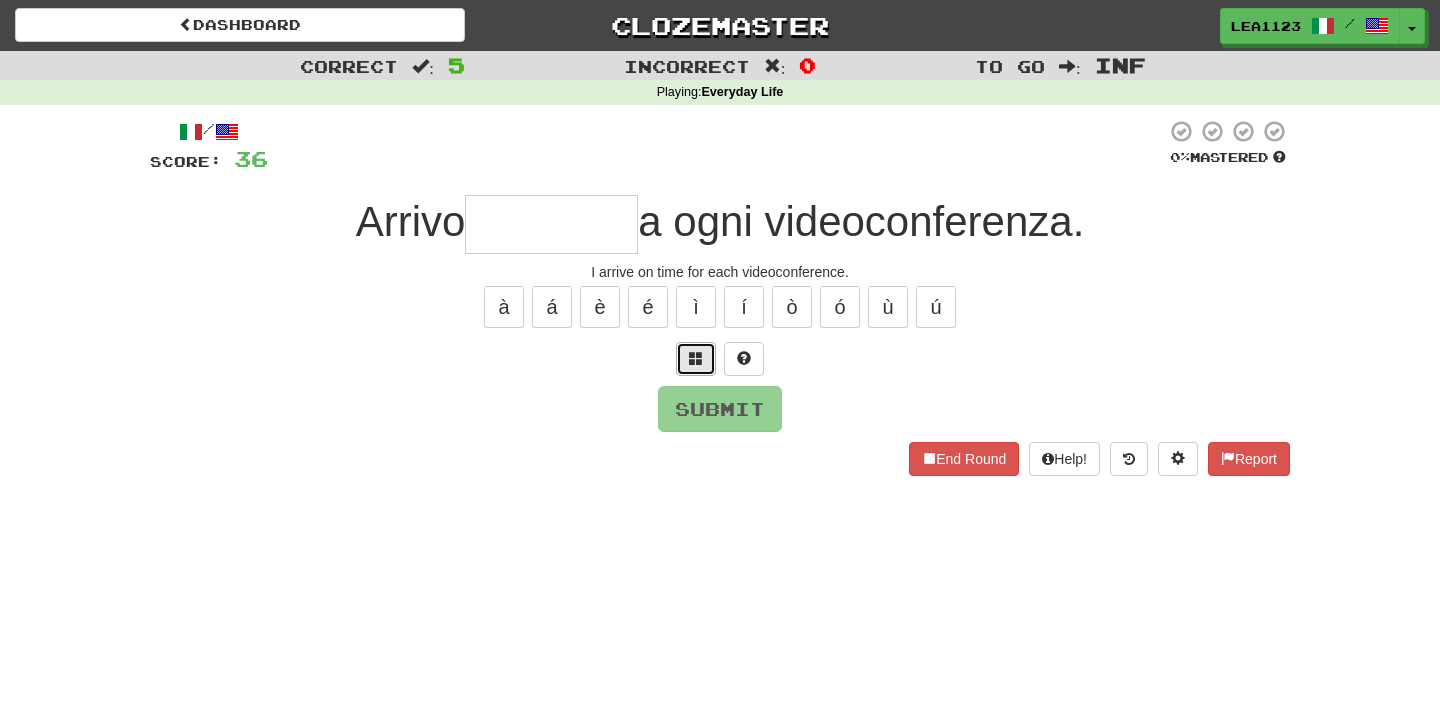 click at bounding box center [696, 358] 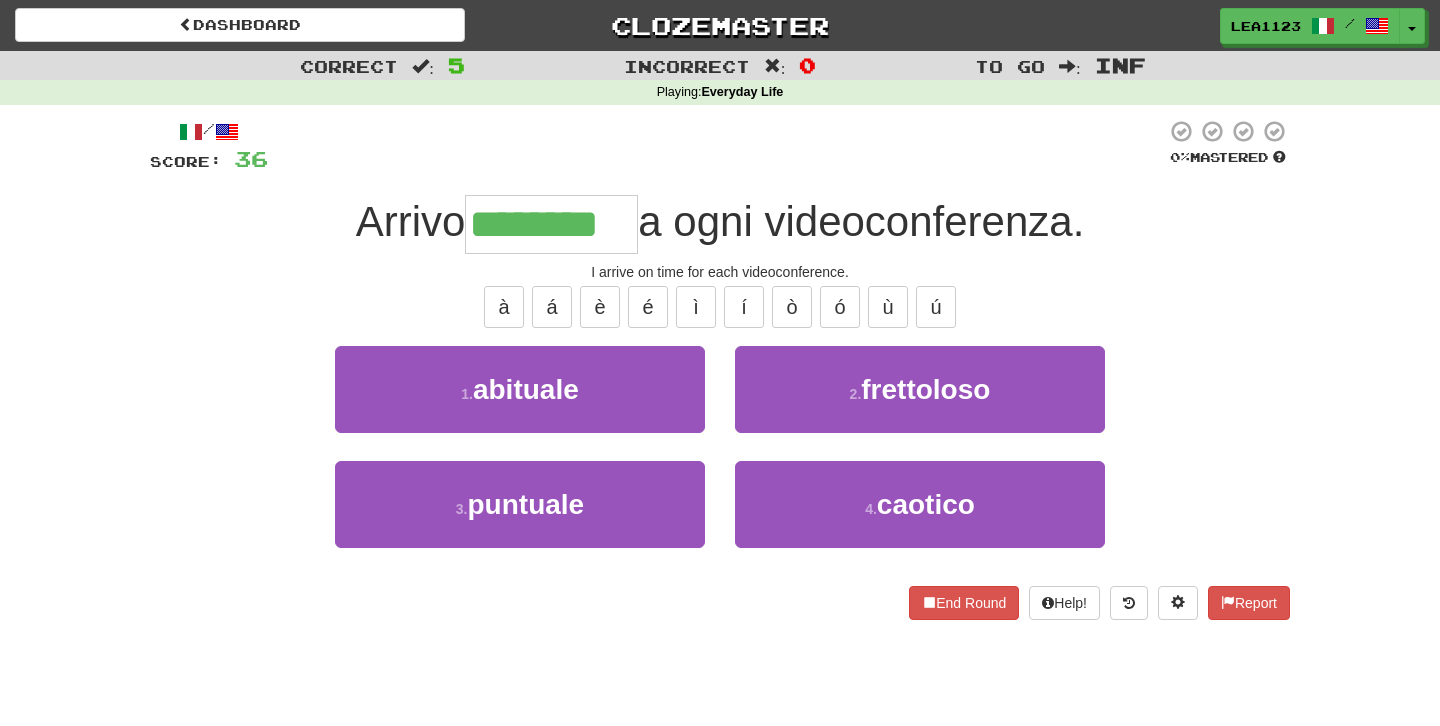 type on "********" 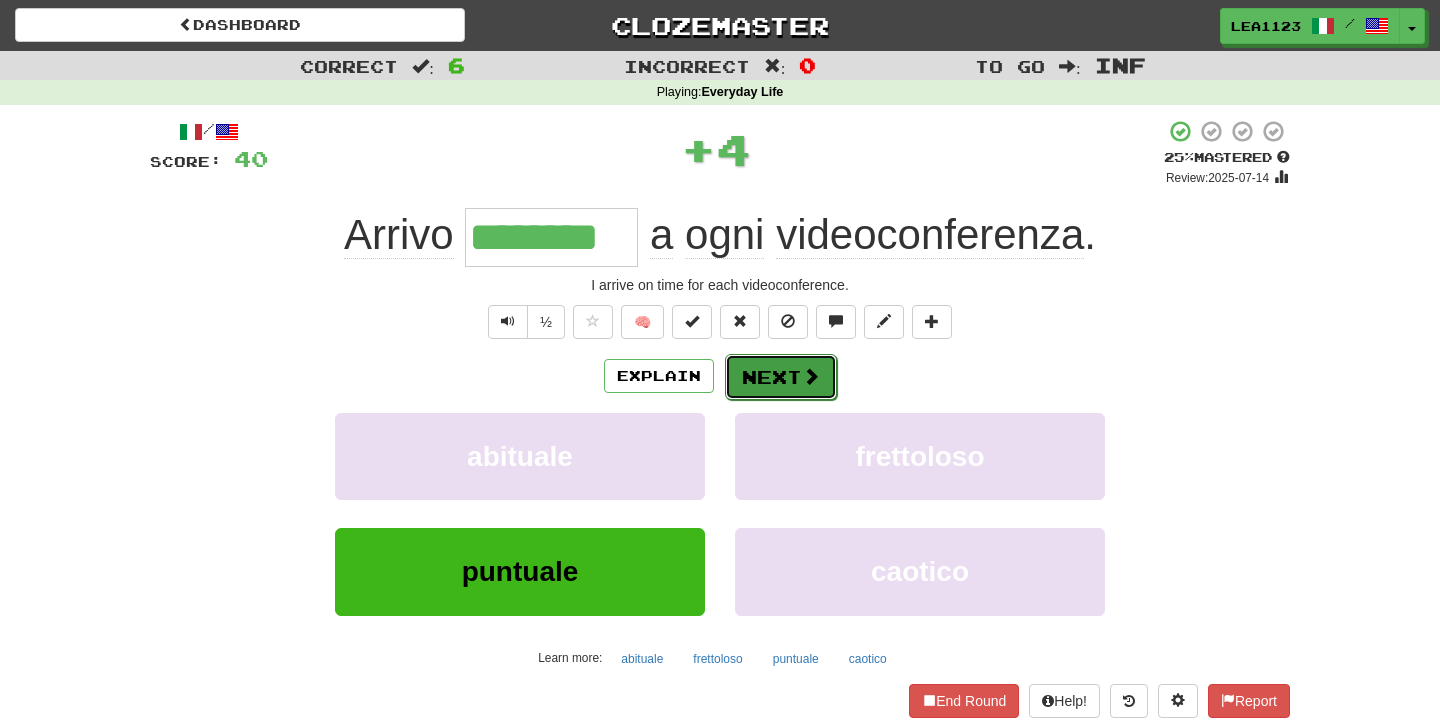 click on "Next" at bounding box center [781, 377] 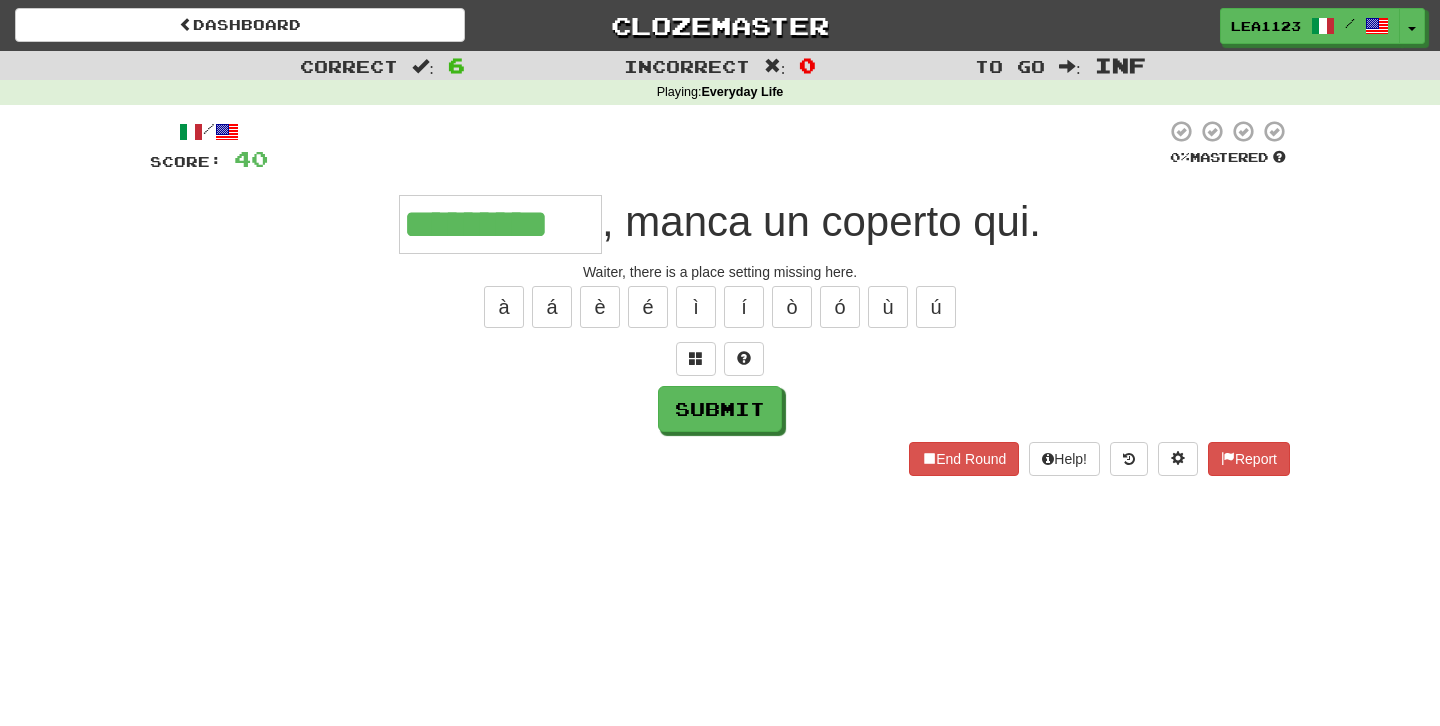 type on "*********" 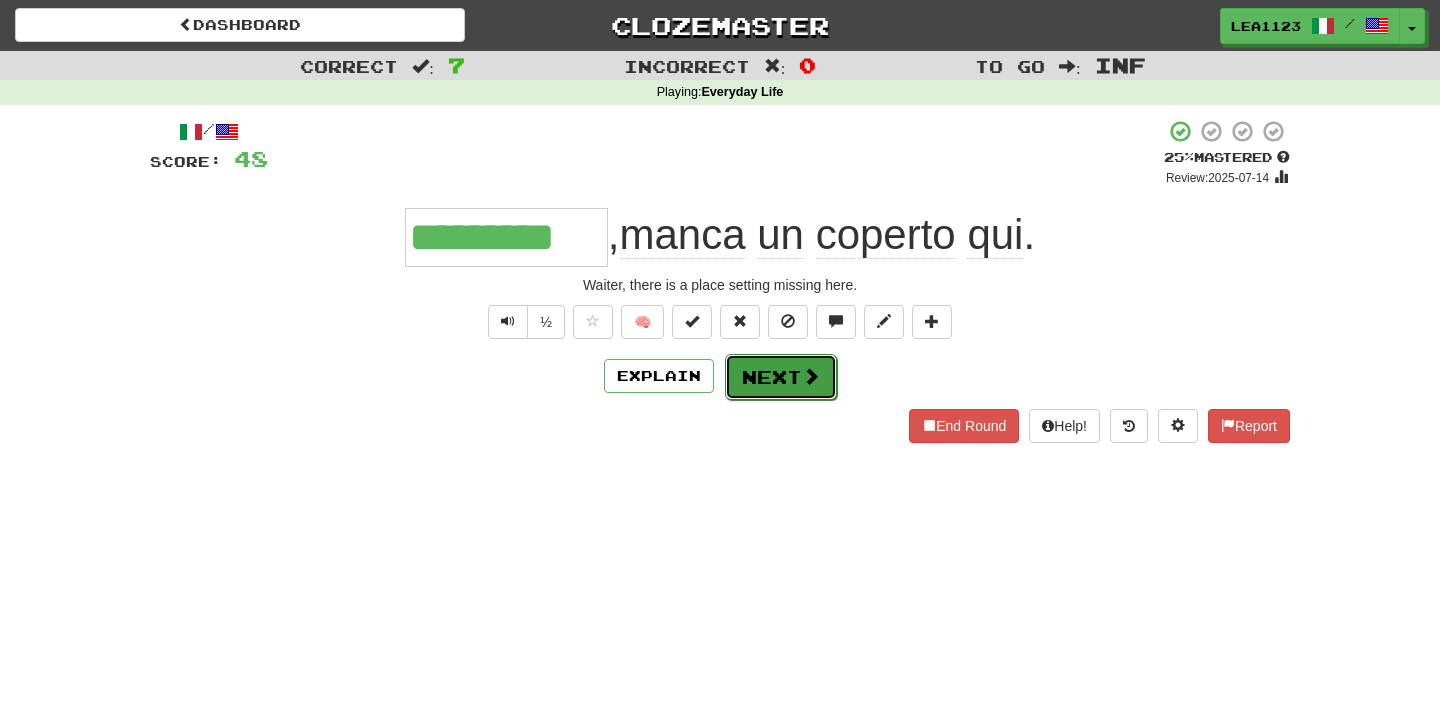 click on "Next" at bounding box center (781, 377) 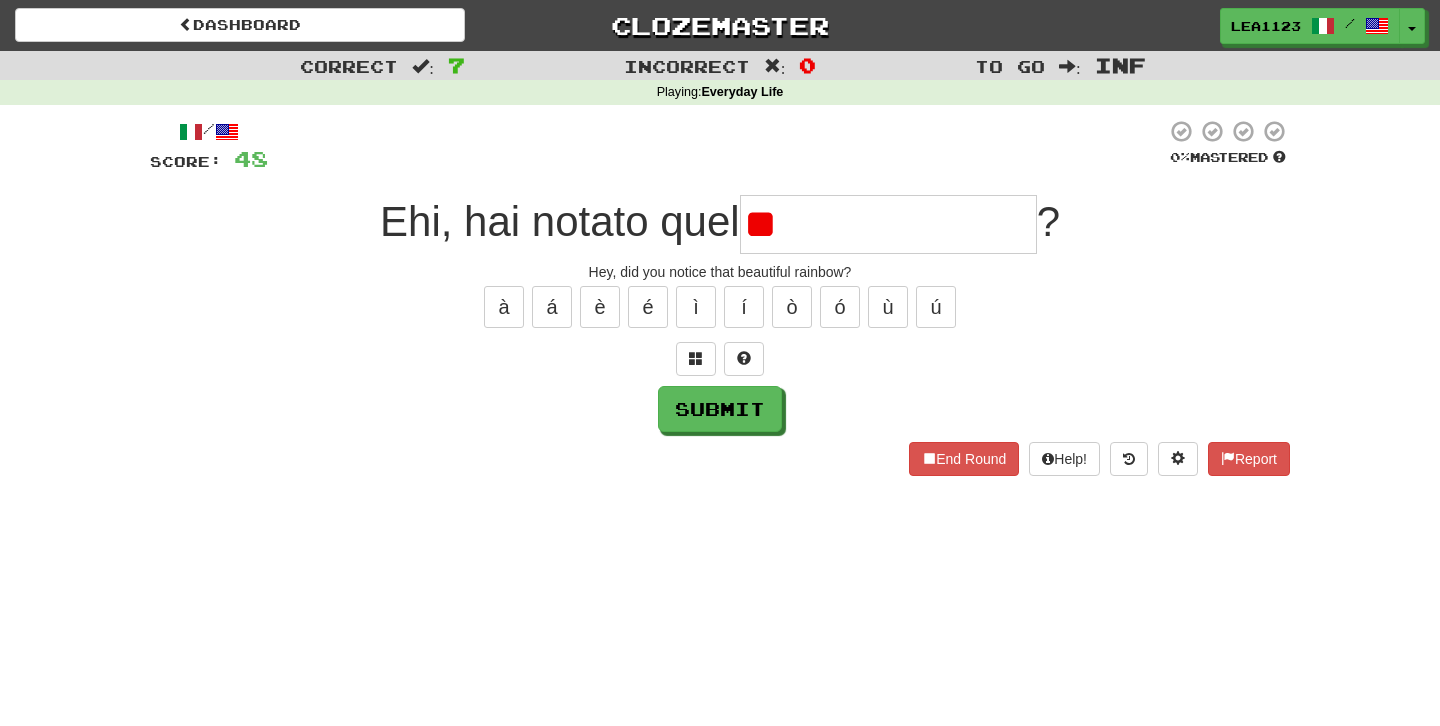 type on "*" 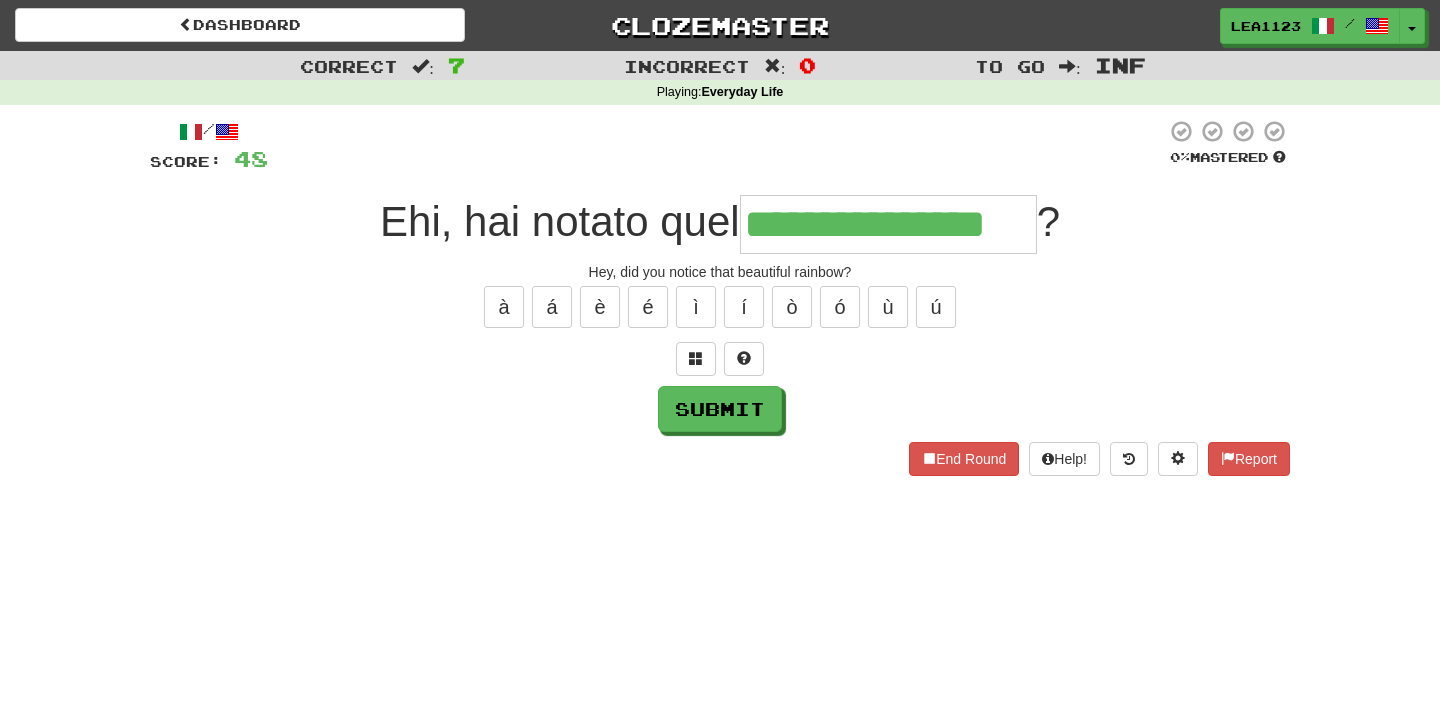 type on "**********" 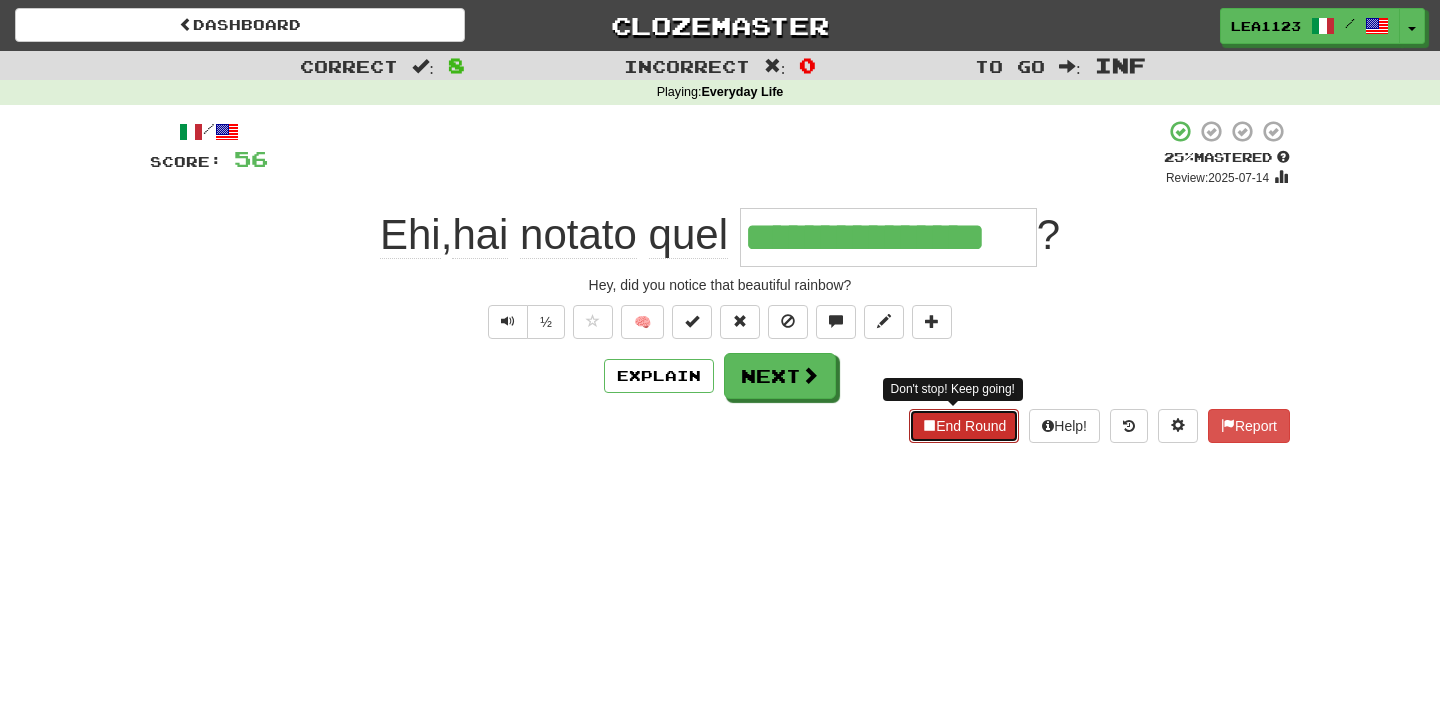 click on "End Round" at bounding box center (964, 426) 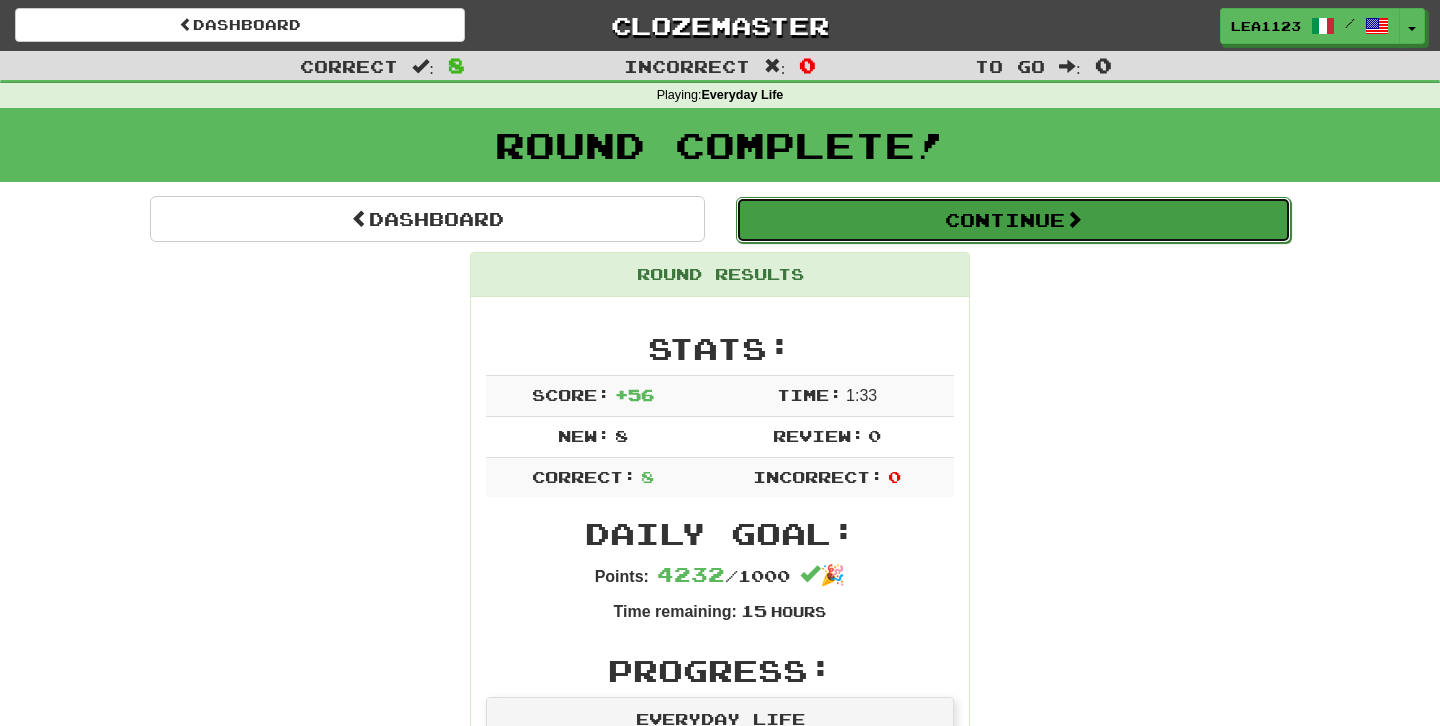 click on "Continue" at bounding box center (1013, 220) 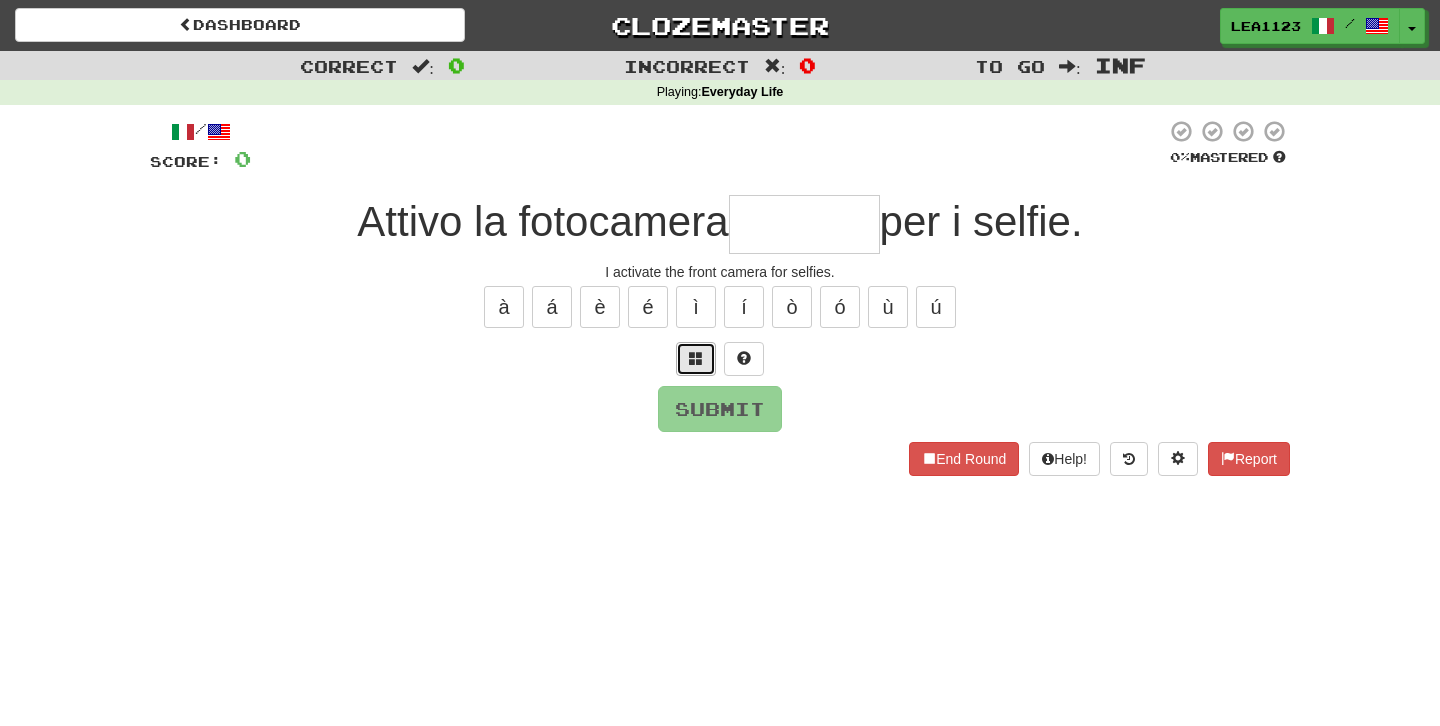 click at bounding box center [696, 358] 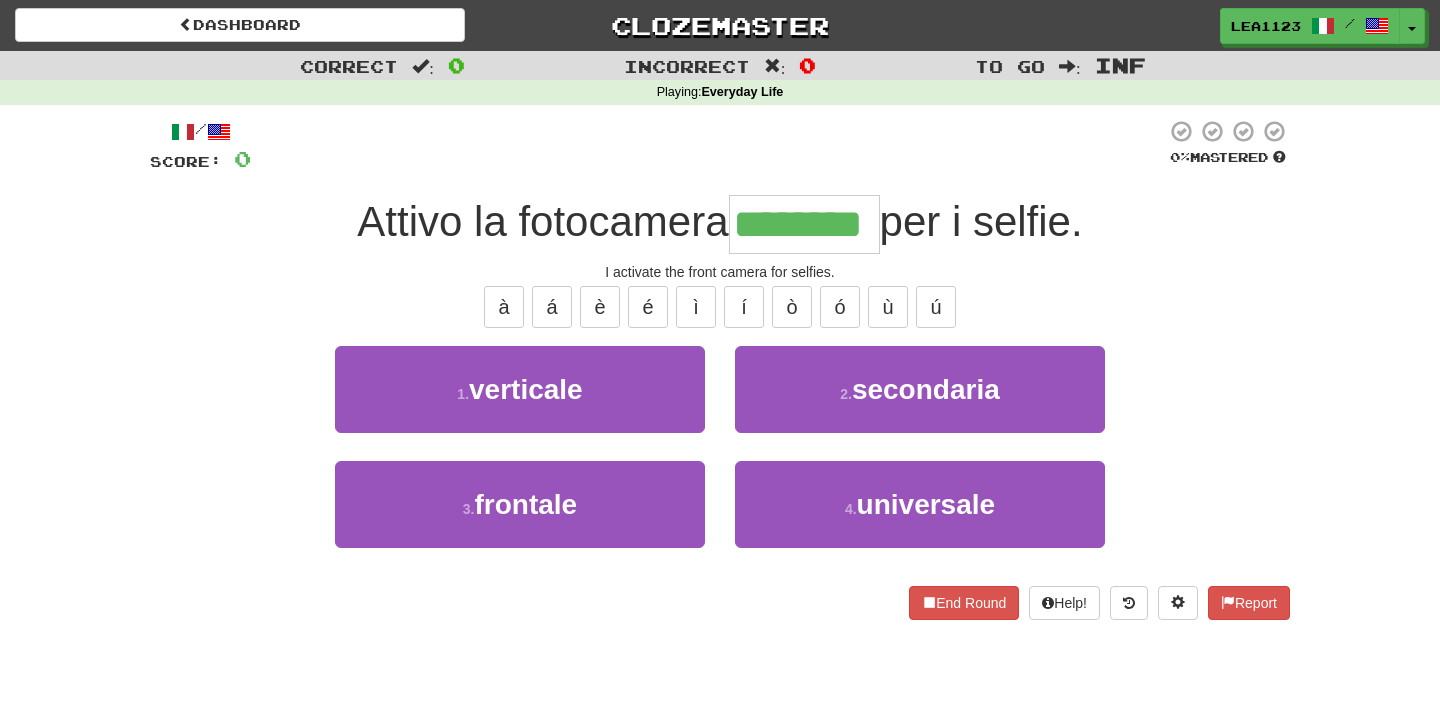 type on "********" 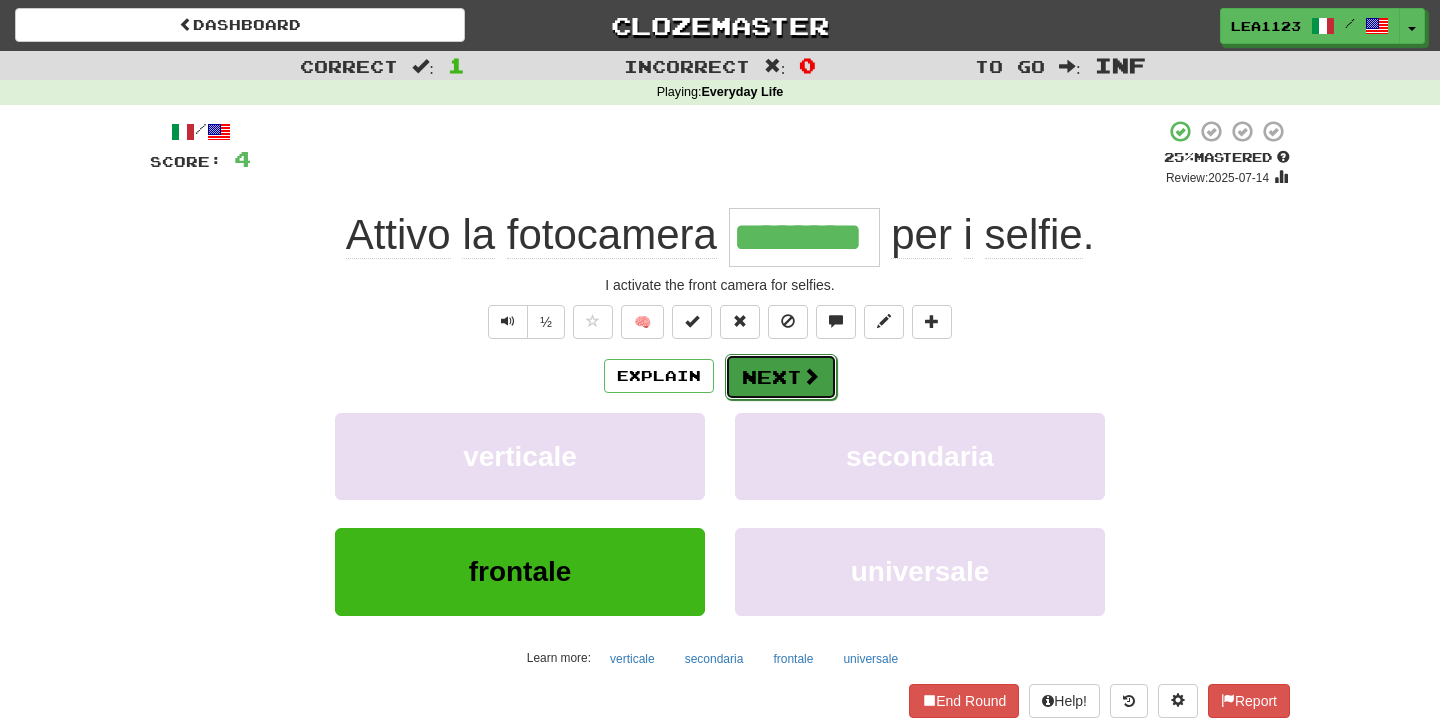 click on "Next" at bounding box center (781, 377) 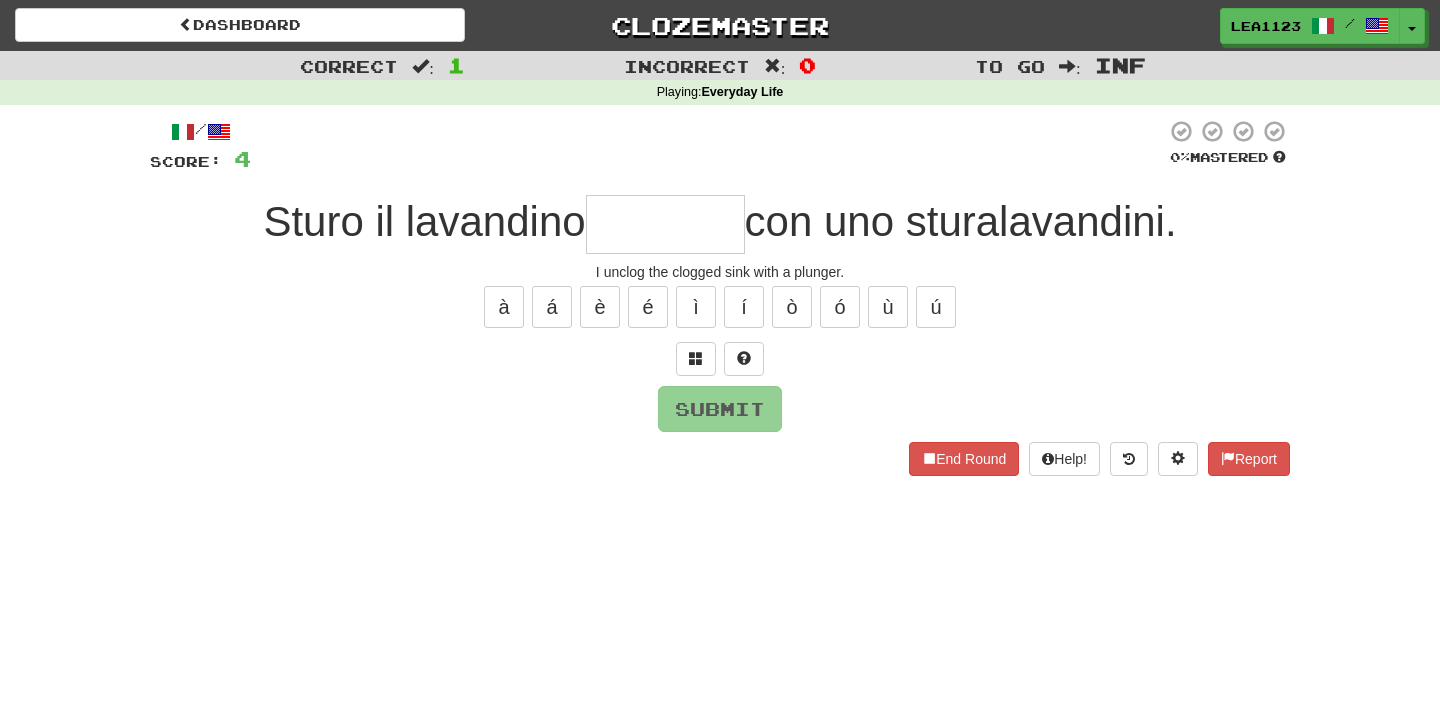 type on "*" 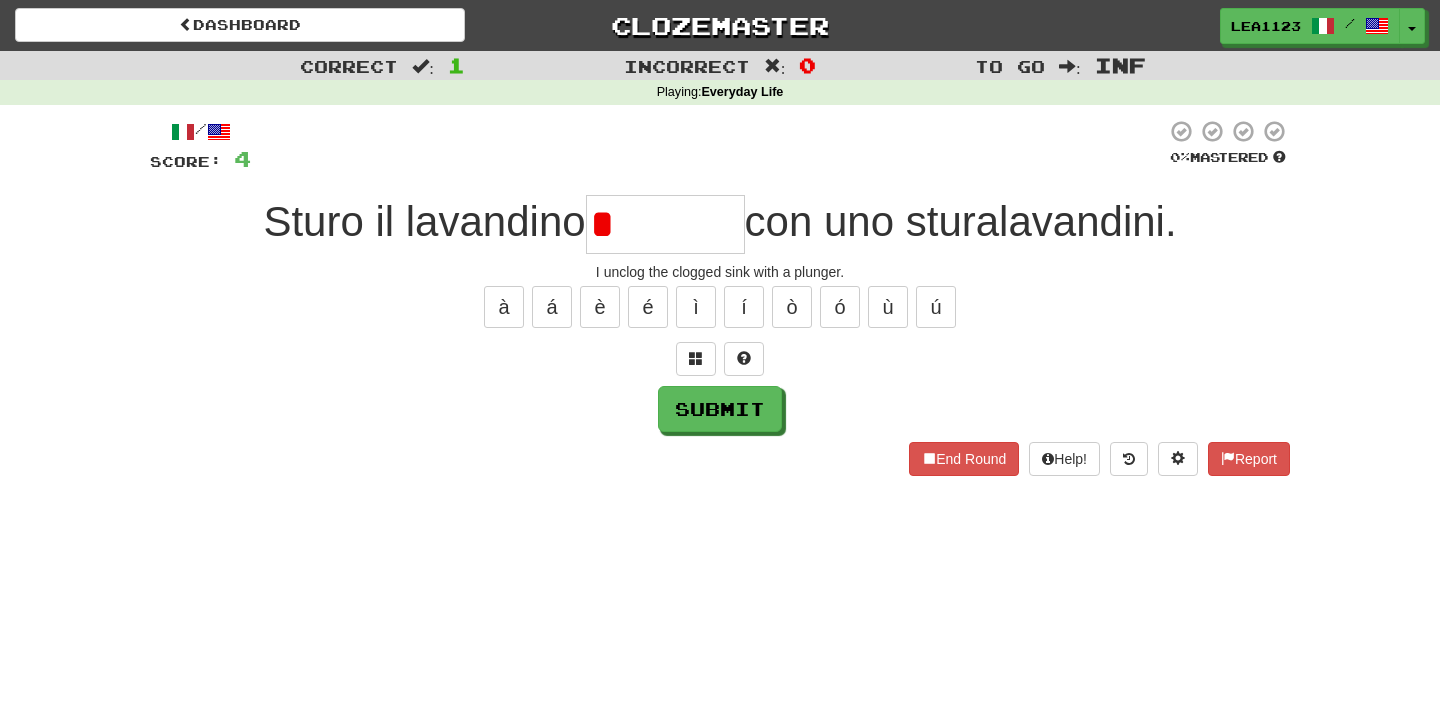 type 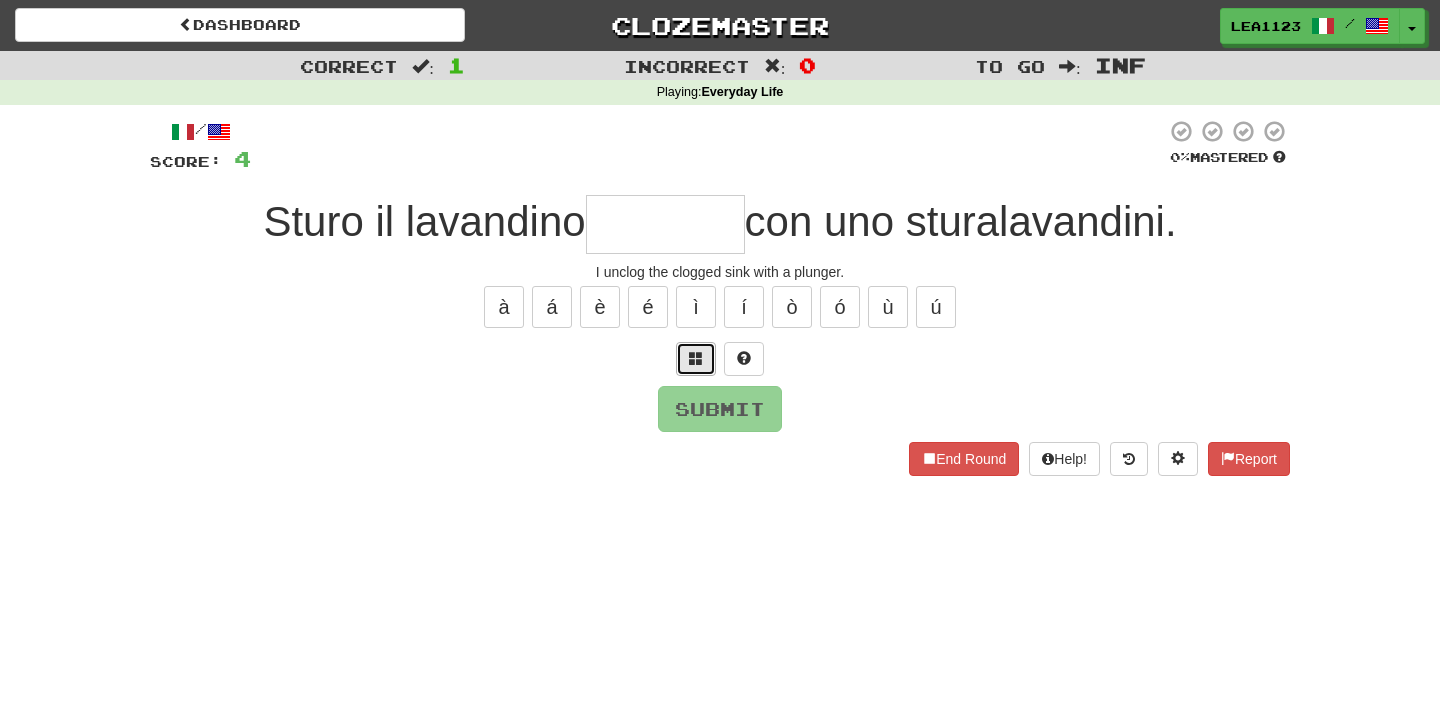 click at bounding box center [696, 359] 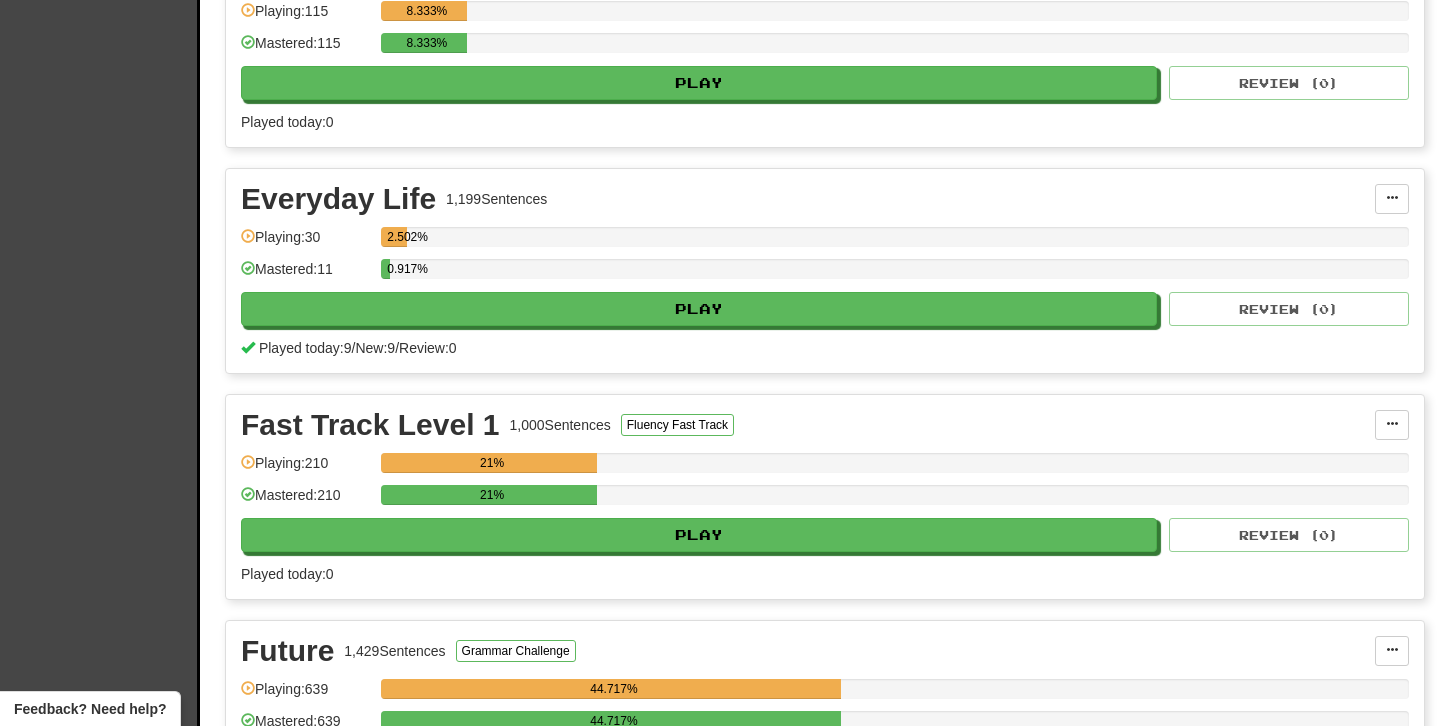 scroll, scrollTop: 2925, scrollLeft: 0, axis: vertical 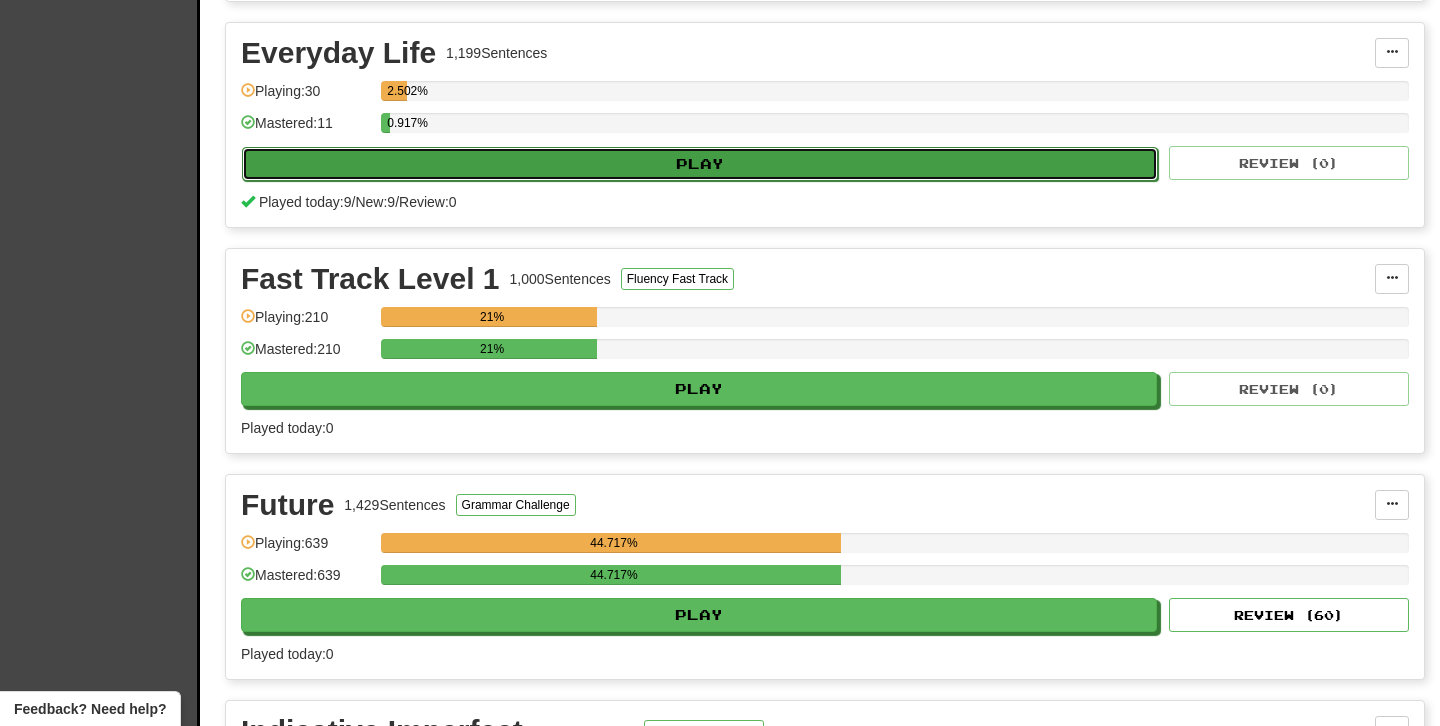 click on "Play" at bounding box center [700, 164] 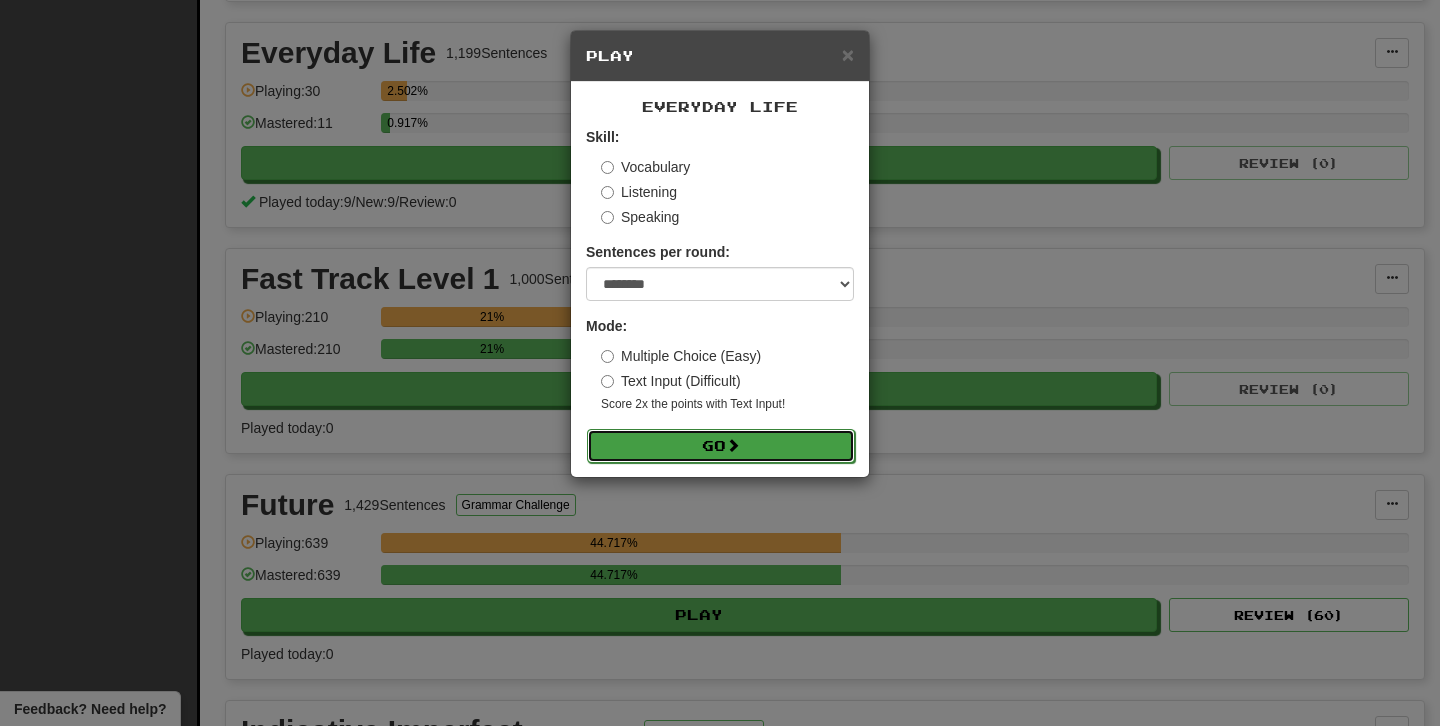 click at bounding box center (733, 445) 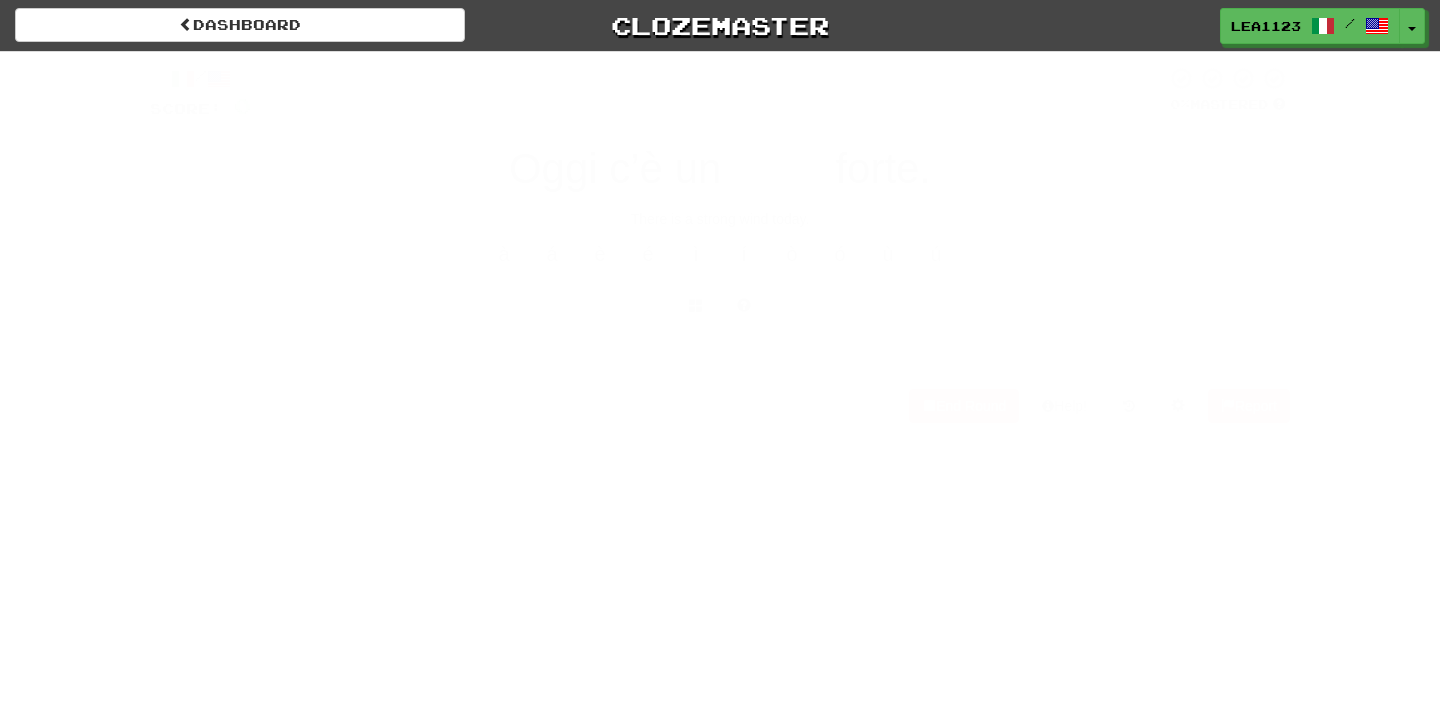 scroll, scrollTop: 0, scrollLeft: 0, axis: both 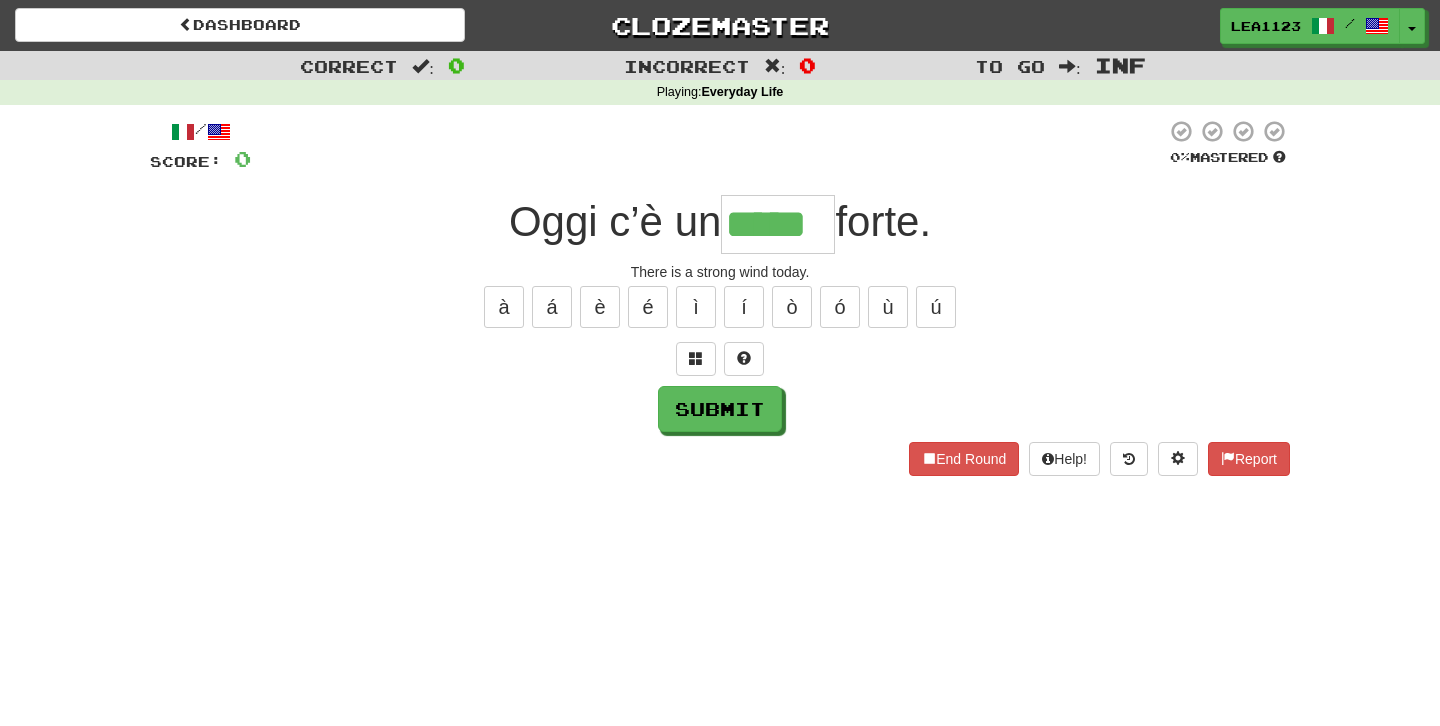 type on "*****" 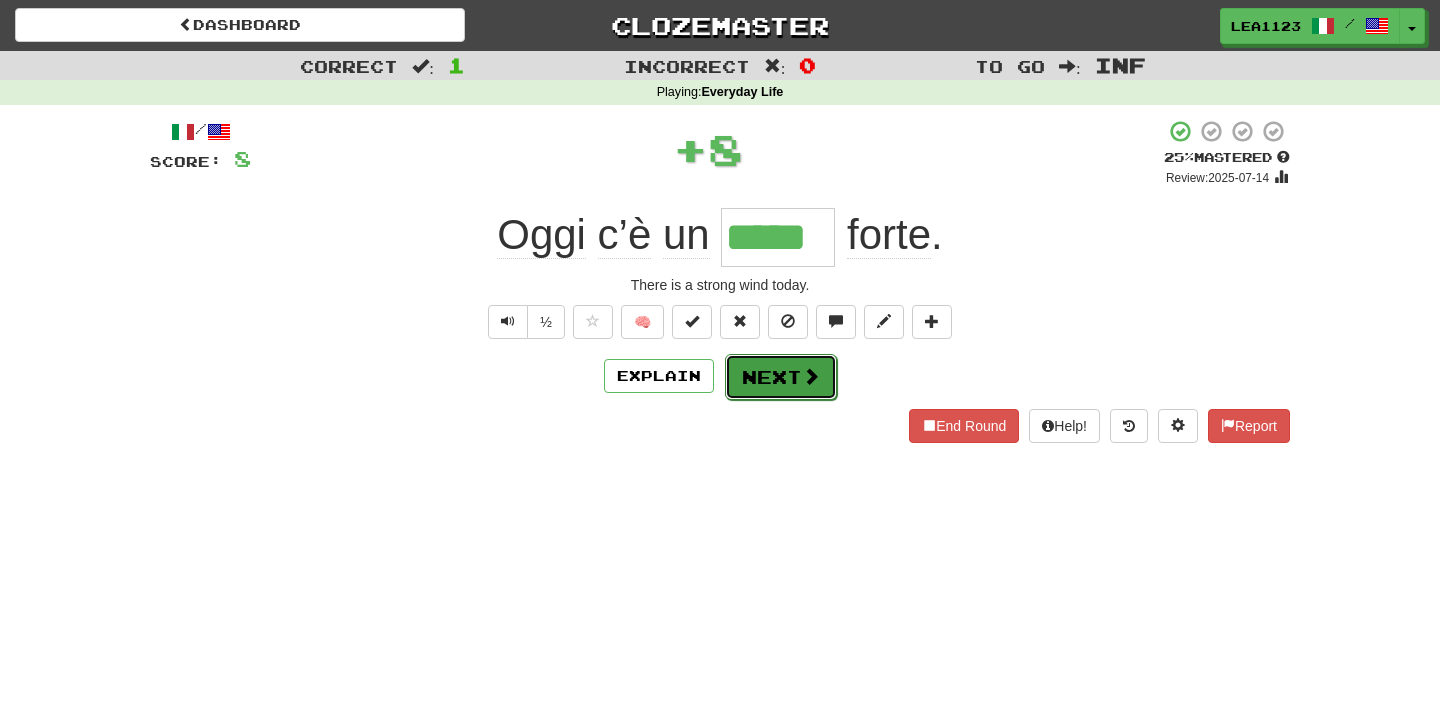 click on "Next" at bounding box center [781, 377] 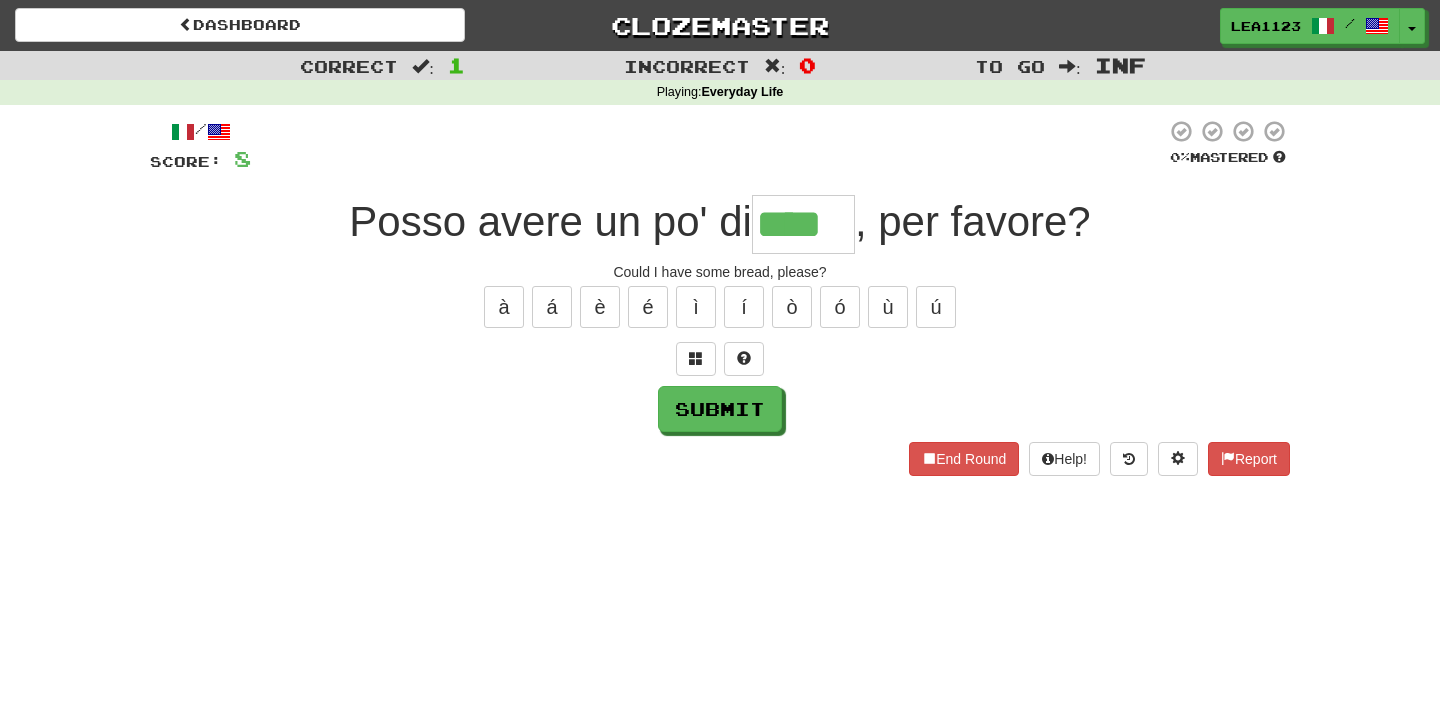 type on "****" 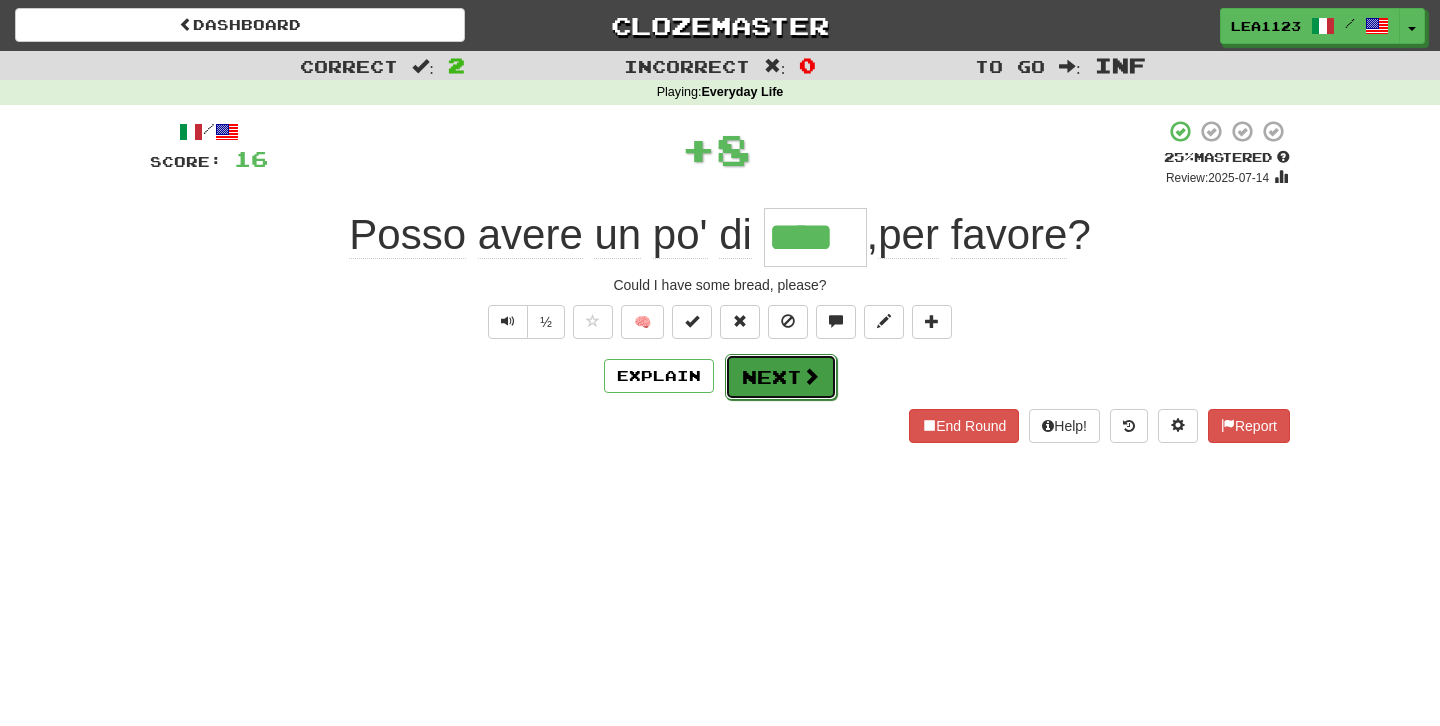 click on "Next" at bounding box center (781, 377) 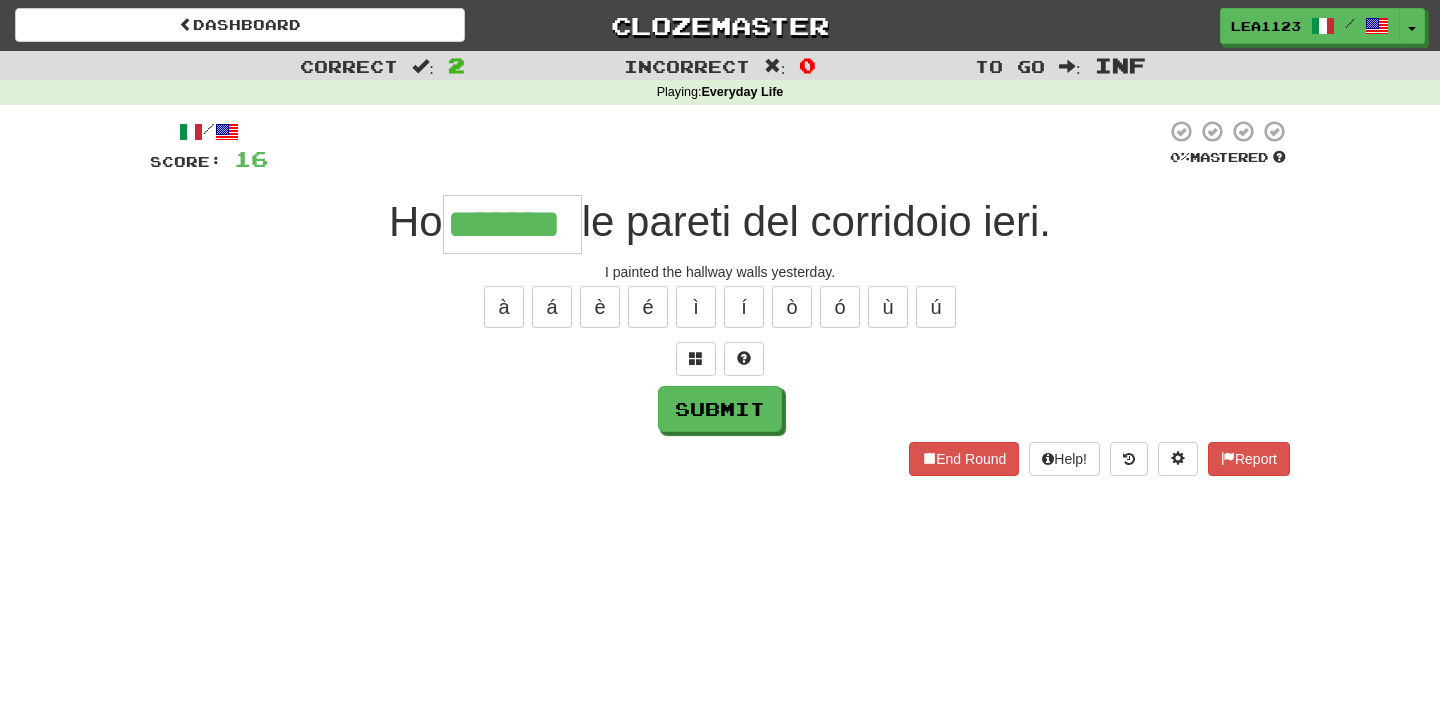 type on "*******" 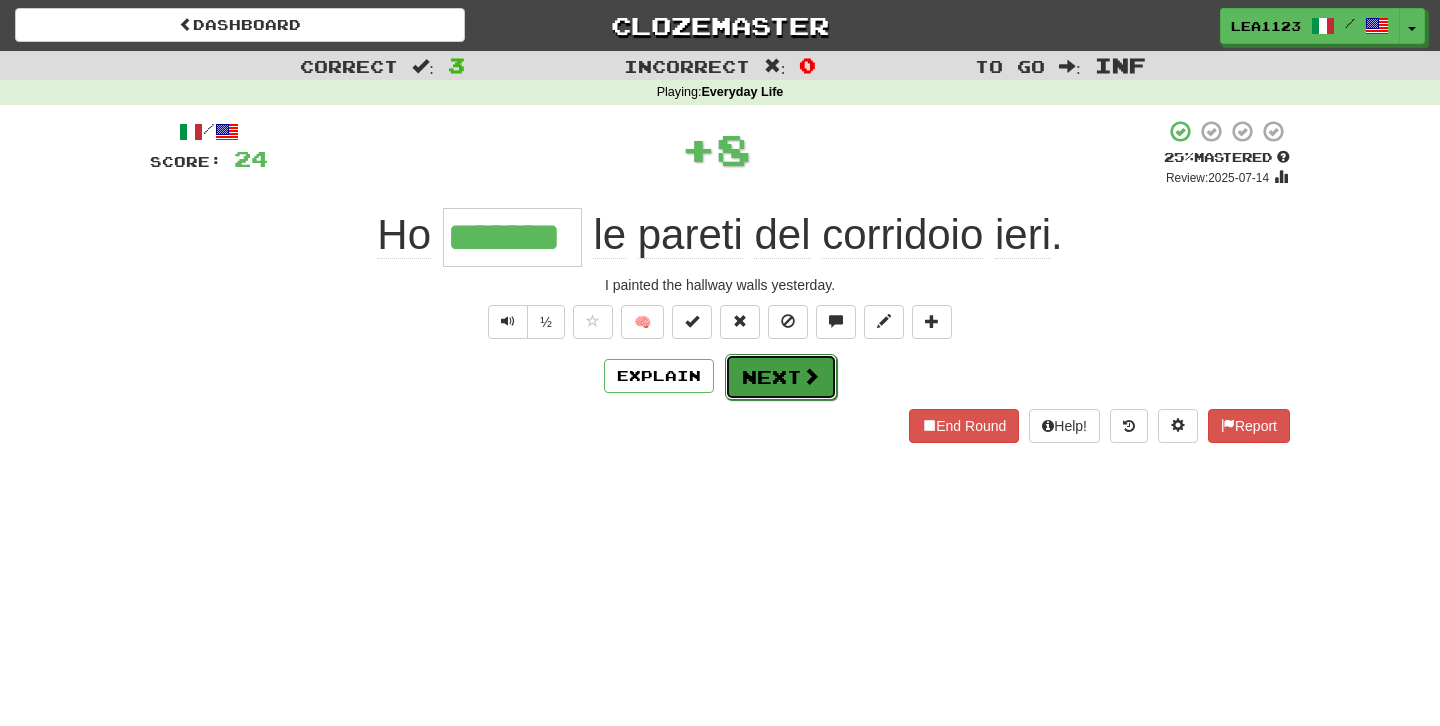 click on "Next" at bounding box center [781, 377] 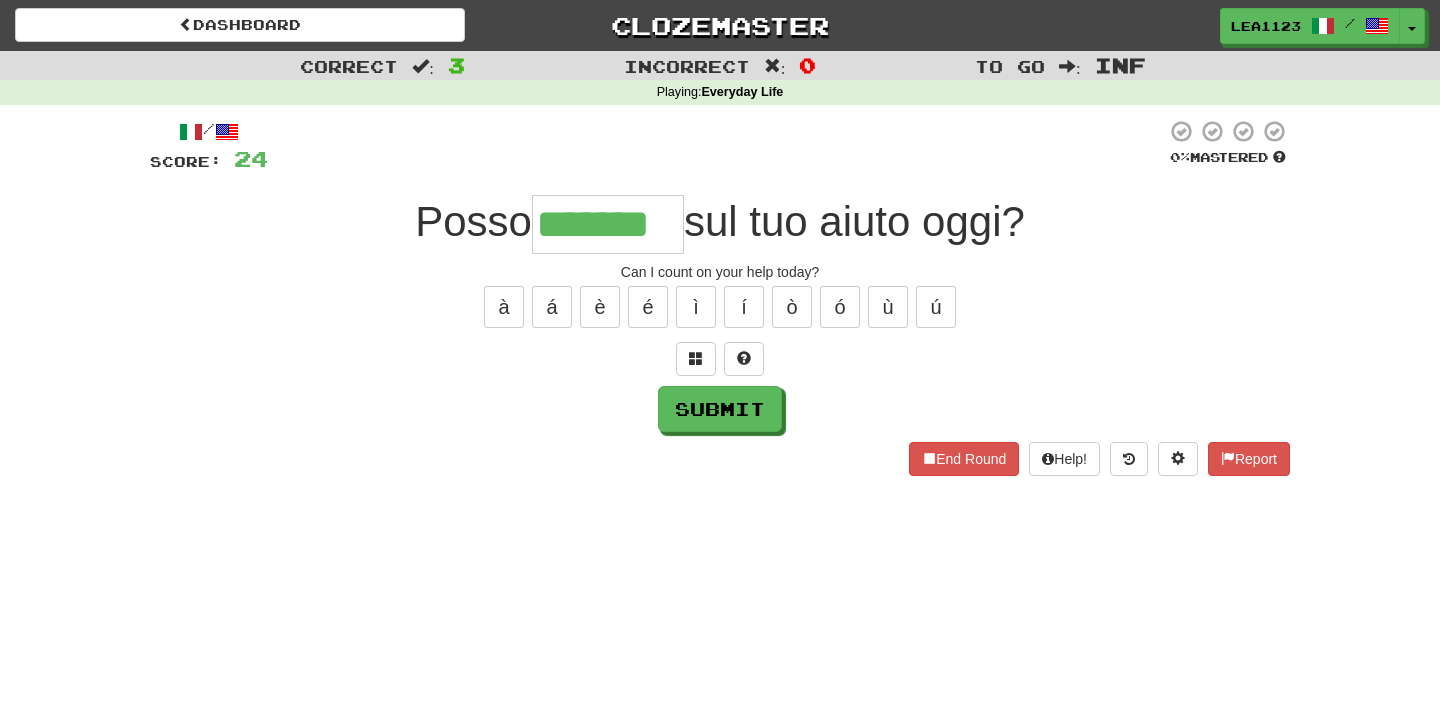 type on "*******" 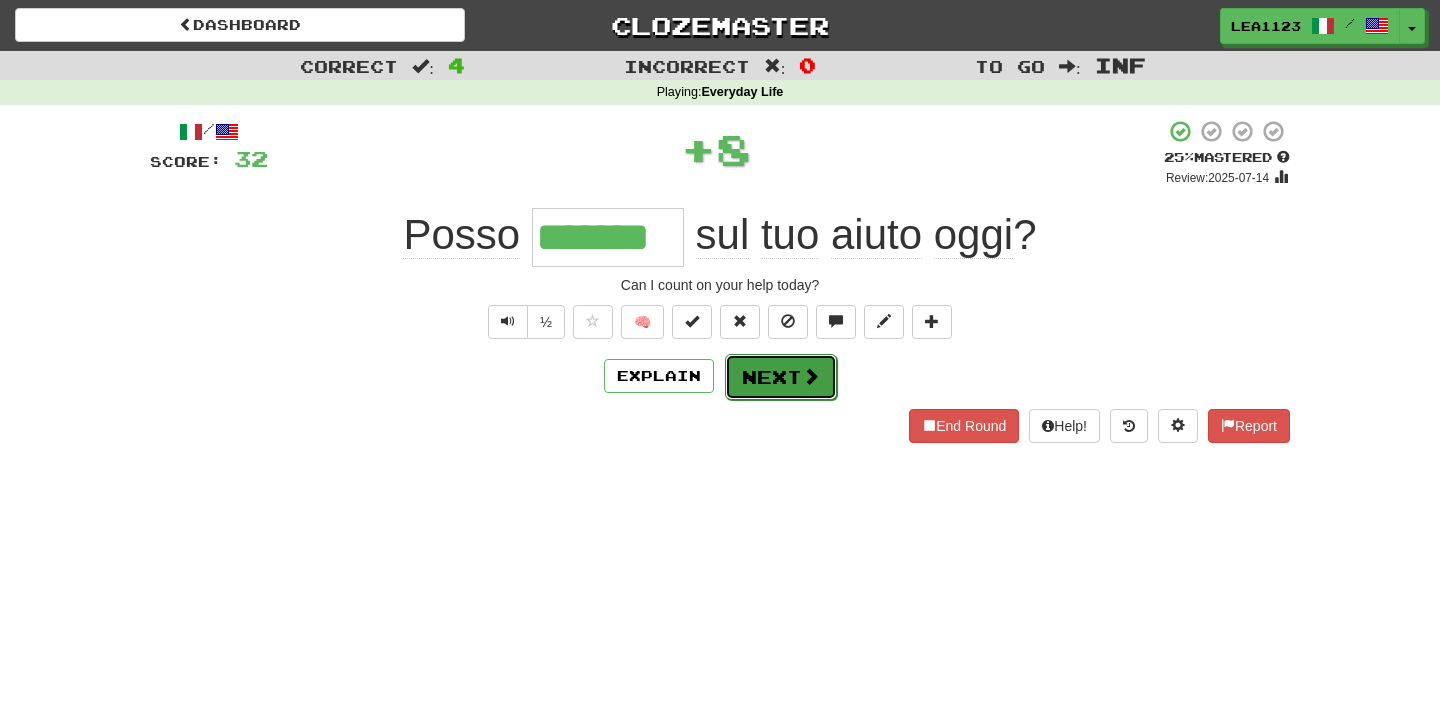 click on "Next" at bounding box center [781, 377] 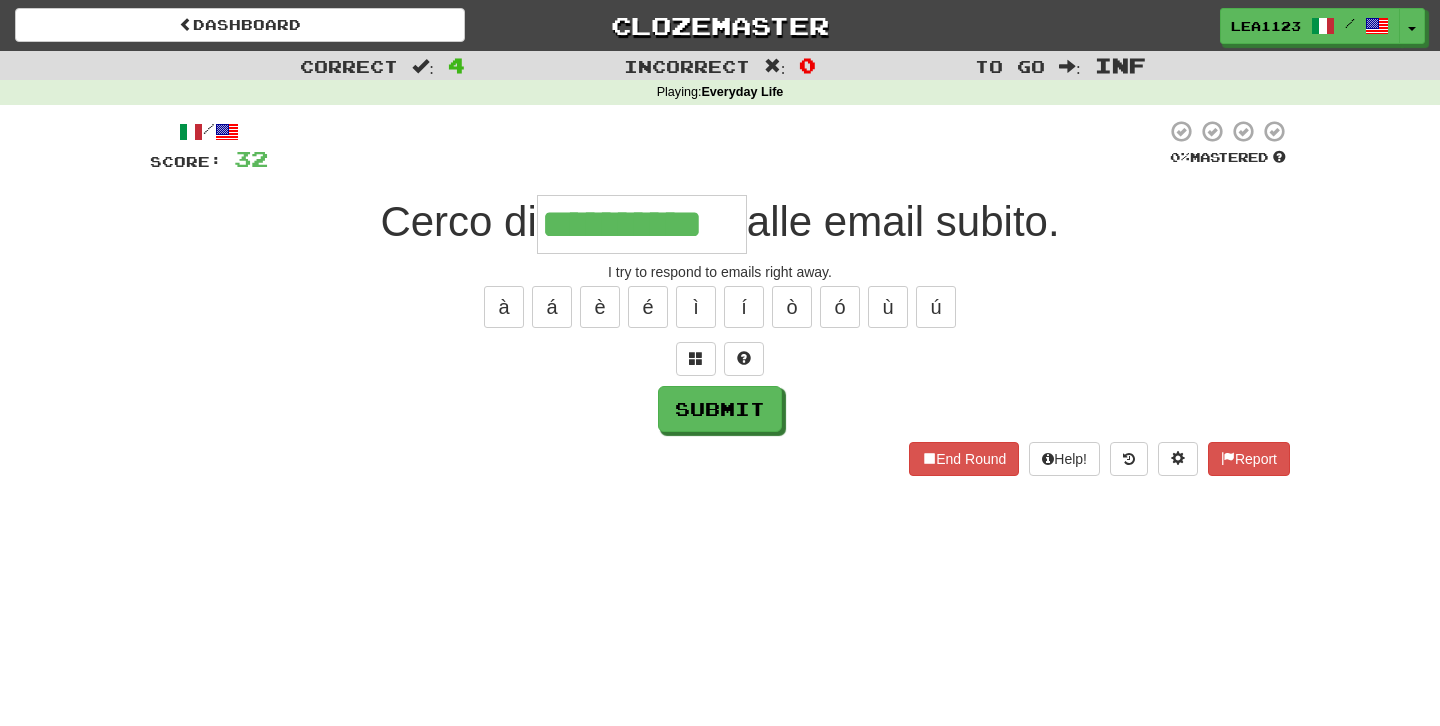 type on "**********" 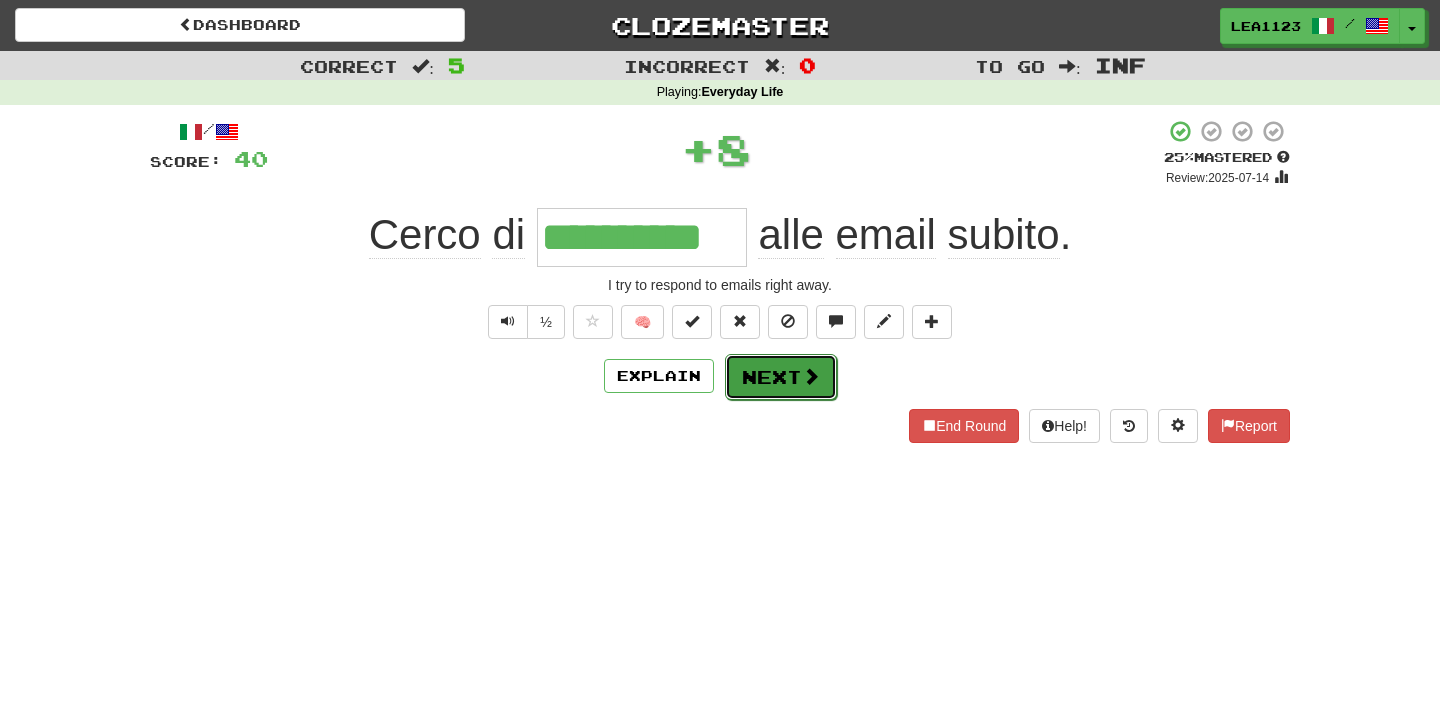 click on "Next" at bounding box center (781, 377) 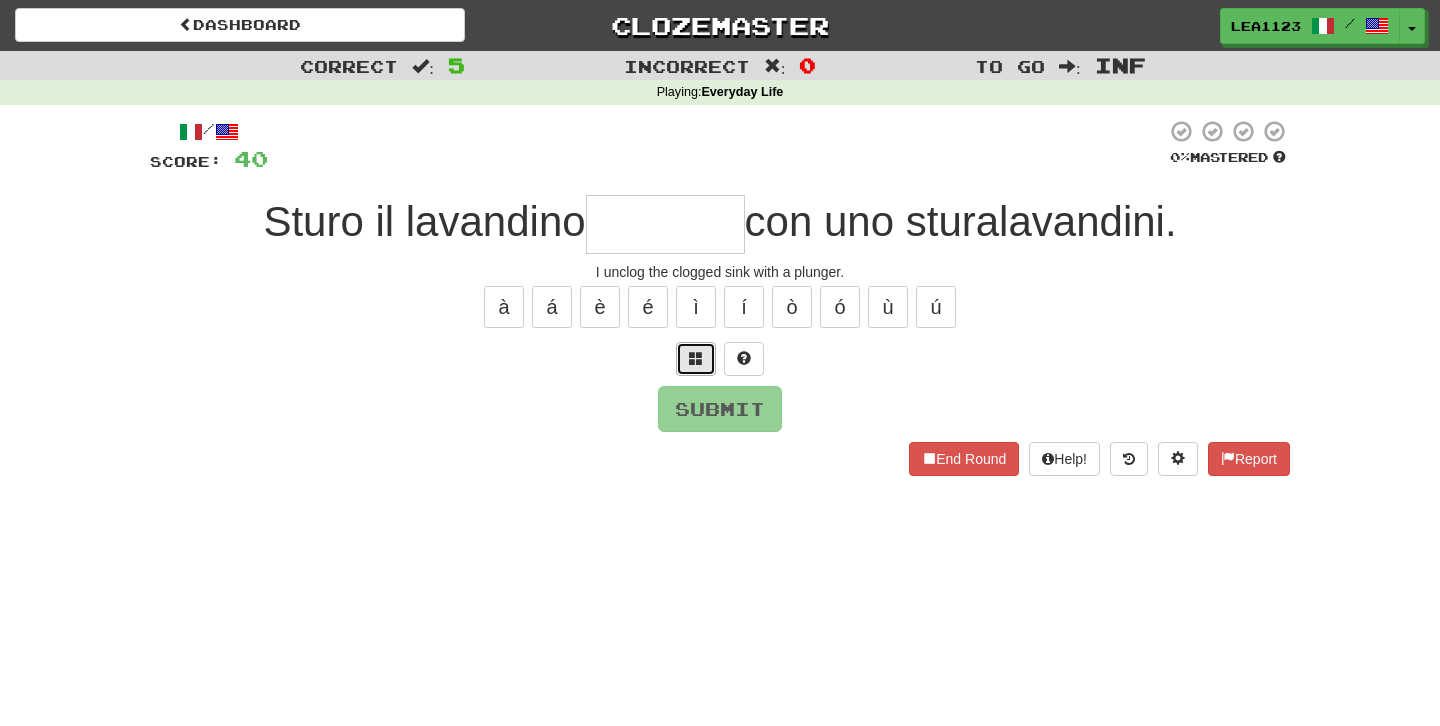 click at bounding box center (696, 358) 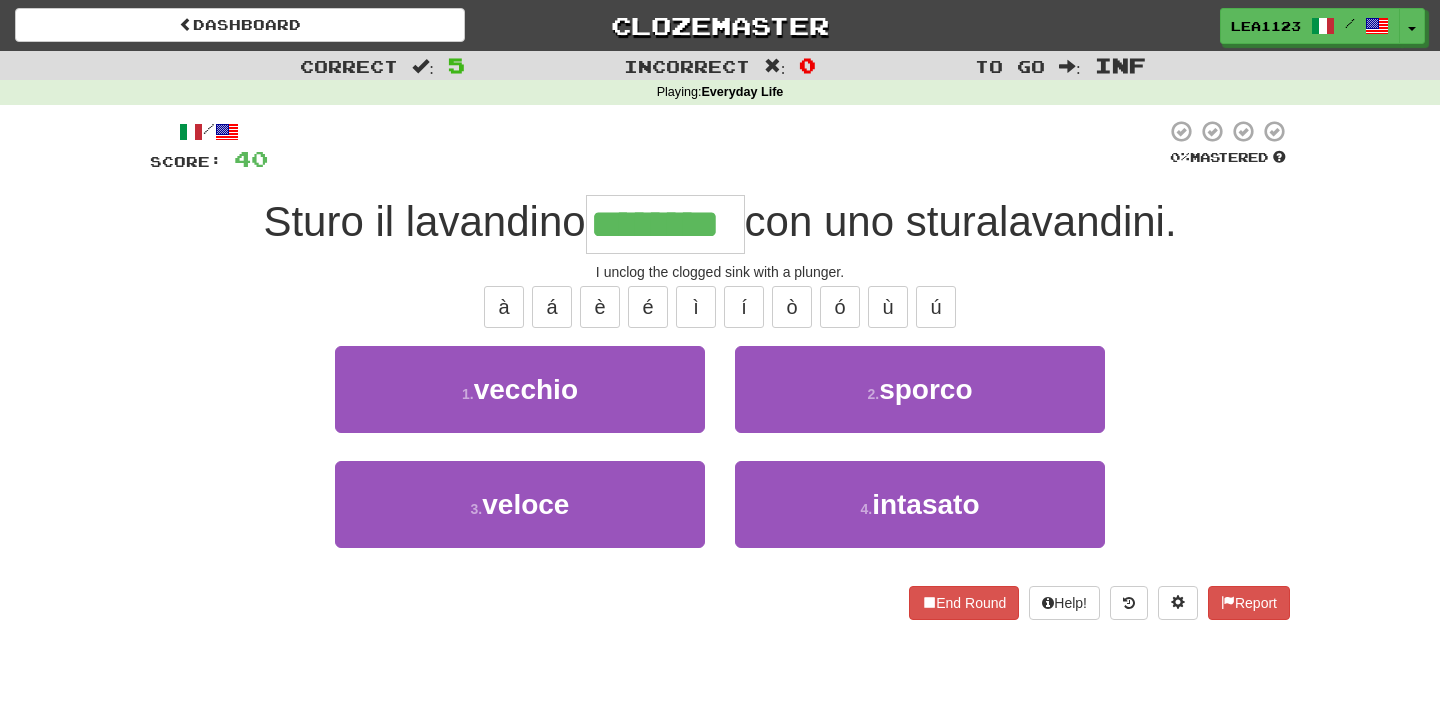 type on "********" 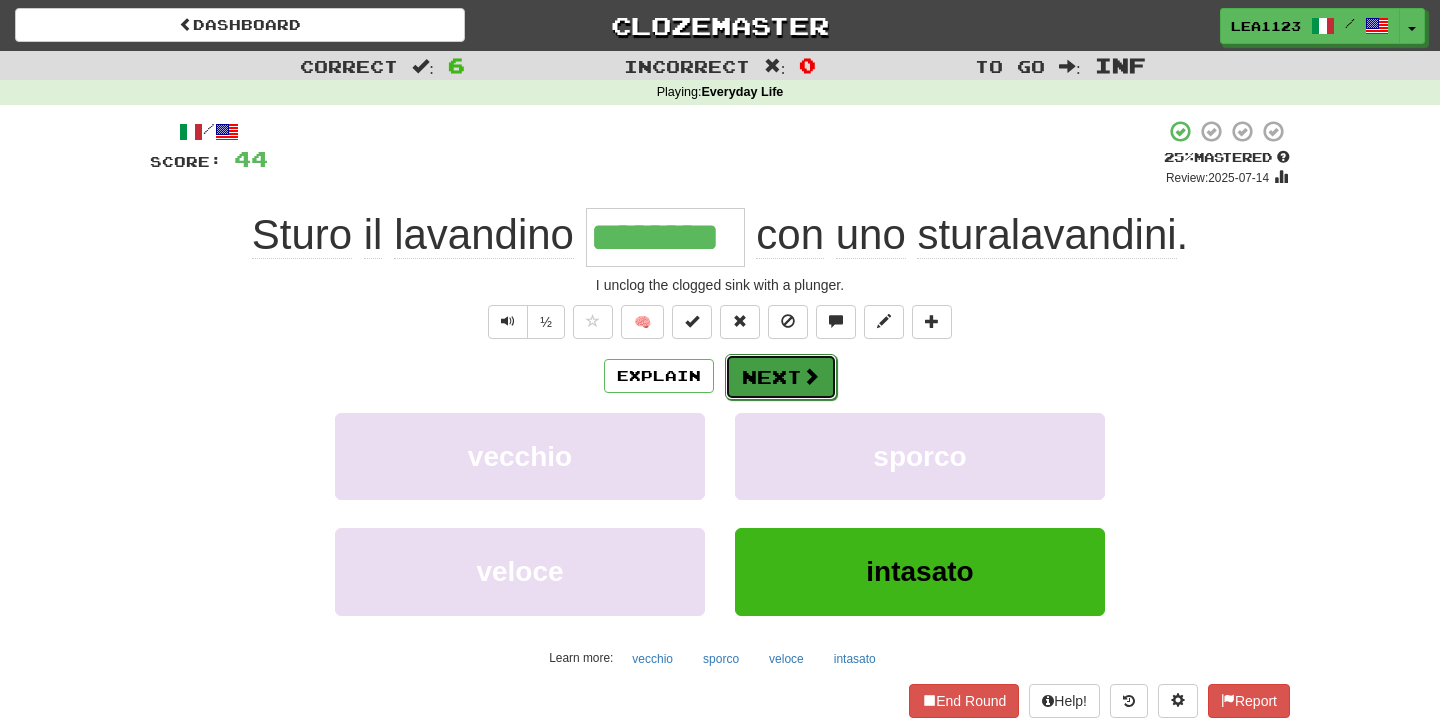 click on "Next" at bounding box center (781, 377) 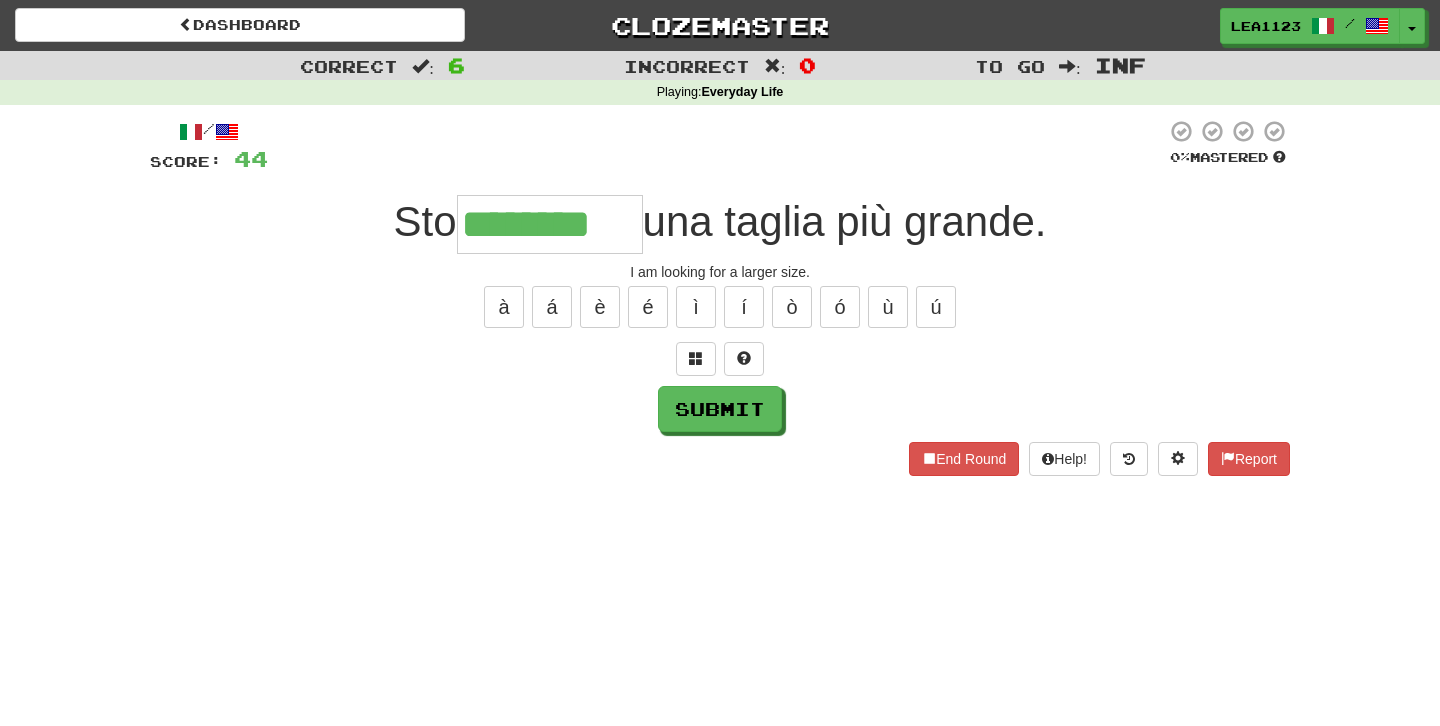 type on "********" 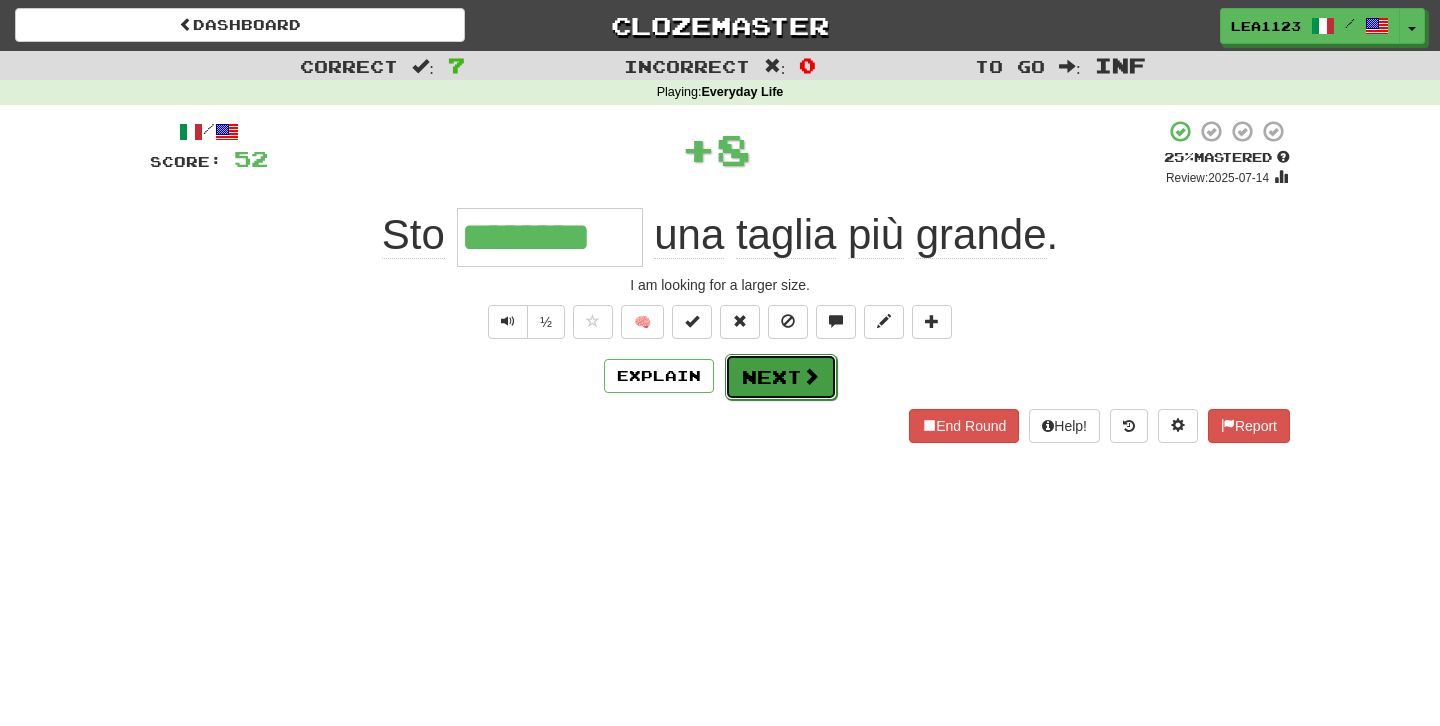 click on "Next" at bounding box center [781, 377] 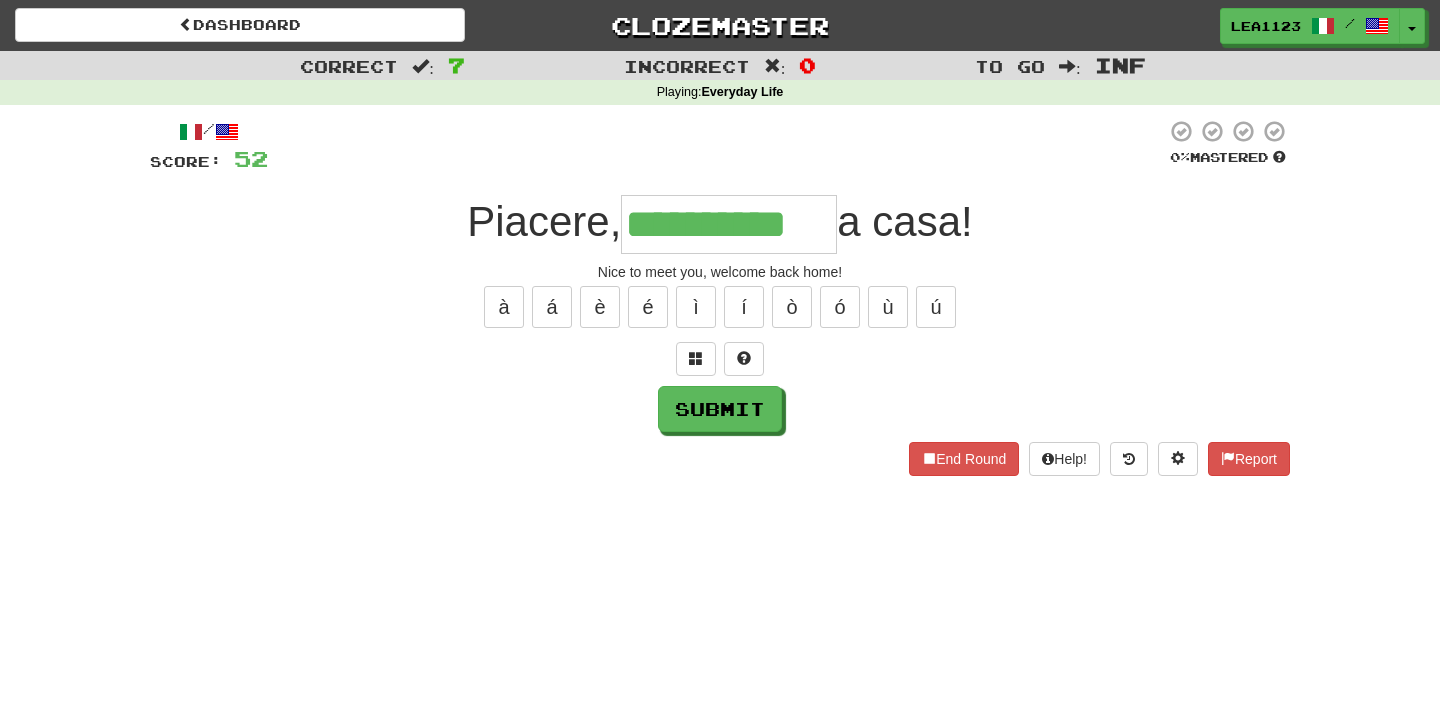 type on "**********" 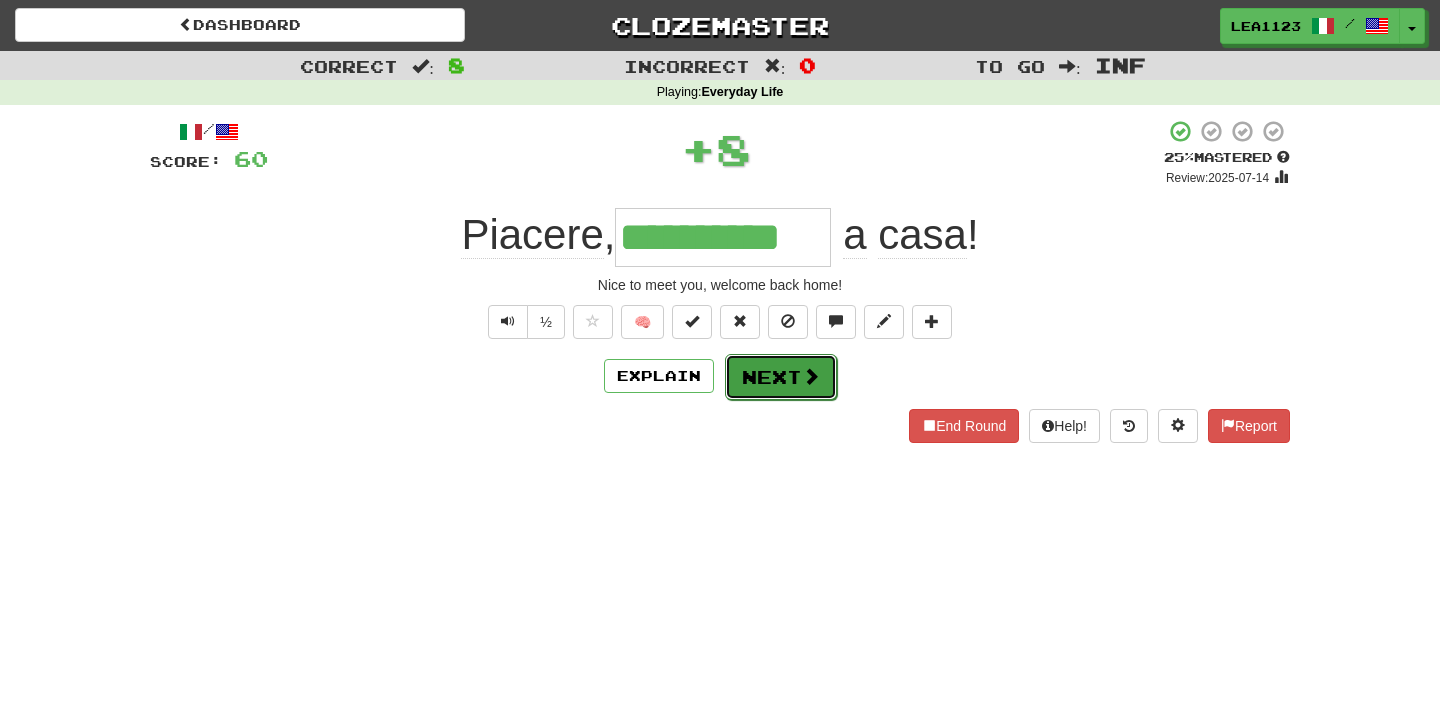 click on "Next" at bounding box center [781, 377] 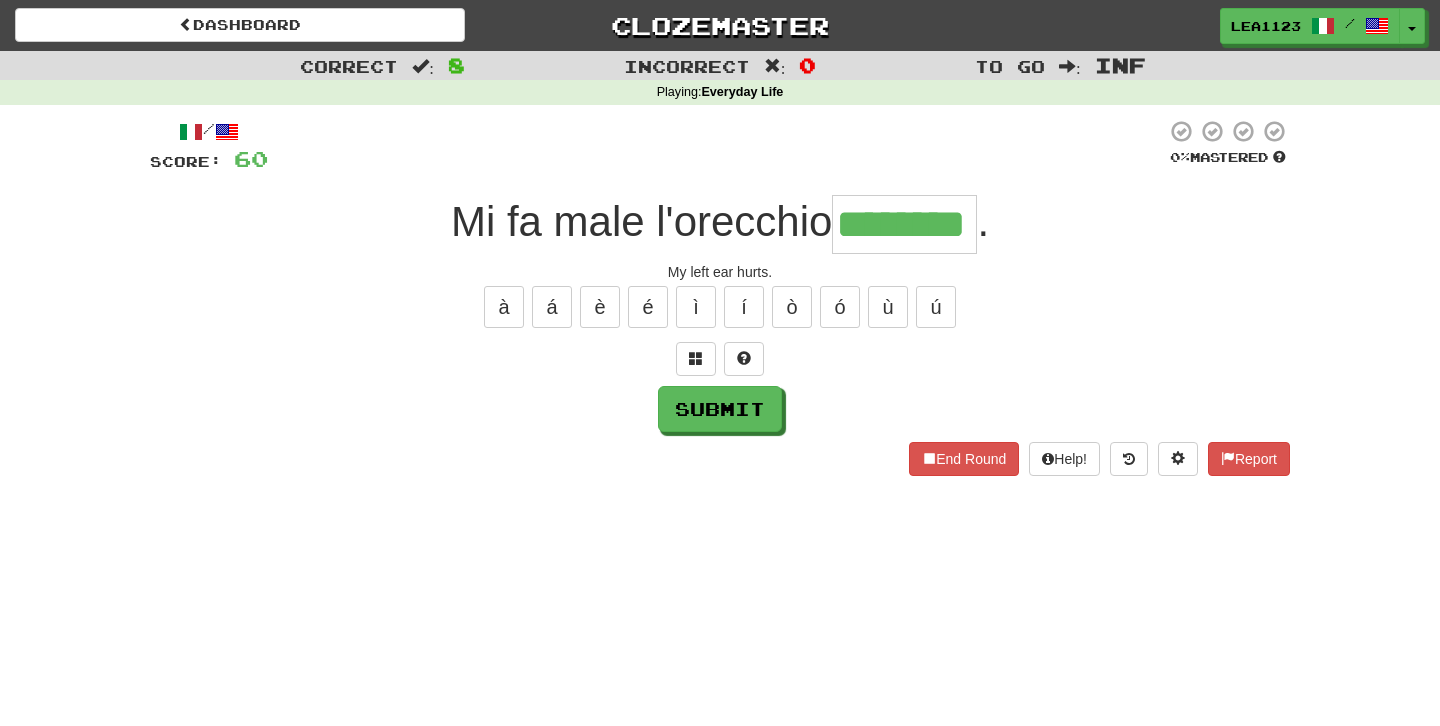 type on "********" 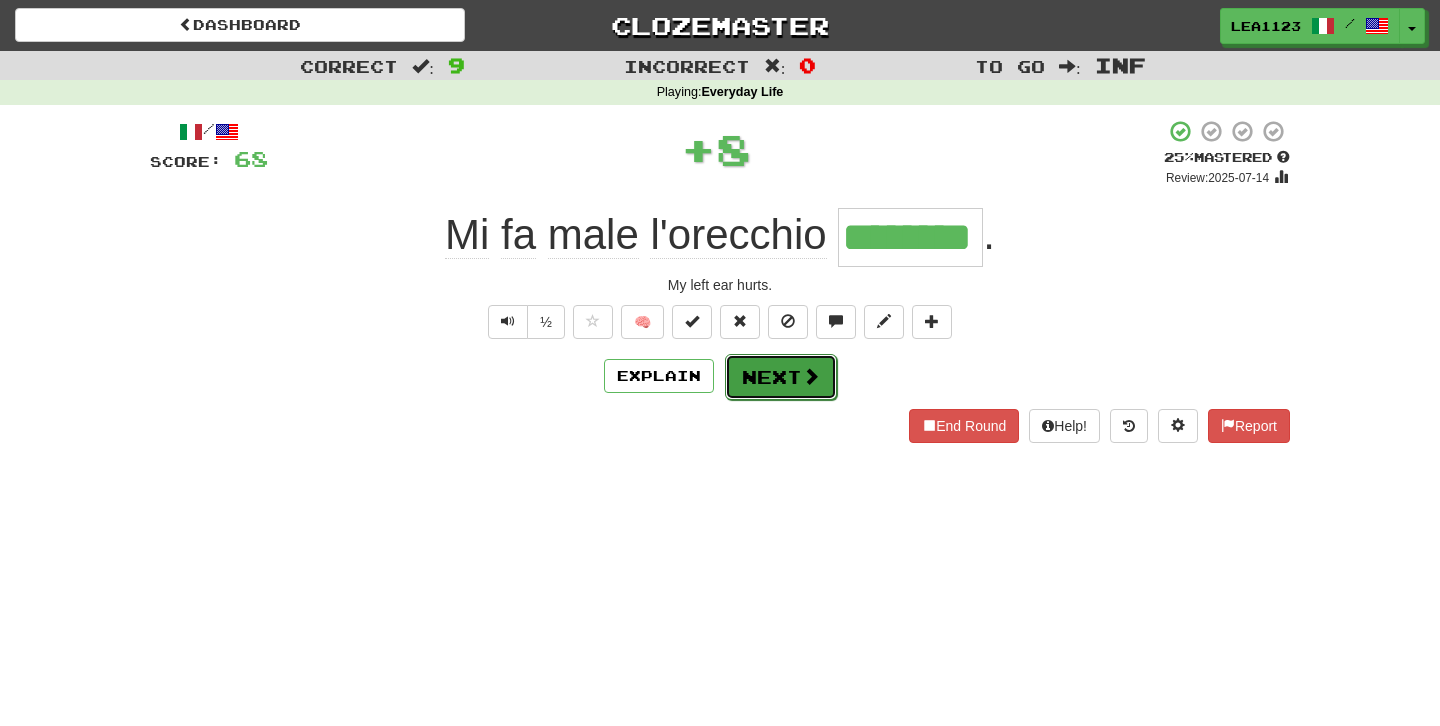 click on "Next" at bounding box center (781, 377) 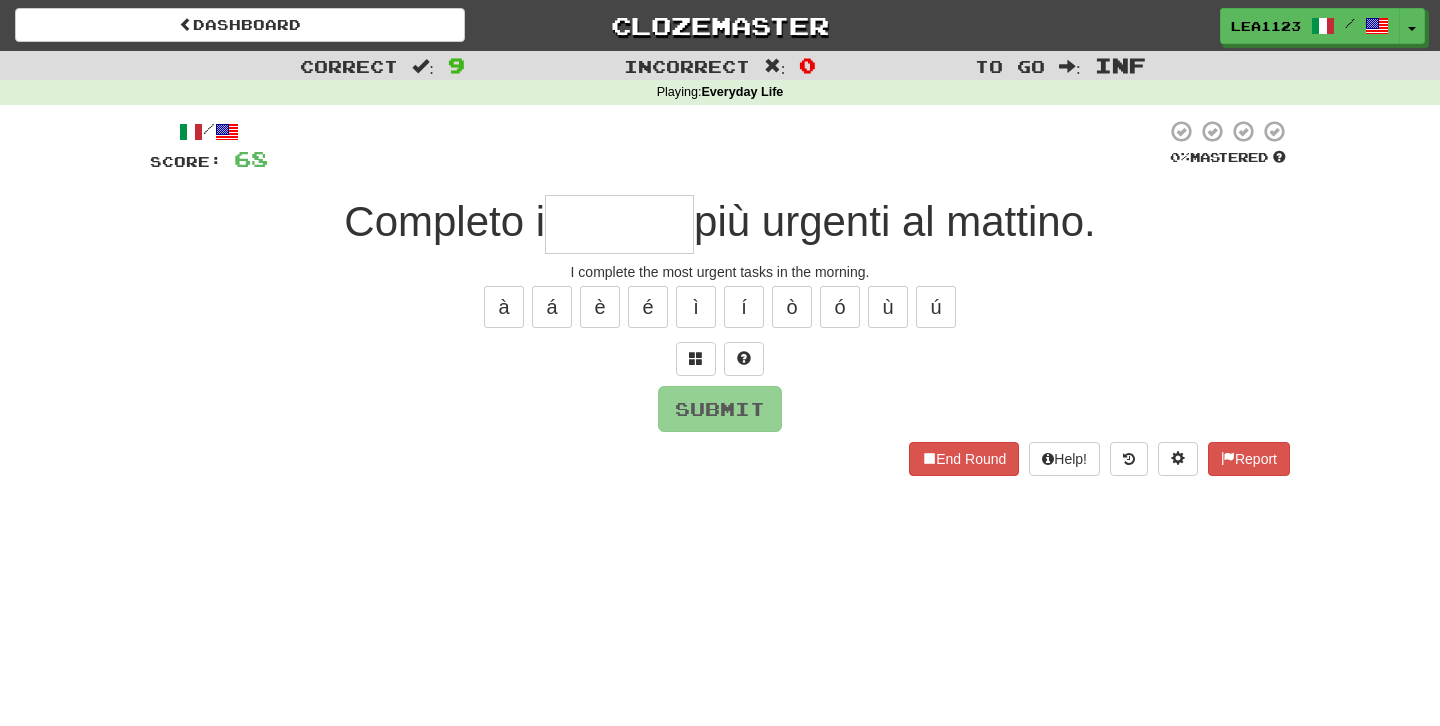 type on "*" 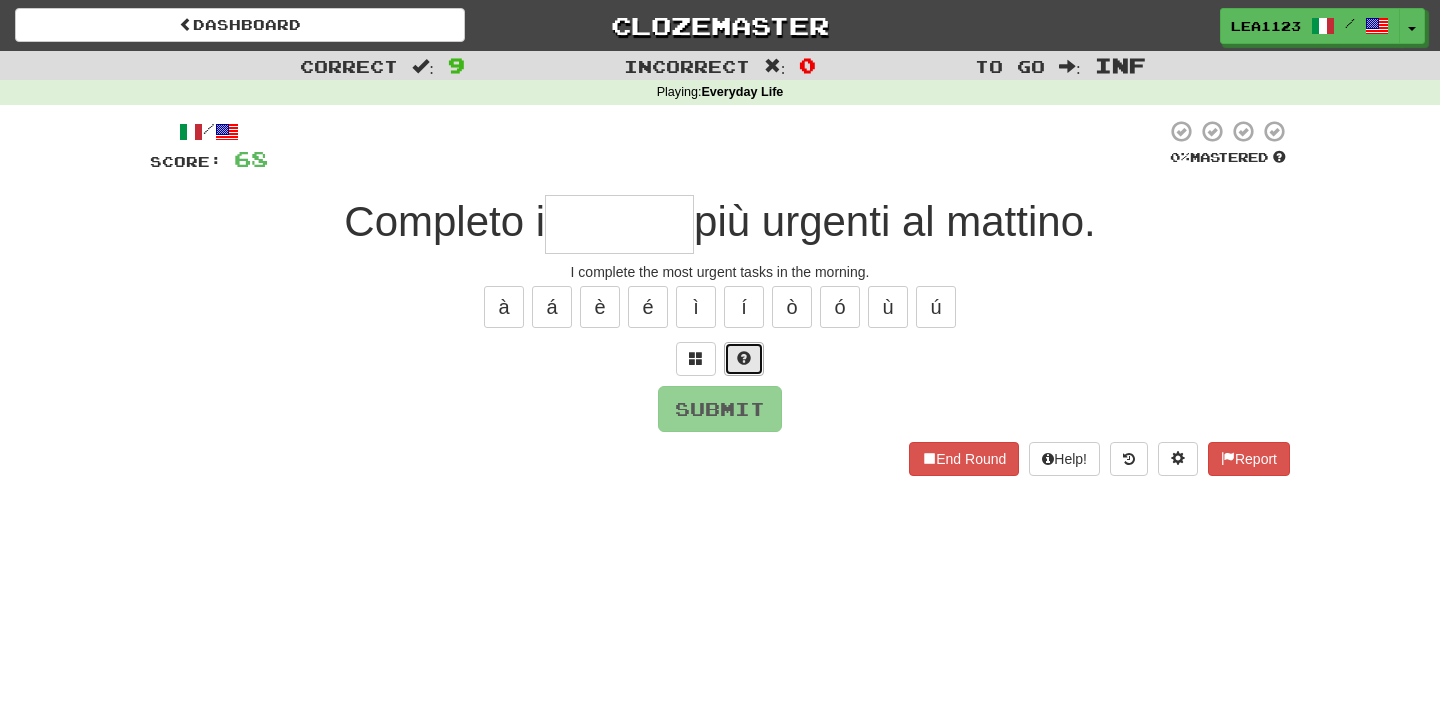 click at bounding box center (744, 359) 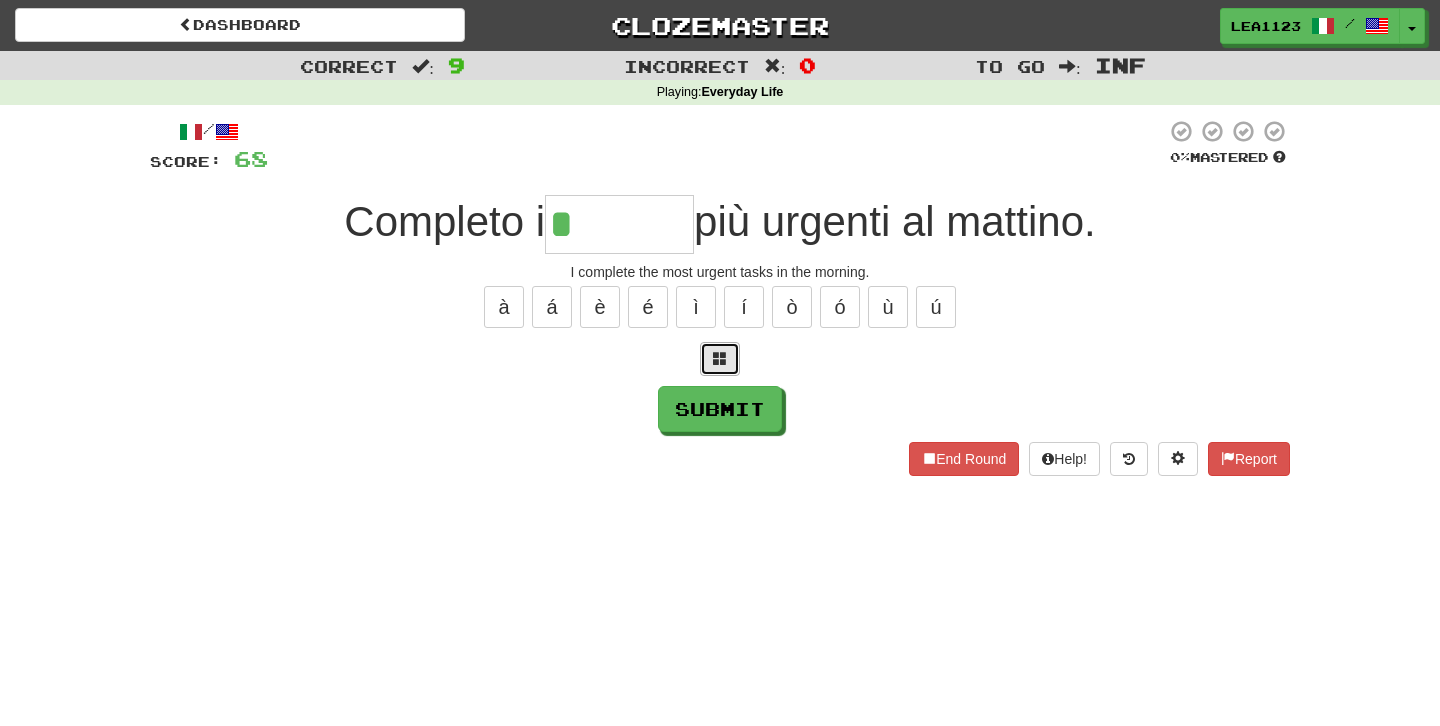 click at bounding box center [720, 358] 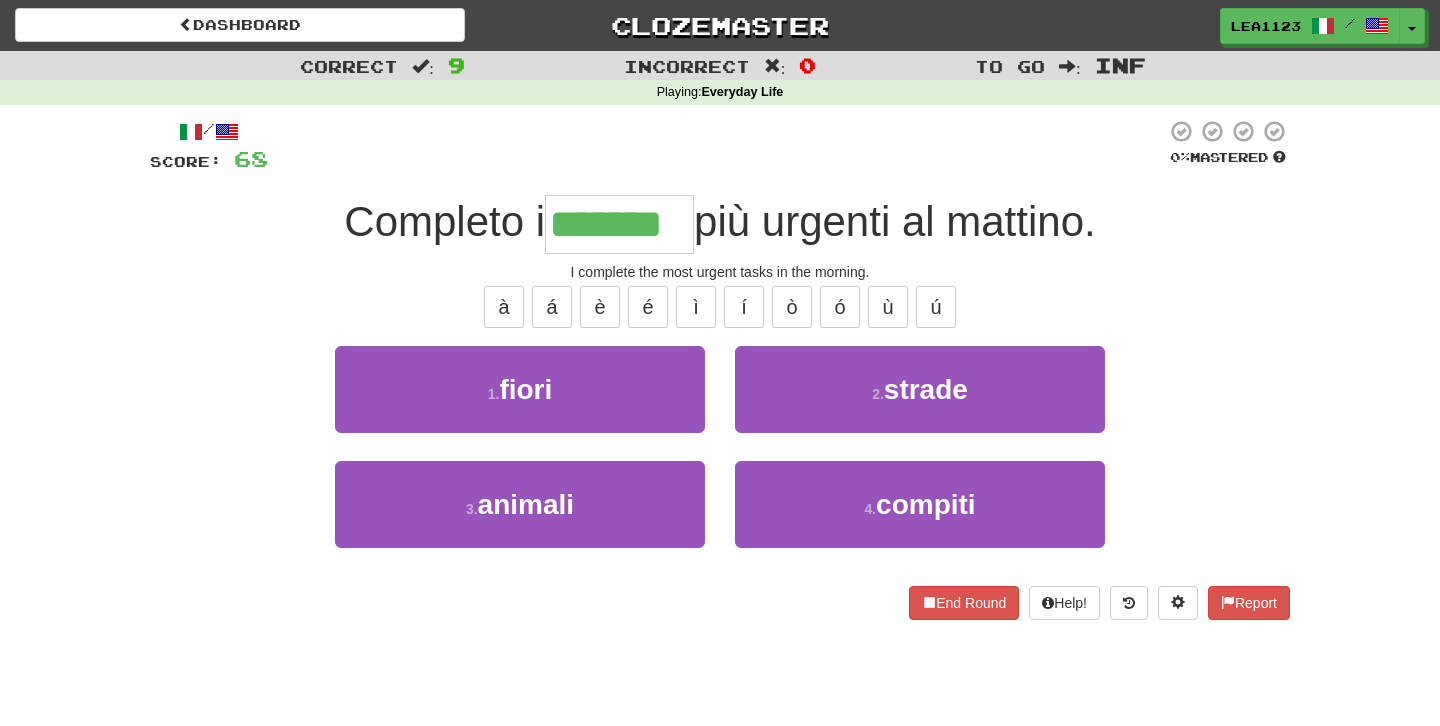 type on "*******" 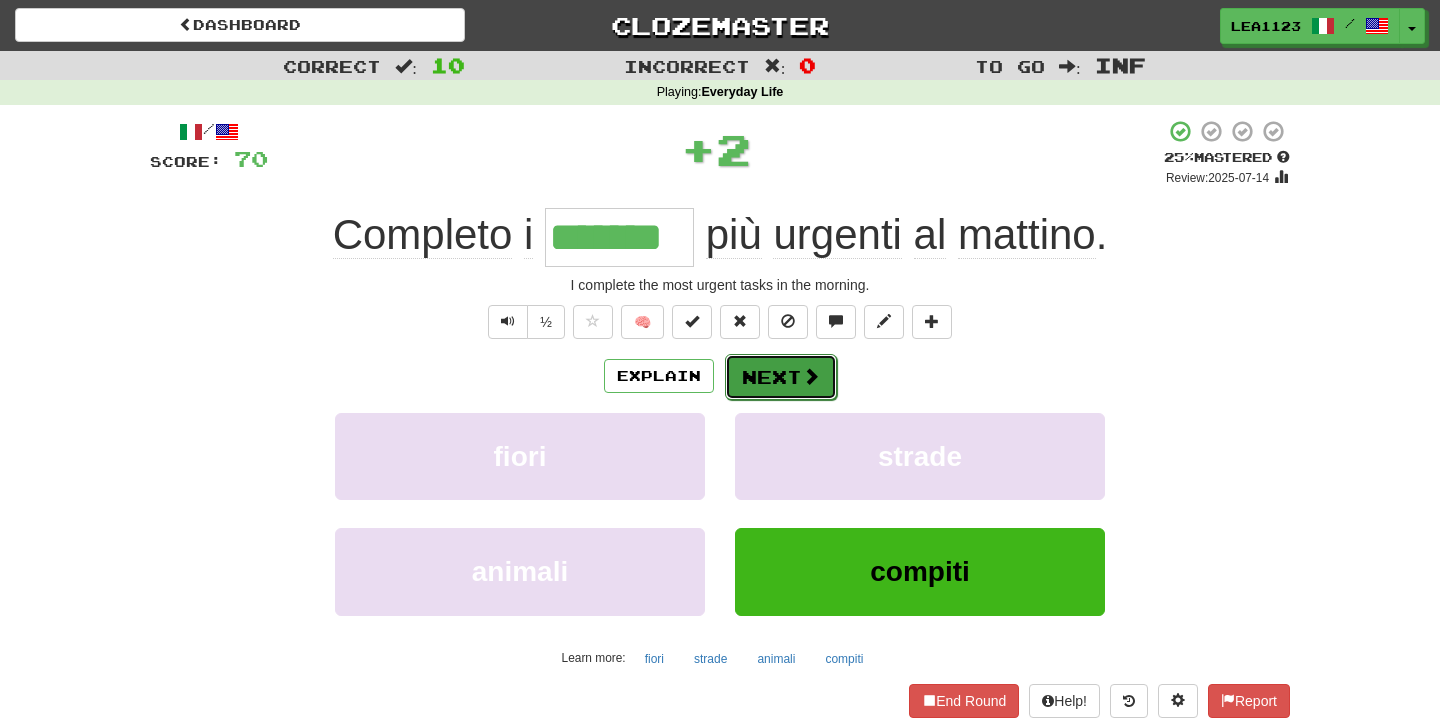 click on "Next" at bounding box center [781, 377] 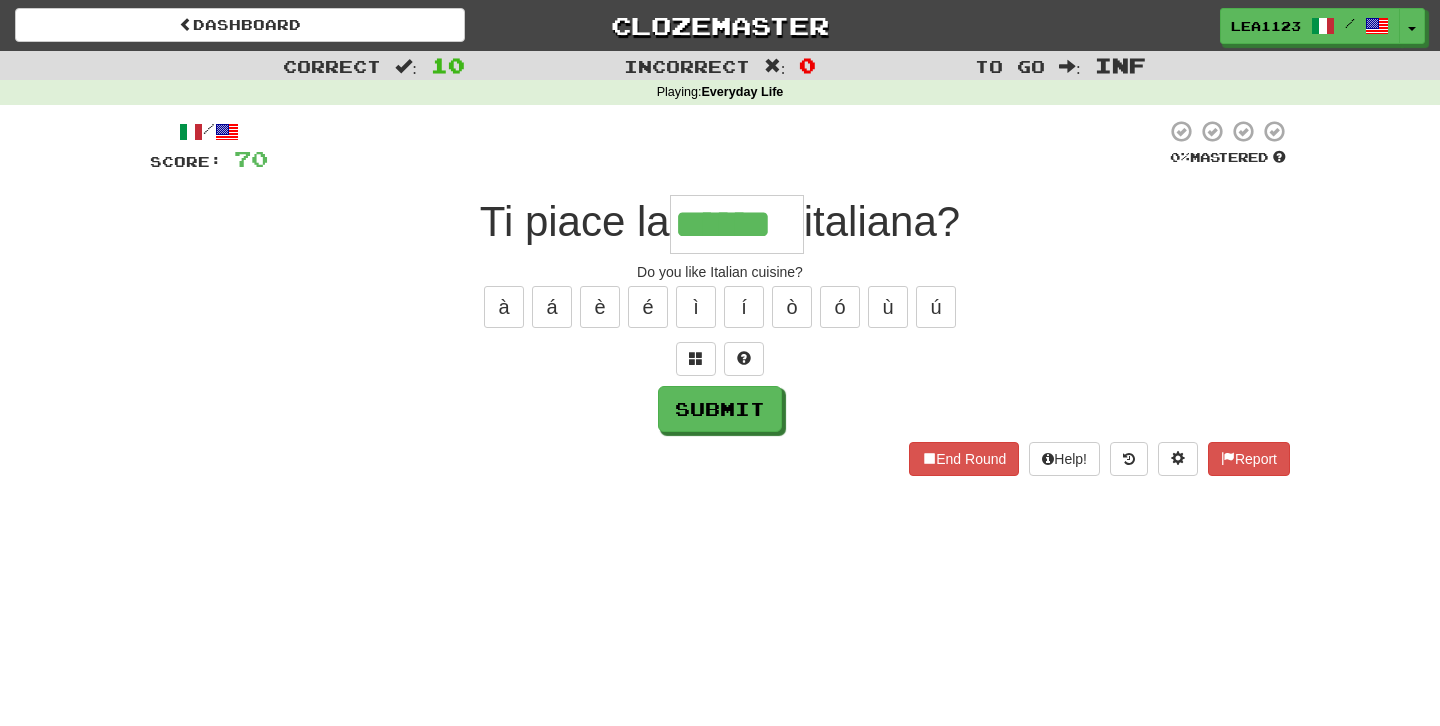 type on "******" 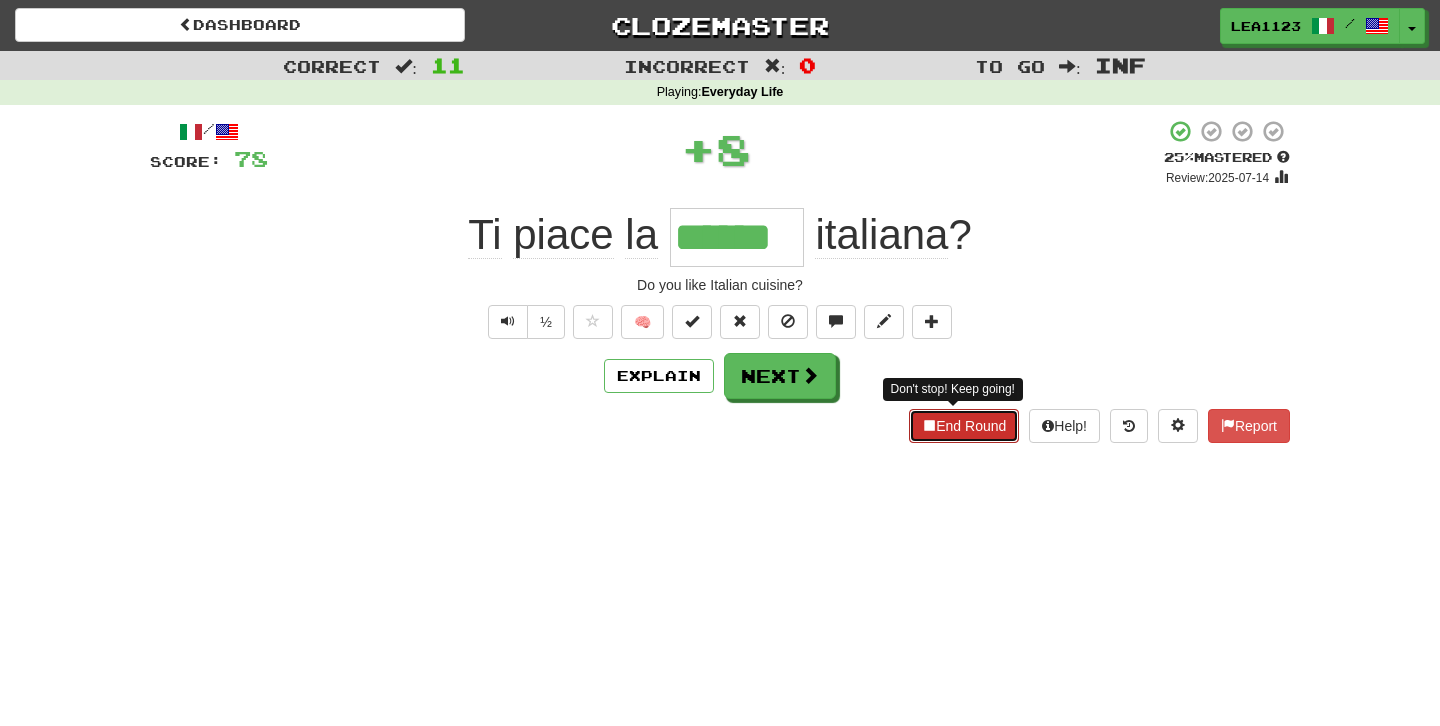 click on "End Round" at bounding box center [964, 426] 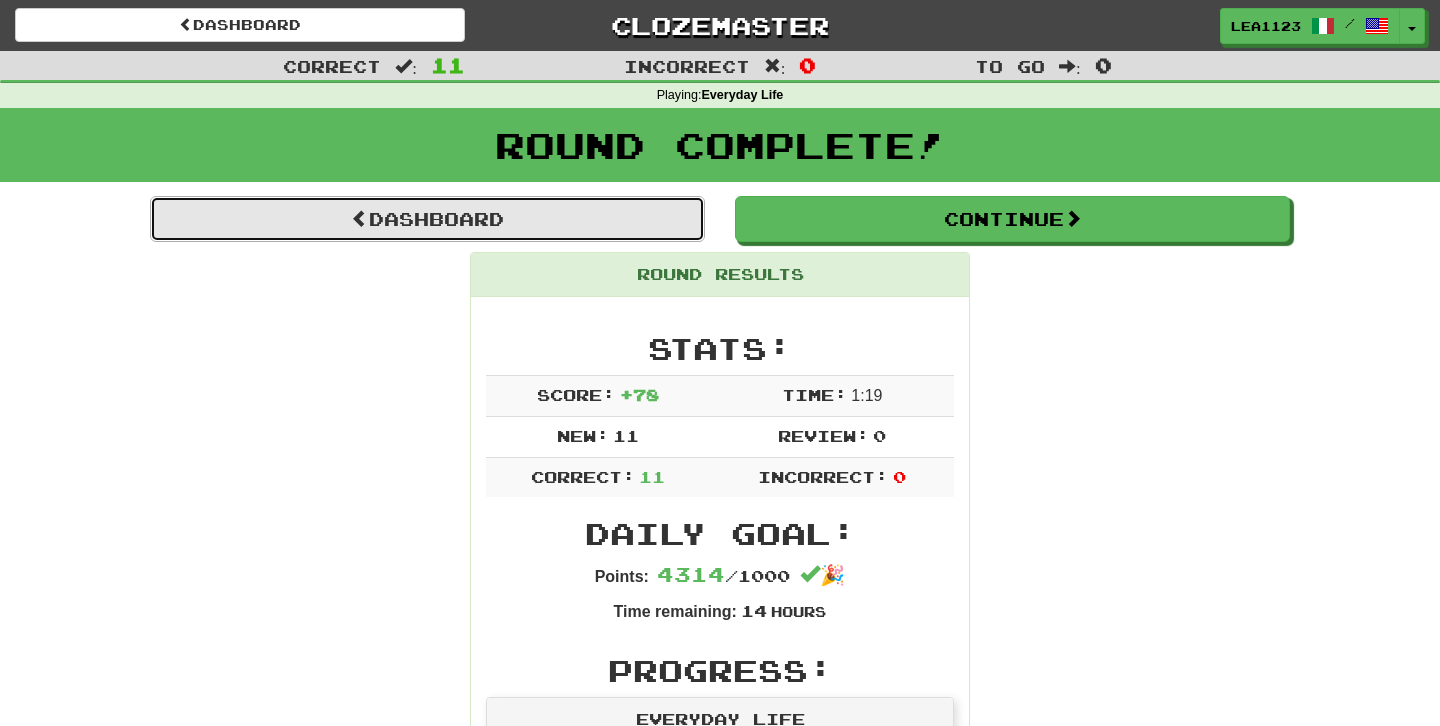 click at bounding box center (360, 218) 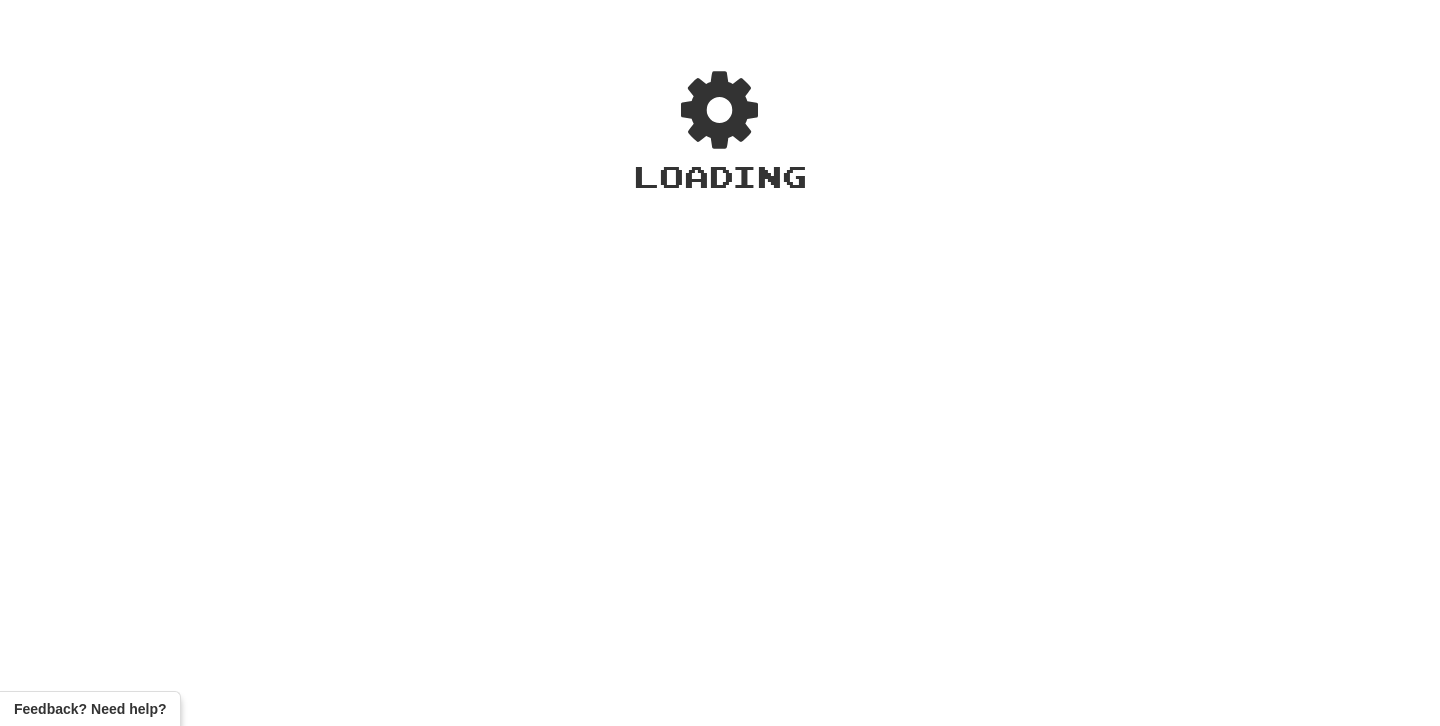 scroll, scrollTop: 0, scrollLeft: 0, axis: both 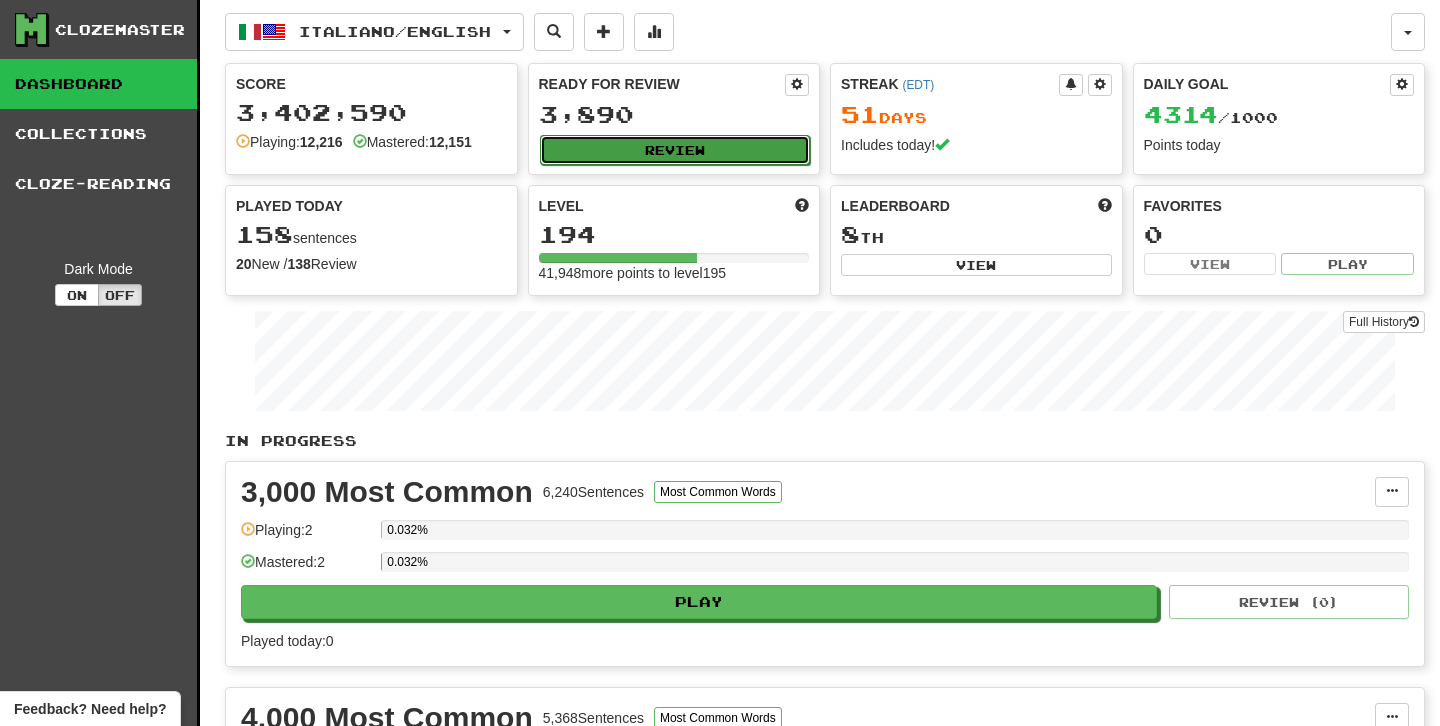 click on "Review" at bounding box center (675, 150) 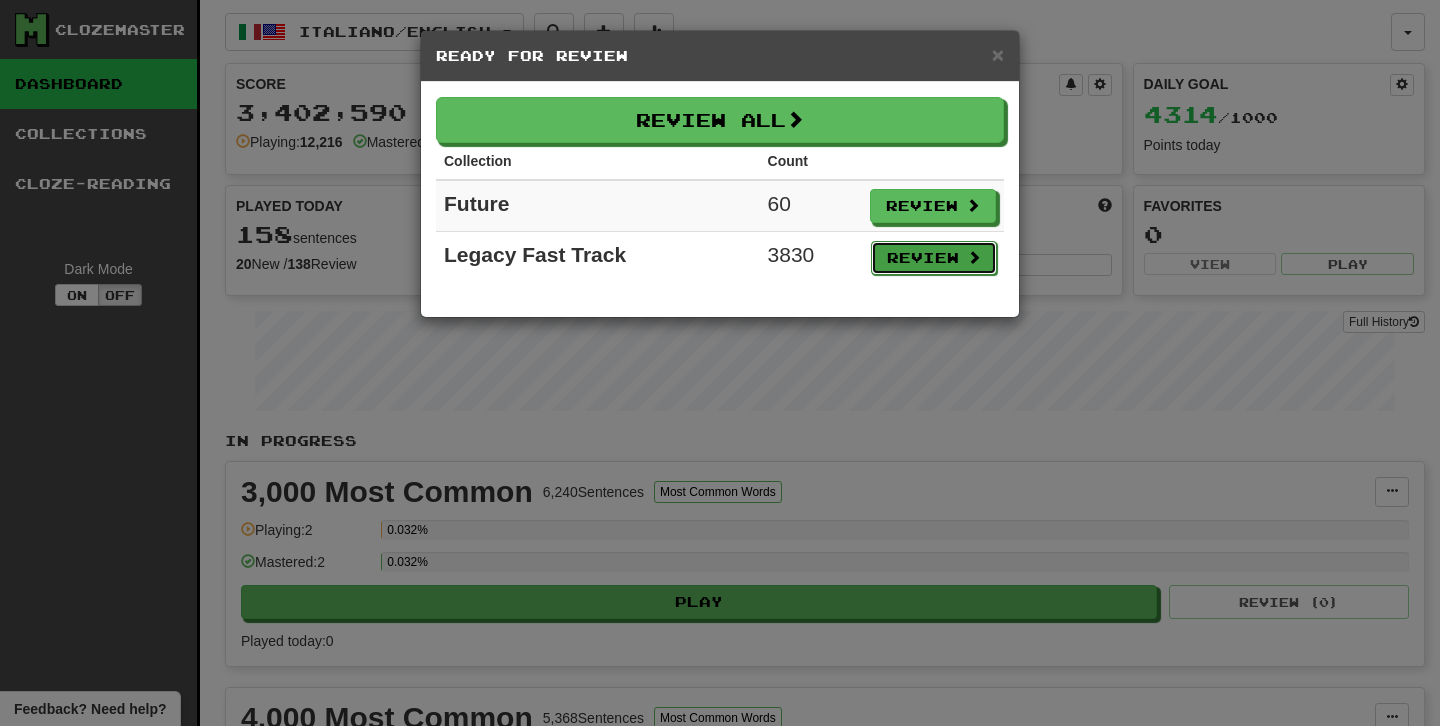 click on "Review" at bounding box center [934, 258] 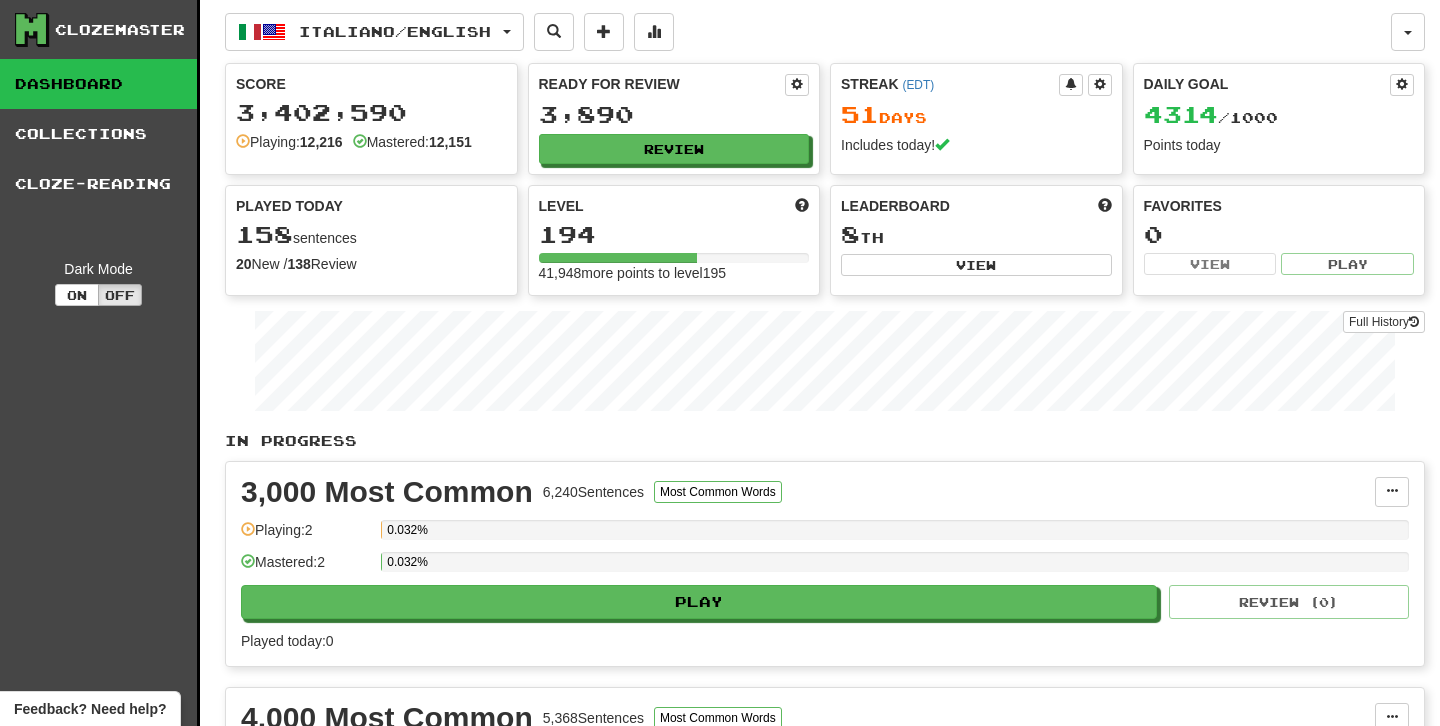 select on "********" 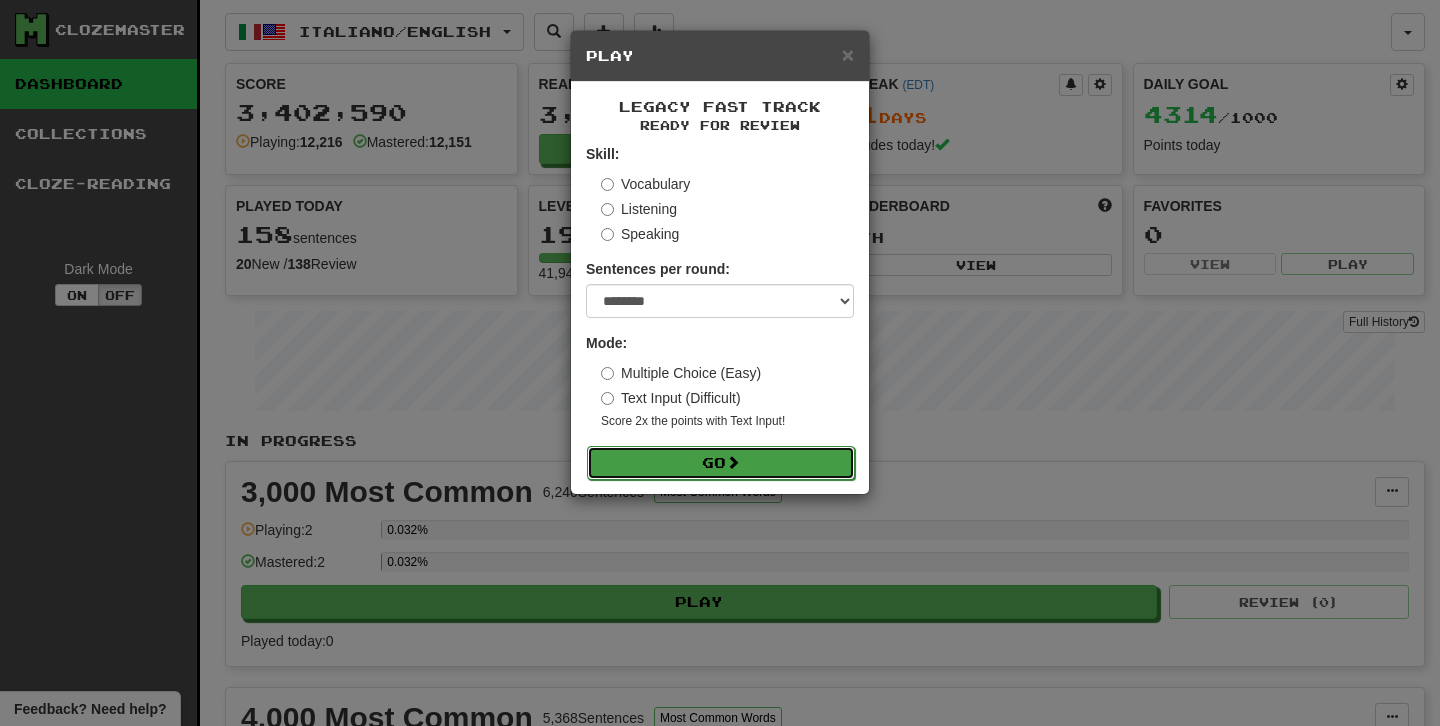 click on "Go" at bounding box center [721, 463] 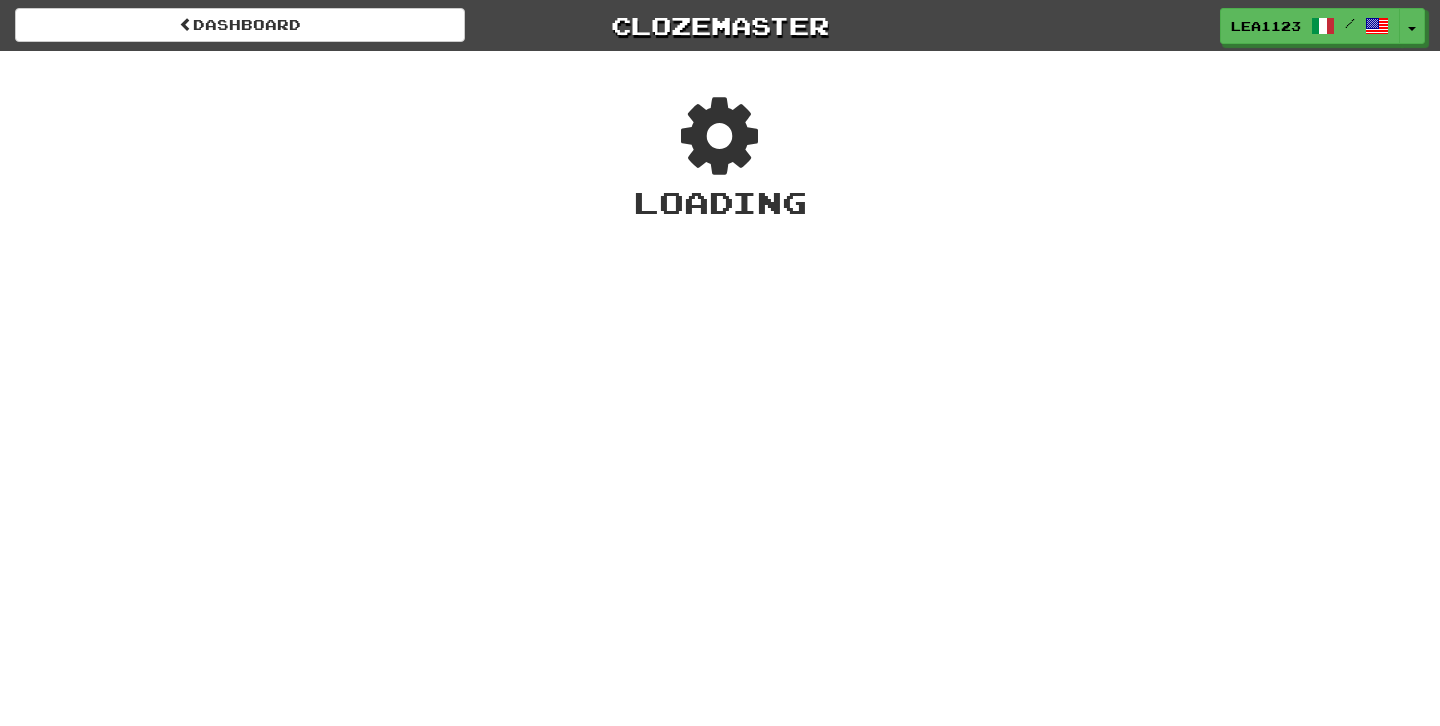 scroll, scrollTop: 0, scrollLeft: 0, axis: both 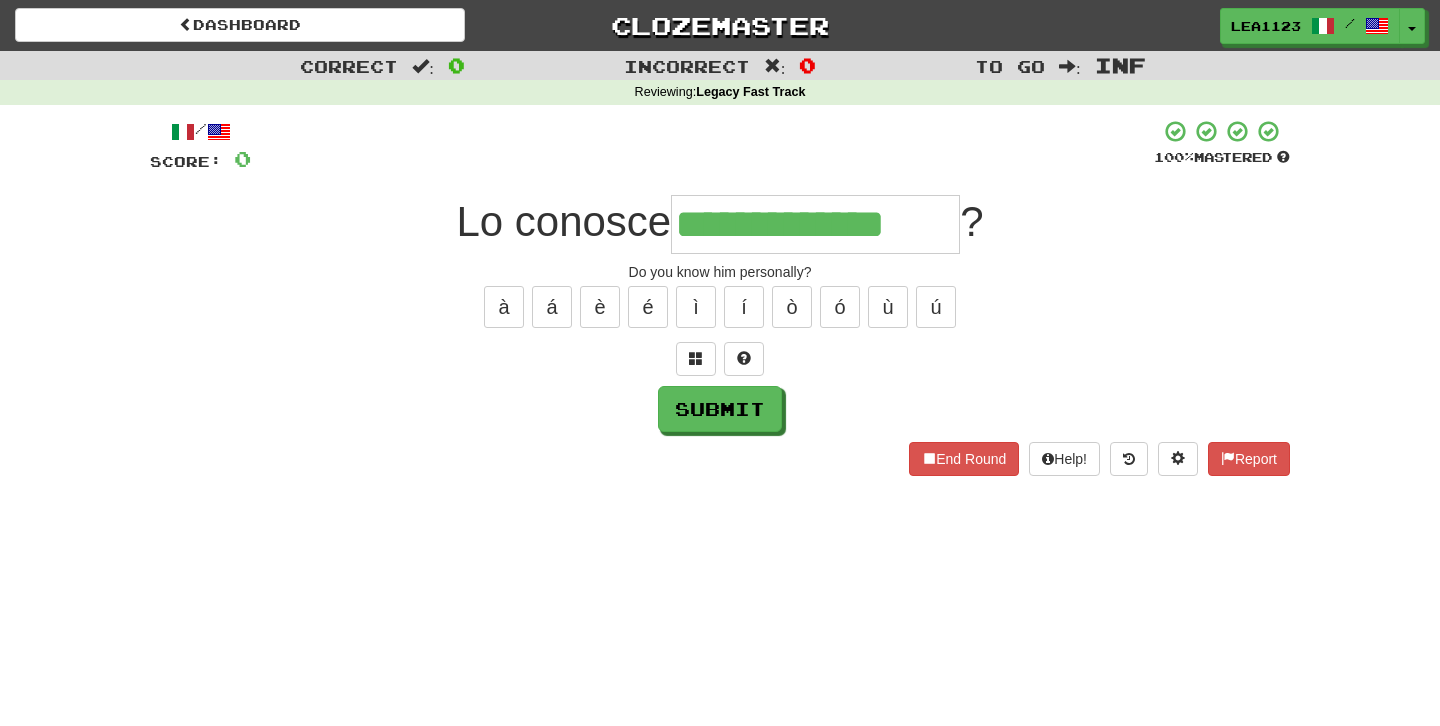 type on "**********" 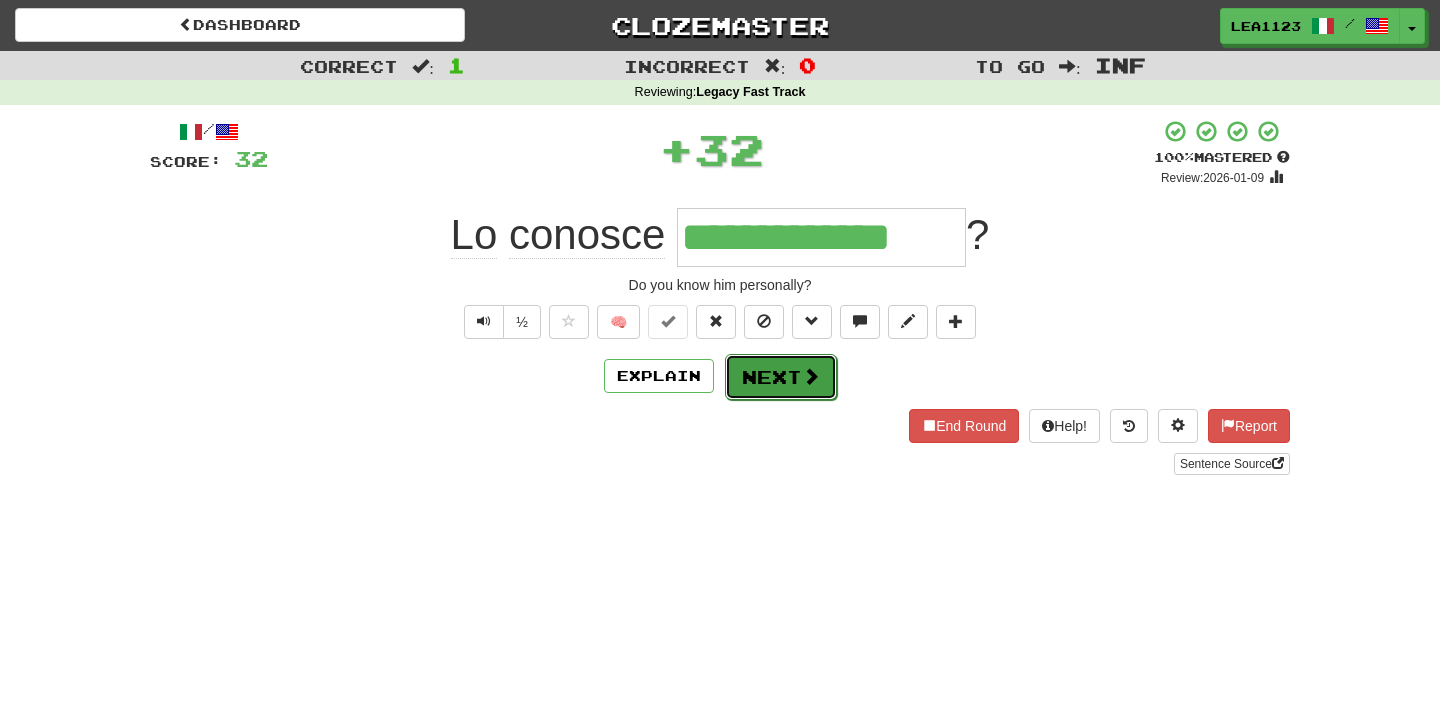 click on "Next" at bounding box center [781, 377] 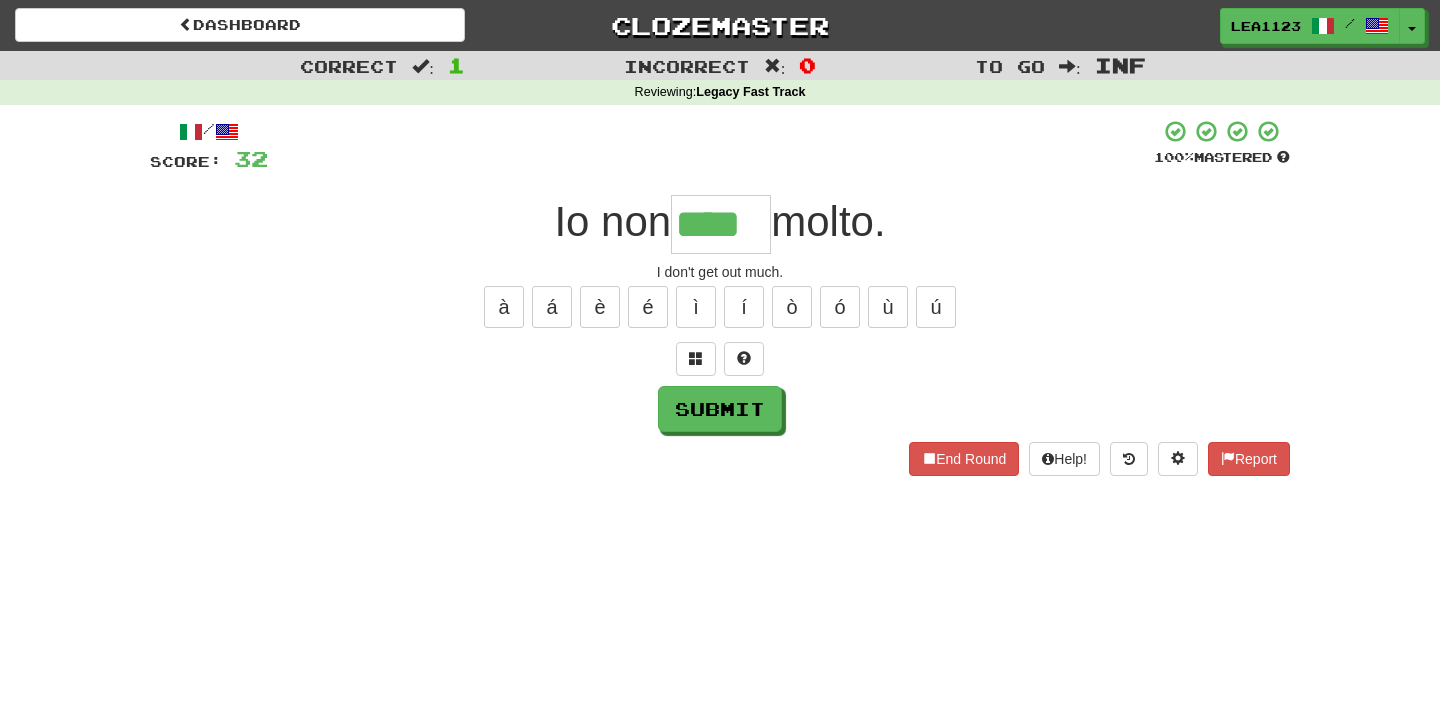 type on "****" 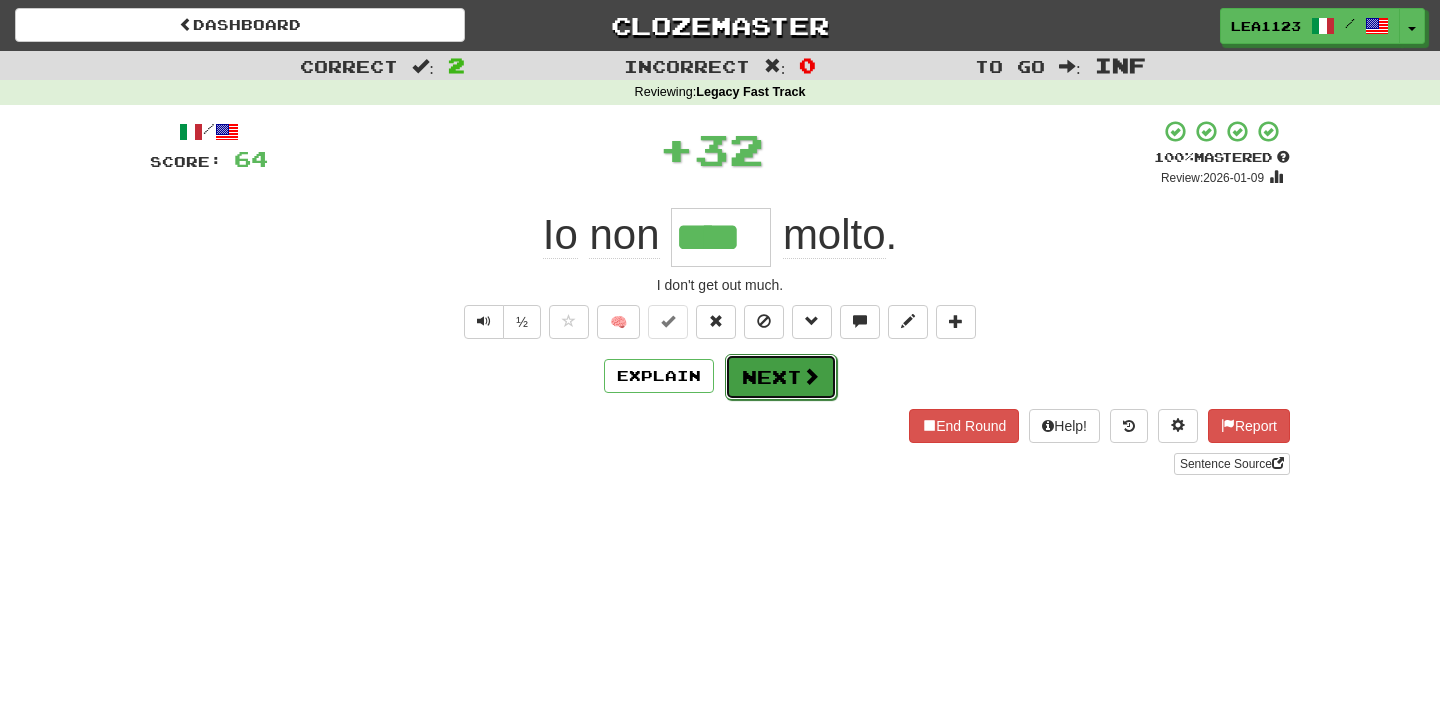 click on "Next" at bounding box center (781, 377) 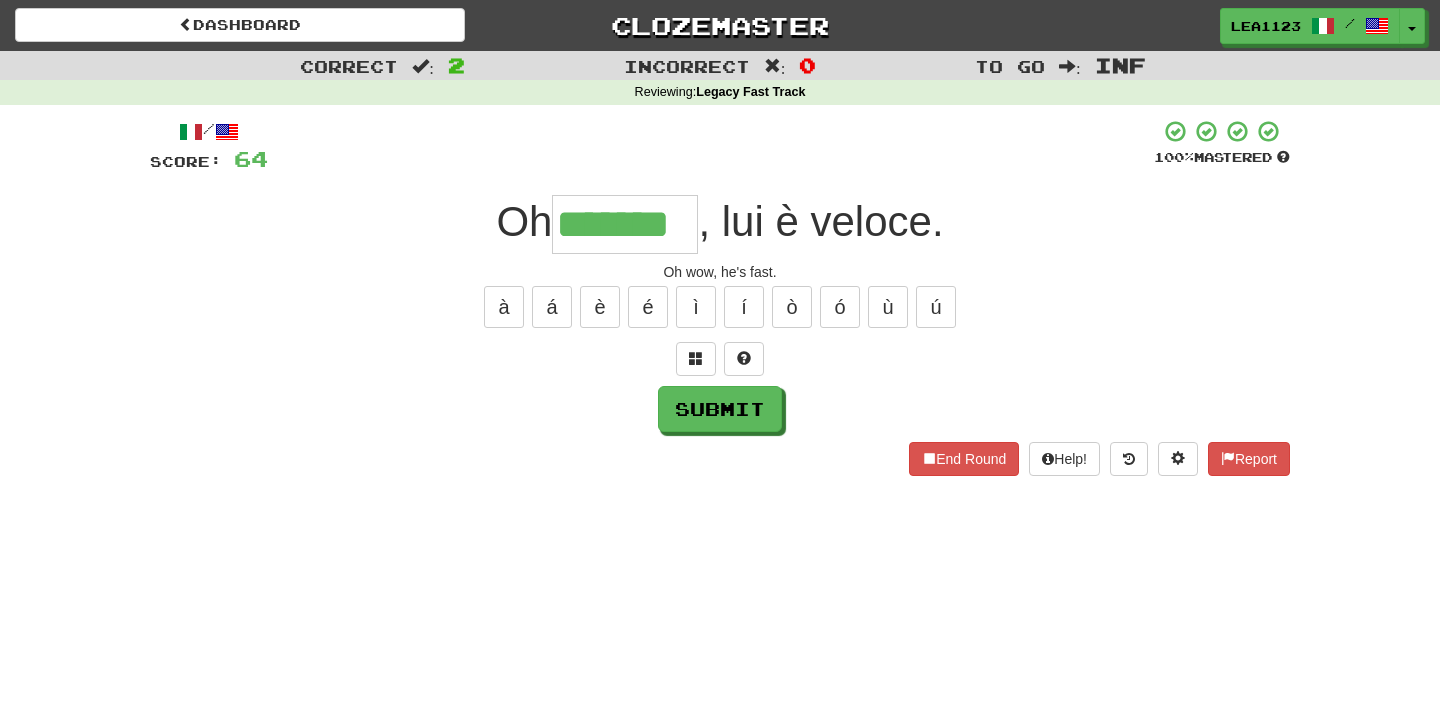 type on "*******" 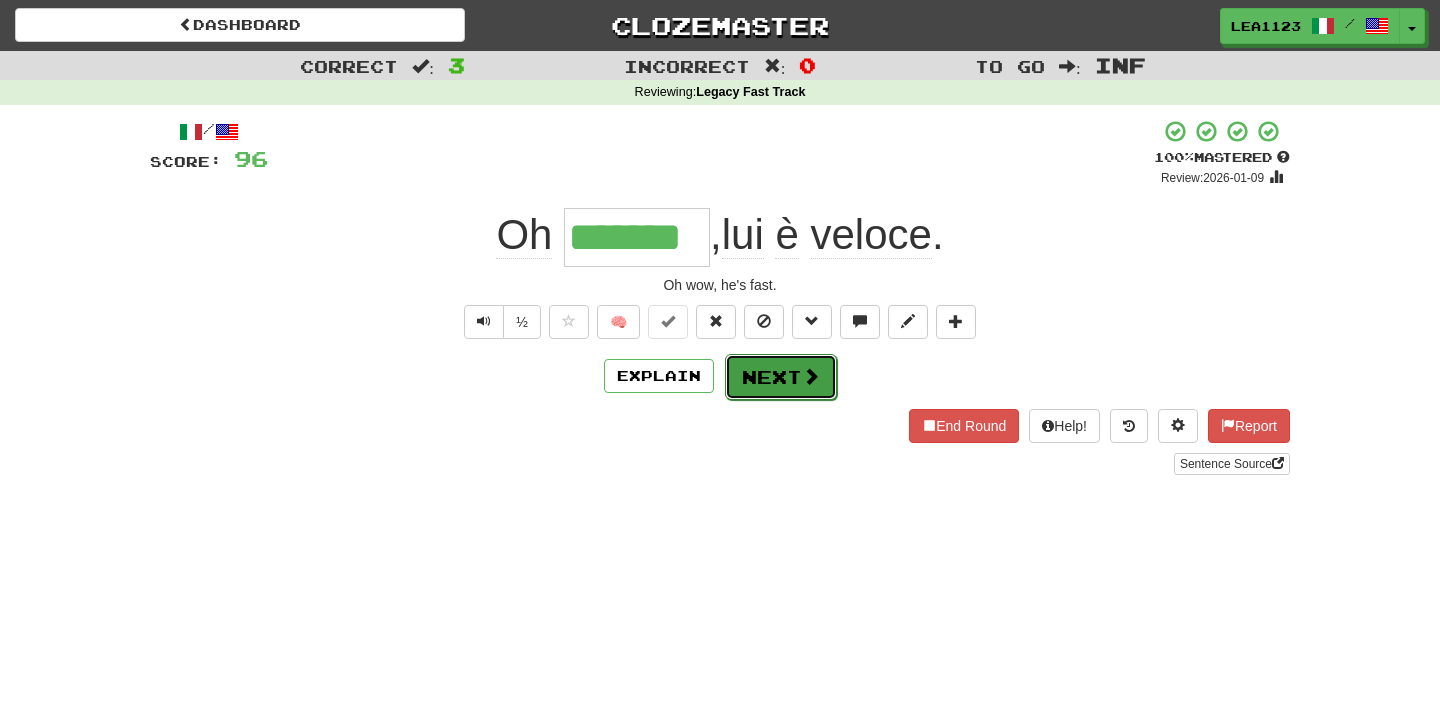 click on "Next" at bounding box center [781, 377] 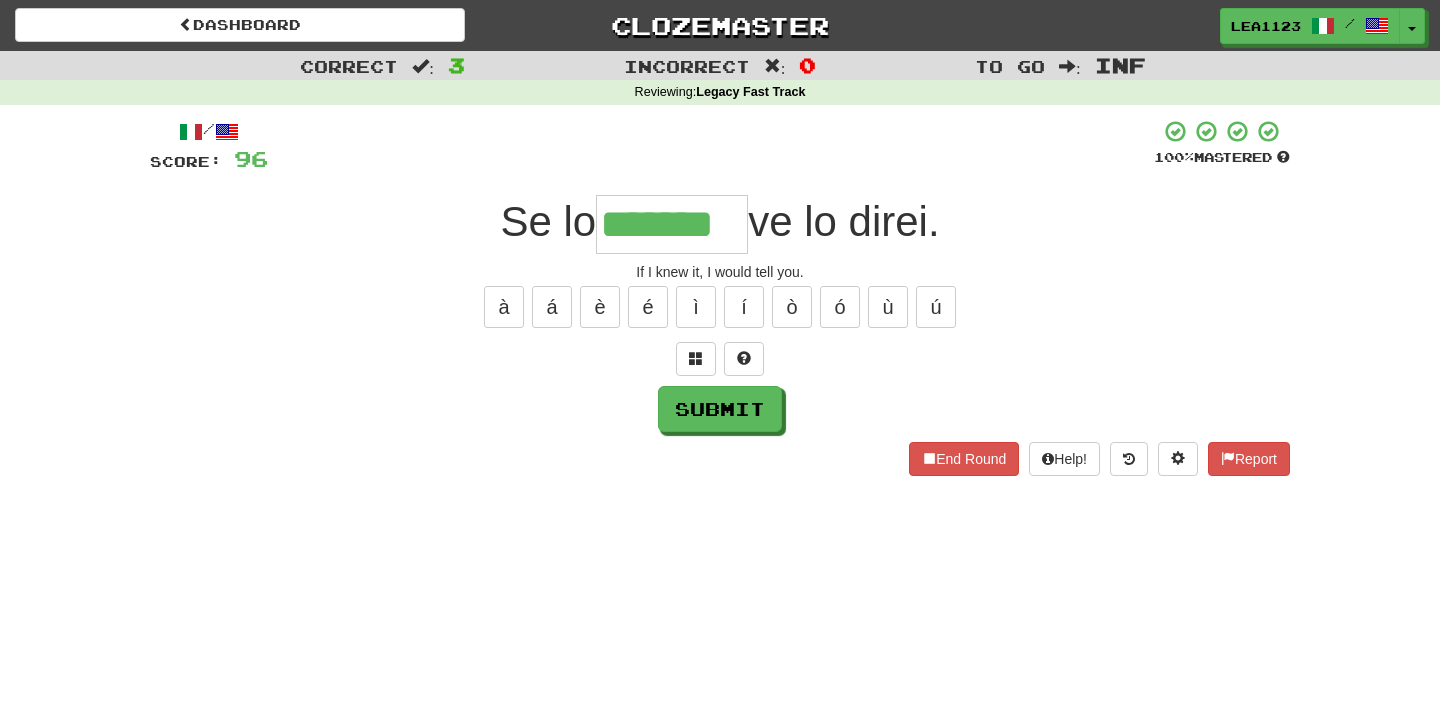 type on "*******" 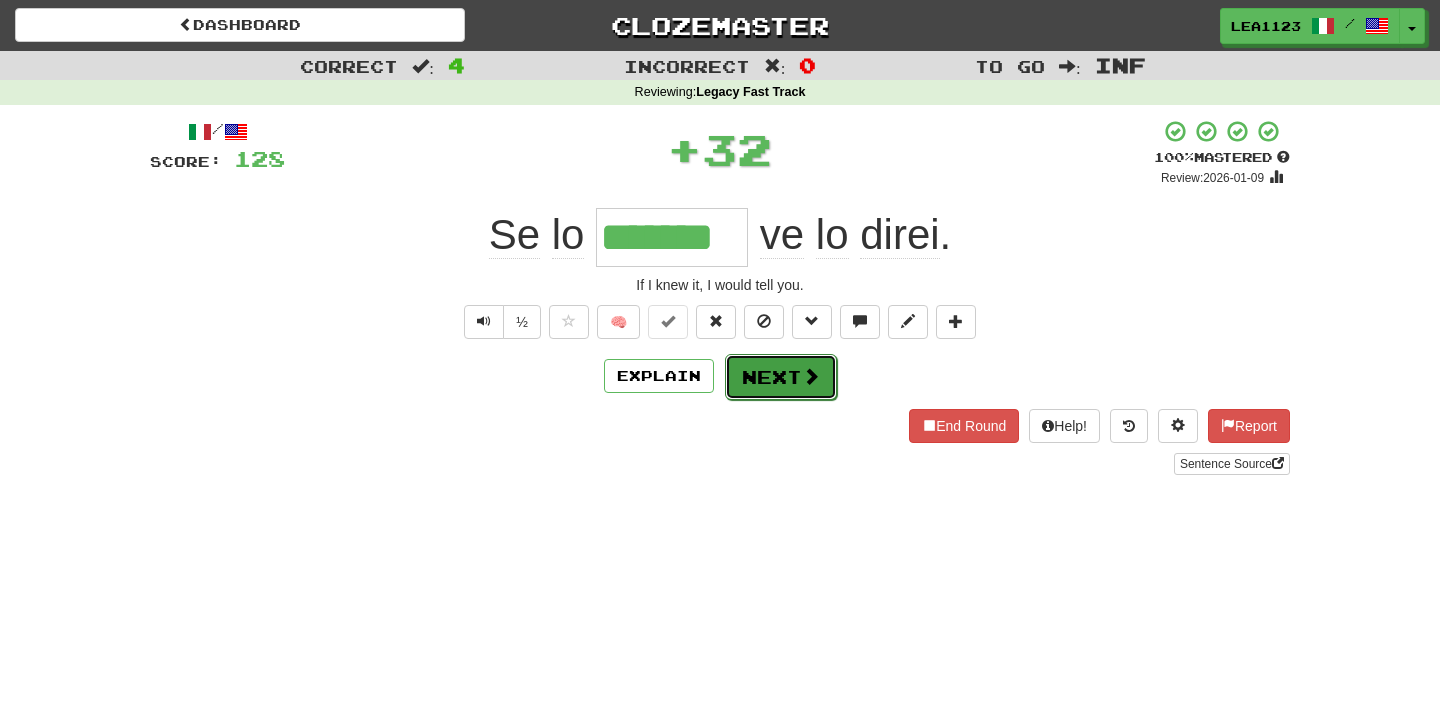 click on "Next" at bounding box center [781, 377] 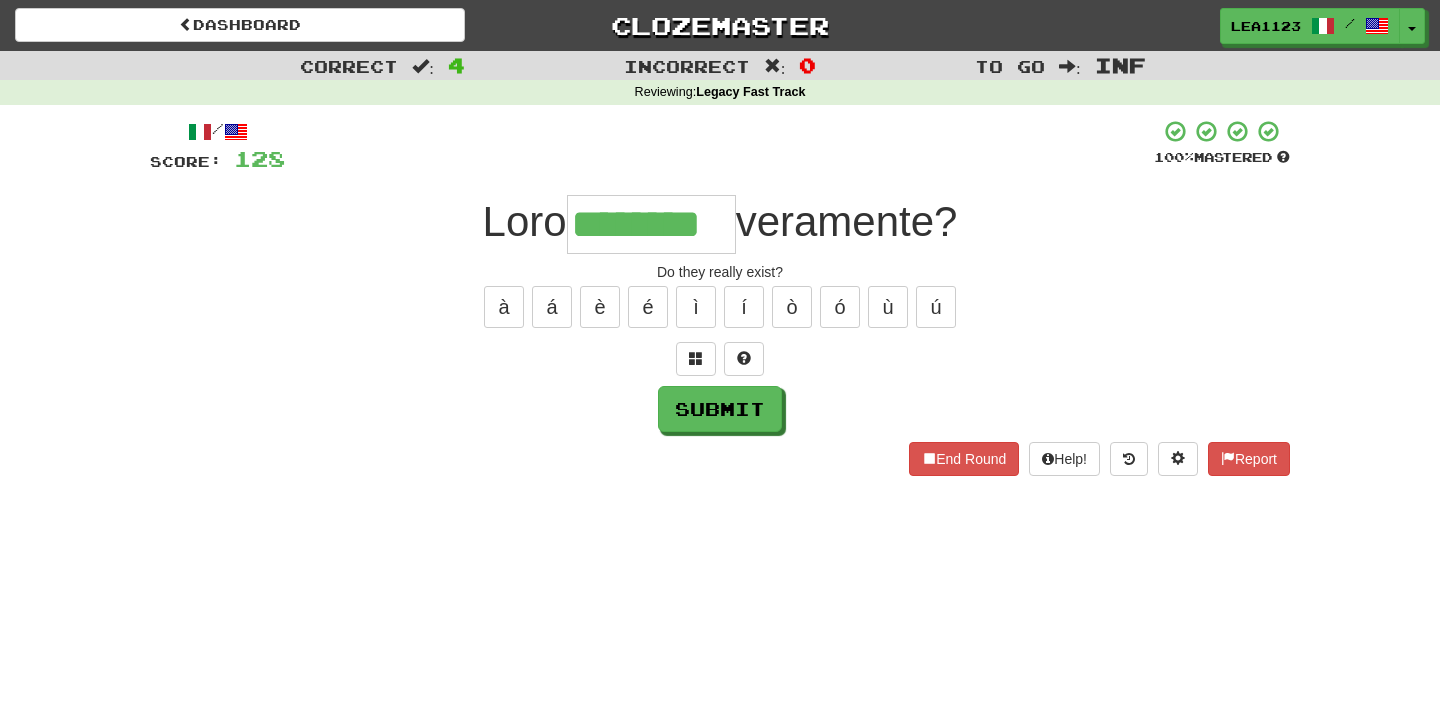 type on "********" 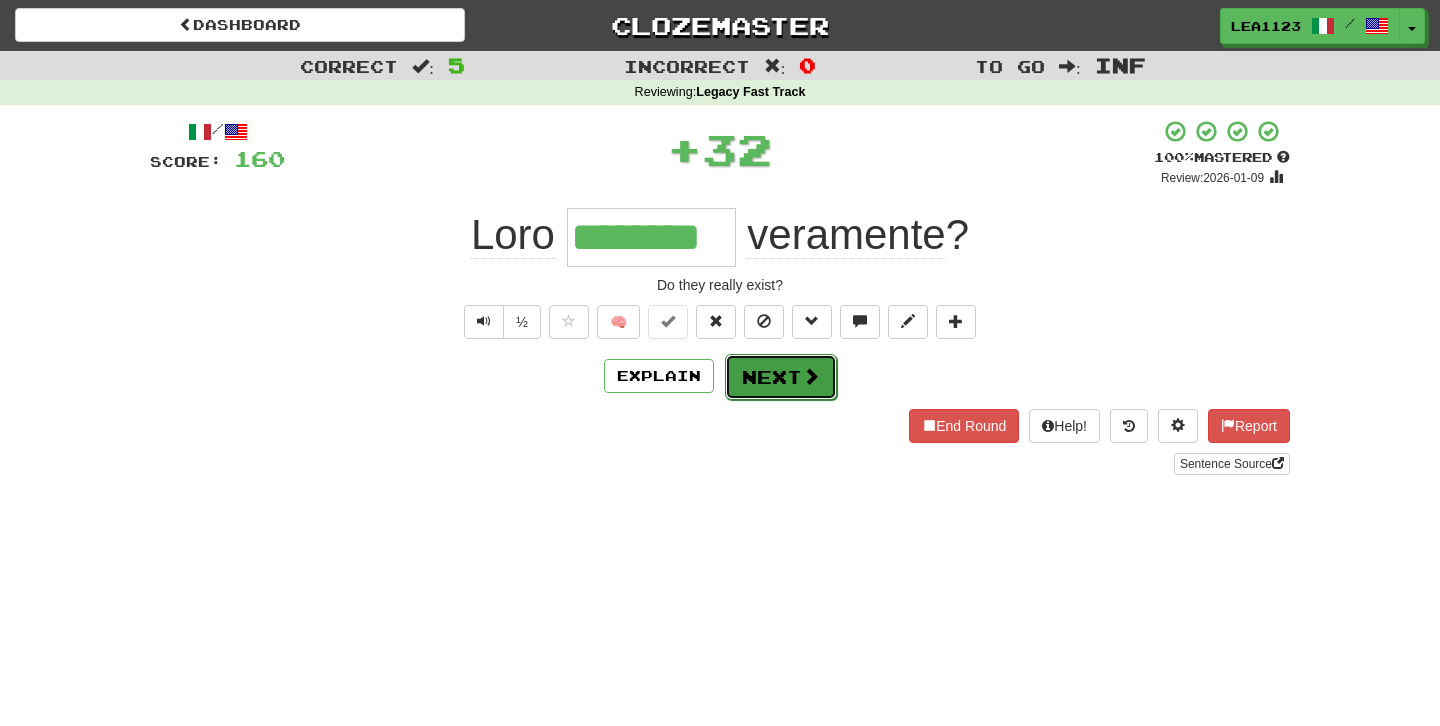click on "Next" at bounding box center (781, 377) 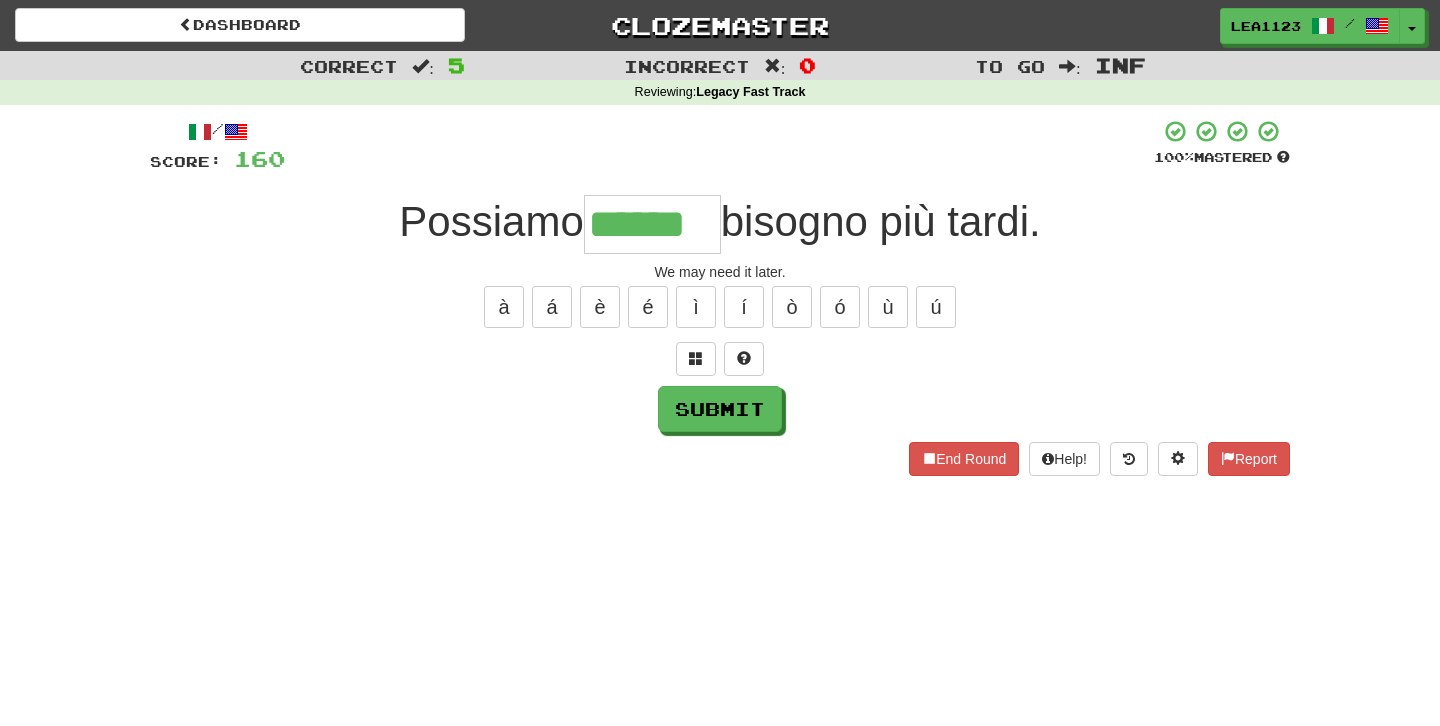 type on "******" 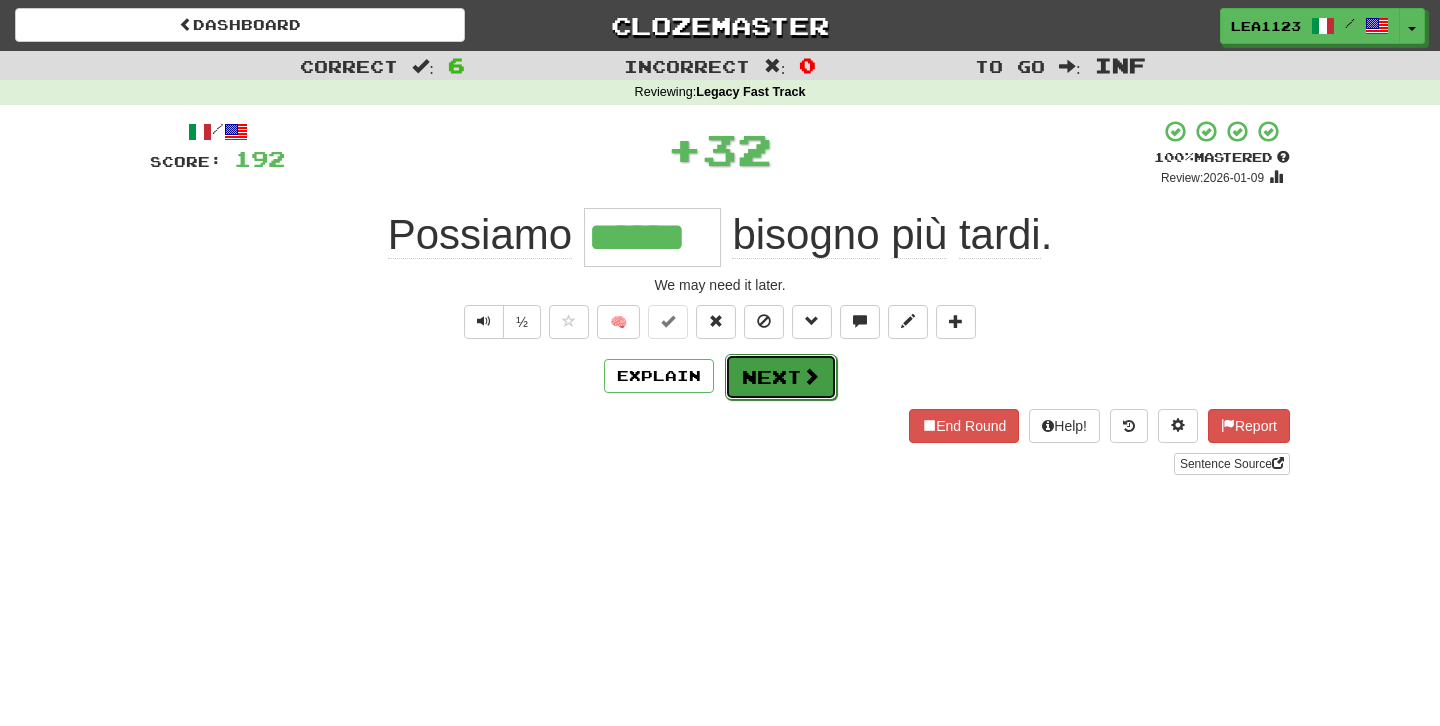 click on "Next" at bounding box center [781, 377] 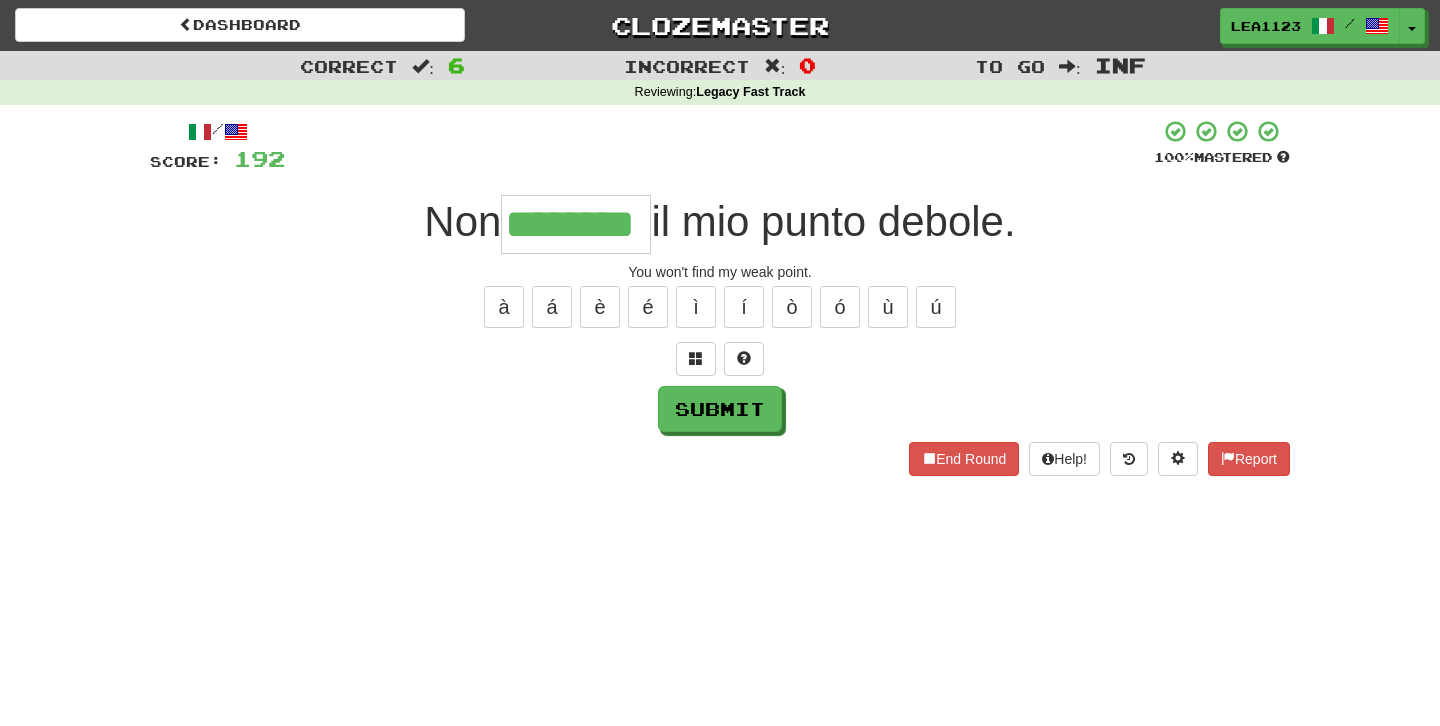 type on "********" 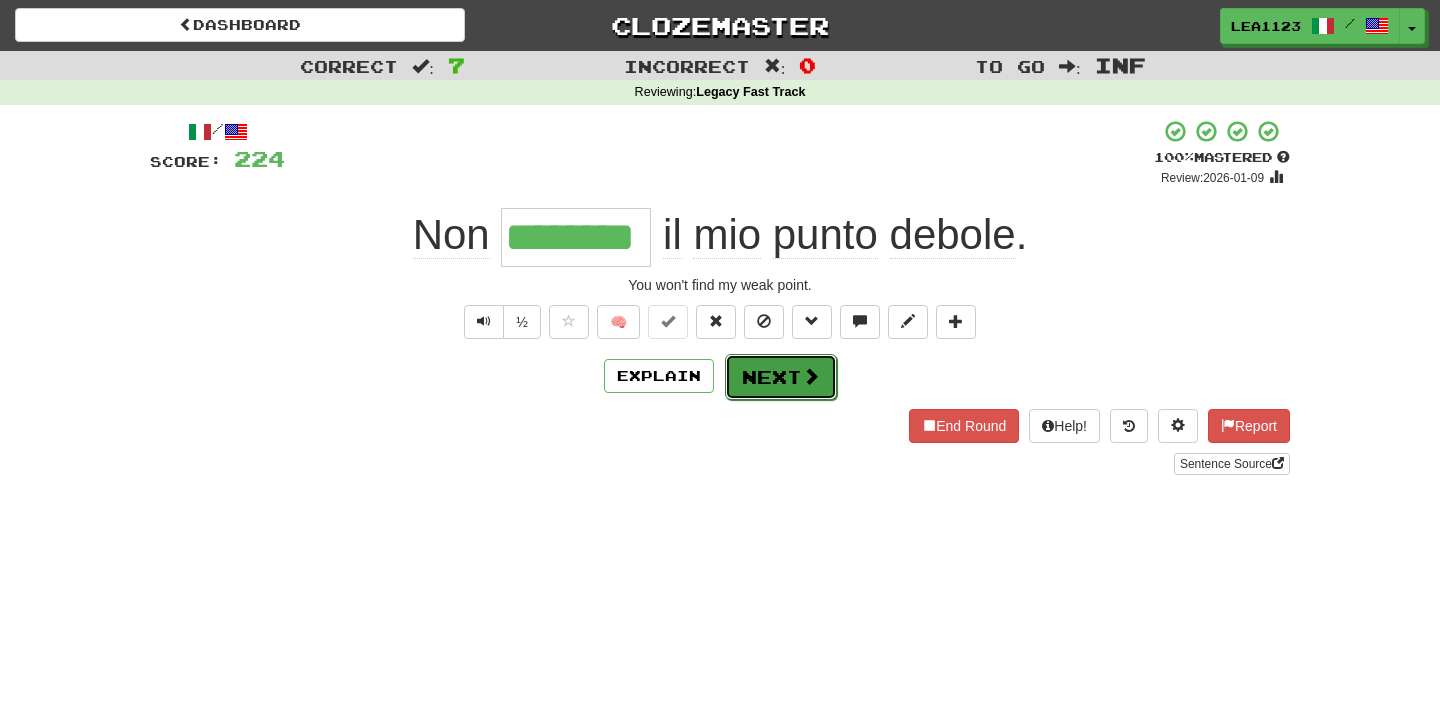 click on "Next" at bounding box center [781, 377] 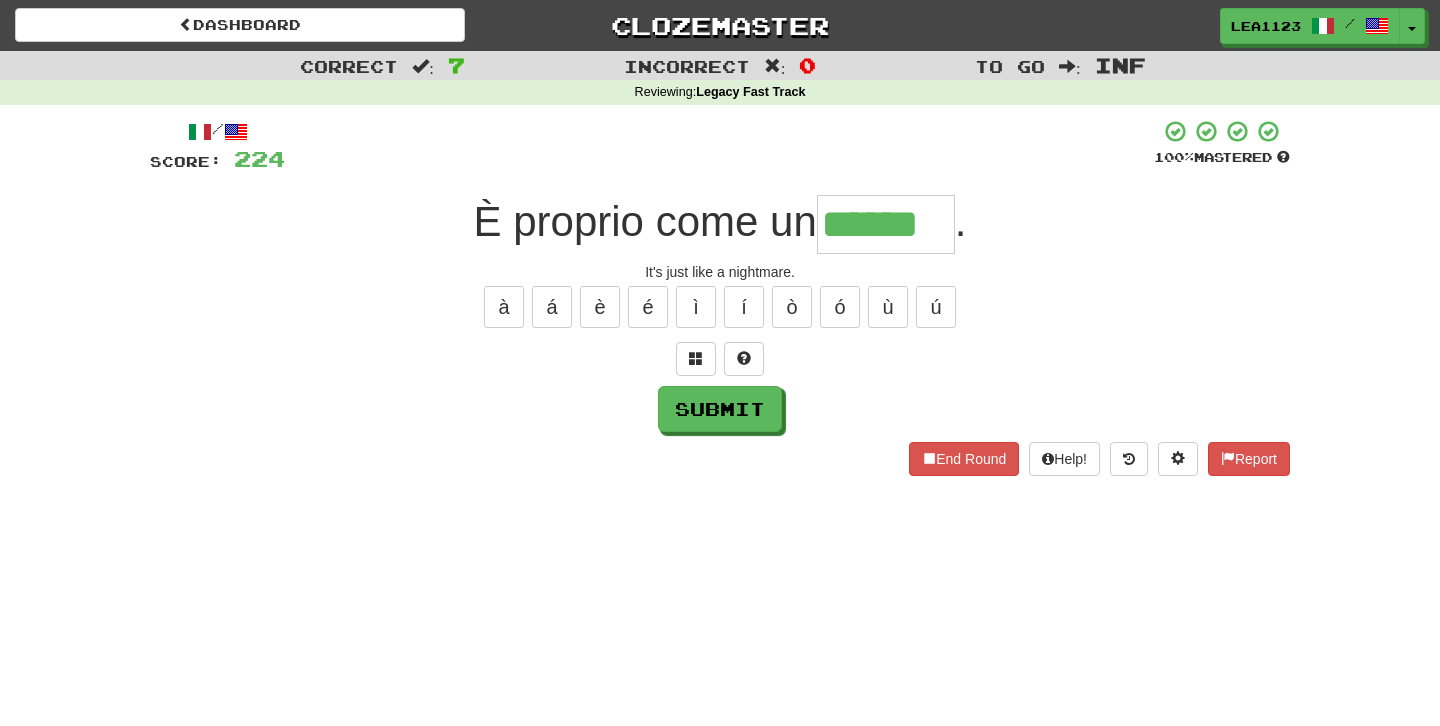 type on "******" 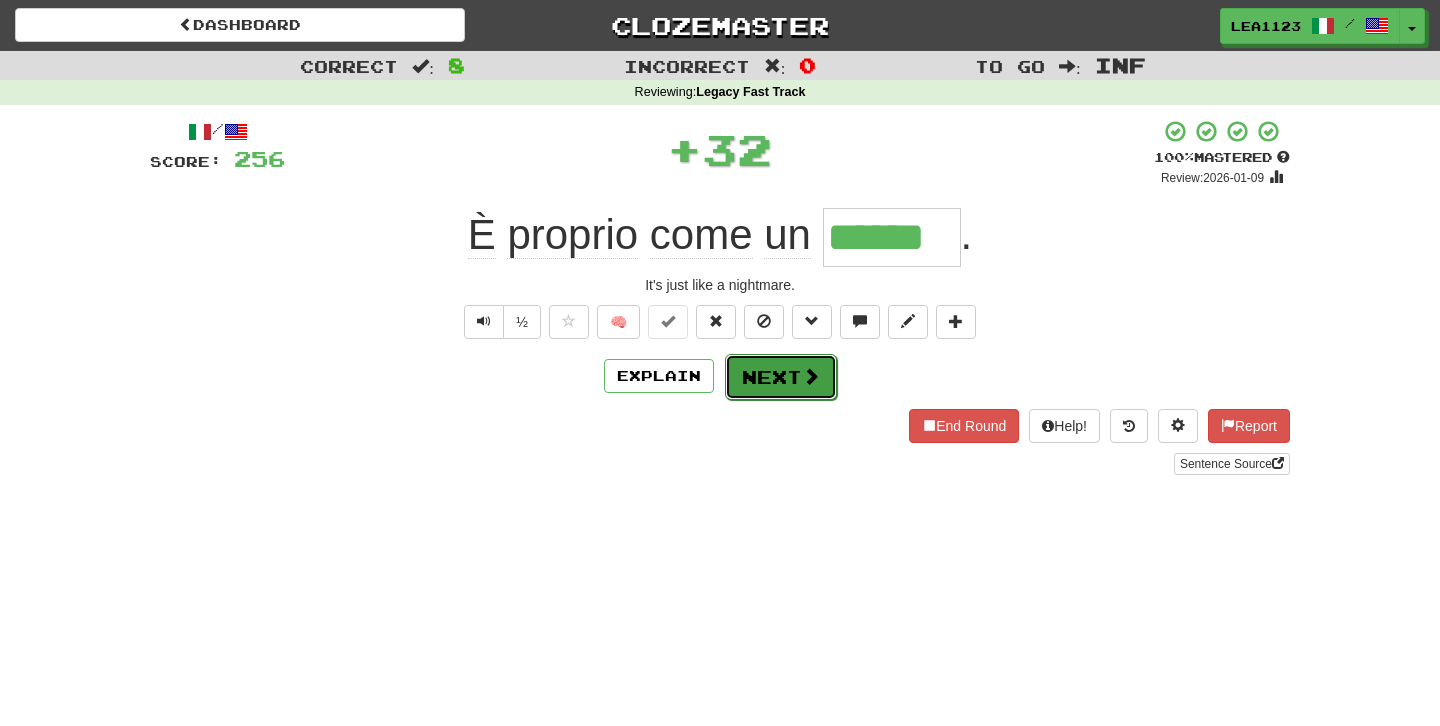 click on "Next" at bounding box center (781, 377) 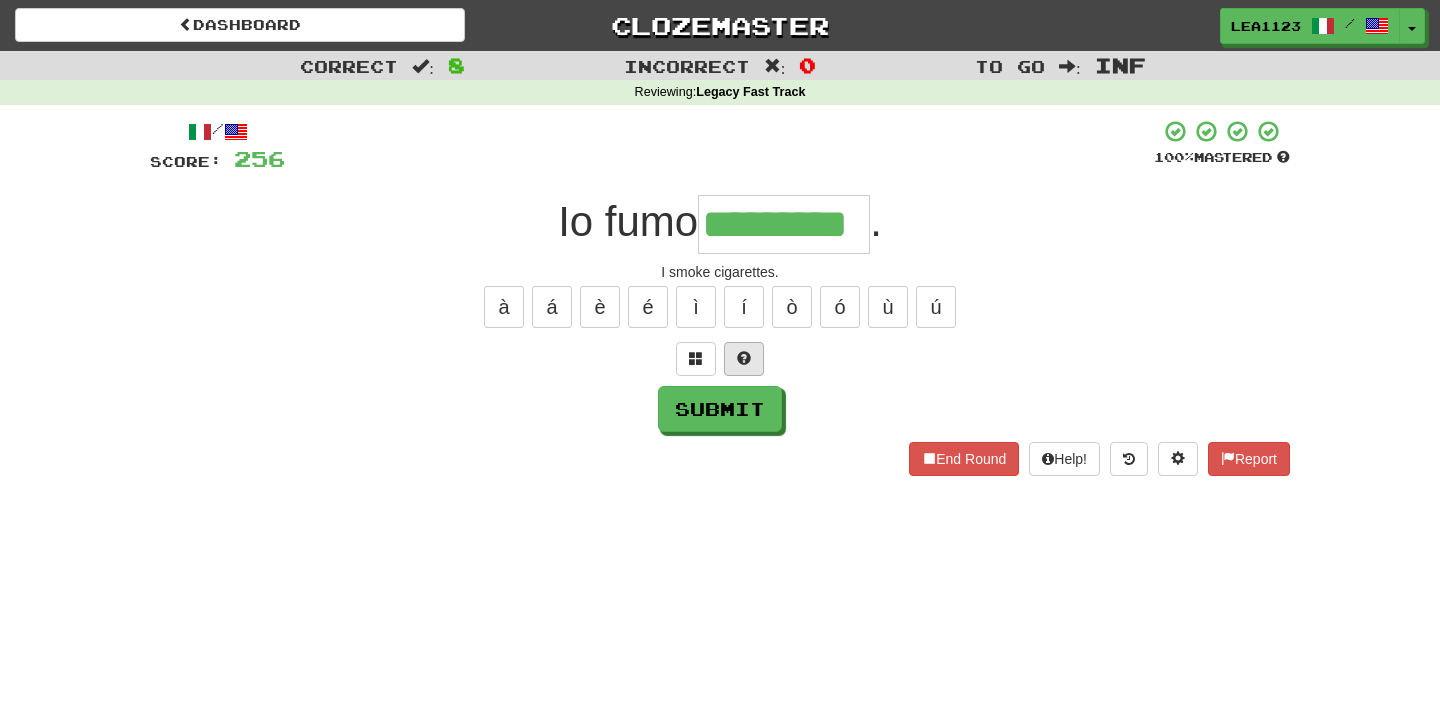 type on "*********" 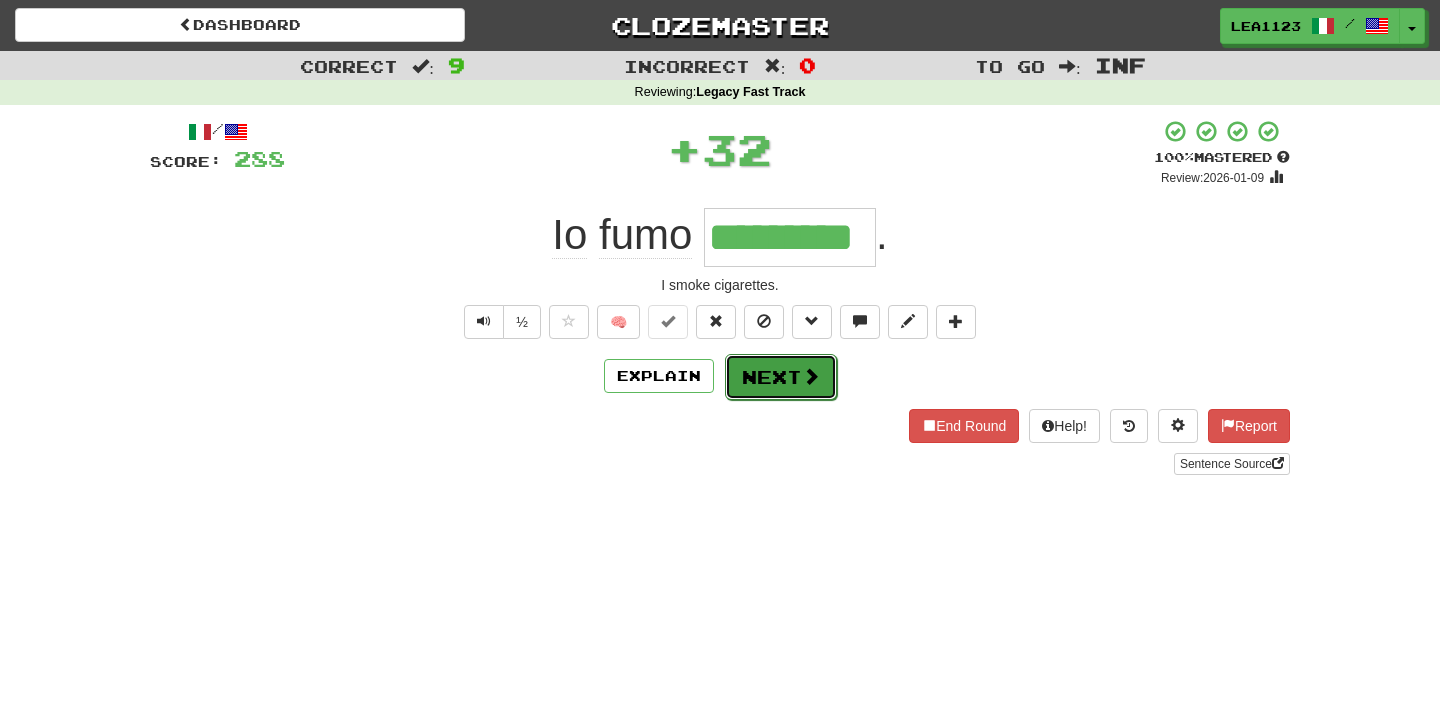 click on "Next" at bounding box center (781, 377) 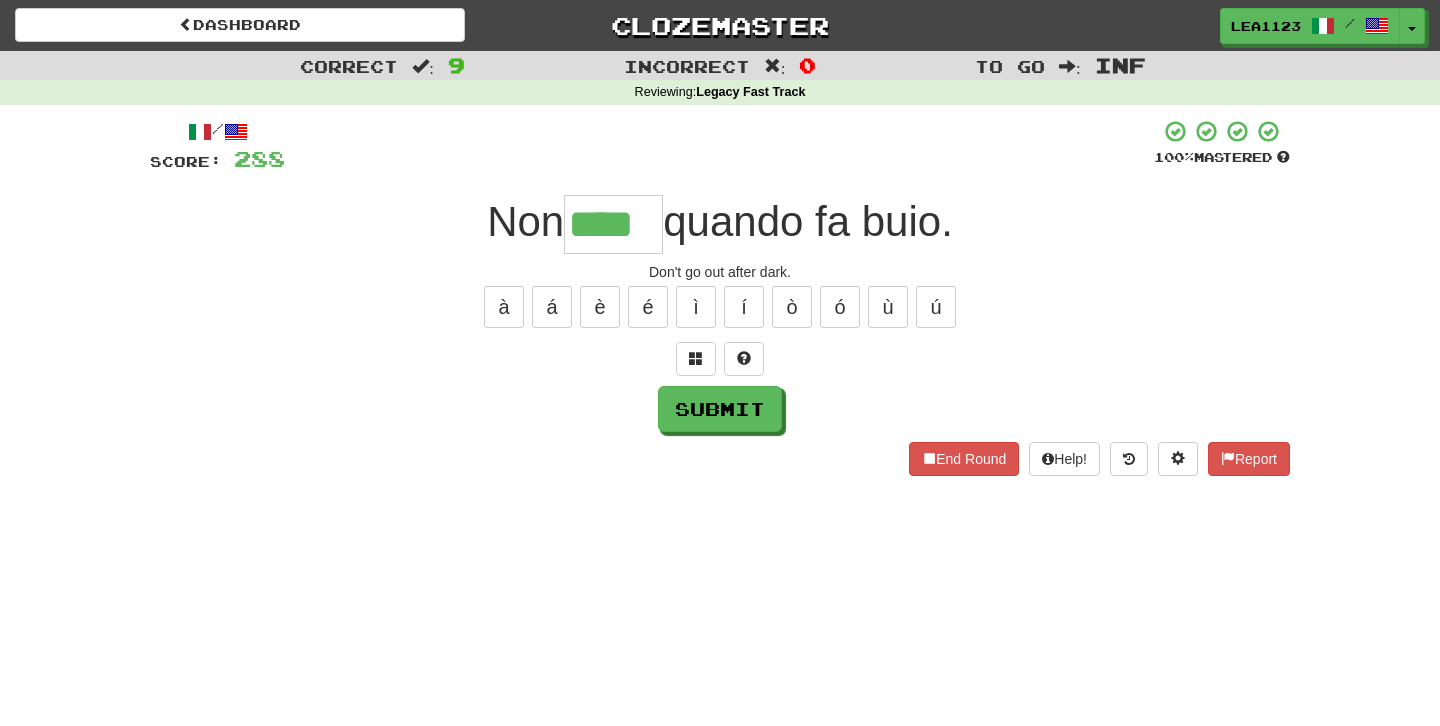 type on "****" 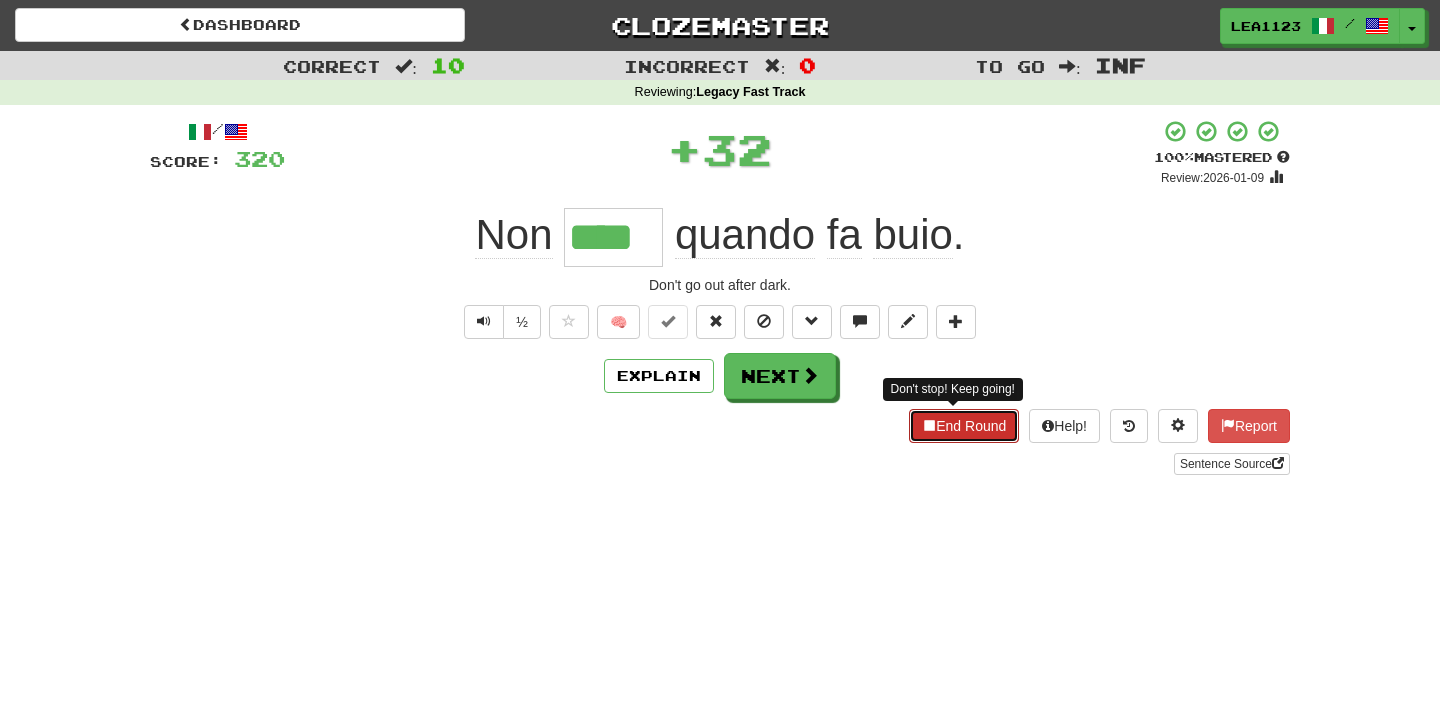 click on "End Round" at bounding box center (964, 426) 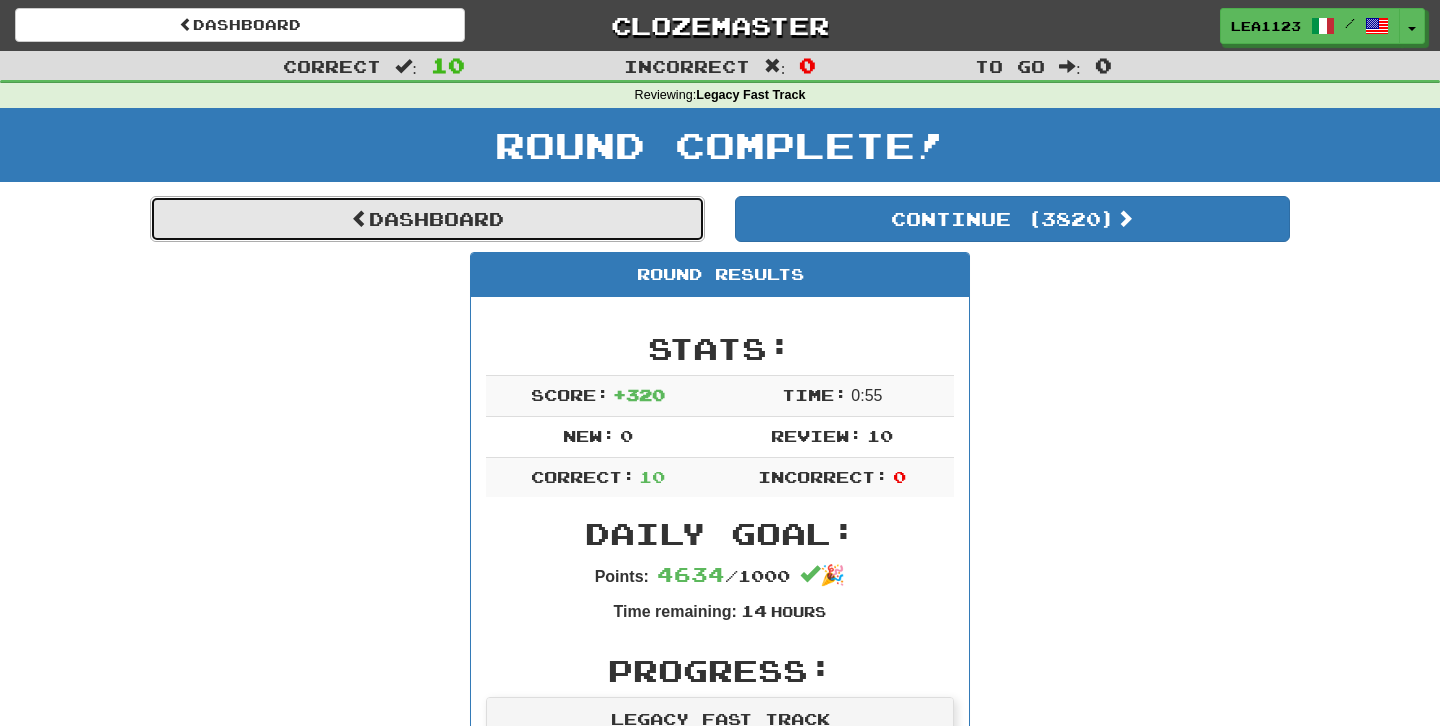 click on "Dashboard" at bounding box center (427, 219) 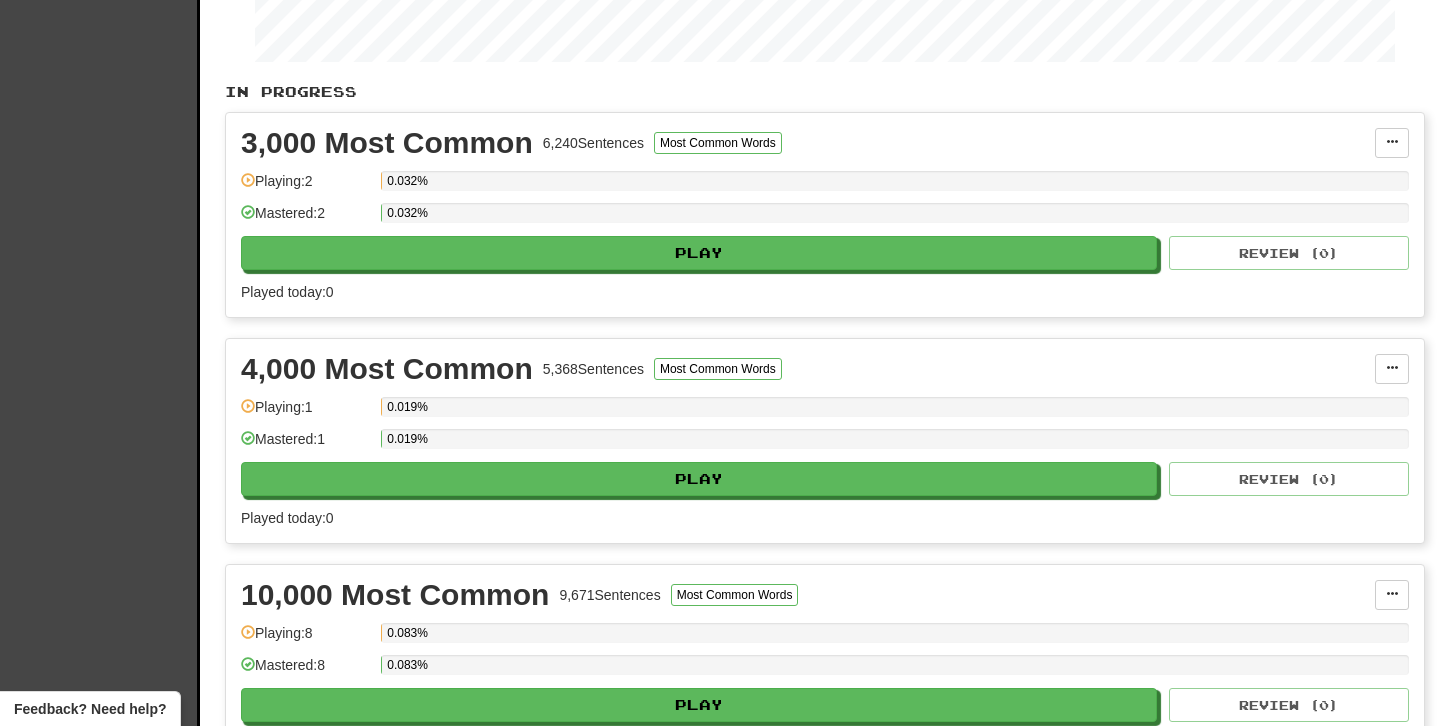 scroll, scrollTop: 0, scrollLeft: 0, axis: both 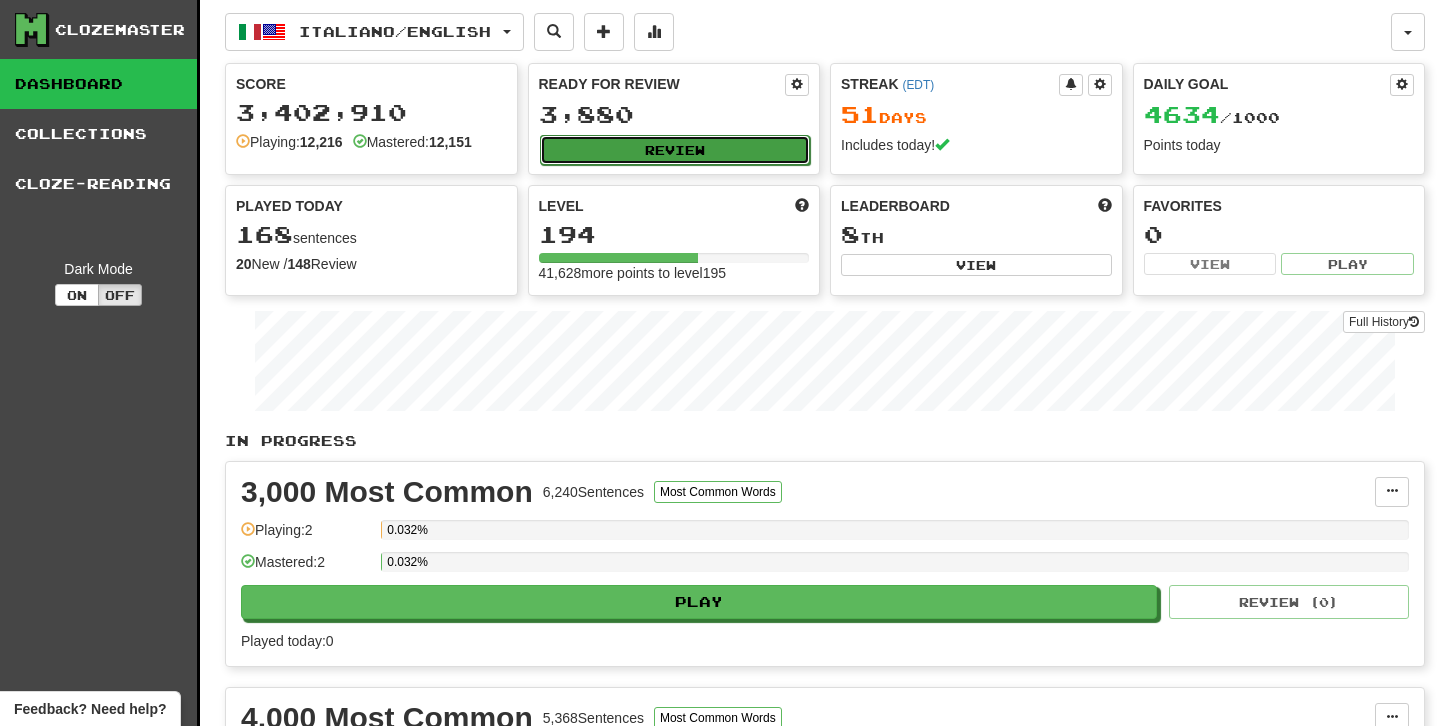 click on "Review" at bounding box center [675, 150] 